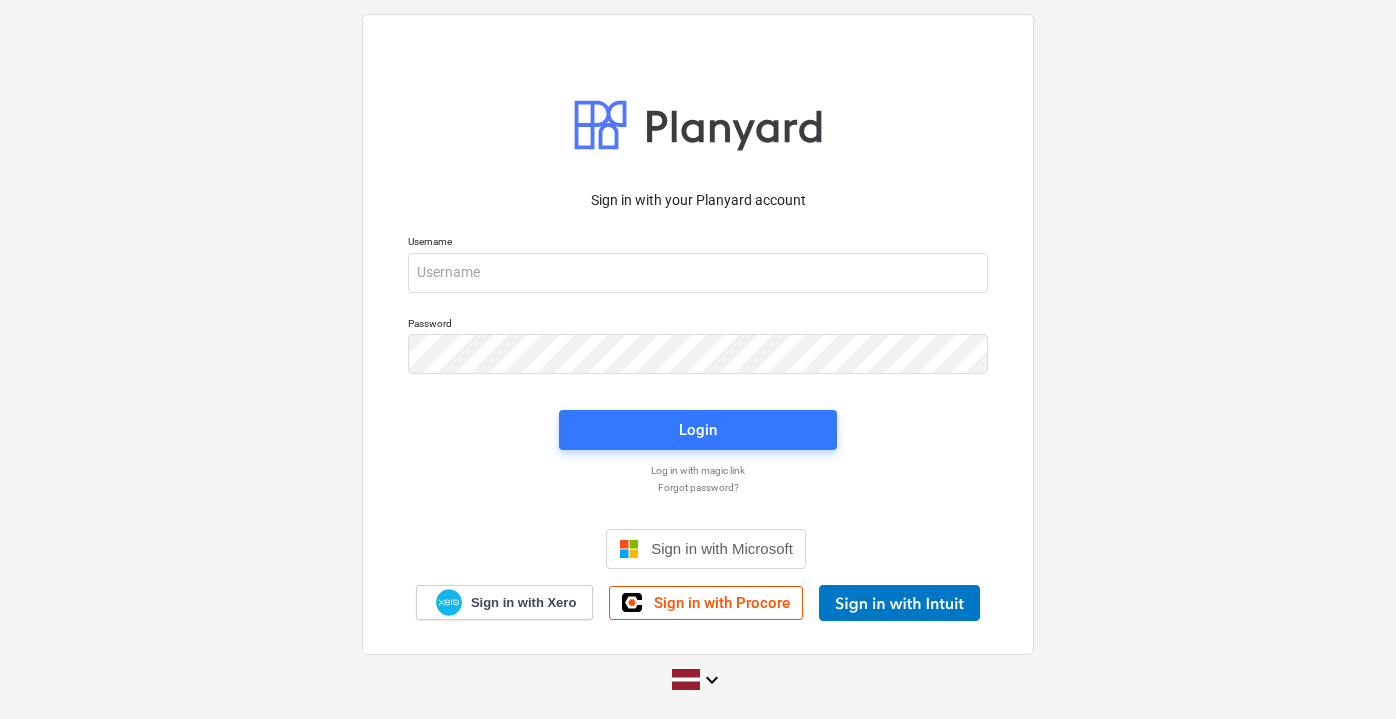 scroll, scrollTop: 0, scrollLeft: 0, axis: both 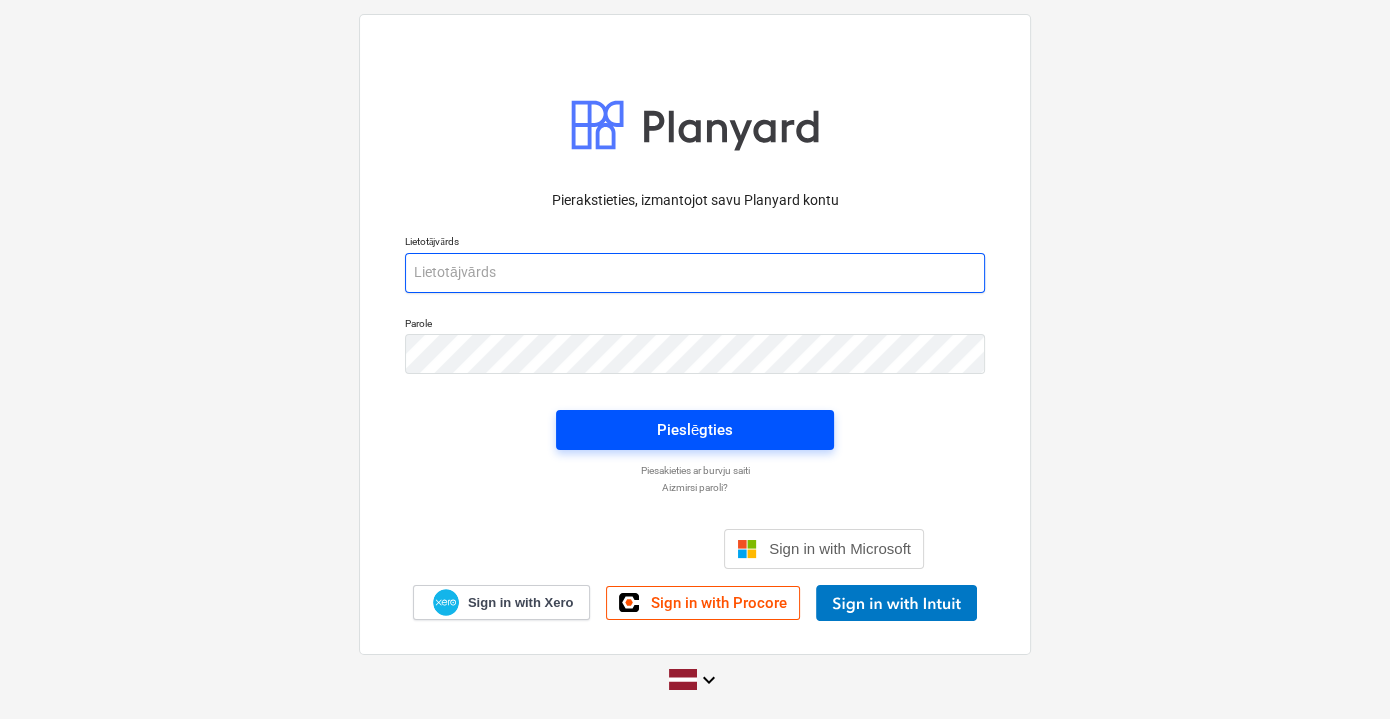 type on "[EMAIL]" 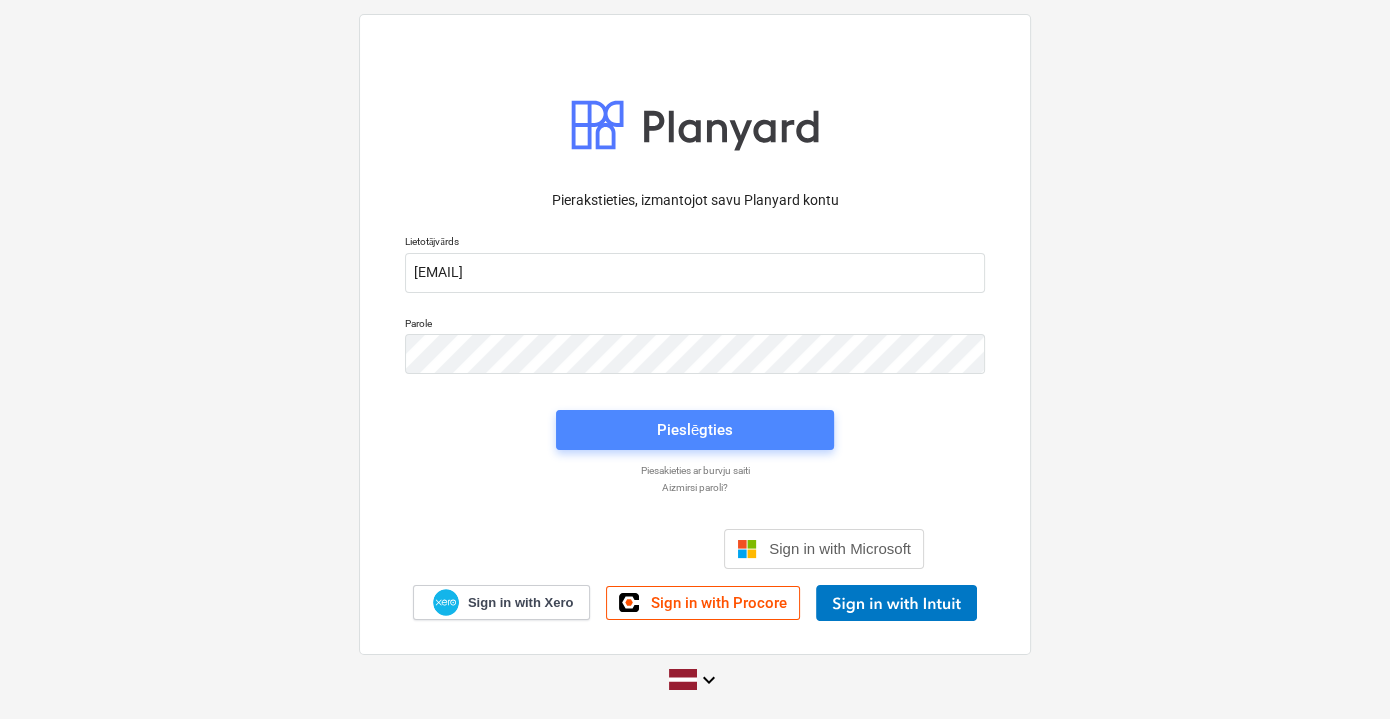 click on "Pieslēgties" at bounding box center (695, 430) 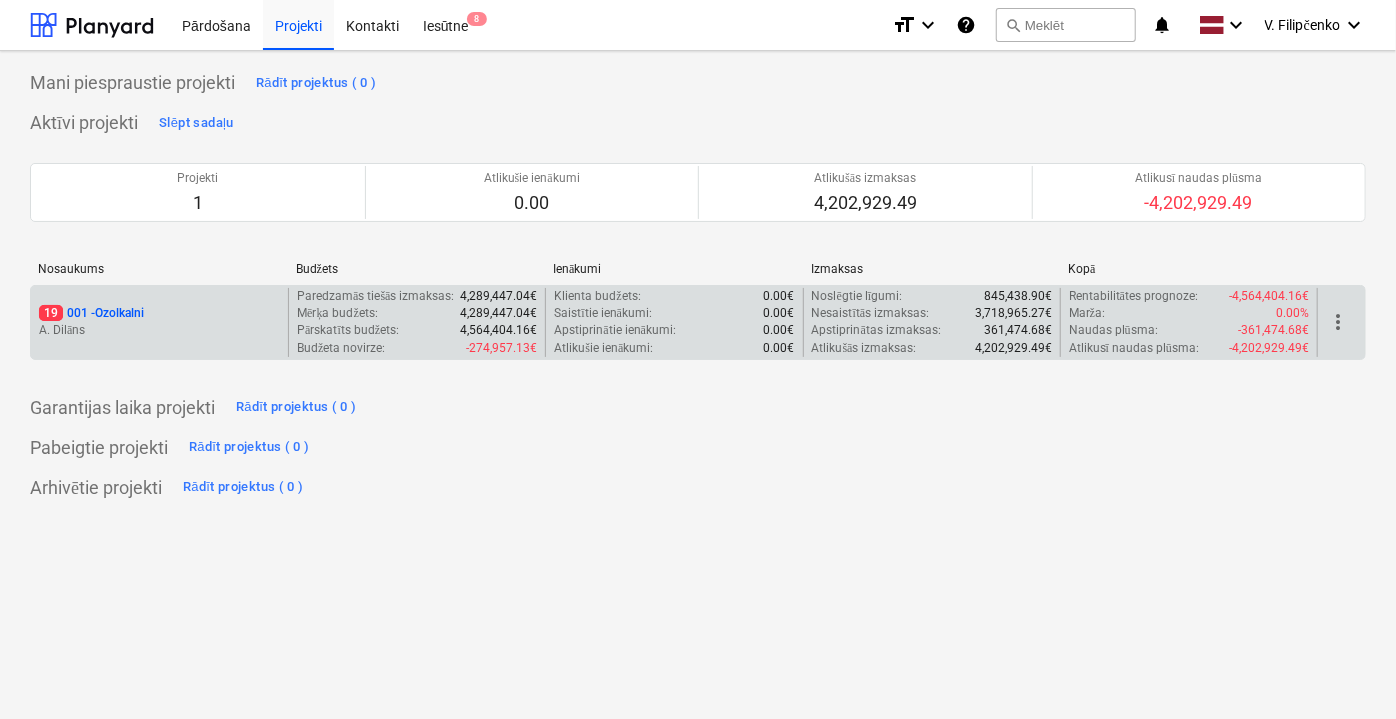 click on "[NUMBER]  [NUMBER] -  [PLACE]" at bounding box center (159, 313) 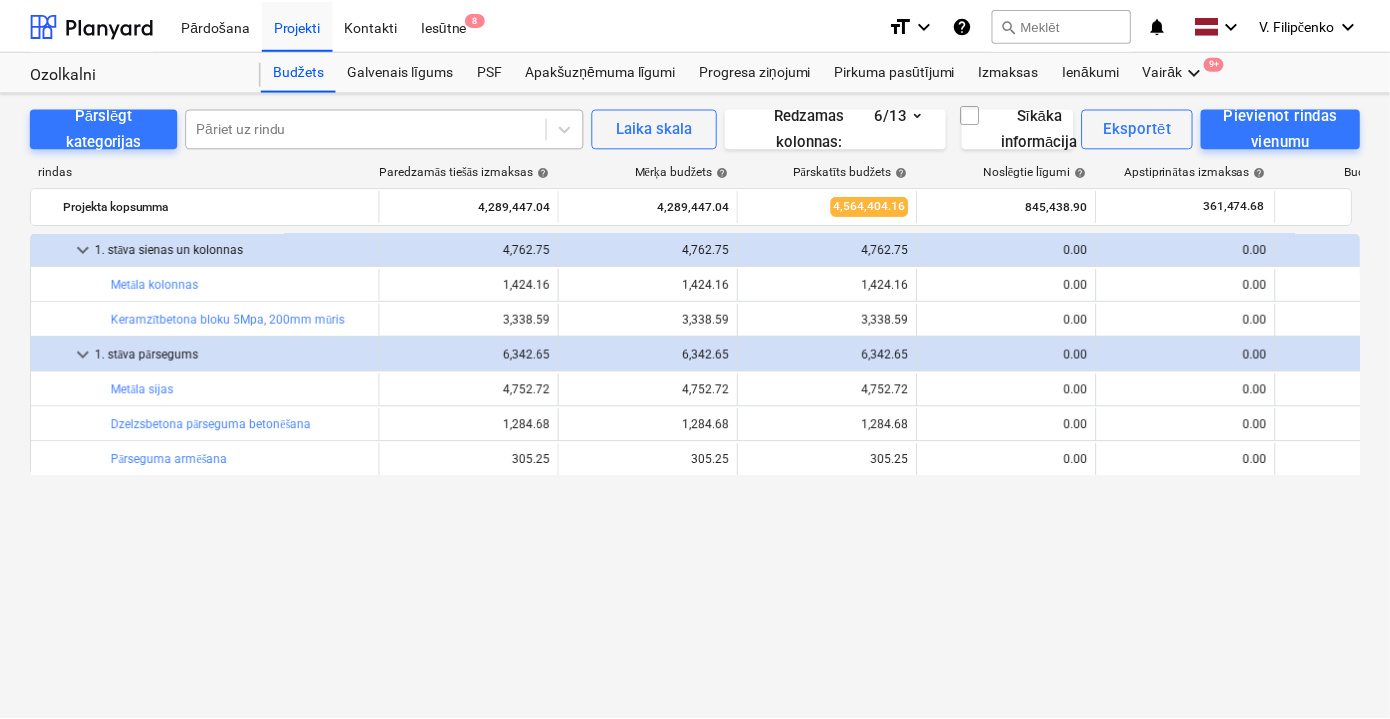 scroll, scrollTop: 0, scrollLeft: 0, axis: both 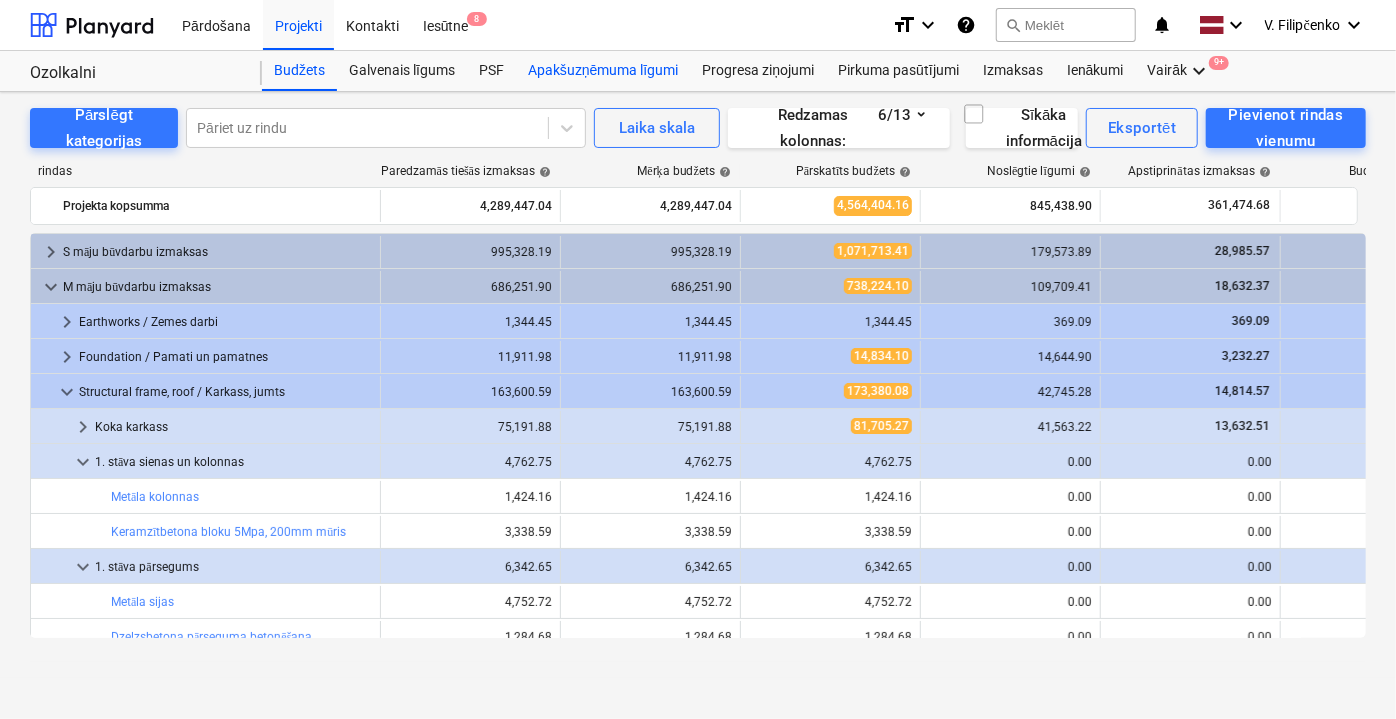 click on "Apakšuzņēmuma līgumi" at bounding box center (603, 71) 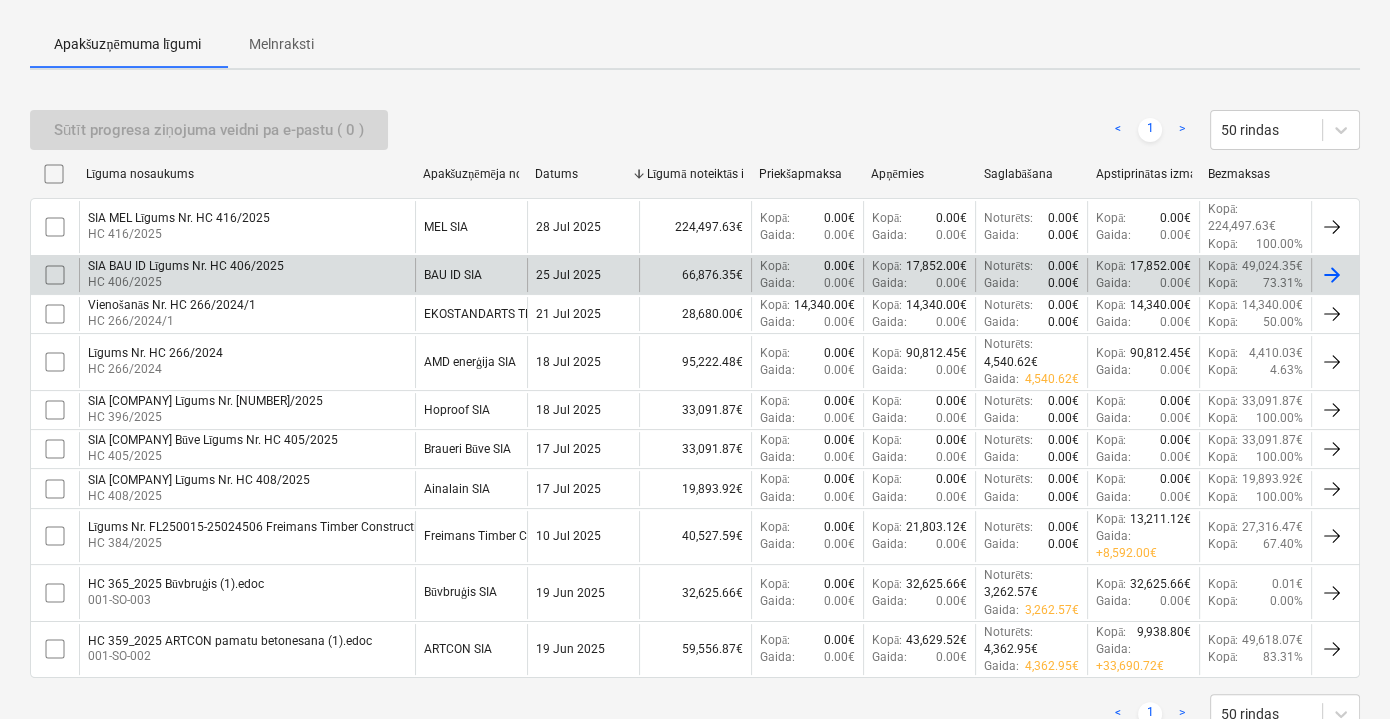 scroll, scrollTop: 0, scrollLeft: 0, axis: both 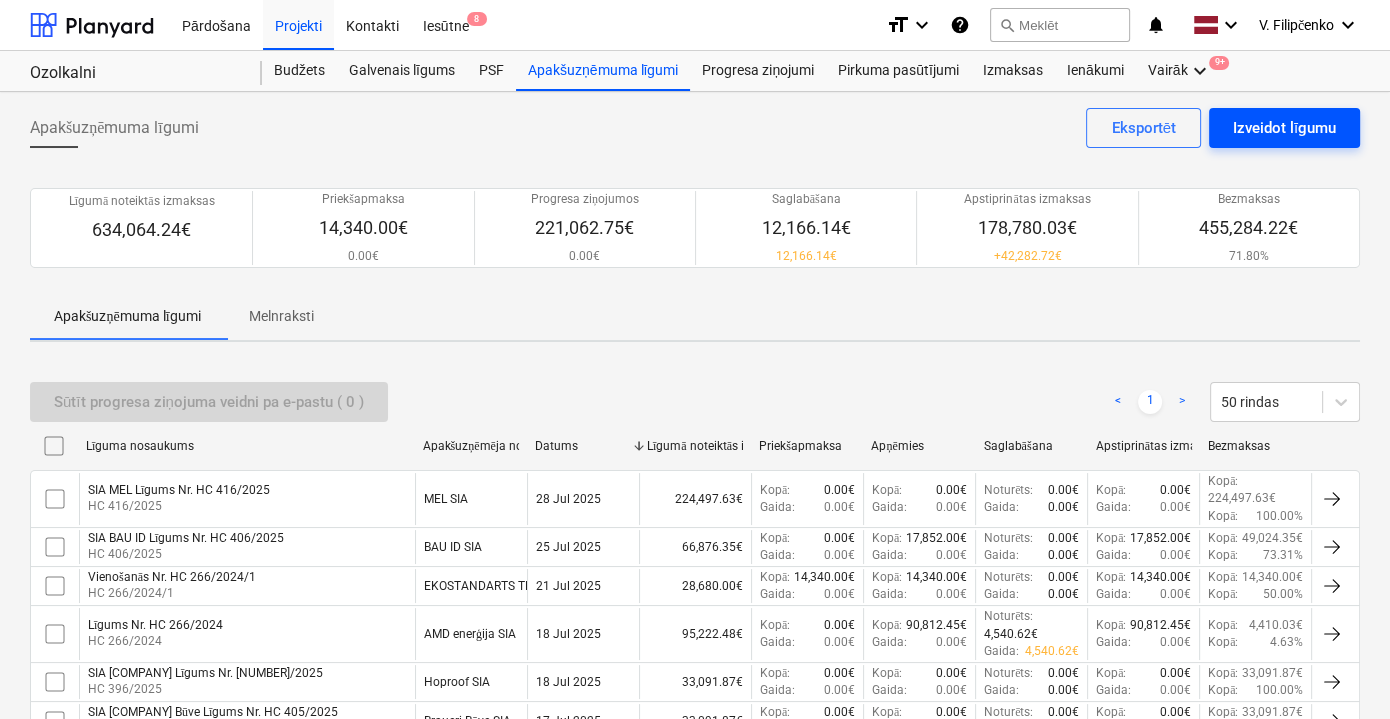 click on "Izveidot līgumu" at bounding box center (1284, 128) 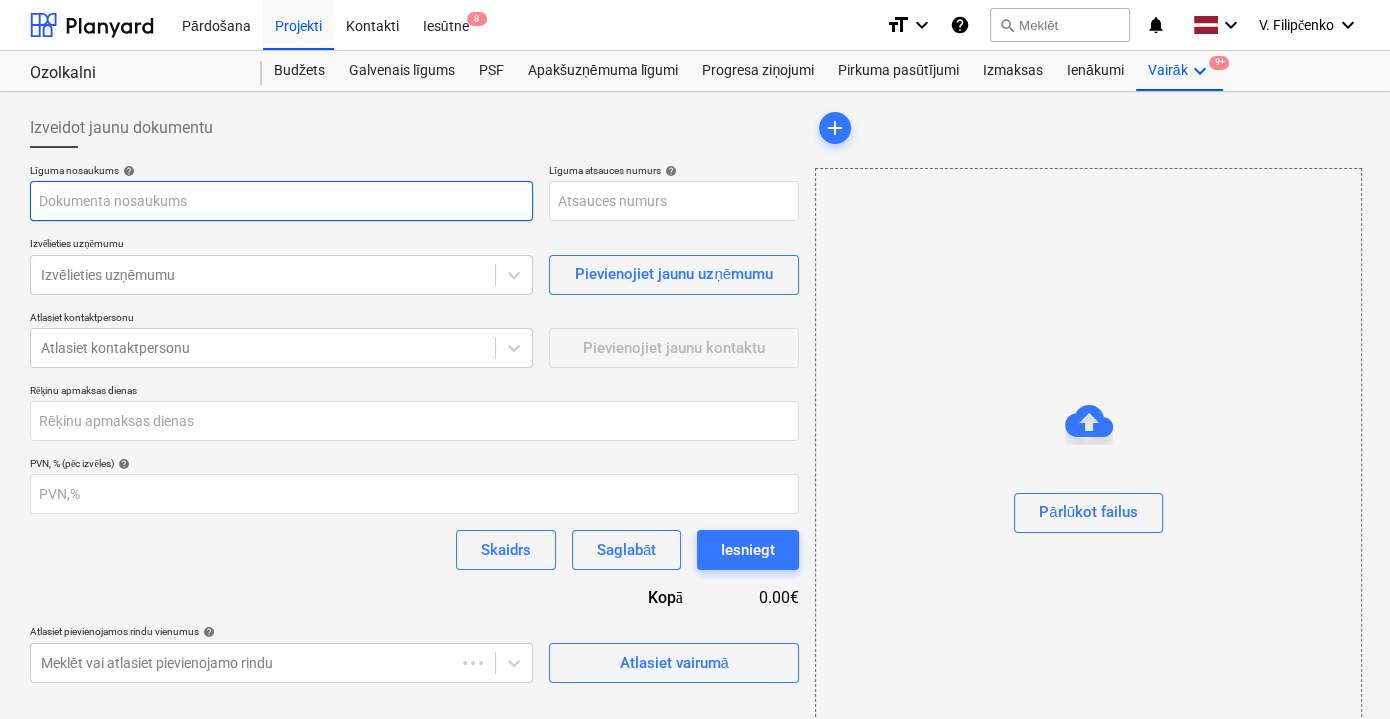 type on "001-SO-018" 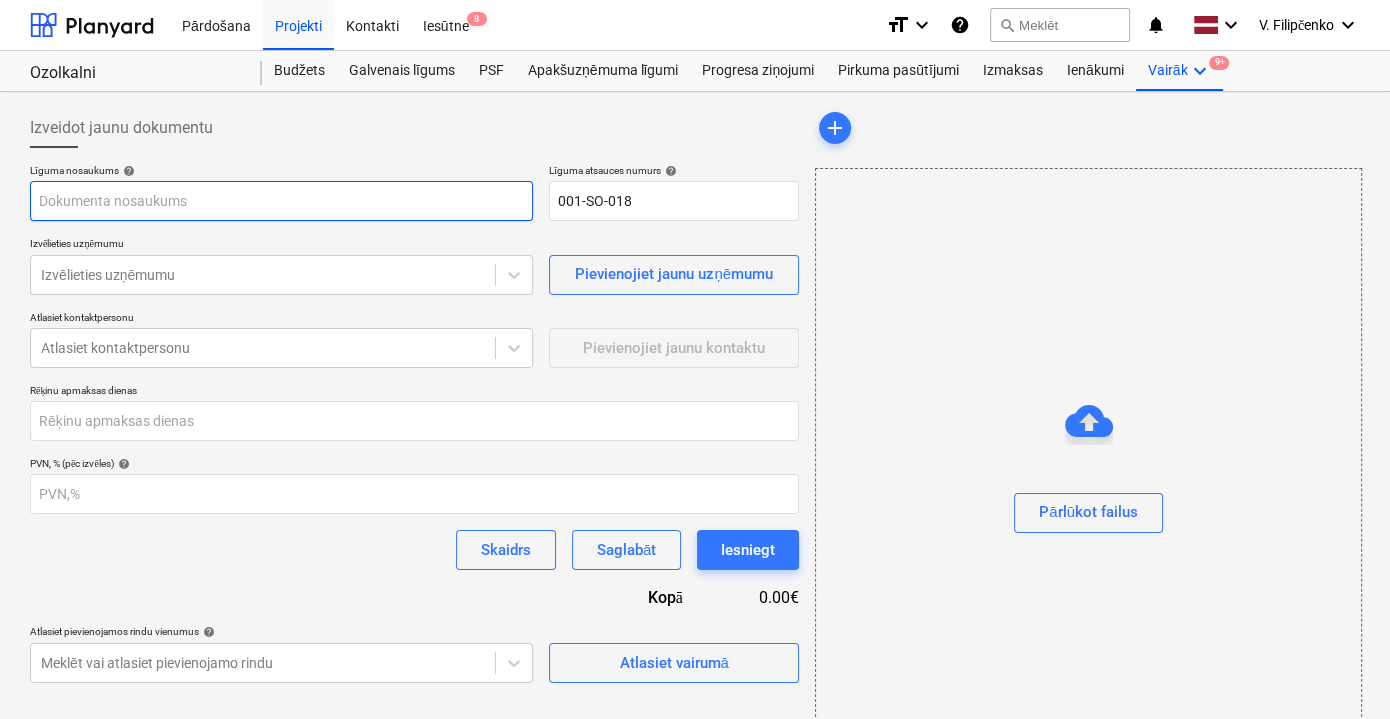 click at bounding box center [281, 201] 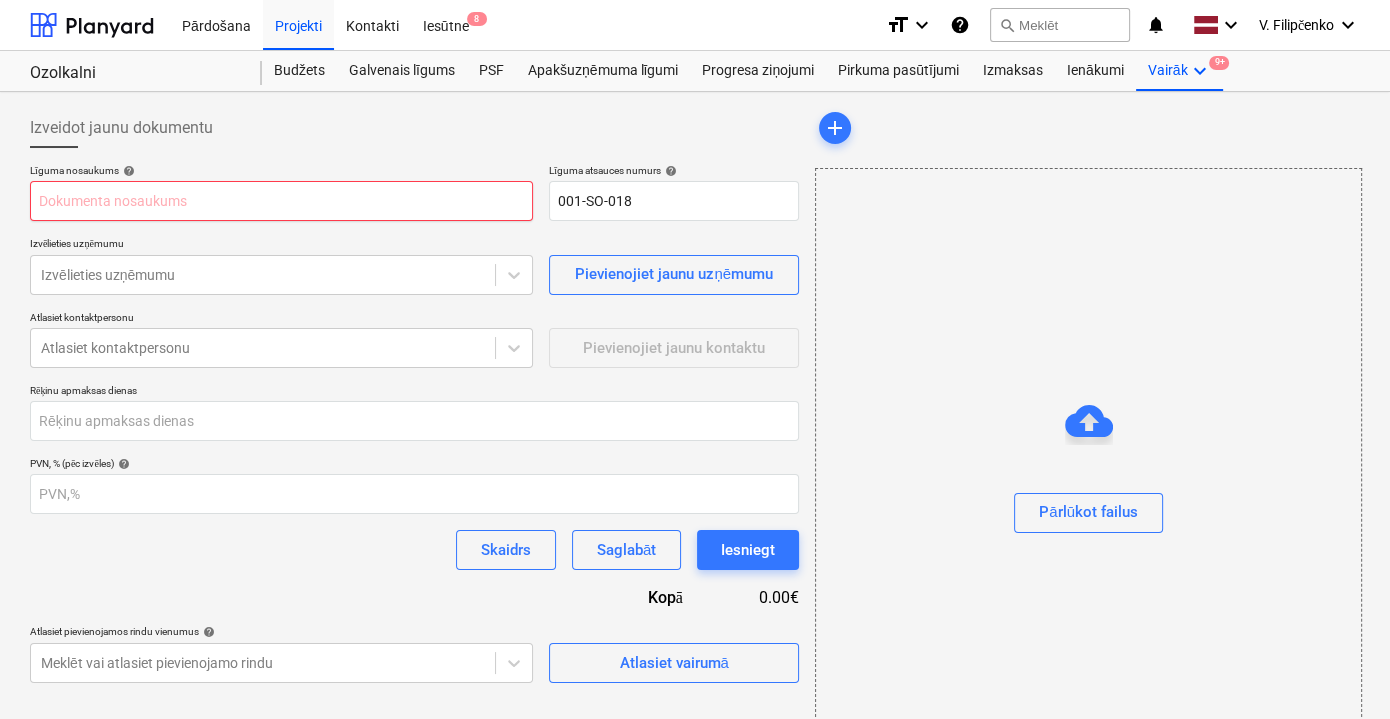 click at bounding box center [281, 201] 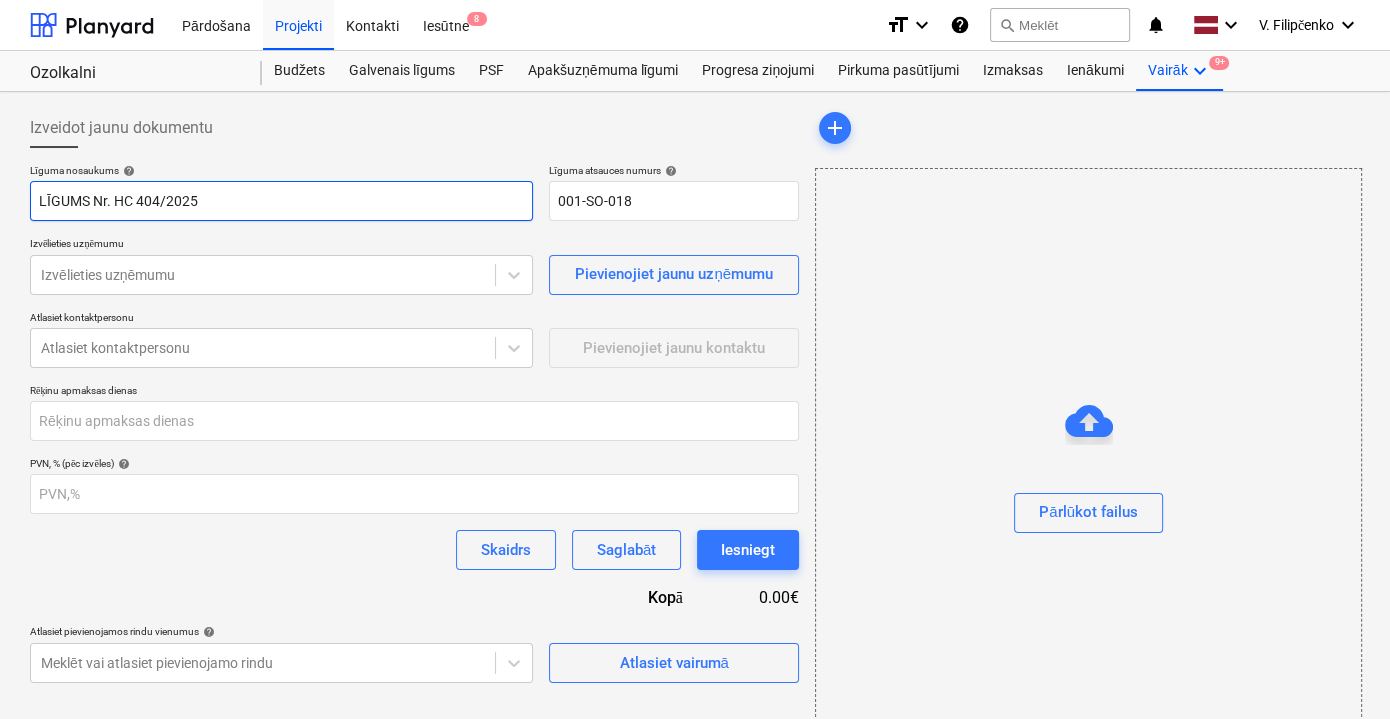 drag, startPoint x: 221, startPoint y: 202, endPoint x: 113, endPoint y: 196, distance: 108.16654 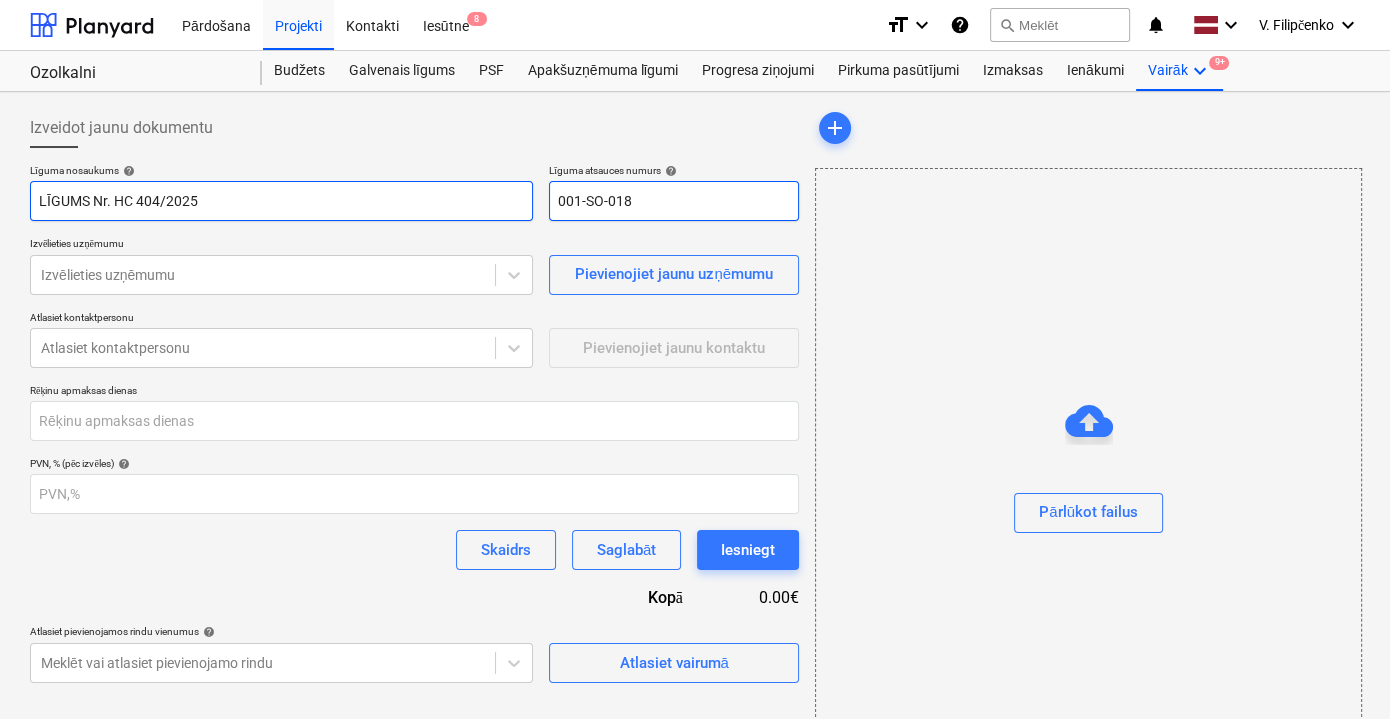 type on "LĪGUMS Nr. HC 404/2025" 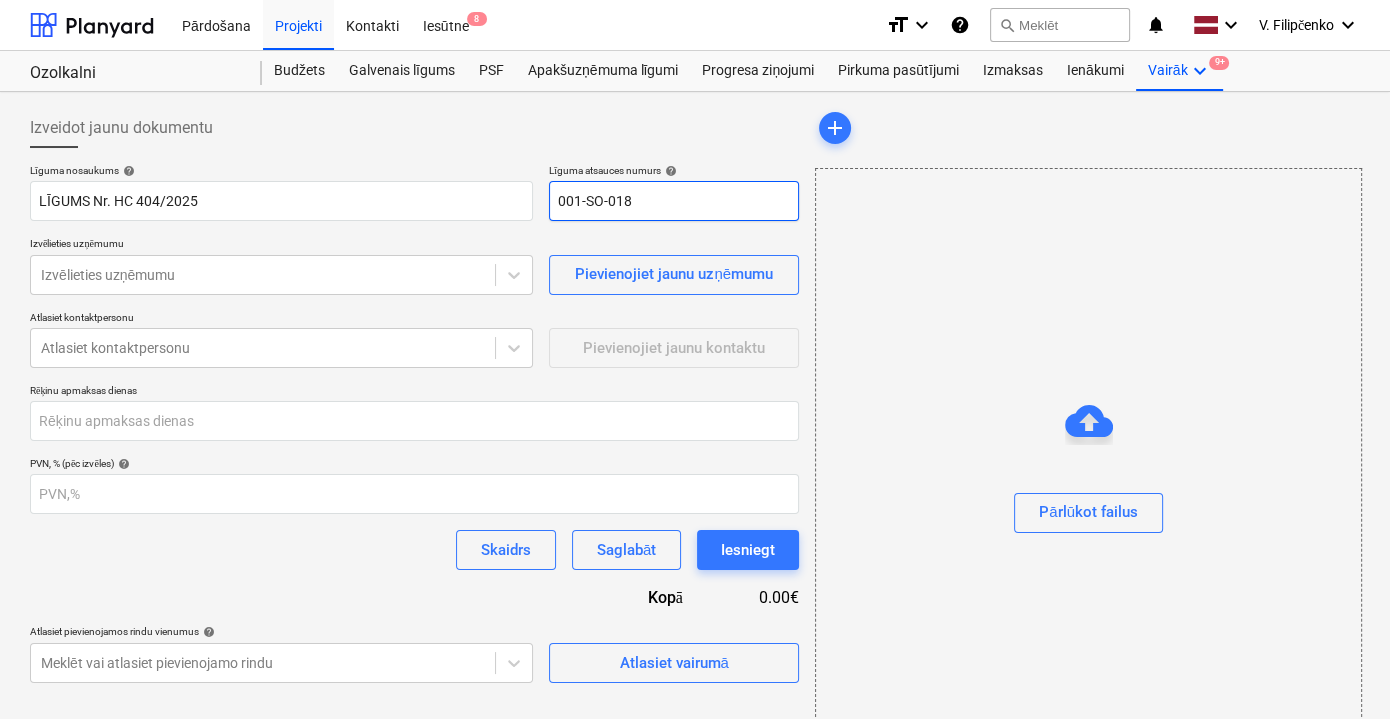 click on "001-SO-018" at bounding box center [674, 201] 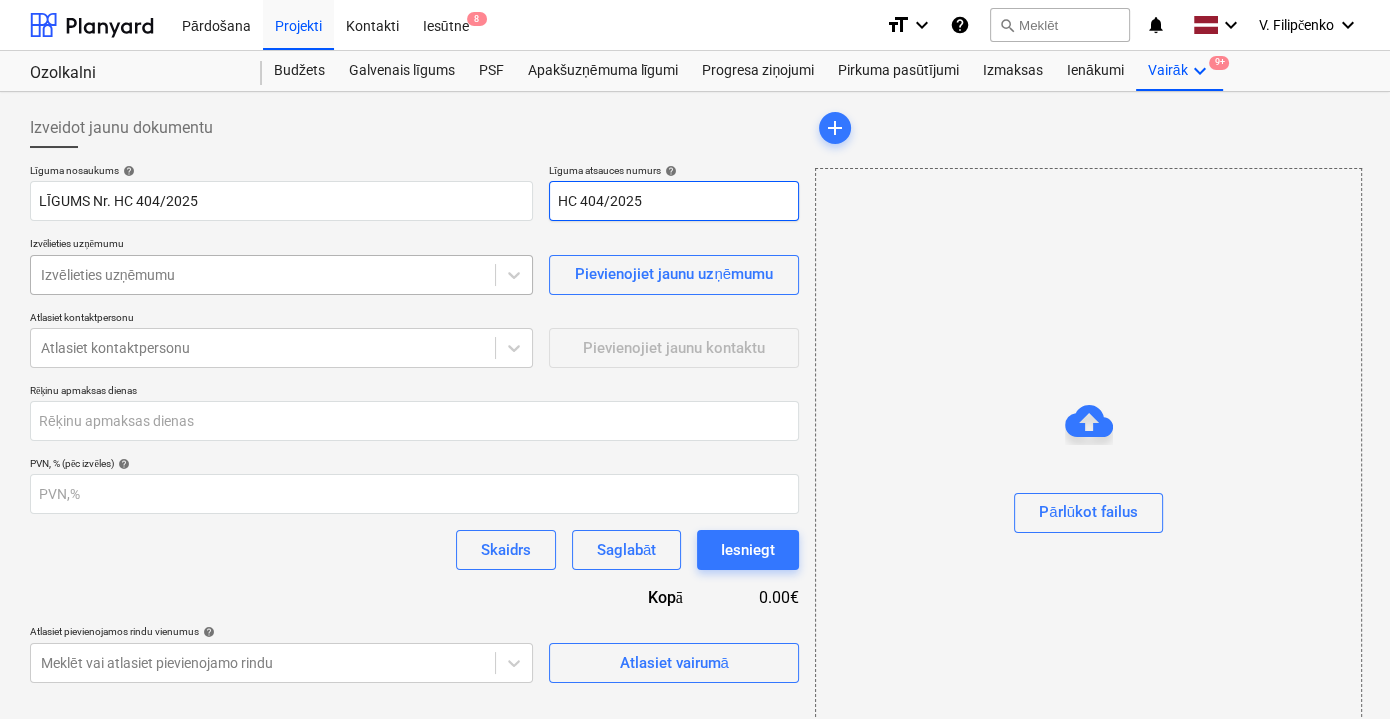 type on "HC 404/2025" 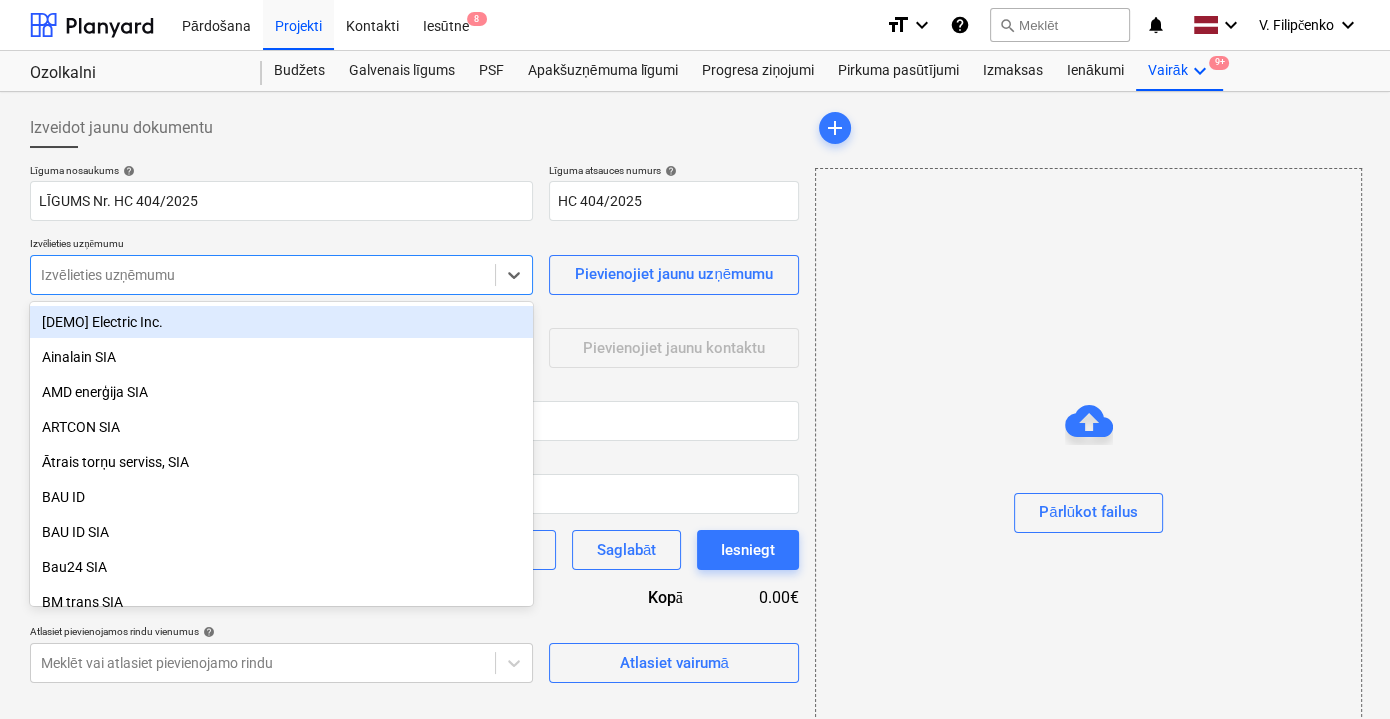 click on "Izvēlieties uzņēmumu" at bounding box center [281, 275] 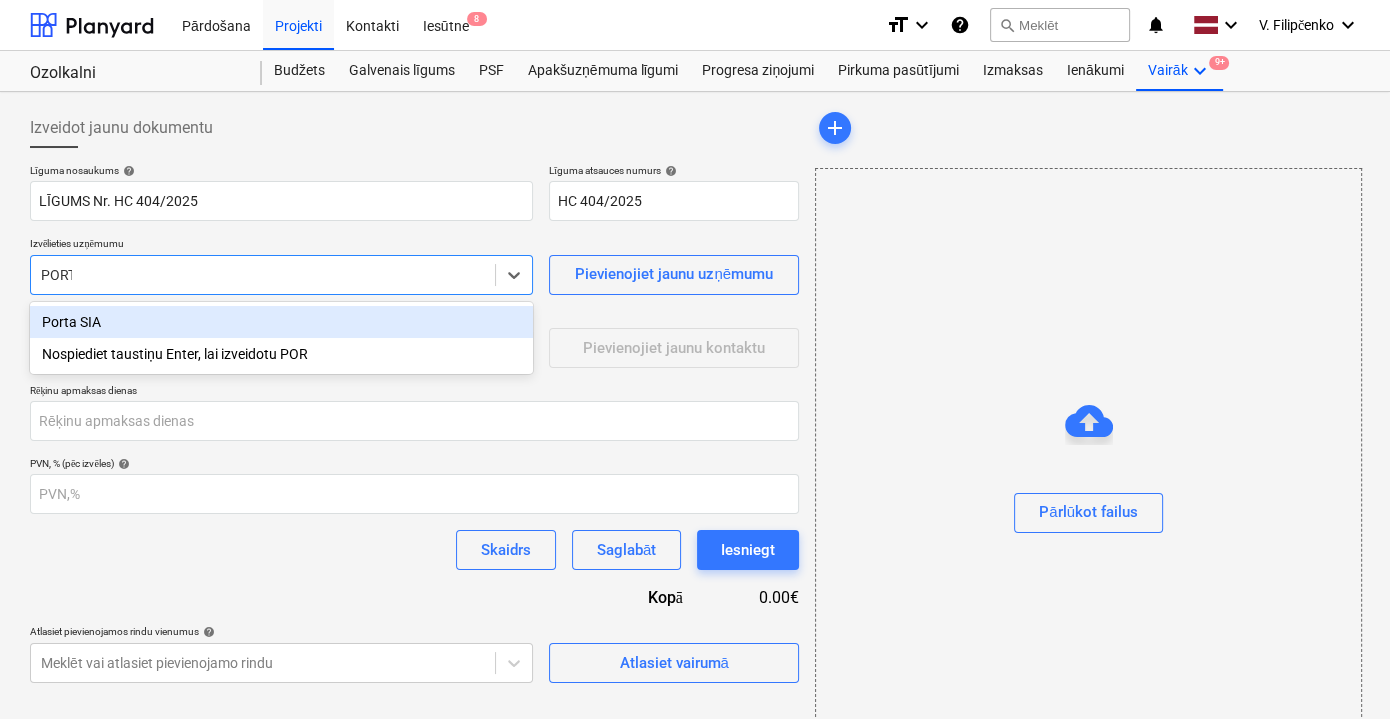 type on "PORTA" 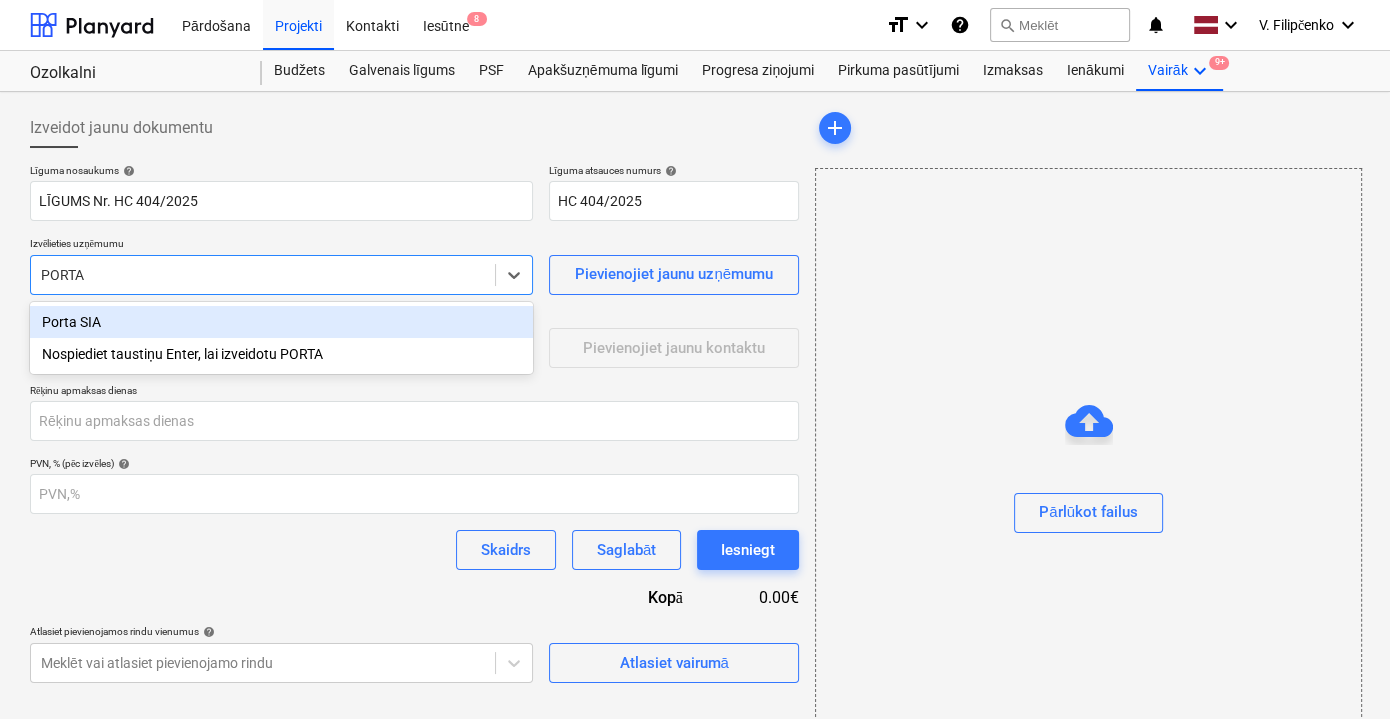 click on "Porta SIA" at bounding box center [281, 322] 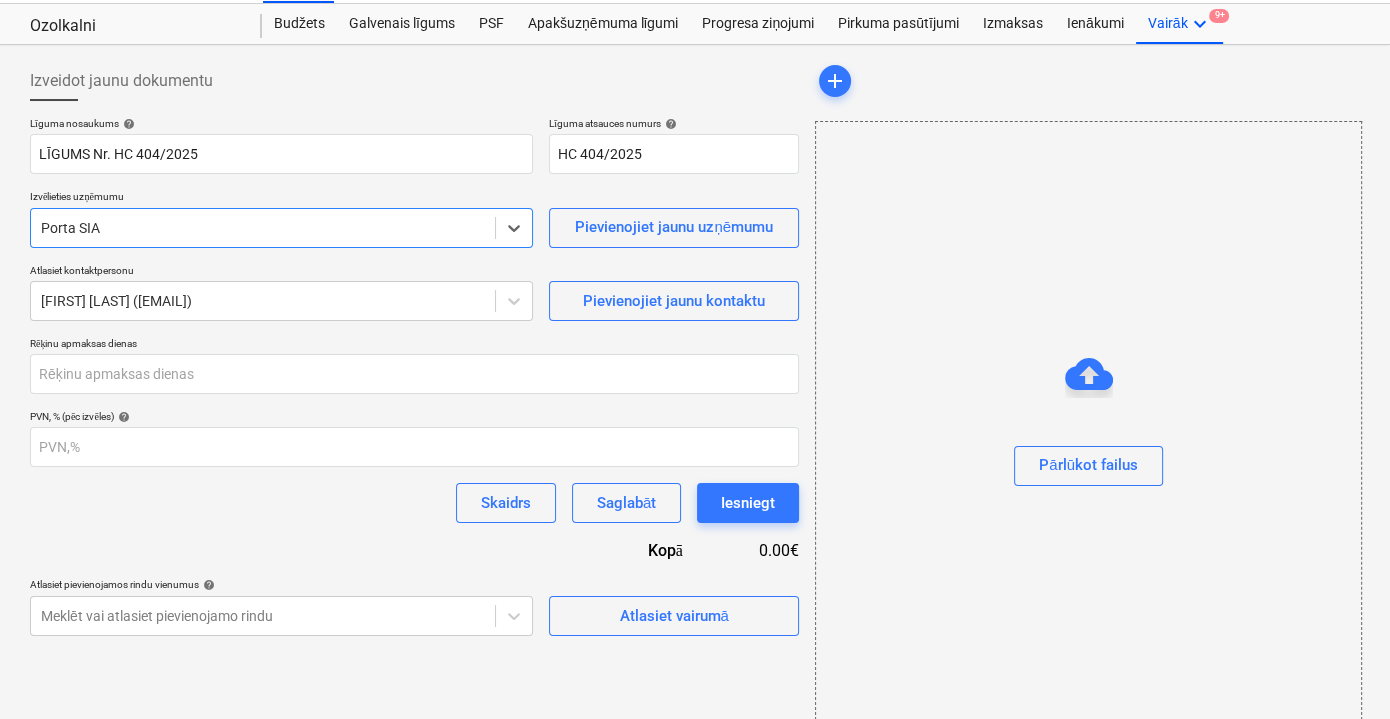 scroll, scrollTop: 72, scrollLeft: 0, axis: vertical 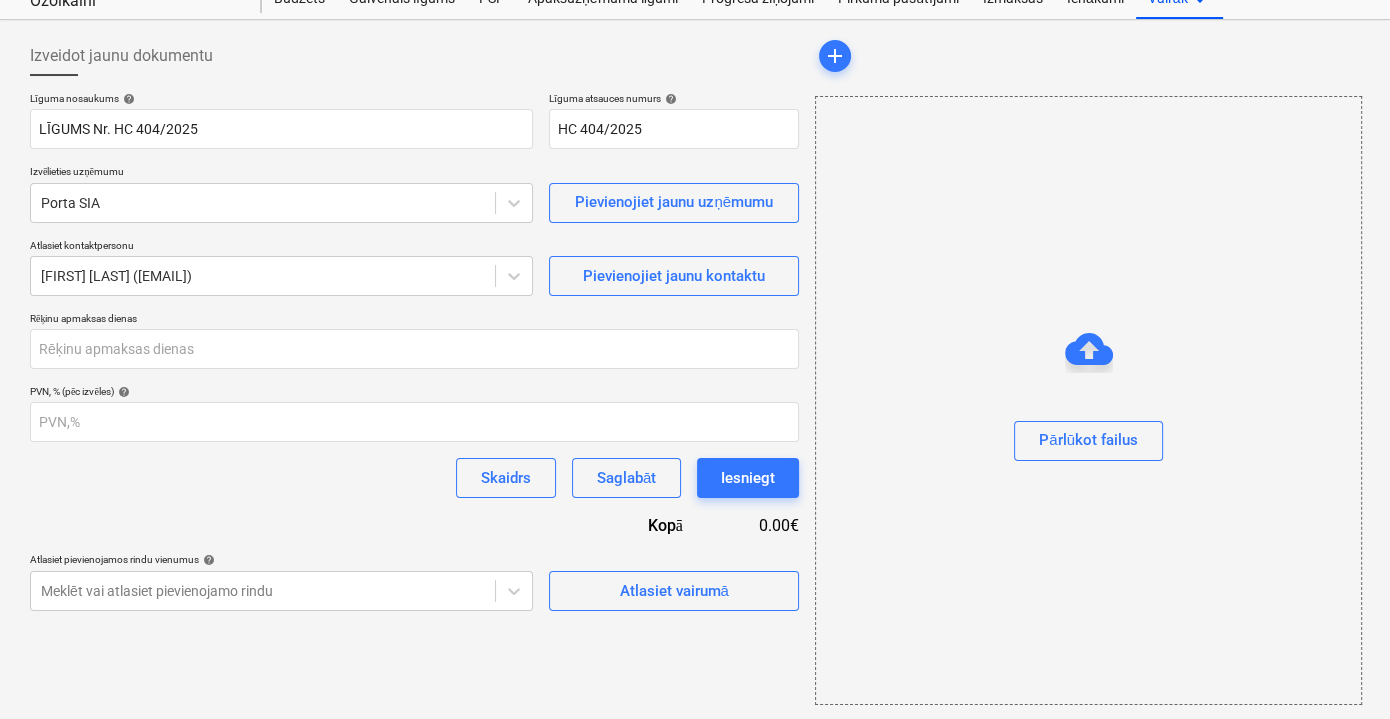 click on "Līguma nosaukums help LĪGUMS Nr. [NUMBER]/2025 Līguma atsauces numurs help HC [NUMBER]/2025 Izvēlieties uzņēmumu [COMPANY]   Pievienojiet jaunu uzņēmumu Atlasiet kontaktpersonu [FIRST] [LAST] ([EMAIL]) Pievienojiet jaunu kontaktu Rēķinu apmaksas dienas PVN, % (pēc izvēles) help Skaidrs Saglabāt Iesniegt Kopā 0.00€ Atlasiet pievienojamos rindu vienumus help Meklēt vai atlasiet pievienojamo rindu Atlasiet vairumā" at bounding box center [414, 351] 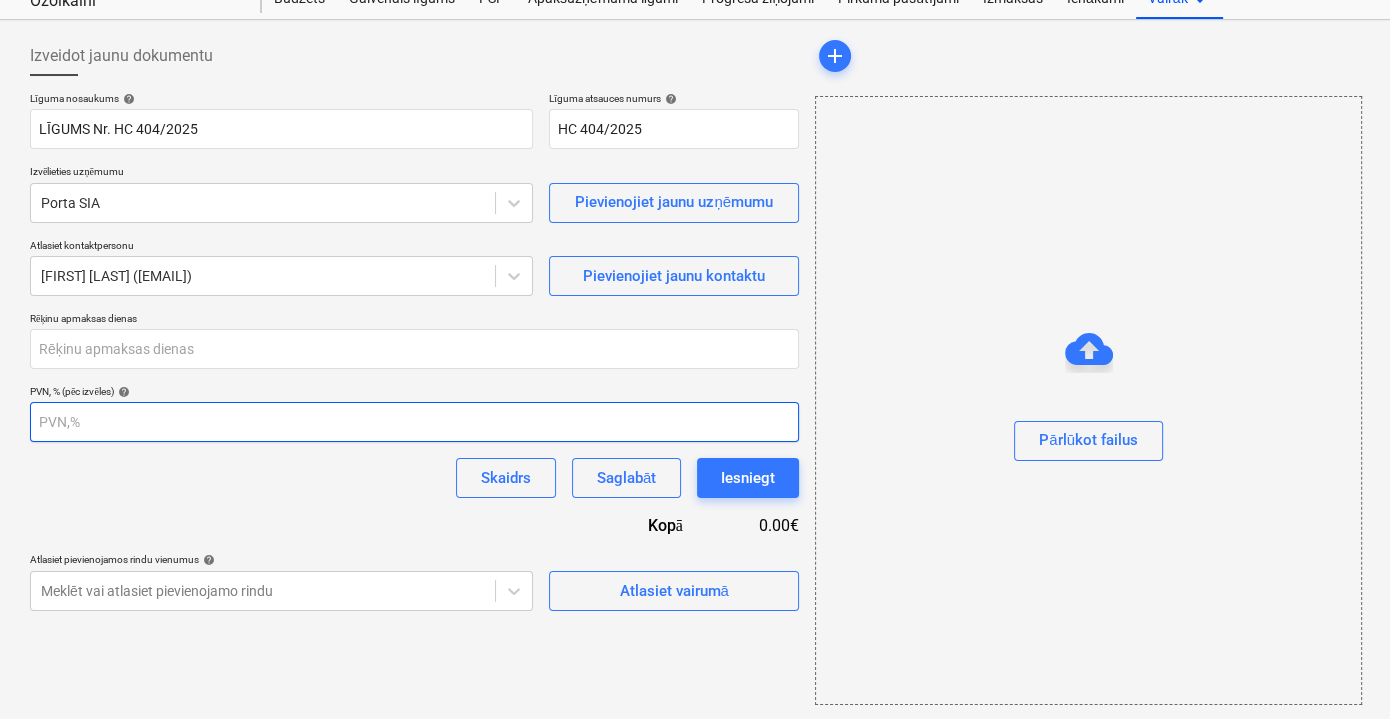 click at bounding box center [414, 422] 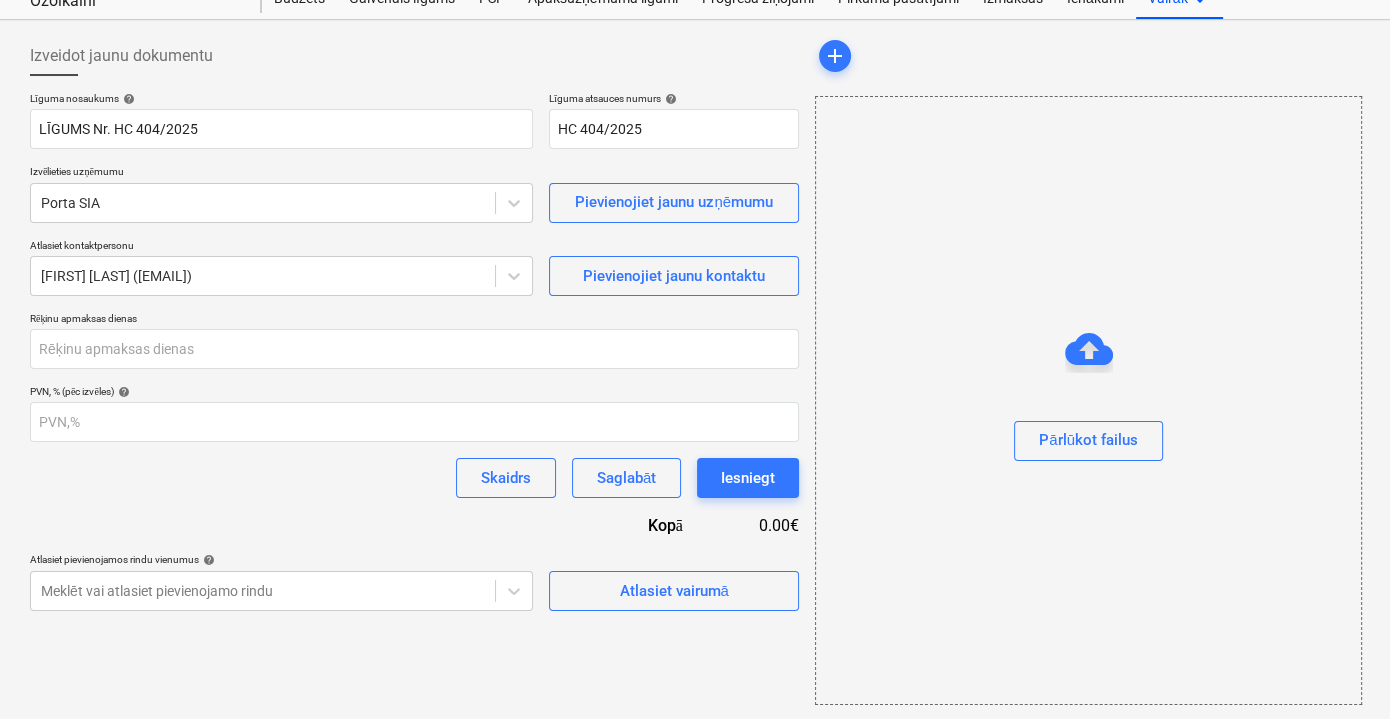 click on "Skaidrs Saglabāt Iesniegt" at bounding box center [414, 478] 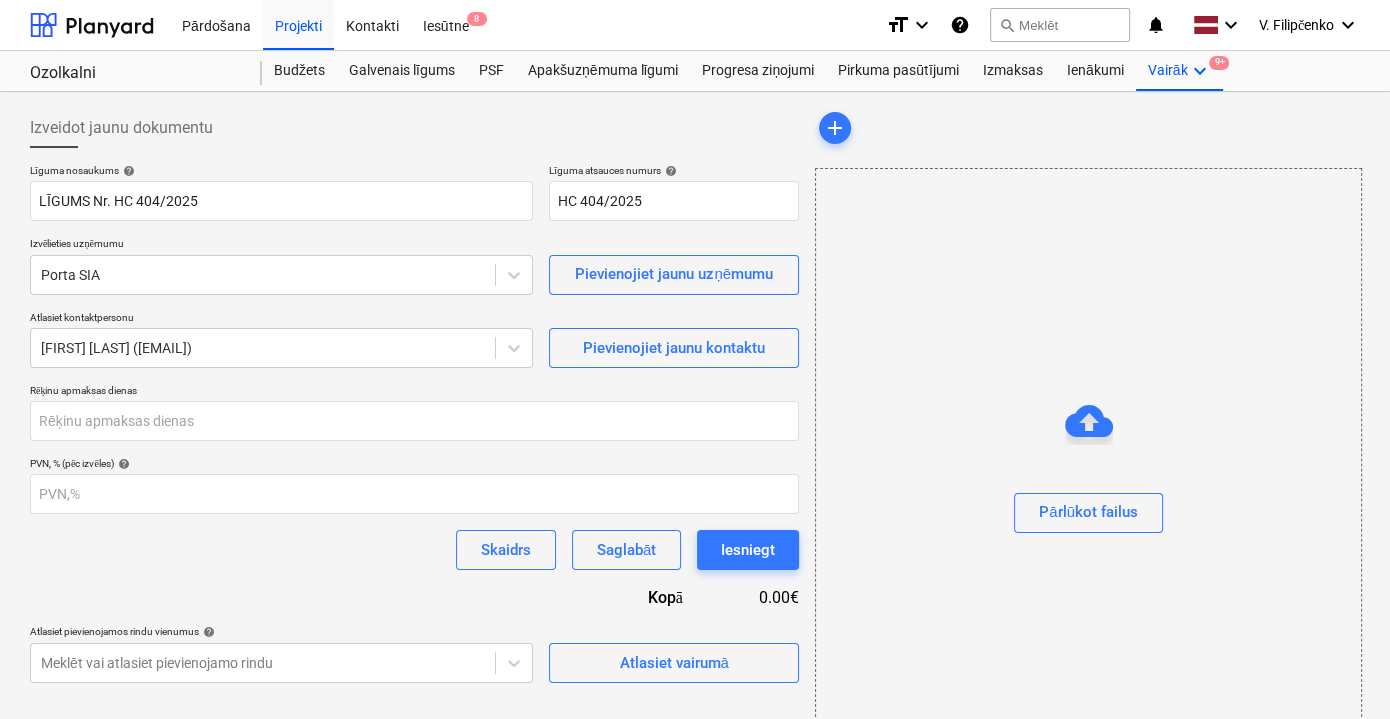 scroll, scrollTop: 0, scrollLeft: 0, axis: both 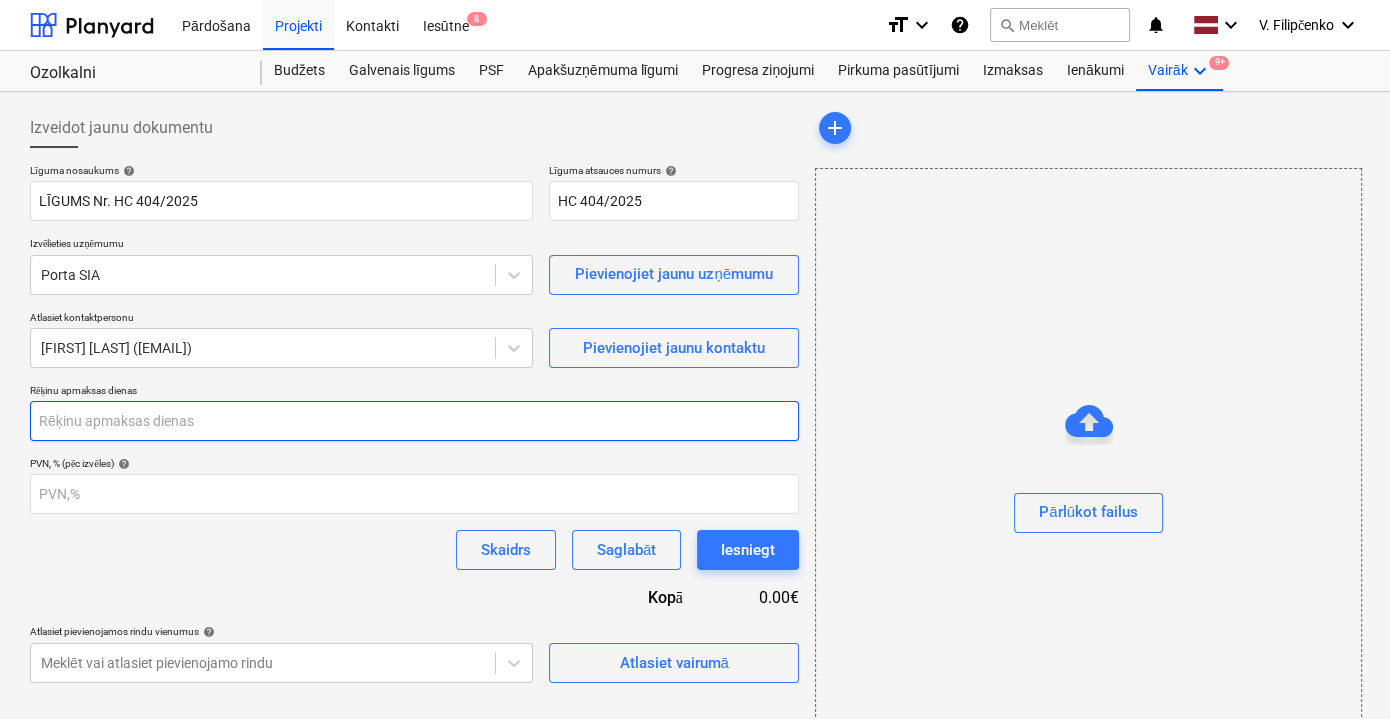 click at bounding box center (414, 421) 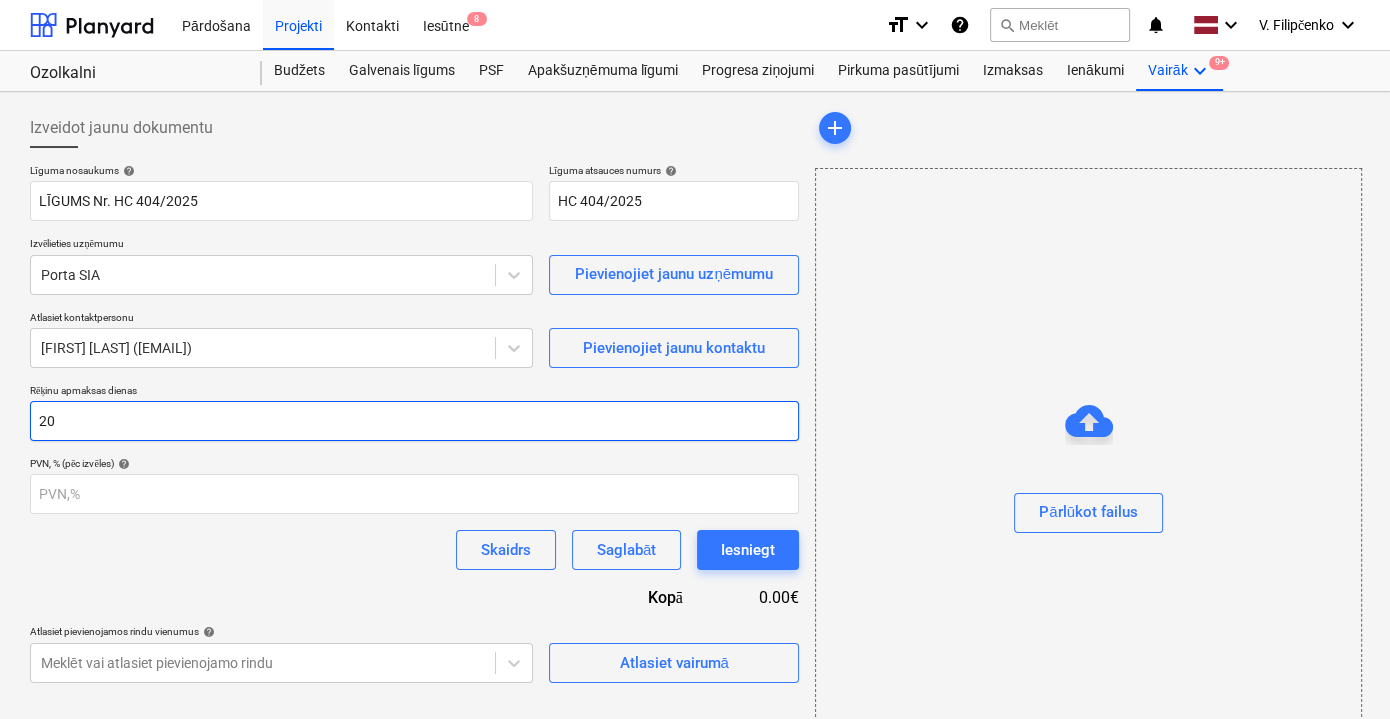 type on "20" 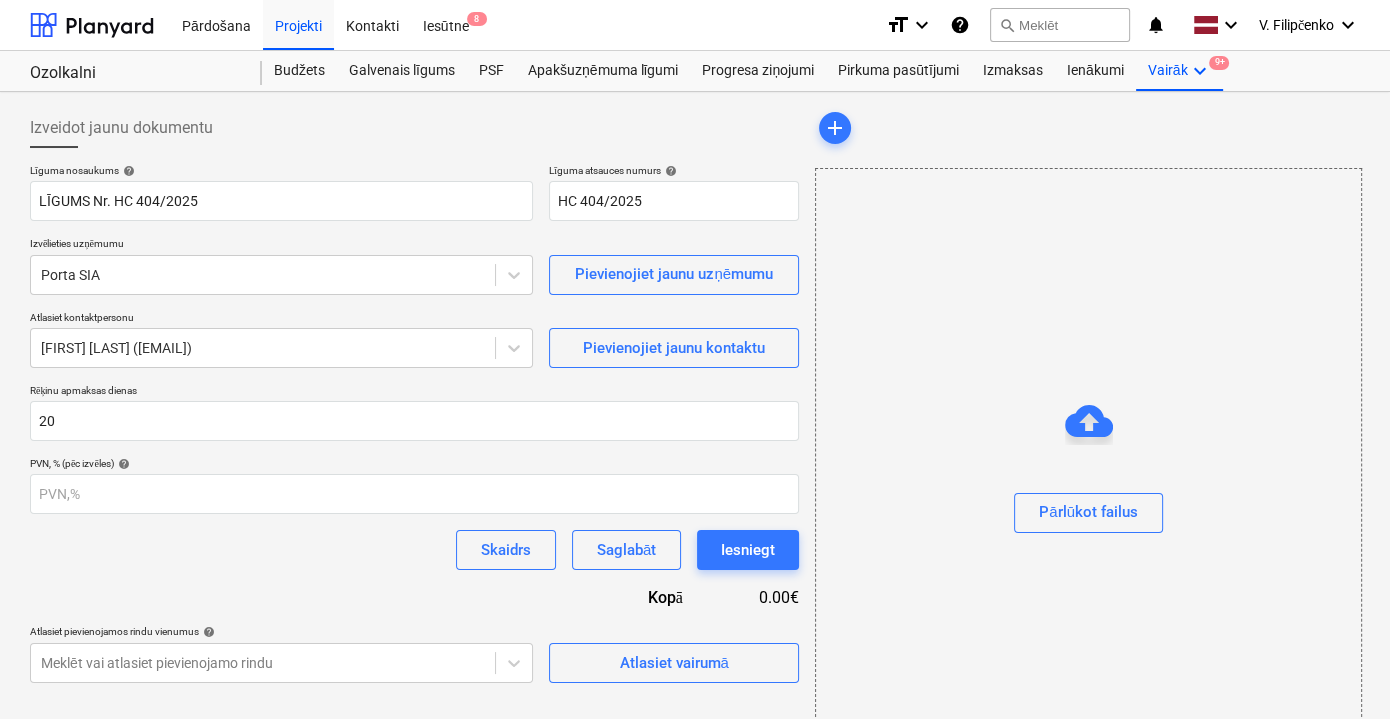 click on "Skaidrs Saglabāt Iesniegt" at bounding box center (414, 550) 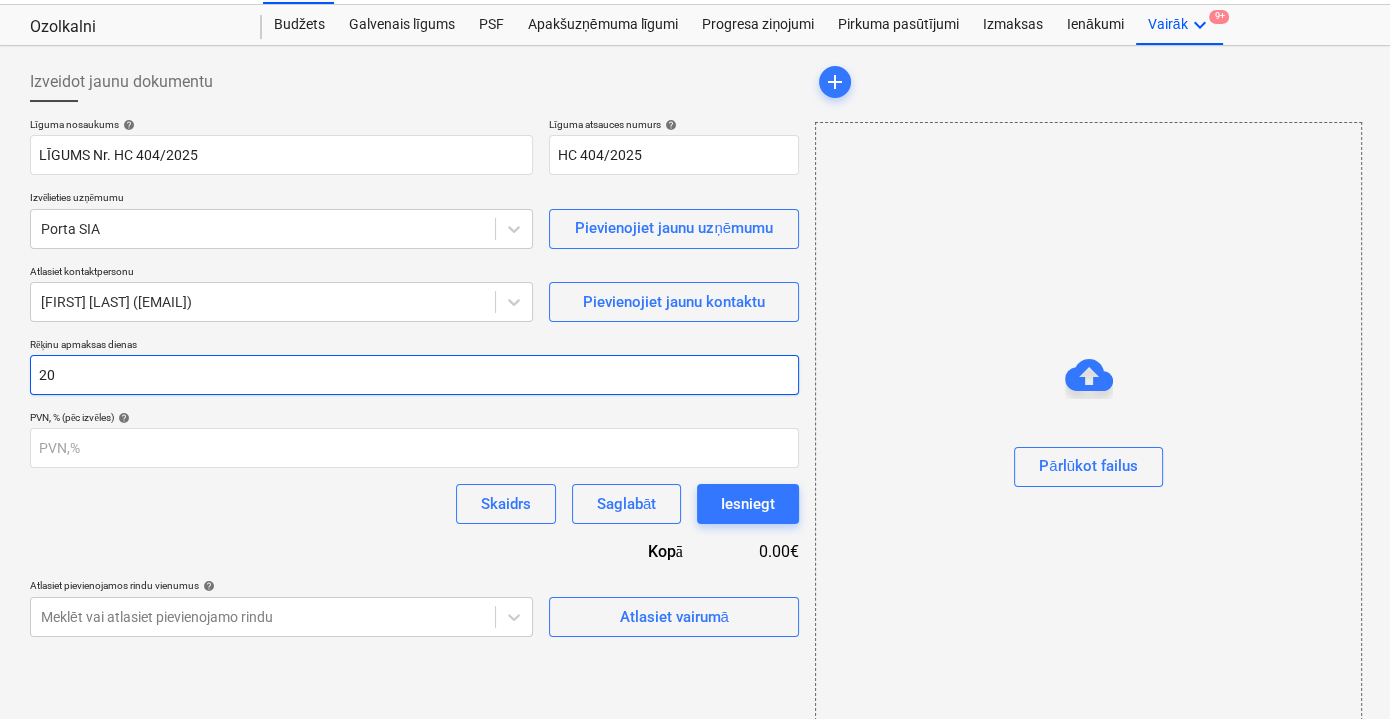 scroll, scrollTop: 72, scrollLeft: 0, axis: vertical 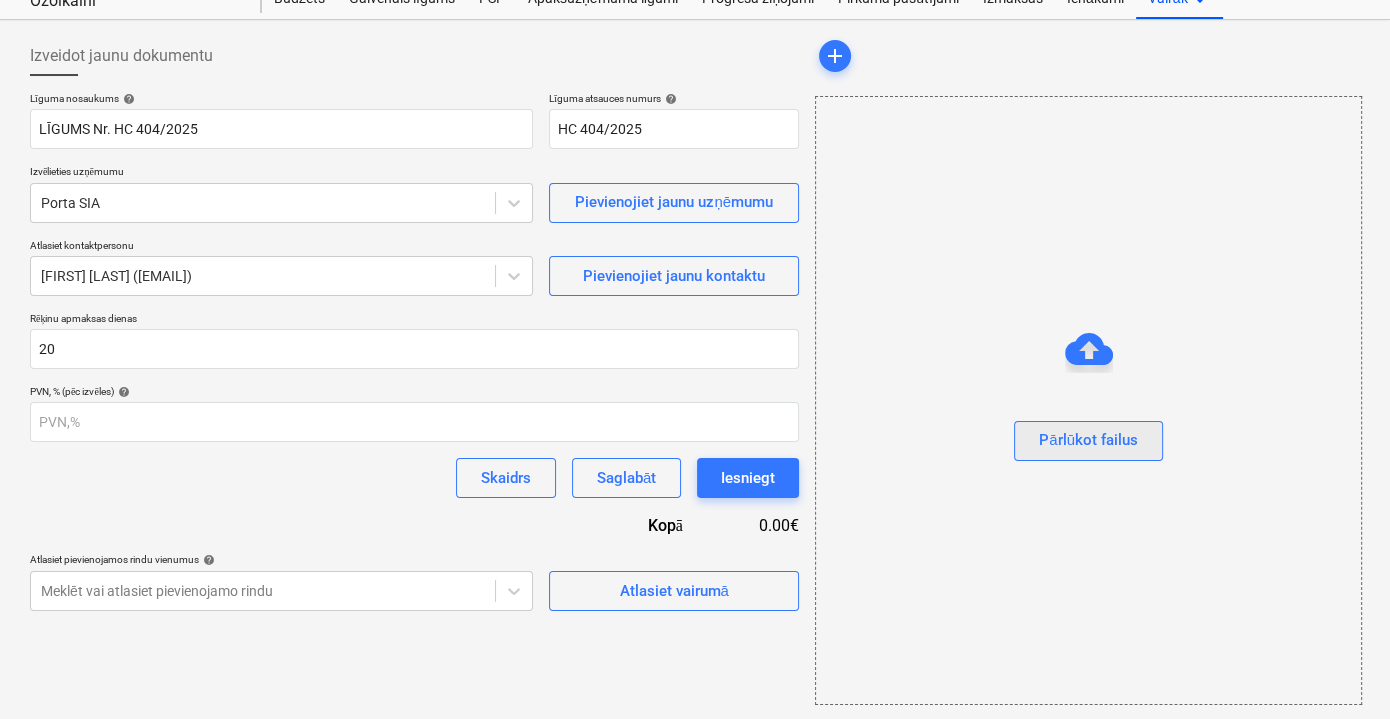 click on "Pārlūkot failus" at bounding box center (1088, 440) 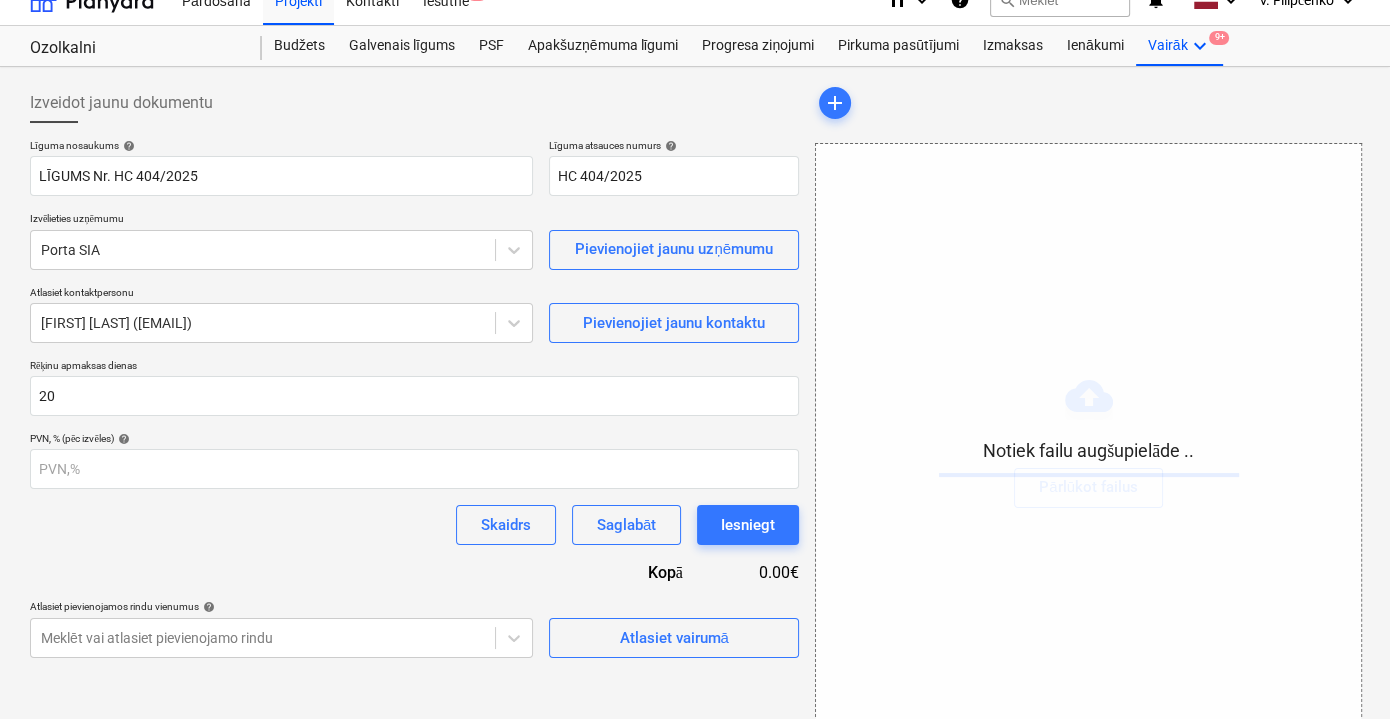 scroll, scrollTop: 0, scrollLeft: 0, axis: both 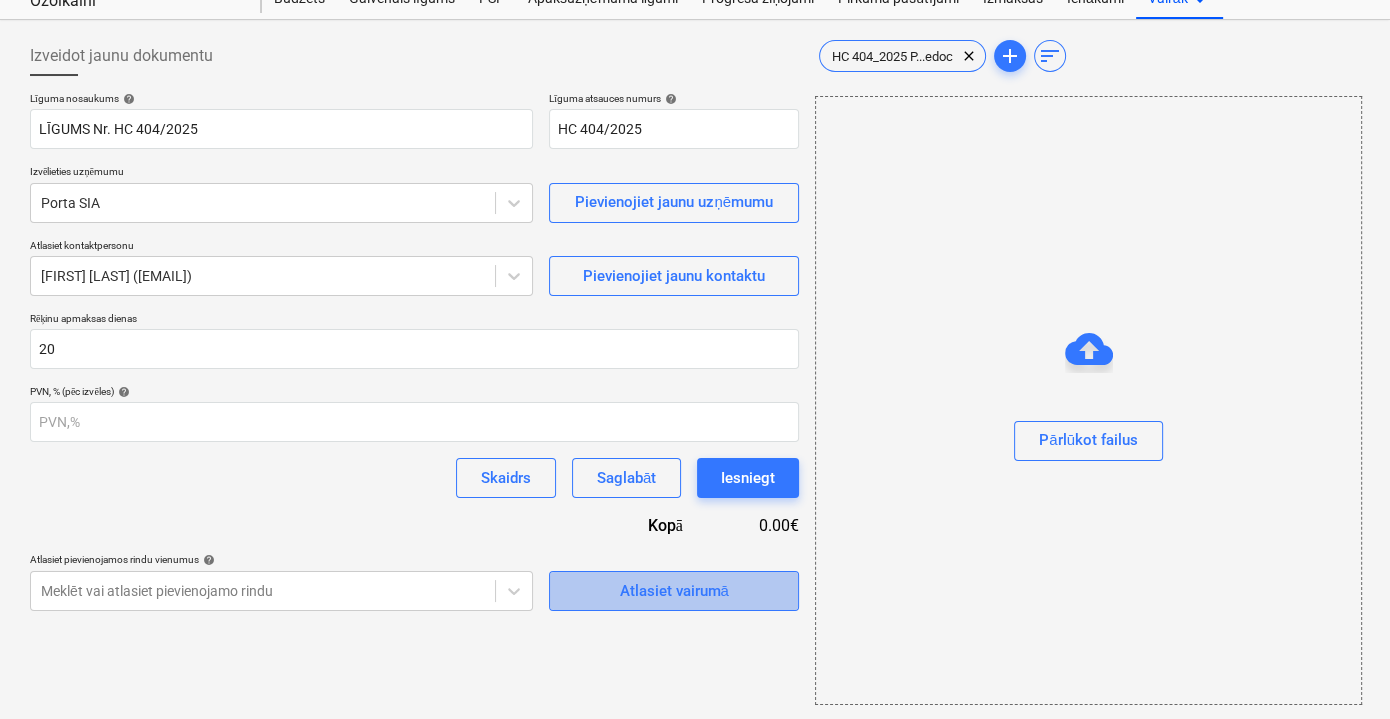 click on "Atlasiet vairumā" at bounding box center [673, 591] 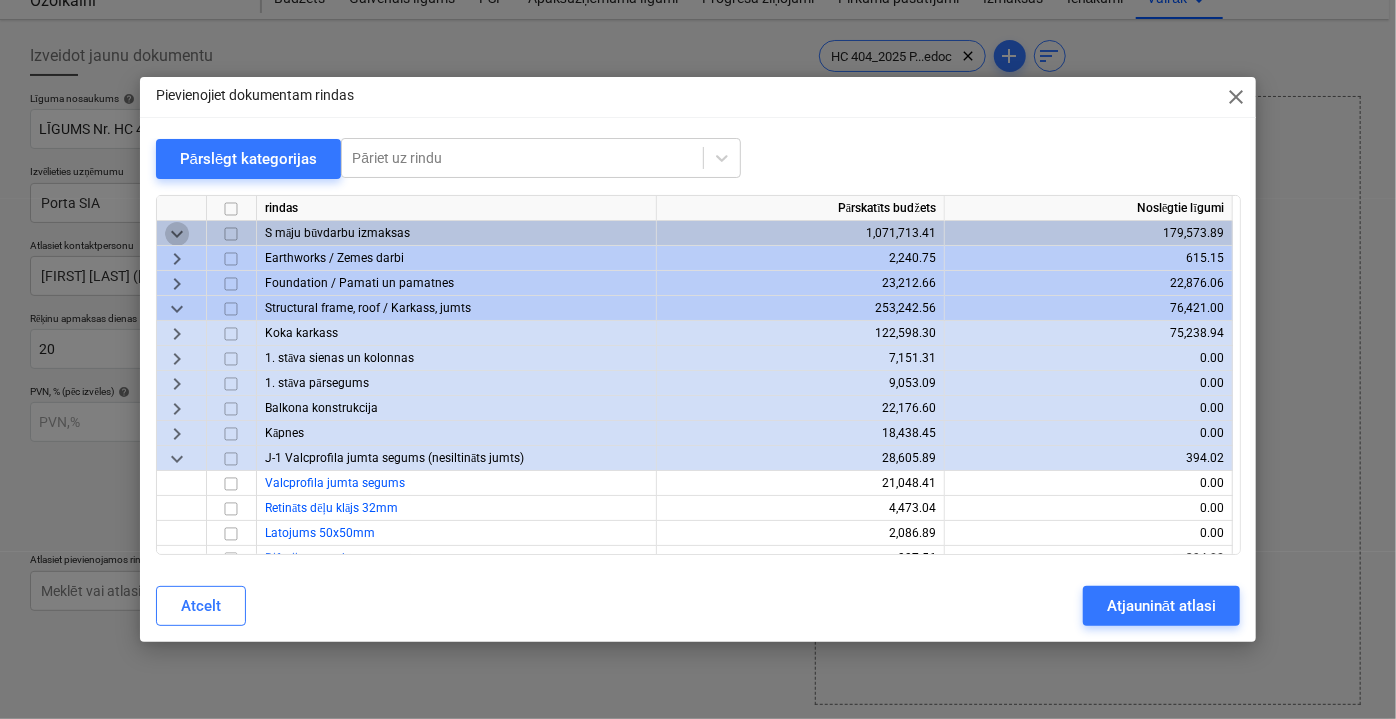 click on "keyboard_arrow_down" at bounding box center [177, 233] 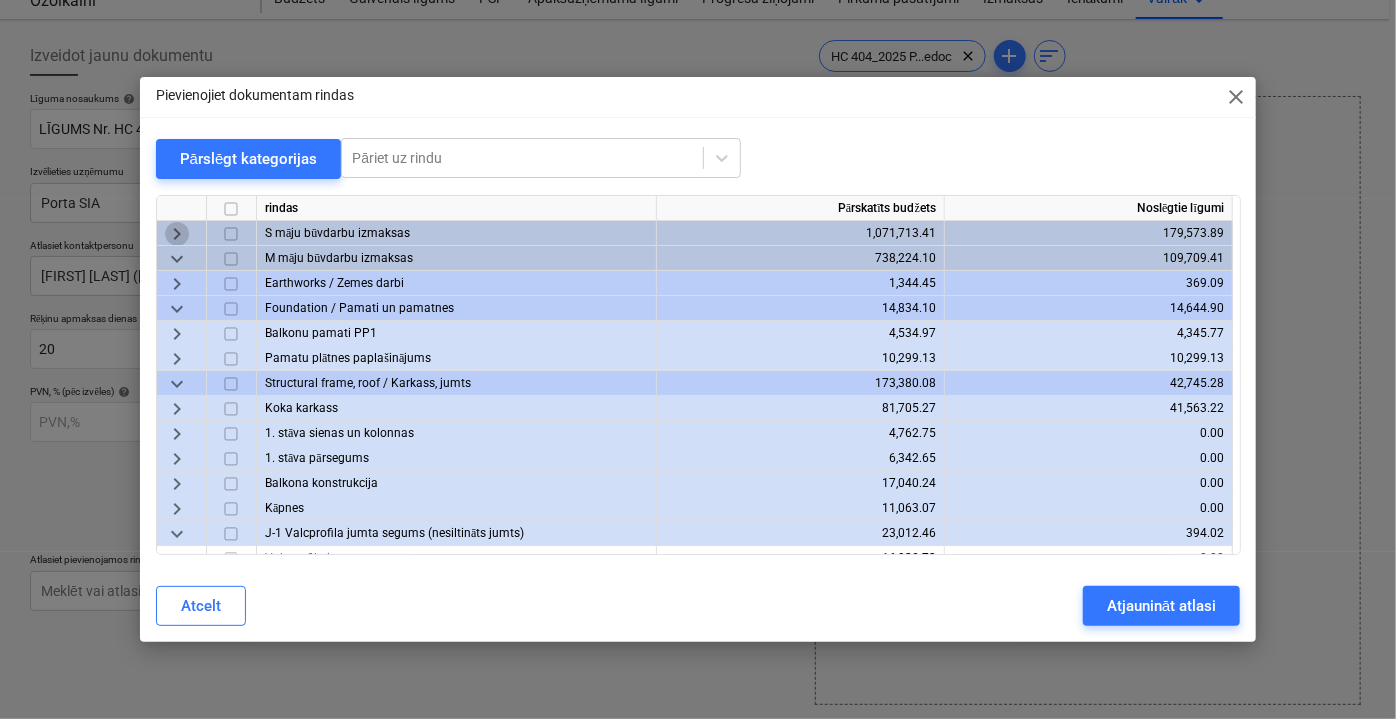 click on "keyboard_arrow_right" at bounding box center (177, 233) 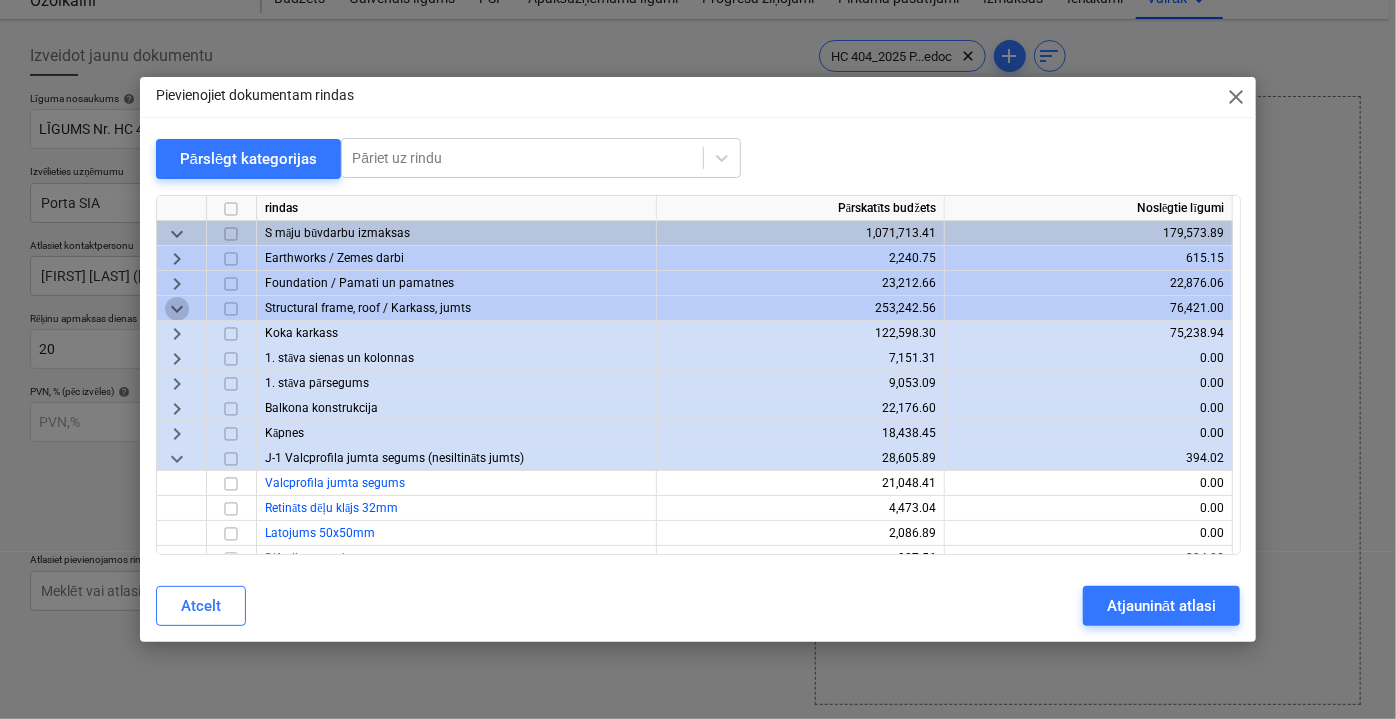 click on "keyboard_arrow_down" at bounding box center (177, 308) 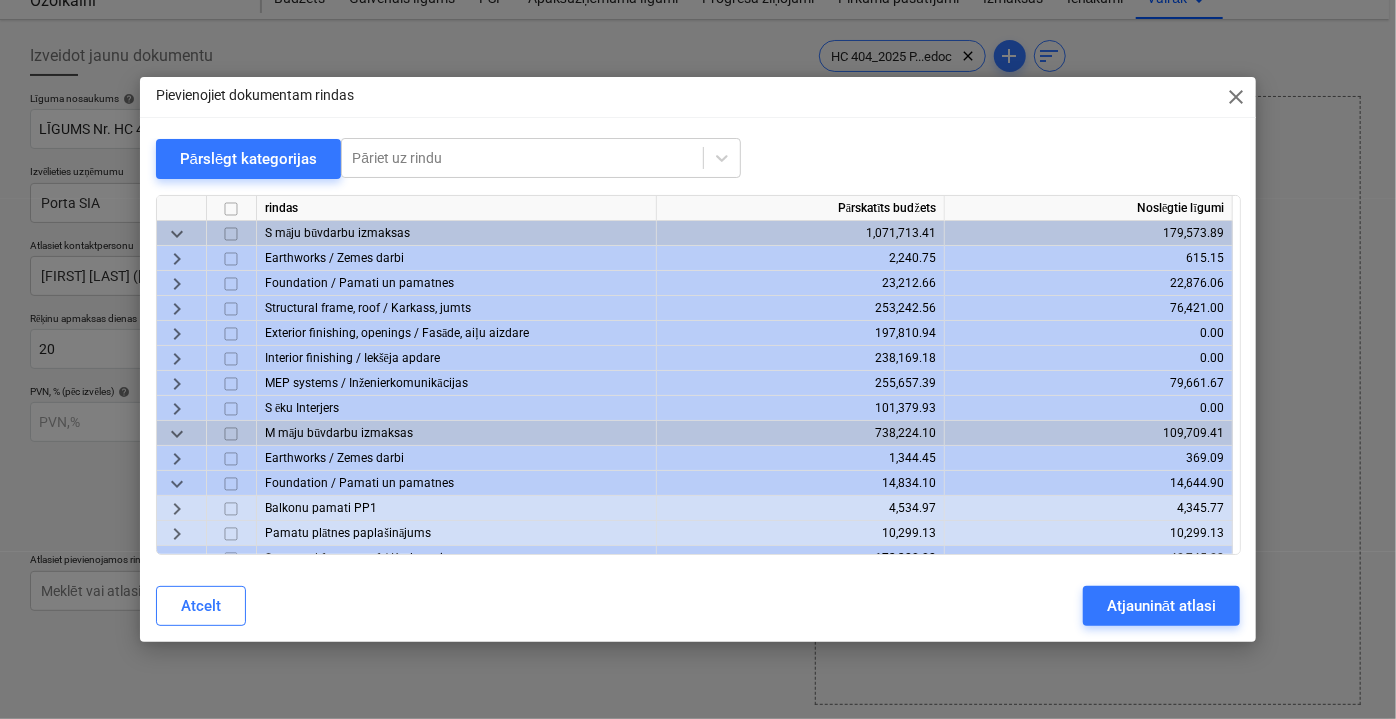 click on "keyboard_arrow_right" at bounding box center (177, 333) 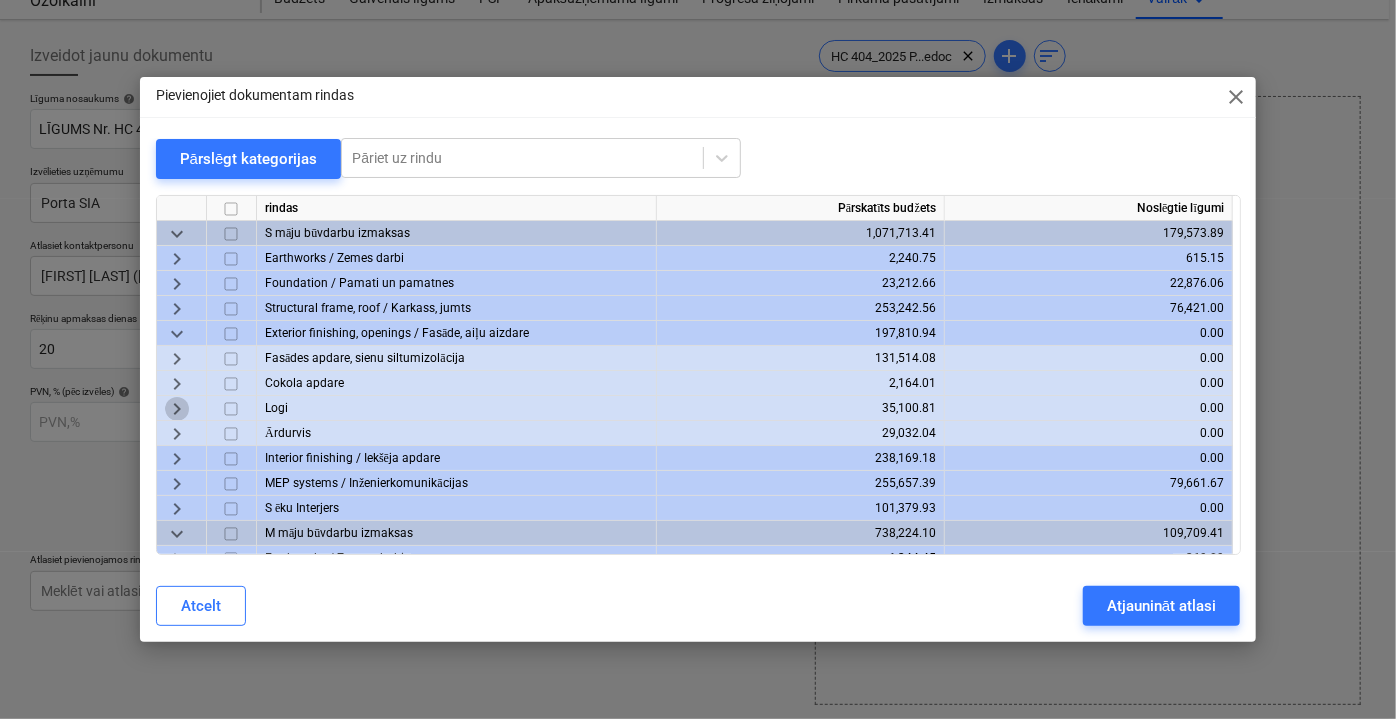 click on "keyboard_arrow_right" at bounding box center [177, 408] 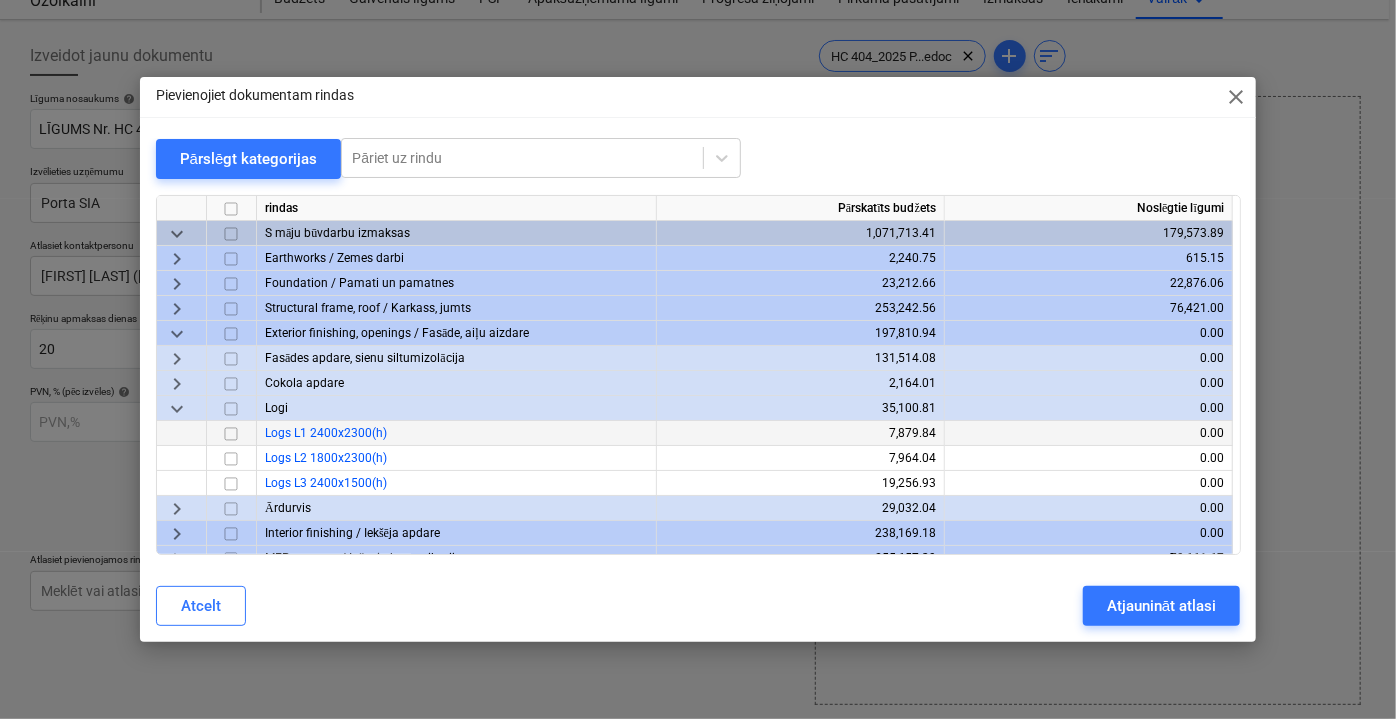 click at bounding box center [231, 433] 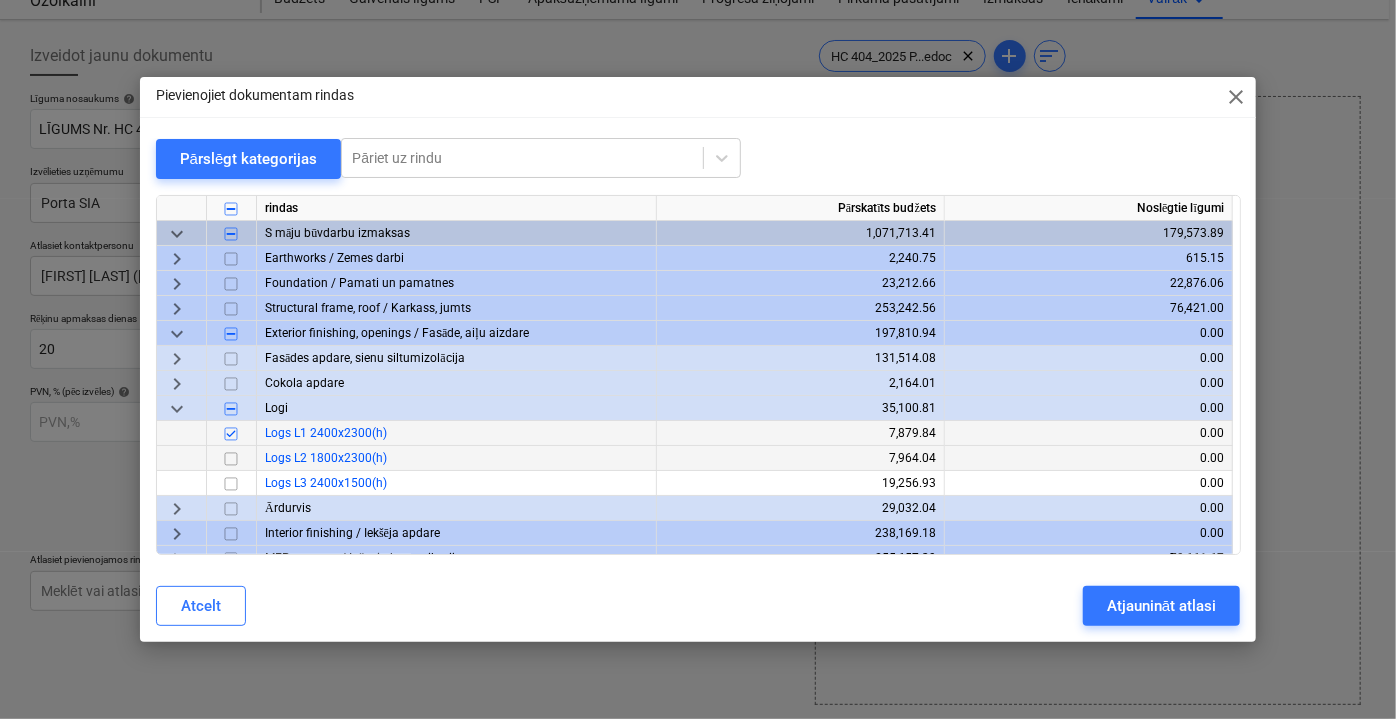 click at bounding box center [231, 458] 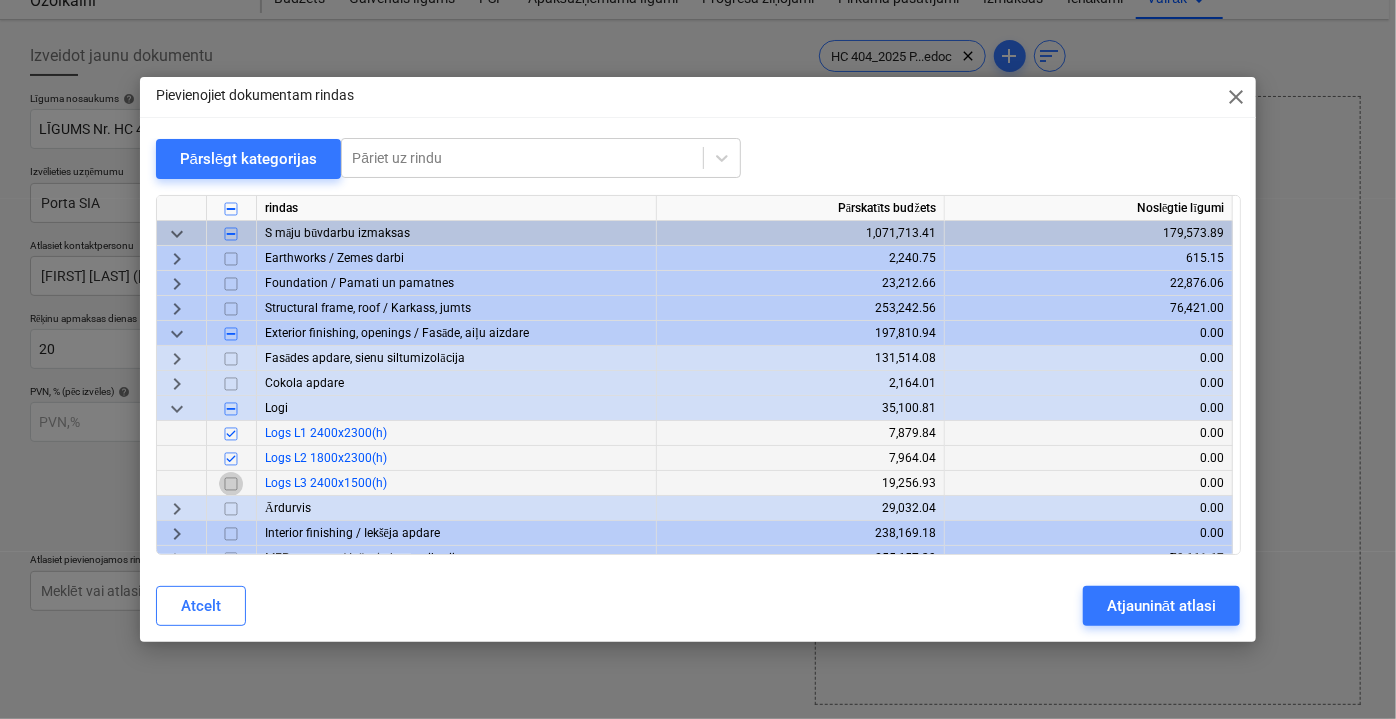 click at bounding box center (231, 483) 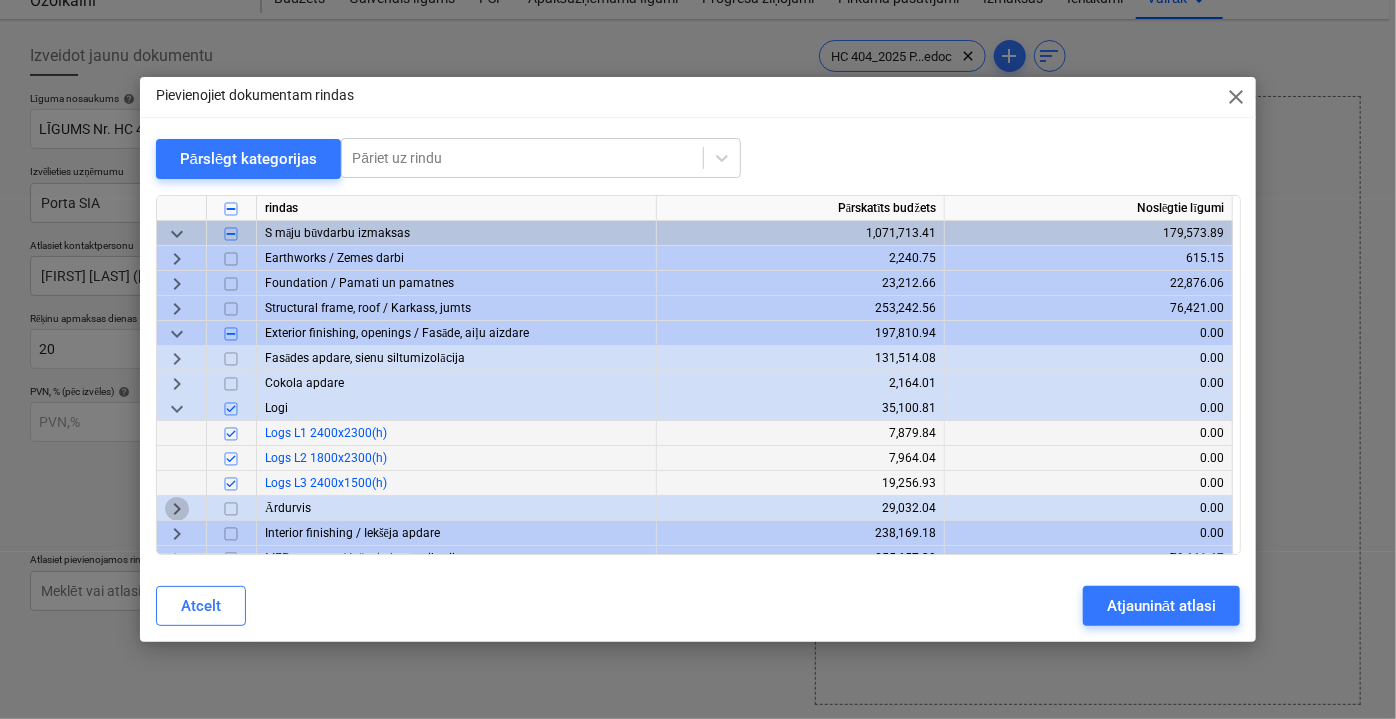 click on "keyboard_arrow_right" at bounding box center (177, 508) 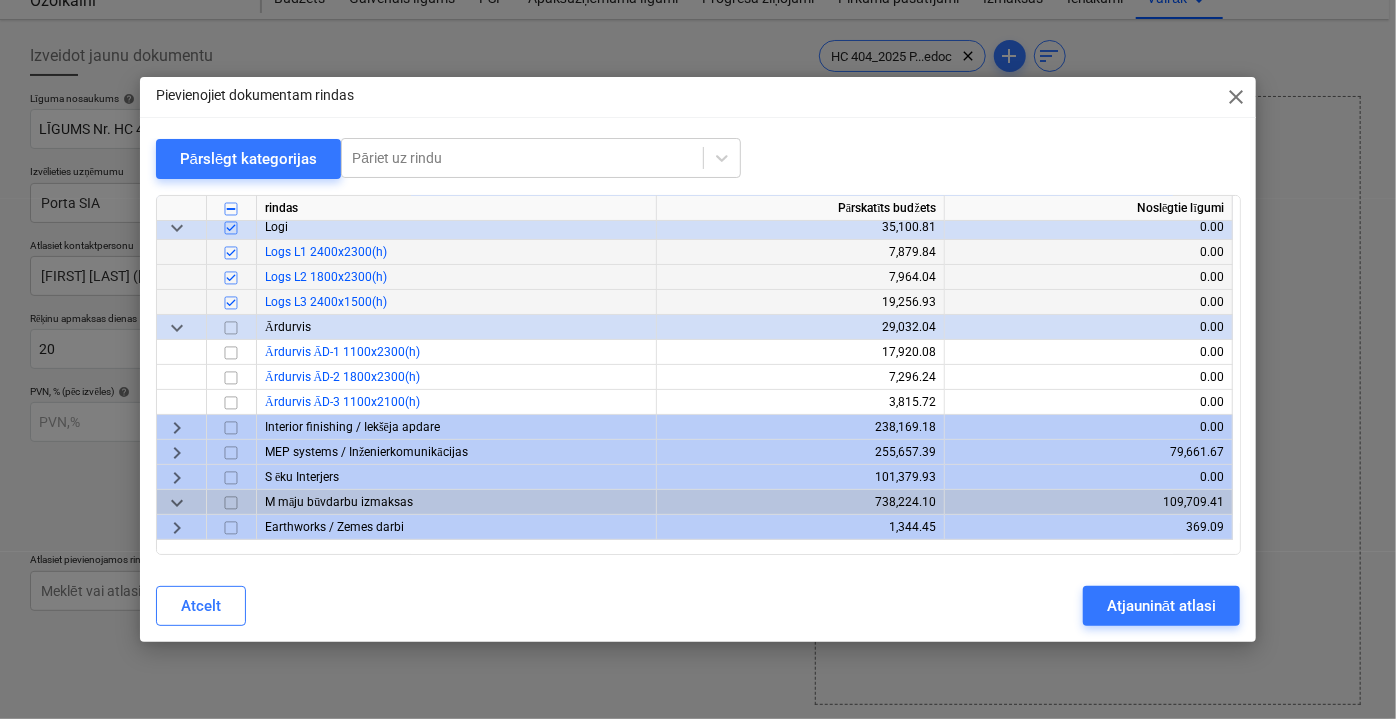scroll, scrollTop: 181, scrollLeft: 0, axis: vertical 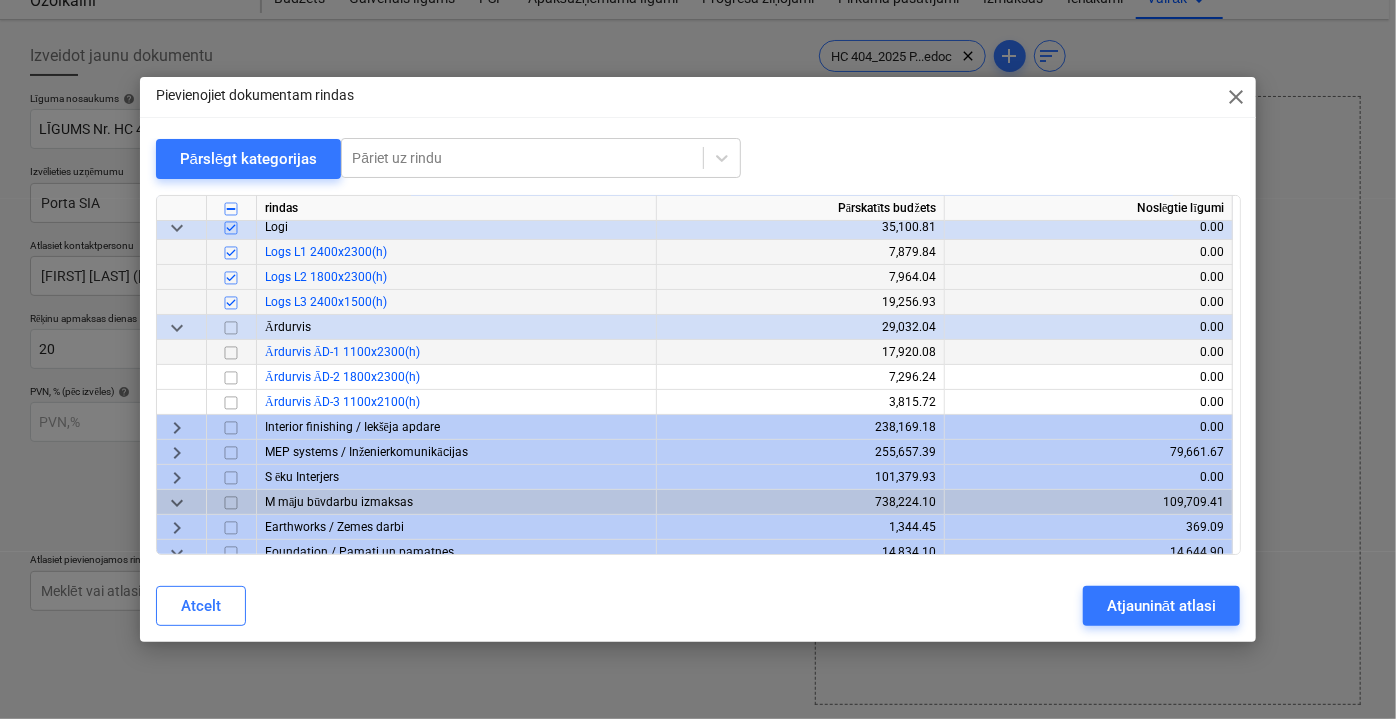 click at bounding box center [231, 352] 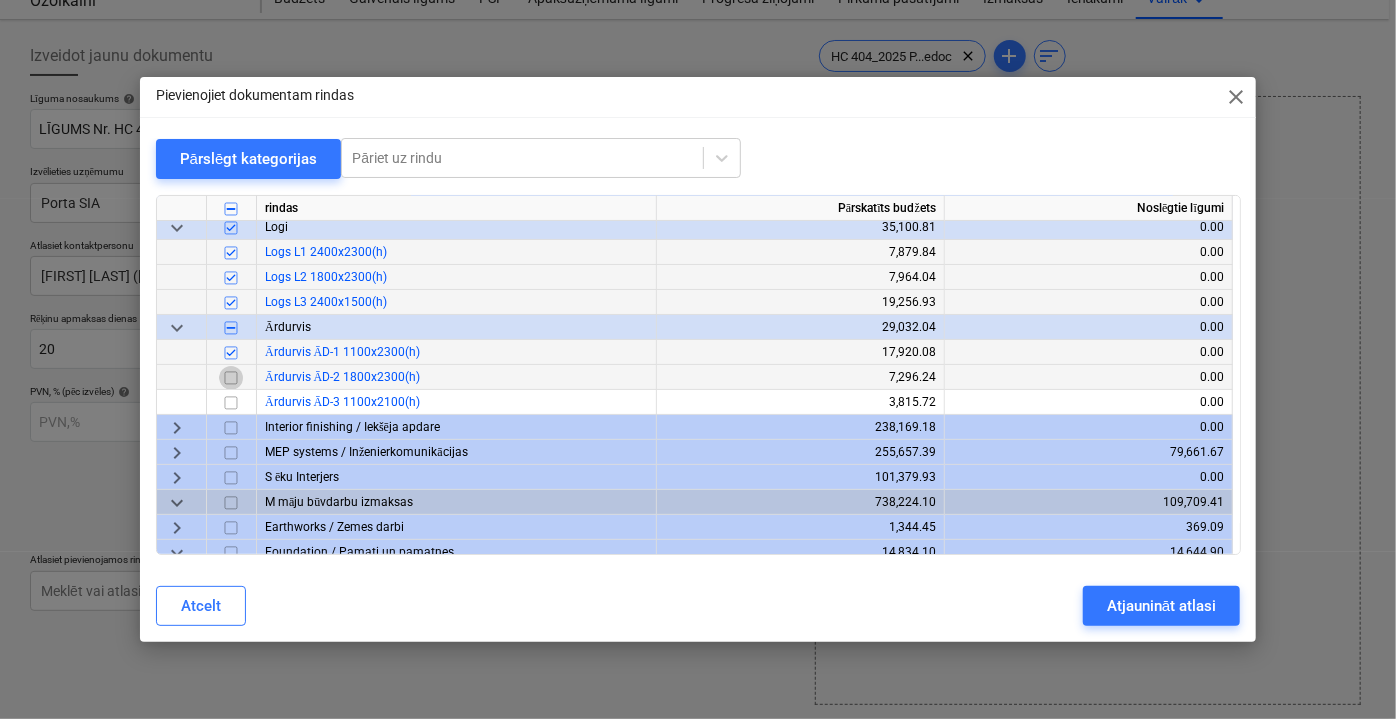 click at bounding box center [231, 377] 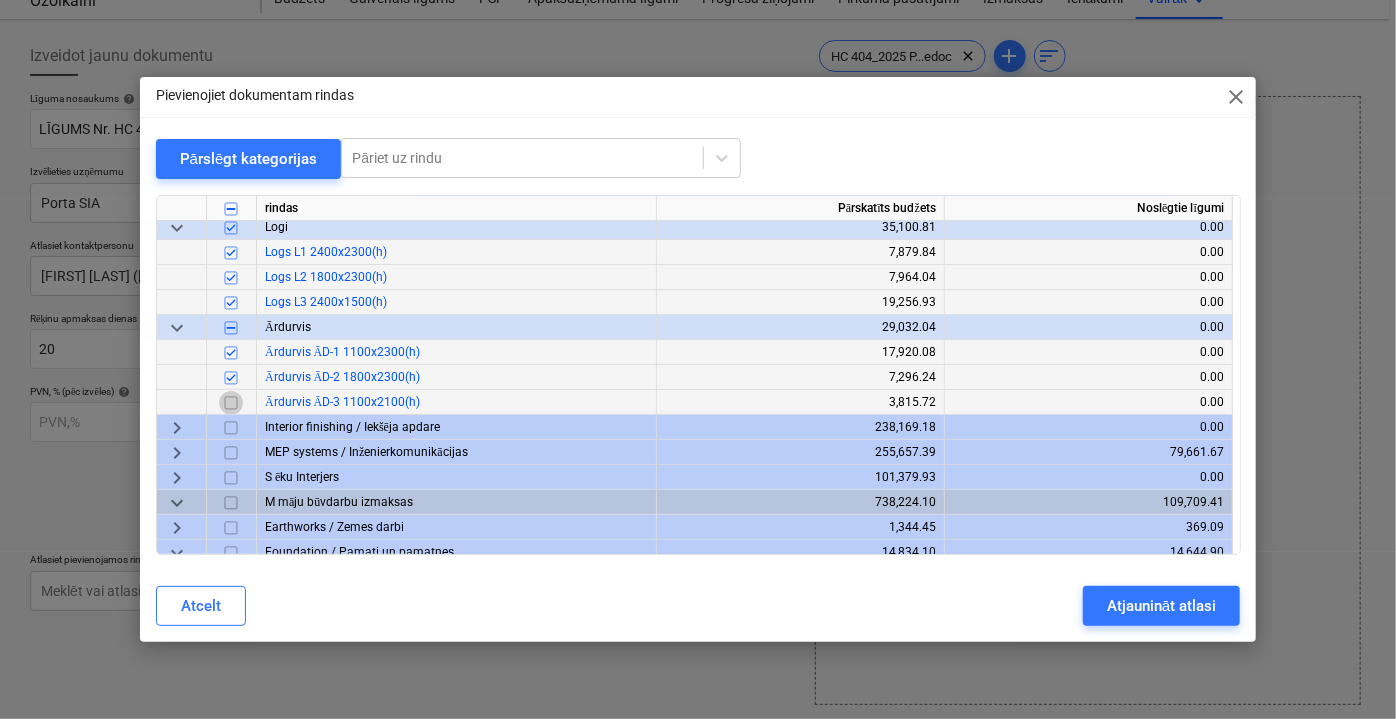 click at bounding box center (231, 402) 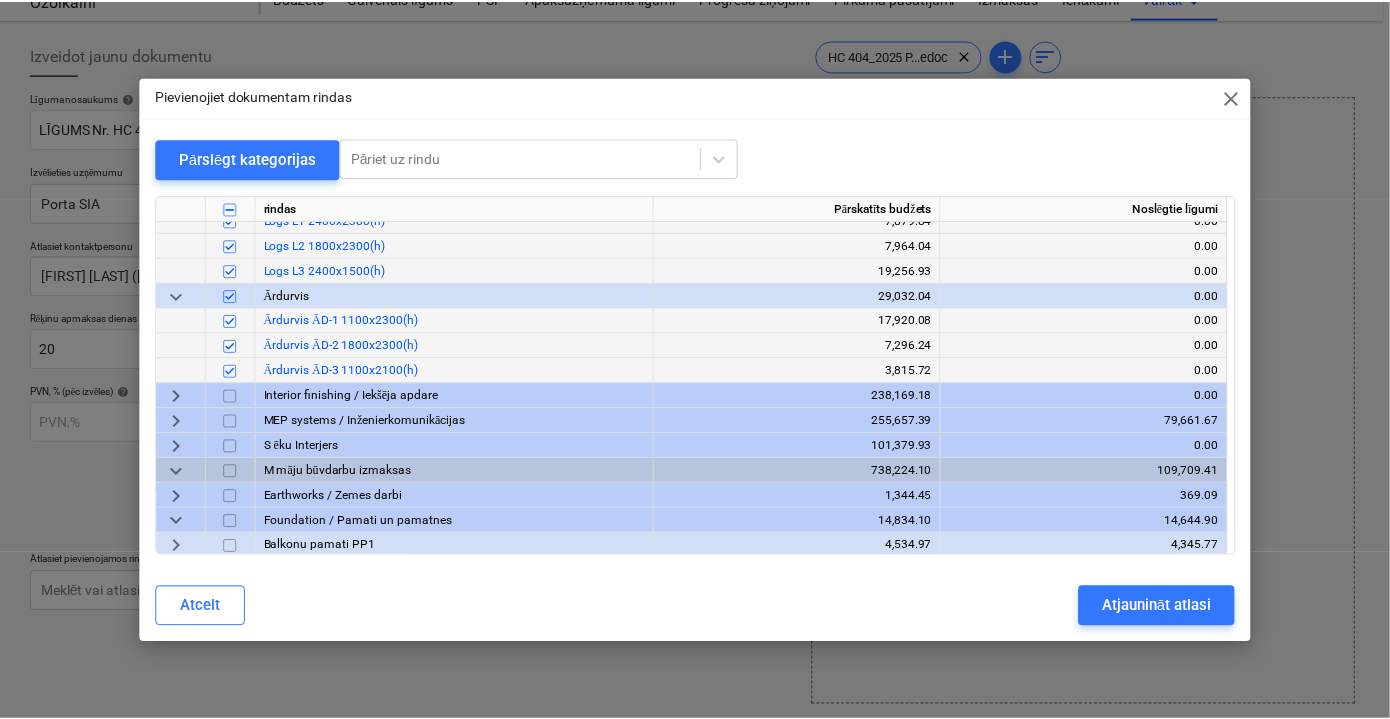 scroll, scrollTop: 181, scrollLeft: 0, axis: vertical 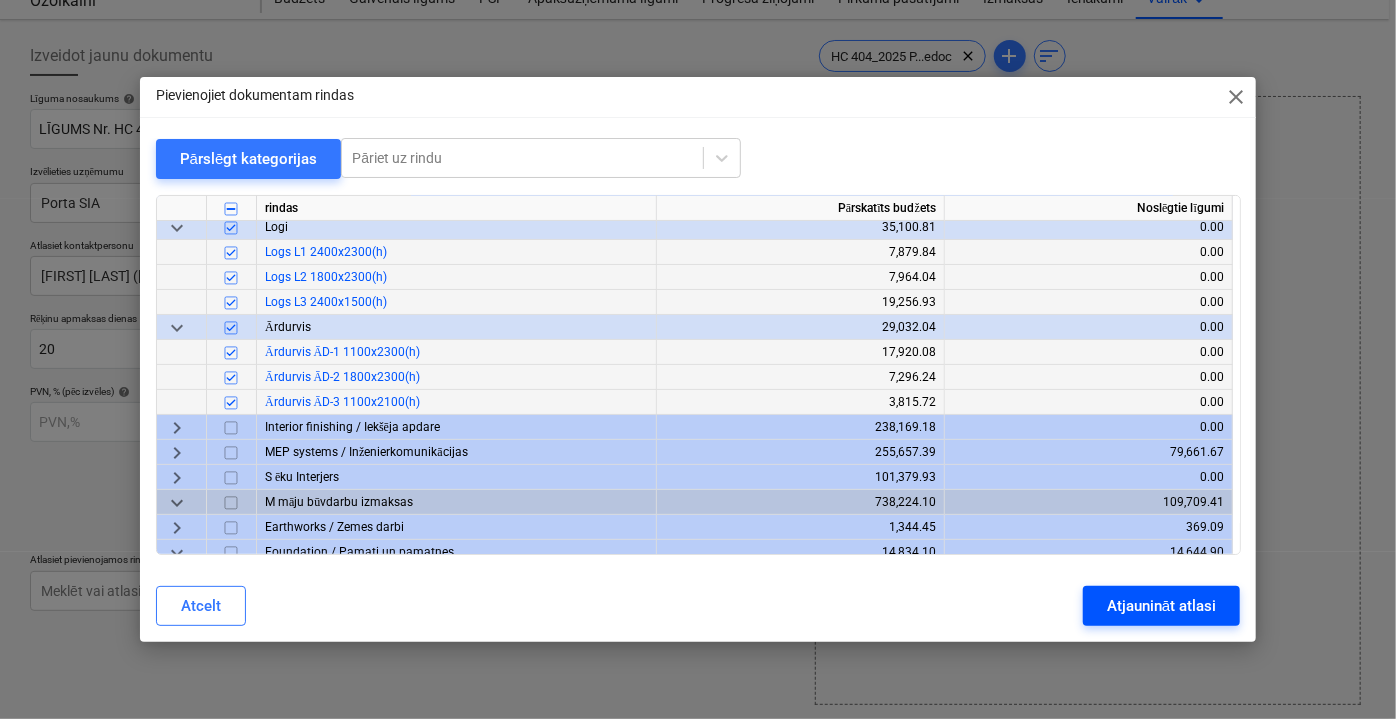 click on "Atjaunināt atlasi" at bounding box center [1161, 606] 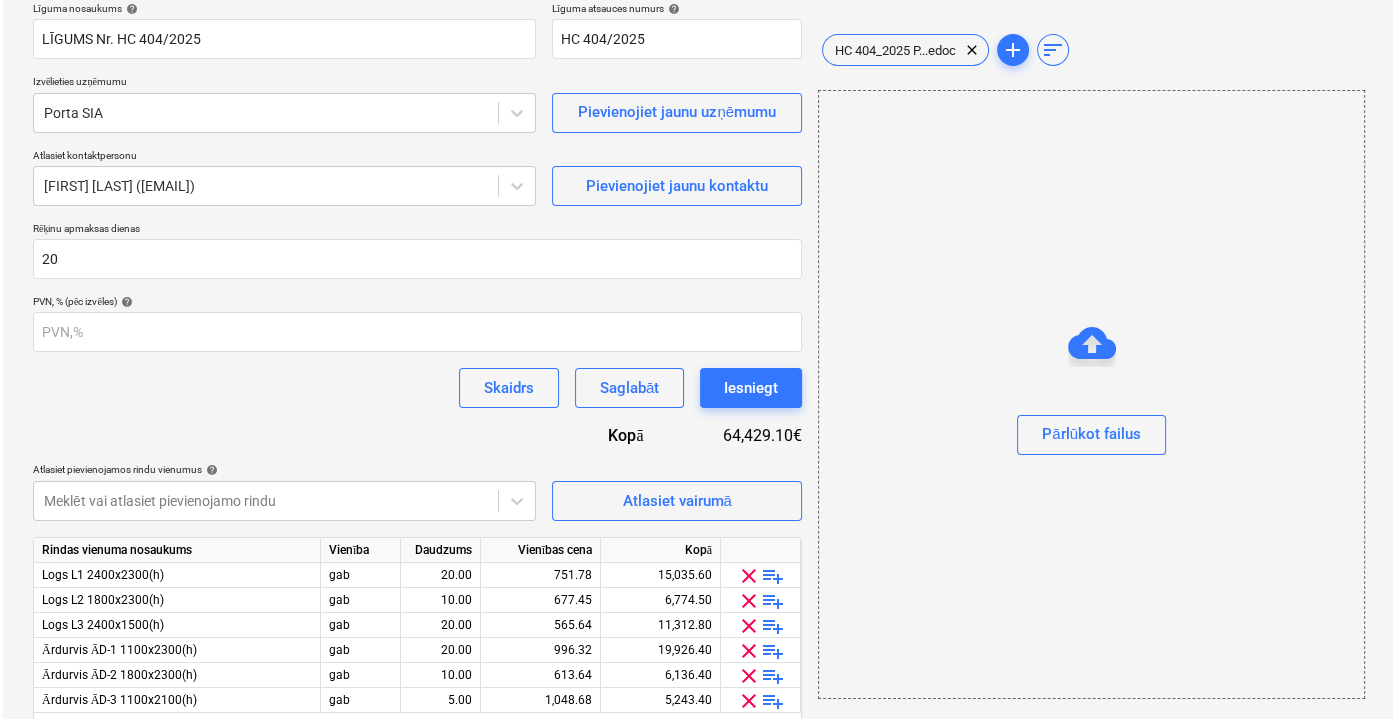 scroll, scrollTop: 236, scrollLeft: 0, axis: vertical 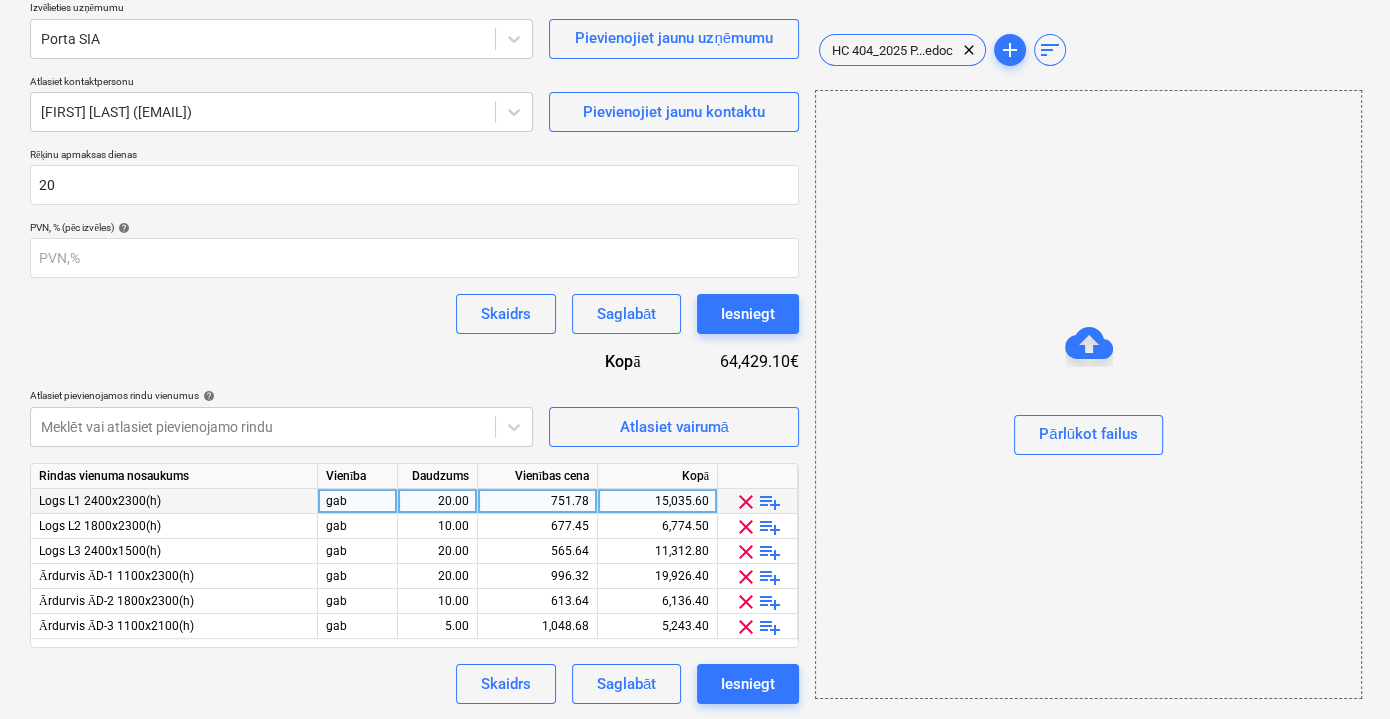click on "20.00" at bounding box center [437, 501] 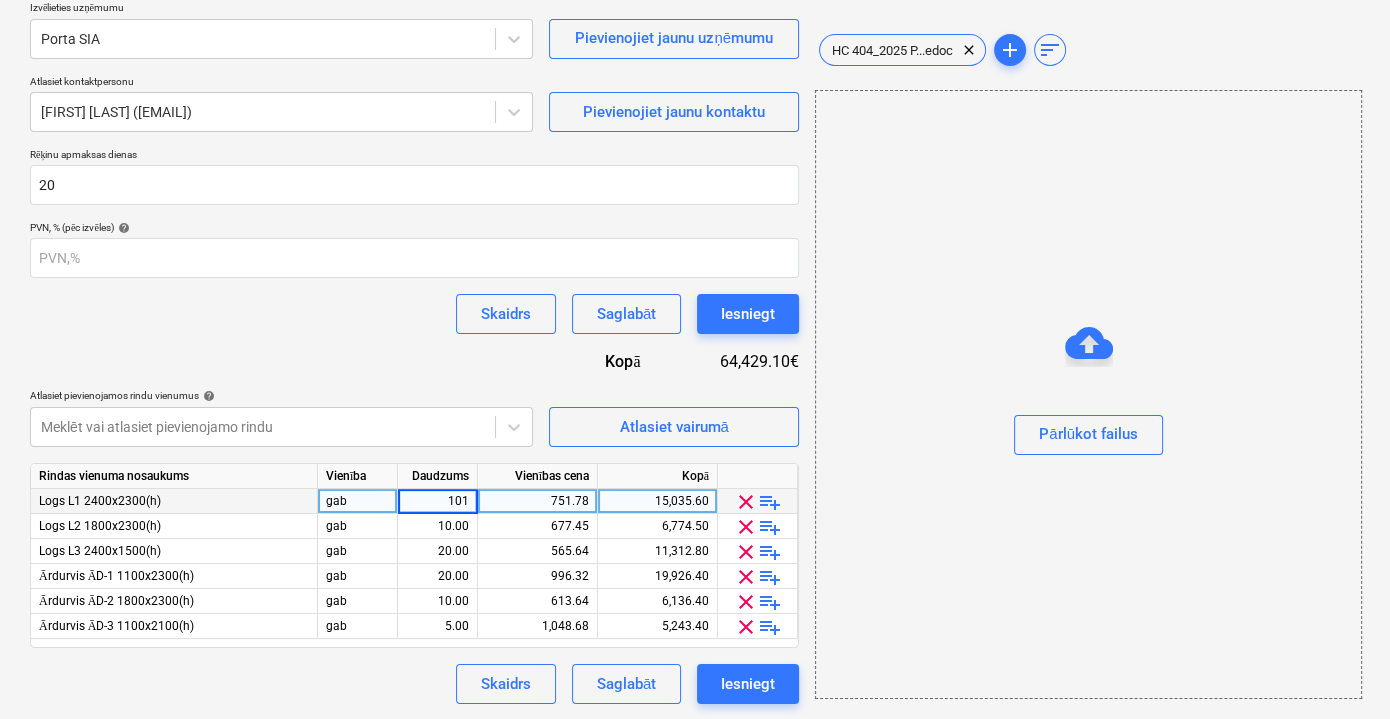 type on "10" 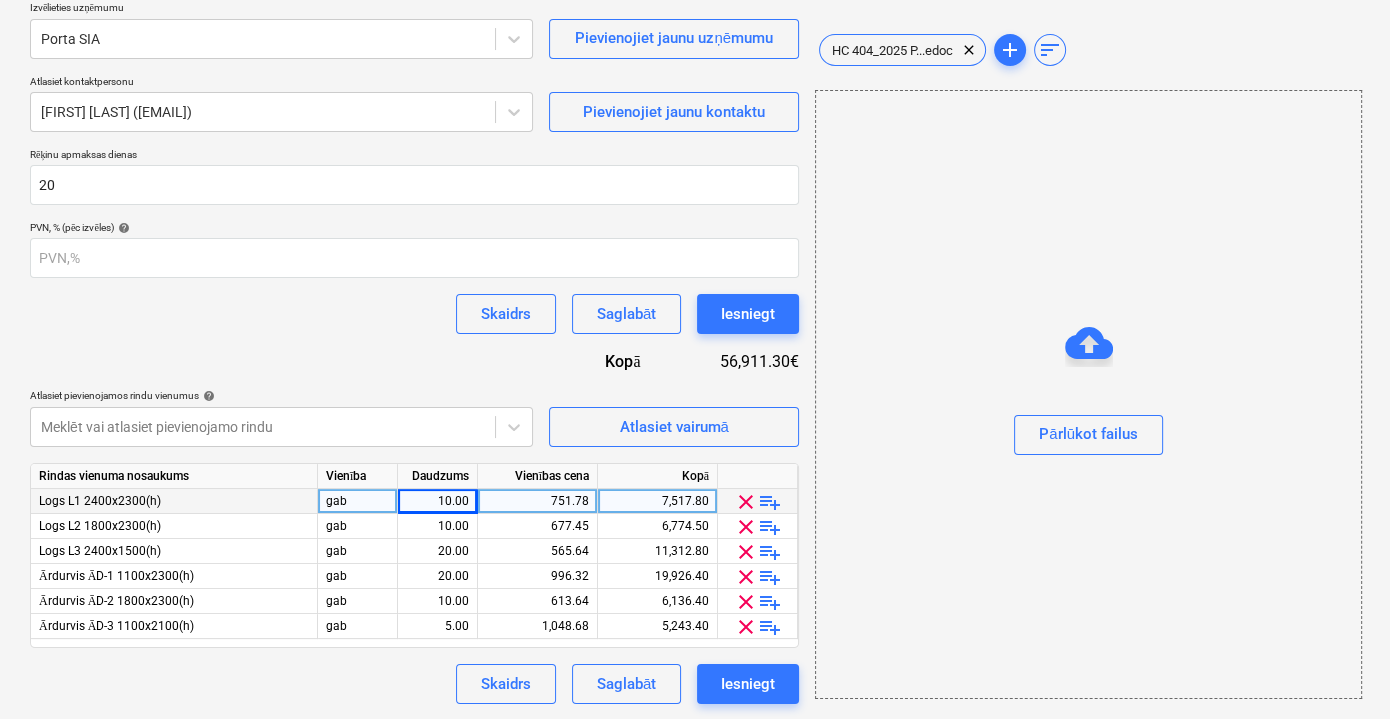 click on "751.78" at bounding box center [537, 501] 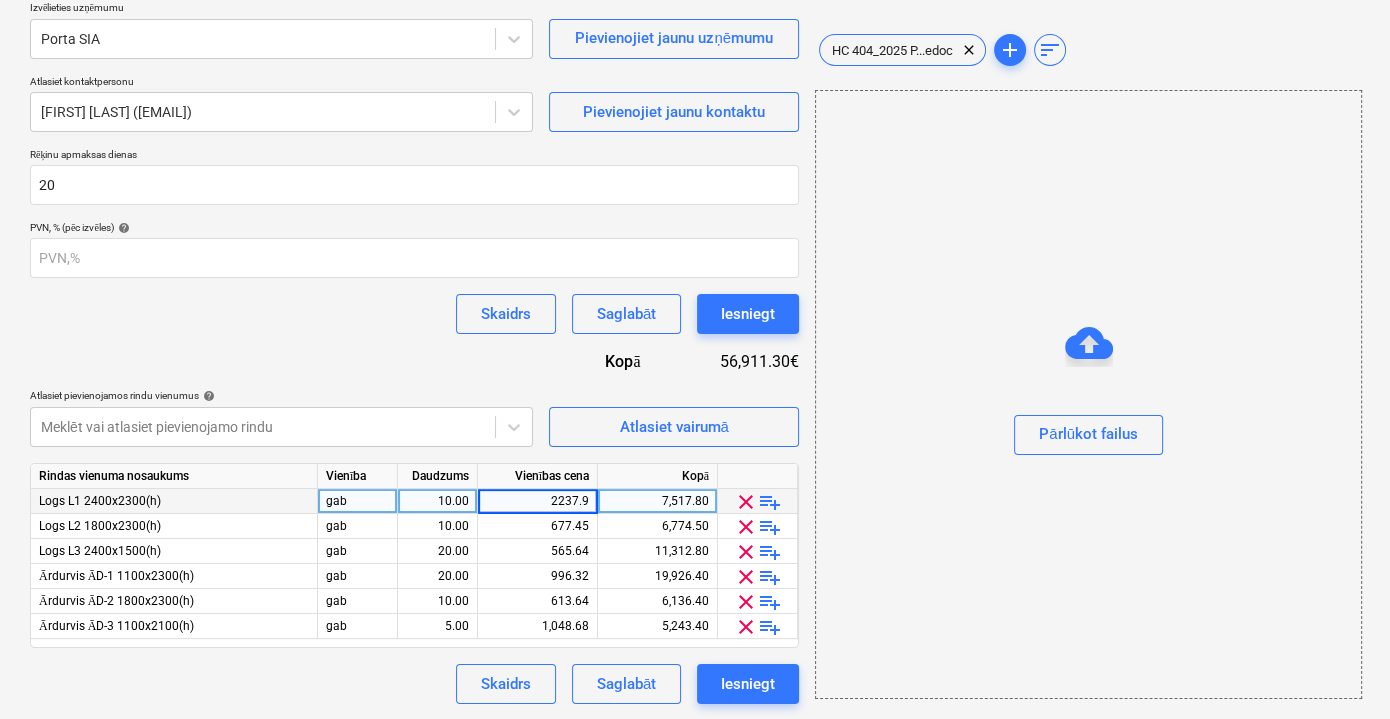 type on "2237.94" 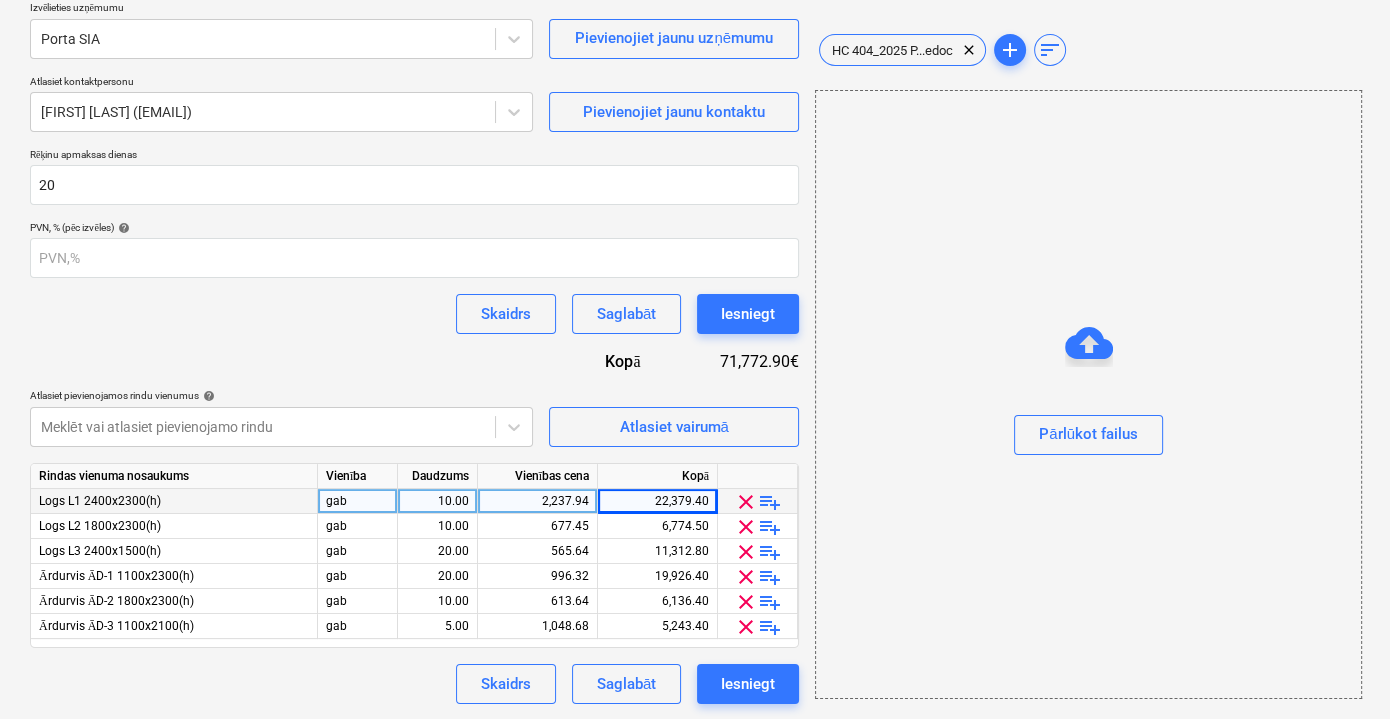 click on "22,379.40" at bounding box center [657, 501] 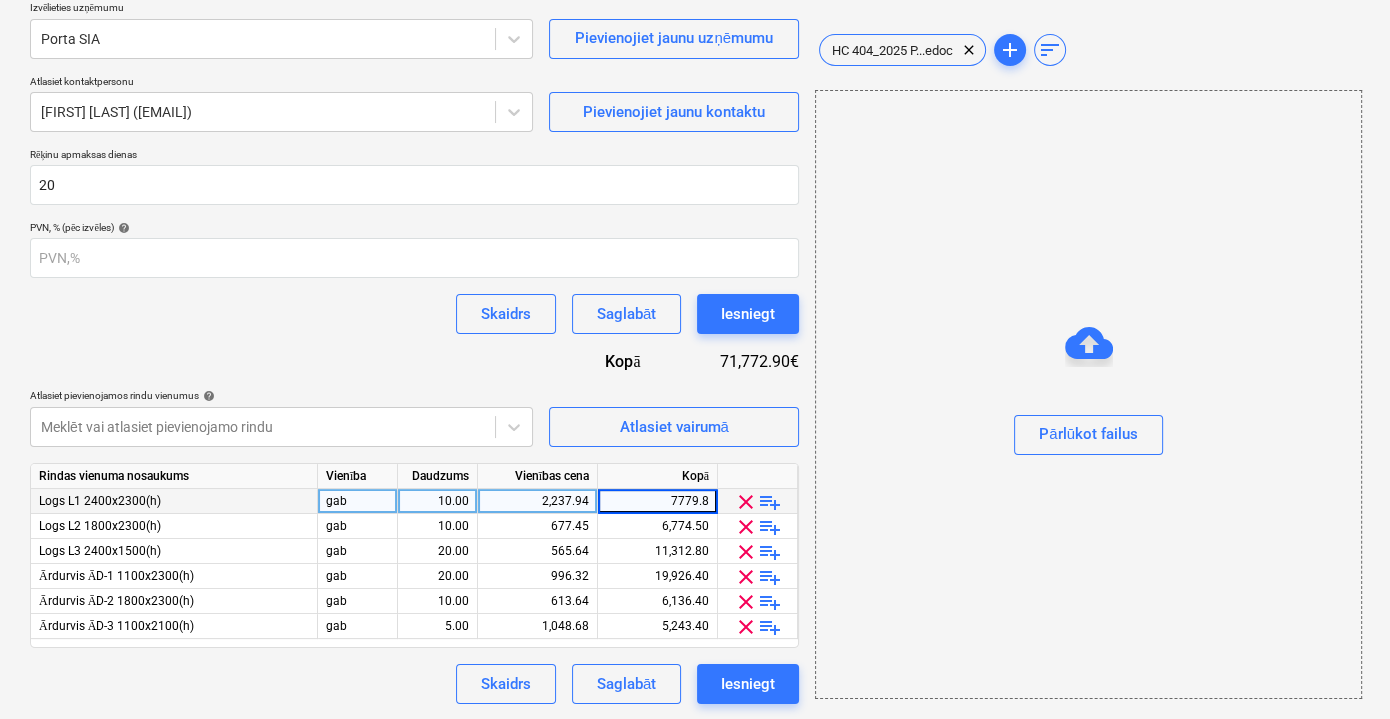 type on "7779.84" 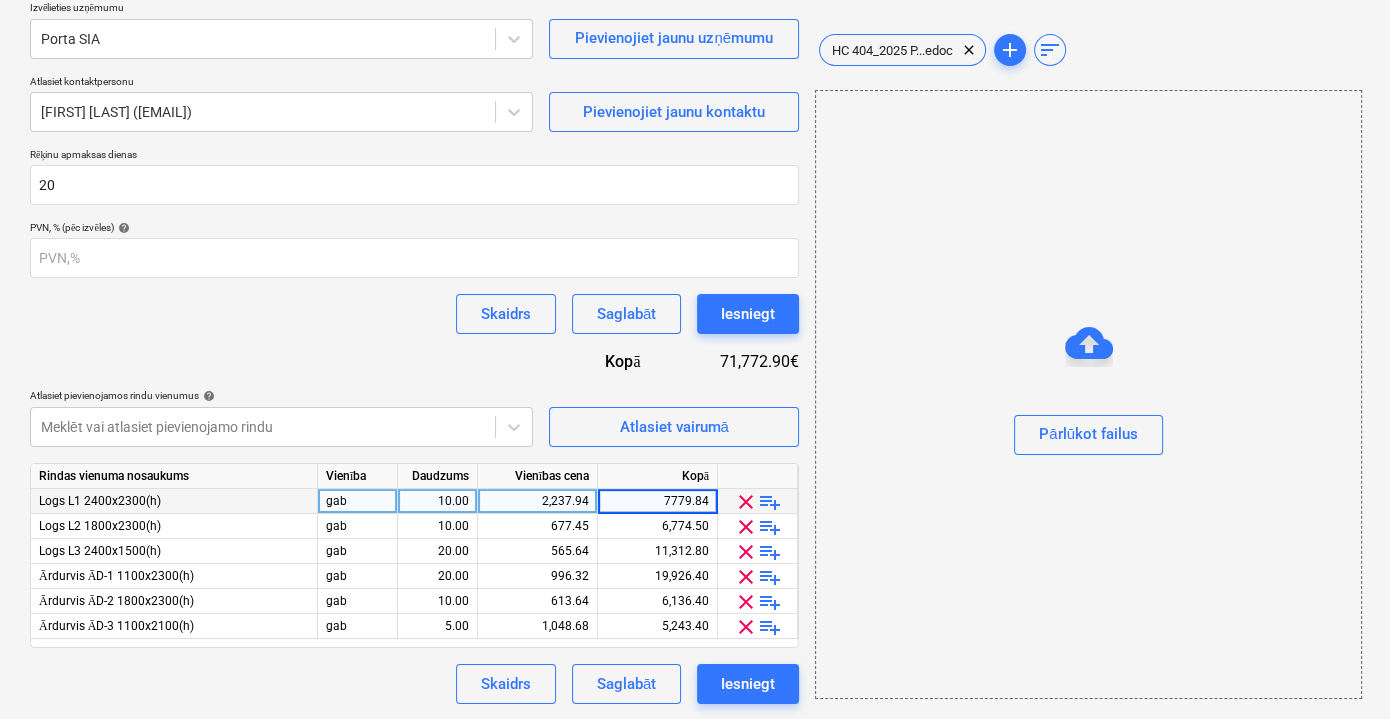 click on "Līguma nosaukums help LĪGUMS Nr. [NUMBER]/2025 Līguma atsauces numurs help HC [NUMBER]/2025 Izvēlieties uzņēmumu [COMPANY]   Pievienojiet jaunu uzņēmumu Atlasiet kontaktpersonu [FIRST] [LAST] ([EMAIL]) Pievienojiet jaunu kontaktu Rēķinu apmaksas dienas 20 PVN, % (pēc izvēles) help Skaidrs Saglabāt Iesniegt Kopā 71,772.90€ Atlasiet pievienojamos rindu vienumus help Meklēt vai atlasiet pievienojamo rindu Atlasiet vairumā Rindas vienuma nosaukums Vienība Daudzums Vienības cena Kopā  Logs L1 2400x2300(h) gab 10.00 2,237.94 7779.84 clear playlist_add  Logs L2 1800x2300(h) gab 10.00 677.45 6,774.50 clear playlist_add  Logs L3 2400x1500(h) gab 20.00 565.64 11,312.80 clear playlist_add  Ārdurvis ĀD-1 1100x2300(h) gab 20.00 996.32 19,926.40 clear playlist_add  Ārdurvis ĀD-2 1800x2300(h) gab 10.00 613.64 6,136.40 clear playlist_add  Ārdurvis ĀD-3 1100x2100(h) gab 5.00 1,048.68 5,243.40 clear playlist_add Skaidrs Saglabāt Iesniegt" at bounding box center (414, 316) 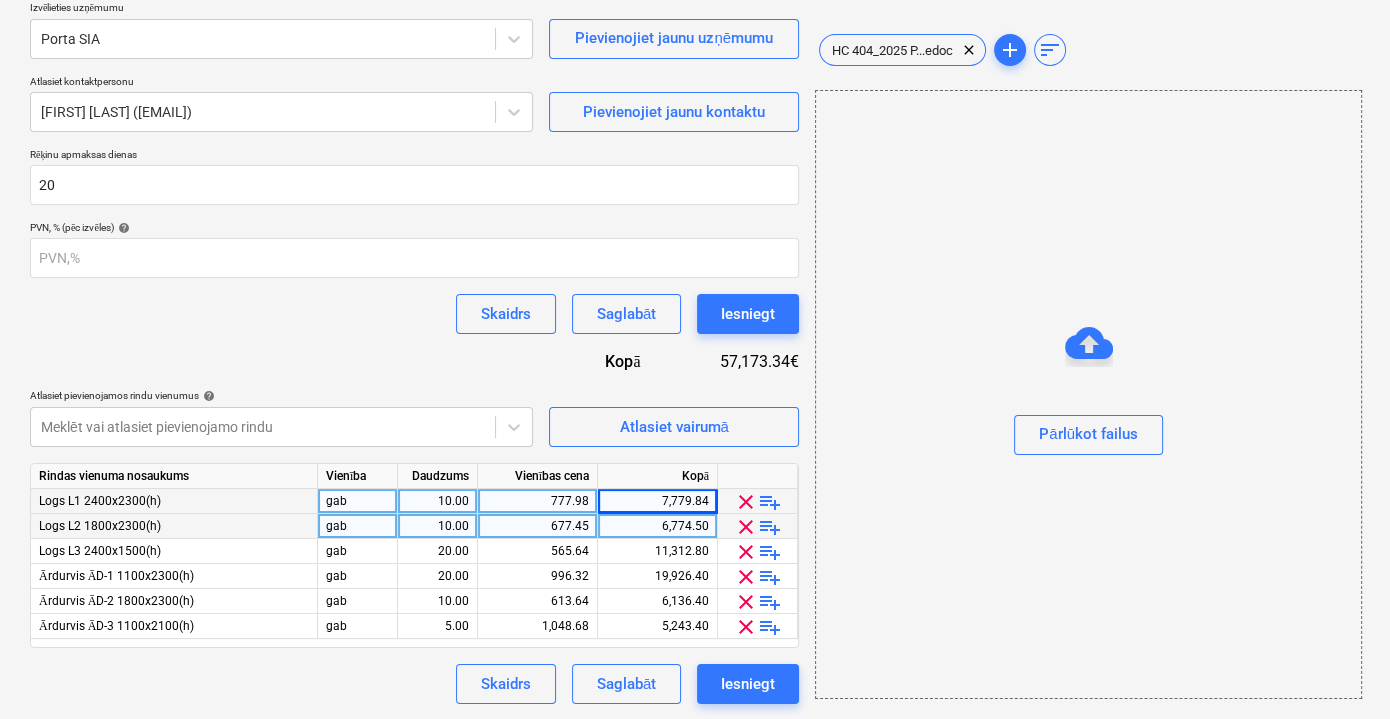 click on "6,774.50" at bounding box center (657, 526) 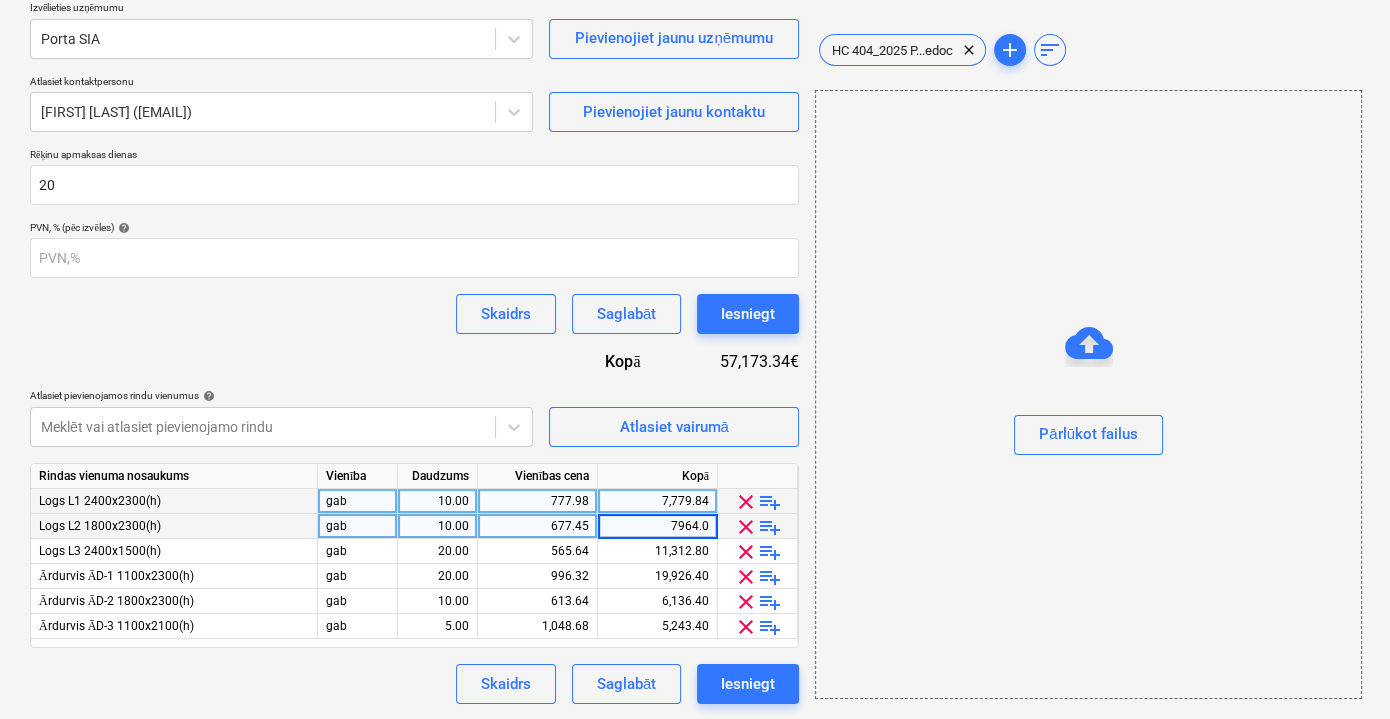 type on "7964.04" 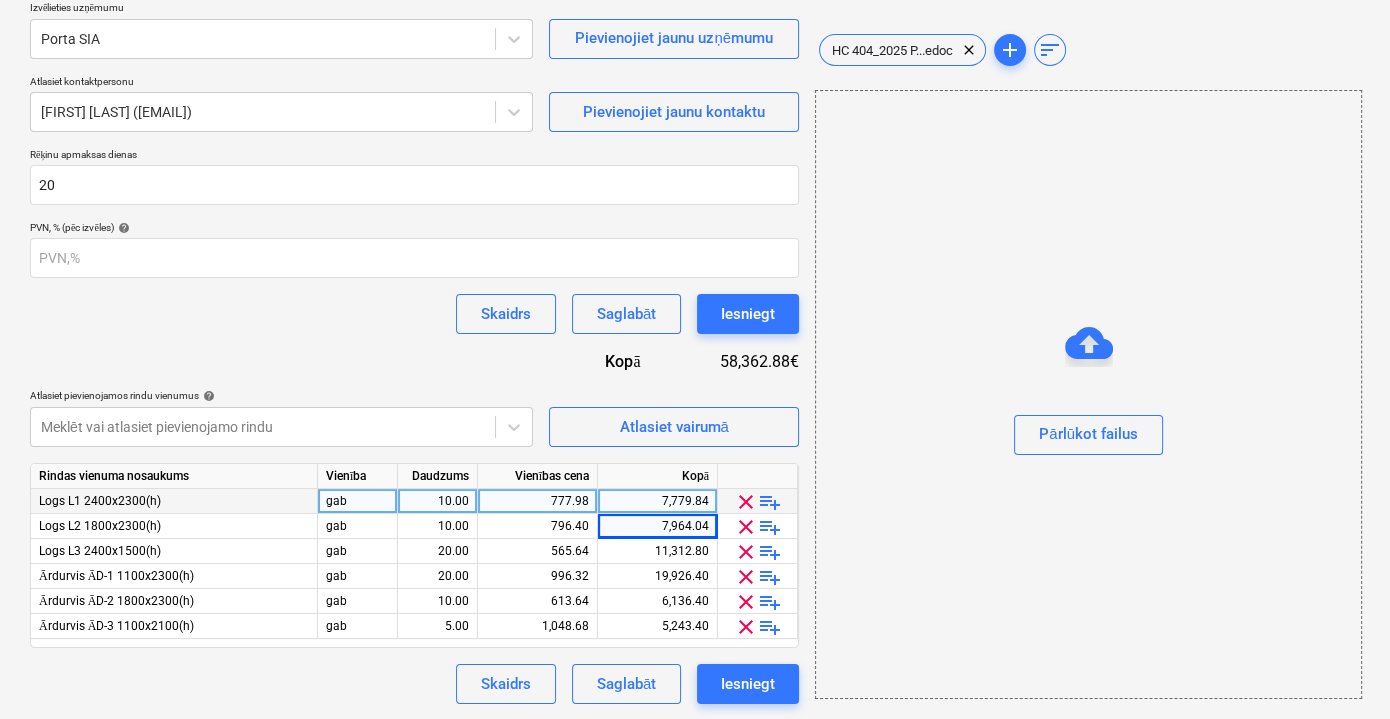 click on "Līguma nosaukums help LĪGUMS Nr. HC 404/2025 Līguma atsauces numurs help HC 404/2025 Izvēlieties uzņēmumu Porta SIA   Pievienojiet jaunu uzņēmumu Atlasiet kontaktpersonu [FIRST] [LAST] ([EMAIL]) Pievienojiet jaunu kontaktu Rēķinu apmaksas dienas 20 PVN, % (pēc izvēles) help Skaidrs Saglabāt Iesniegt Kopā 58,362.88€ Atlasiet pievienojamos rindu vienumus help Meklēt vai atlasiet pievienojamo rindu Atlasiet vairumā Rindas vienuma nosaukums Vienība Daudzums Vienības cena Kopā  Logs L1 2400x2300(h) gab 10.00 777.98 7,779.84 clear playlist_add  Logs L2 1800x2300(h) gab 10.00 796.40 7,964.04 clear playlist_add  Logs L3 2400x1500(h) gab 20.00 565.64 11,312.80 clear playlist_add  Ārdurvis ĀD-1 1100x2300(h) gab 20.00 996.32 19,926.40 clear playlist_add  Ārdurvis ĀD-2 1800x2300(h) gab 10.00 613.64 6,136.40 clear playlist_add  Ārdurvis ĀD-3 1100x2100(h) gab 5.00 1,048.68 5,243.40 clear playlist_add Skaidrs Saglabāt Iesniegt" at bounding box center [414, 316] 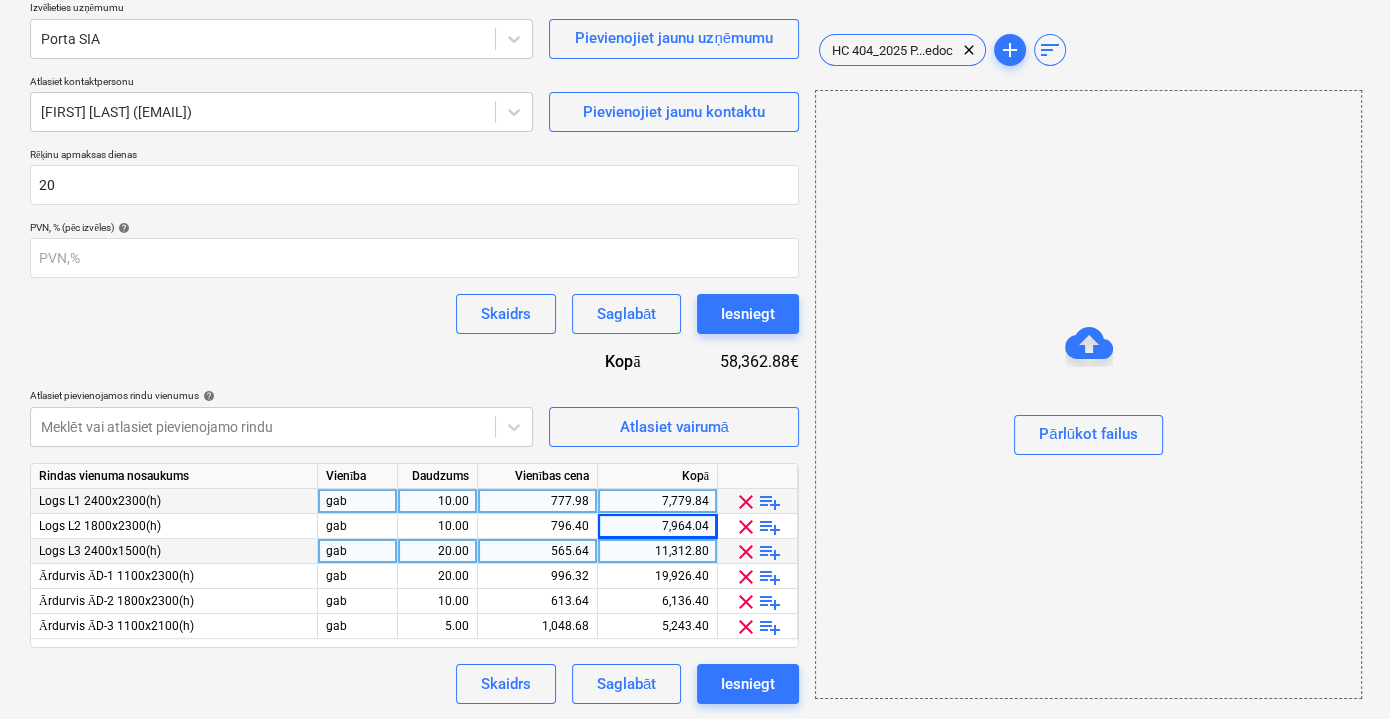 click on "11,312.80" at bounding box center [657, 551] 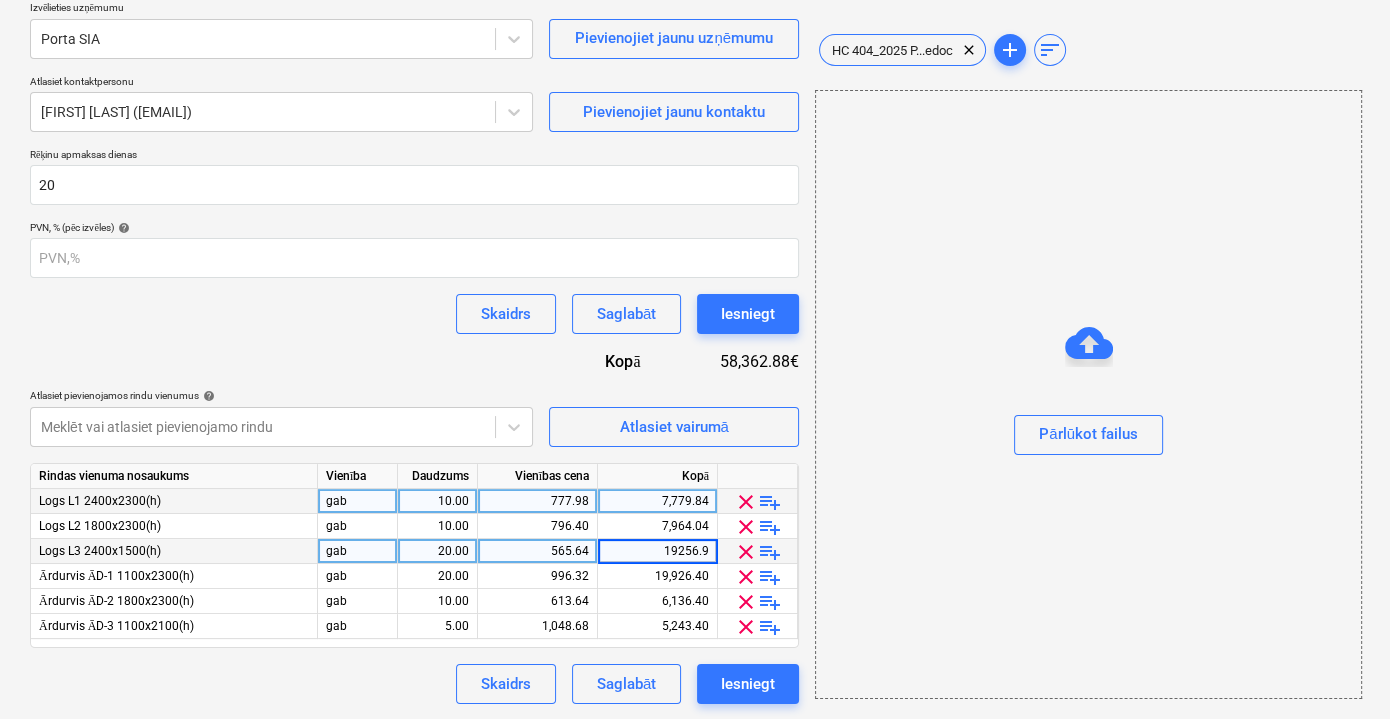 type on "19256.93" 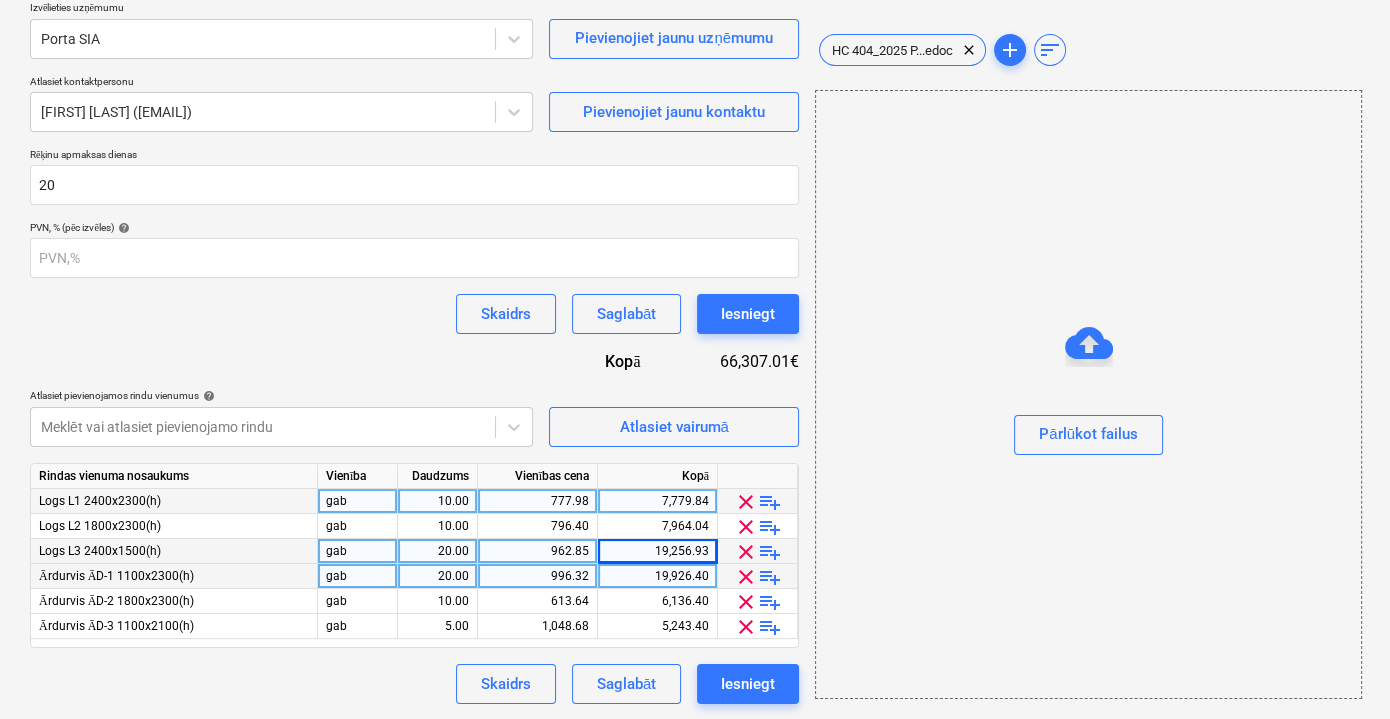 click on "19,926.40" at bounding box center (657, 576) 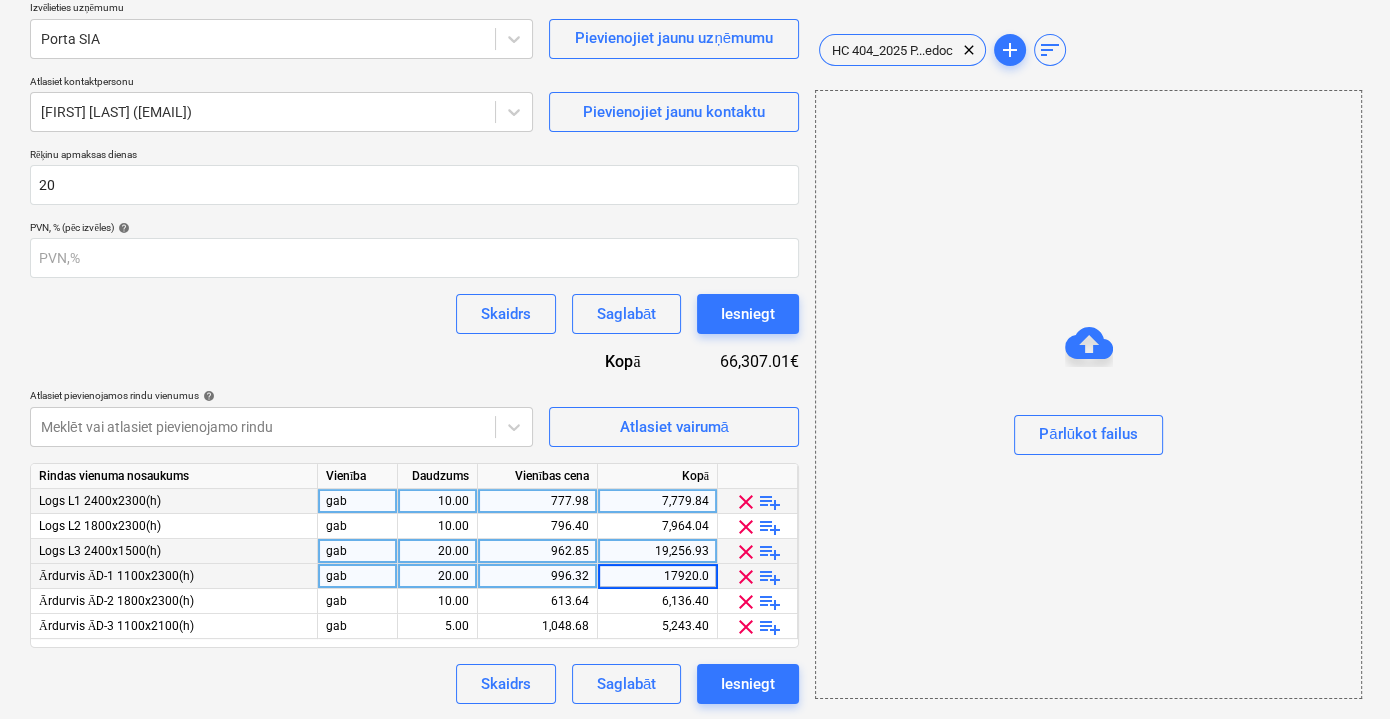type on "17920.08" 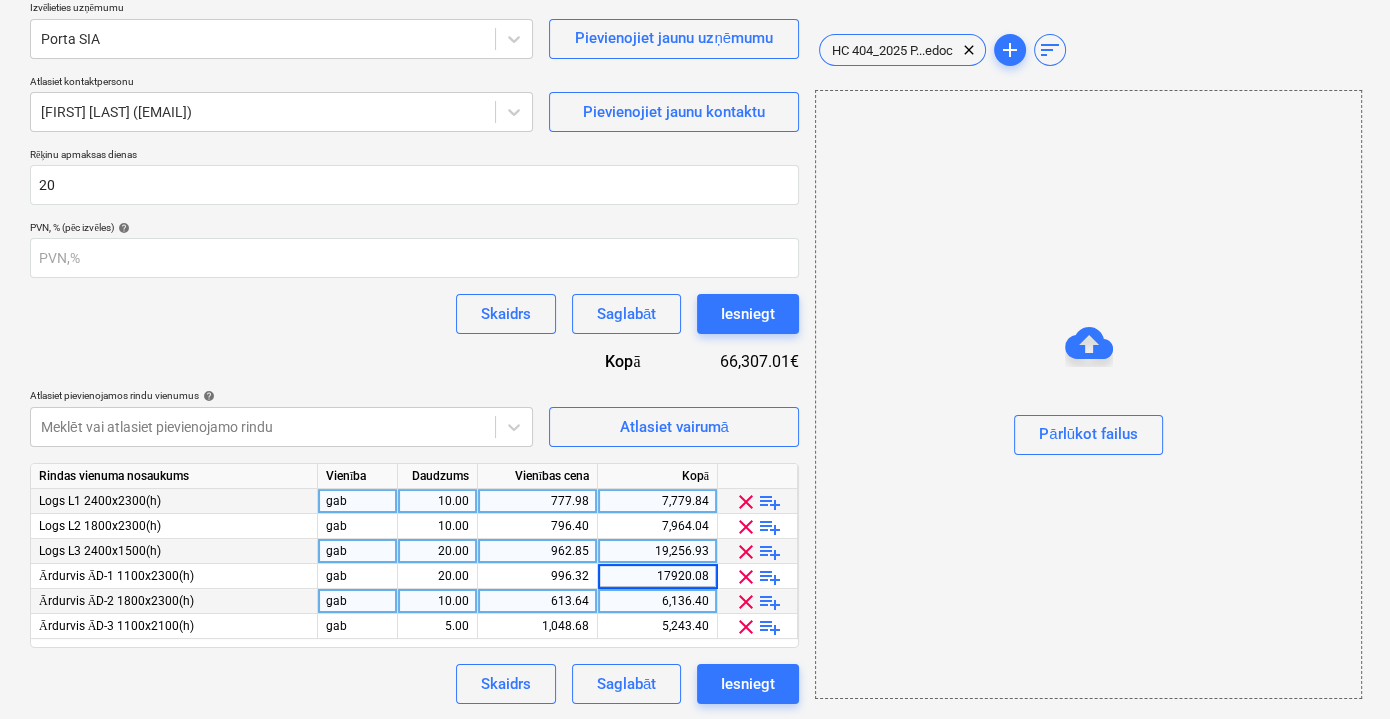 click on "6,136.40" at bounding box center [657, 601] 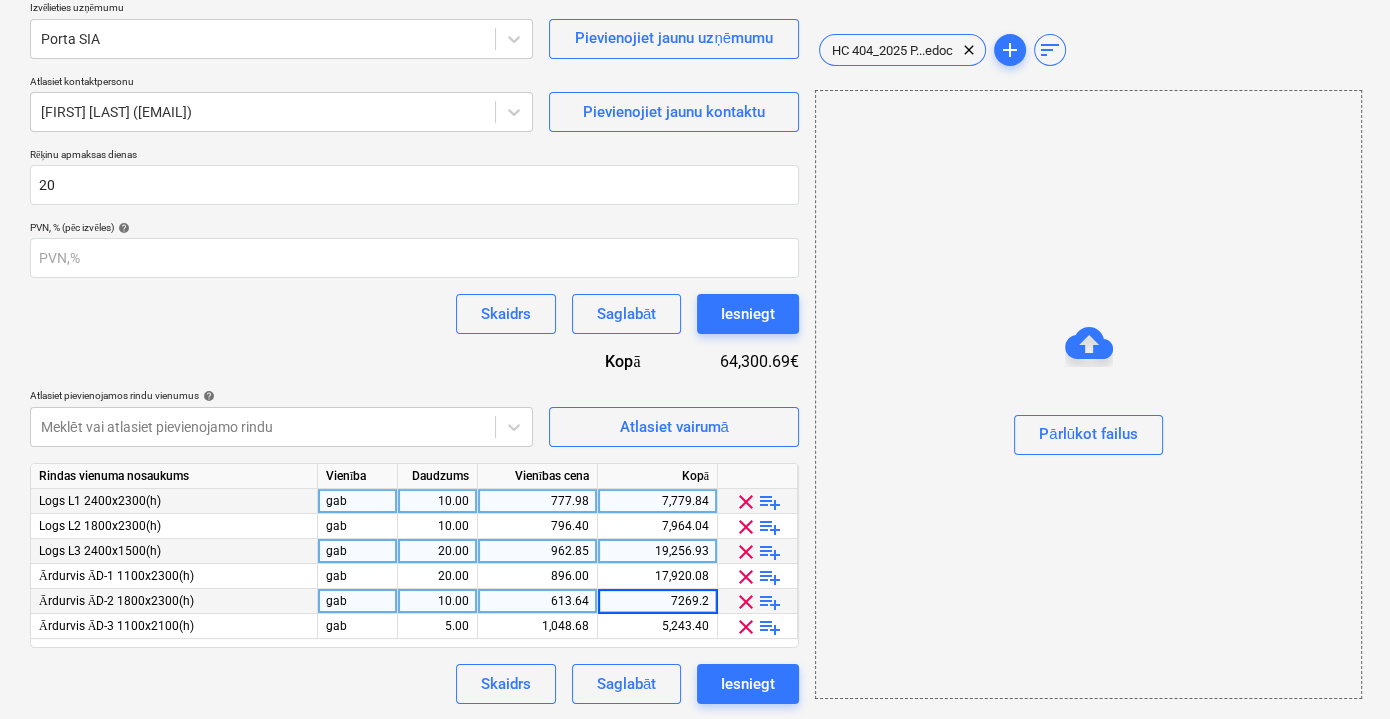 type on "7269.24" 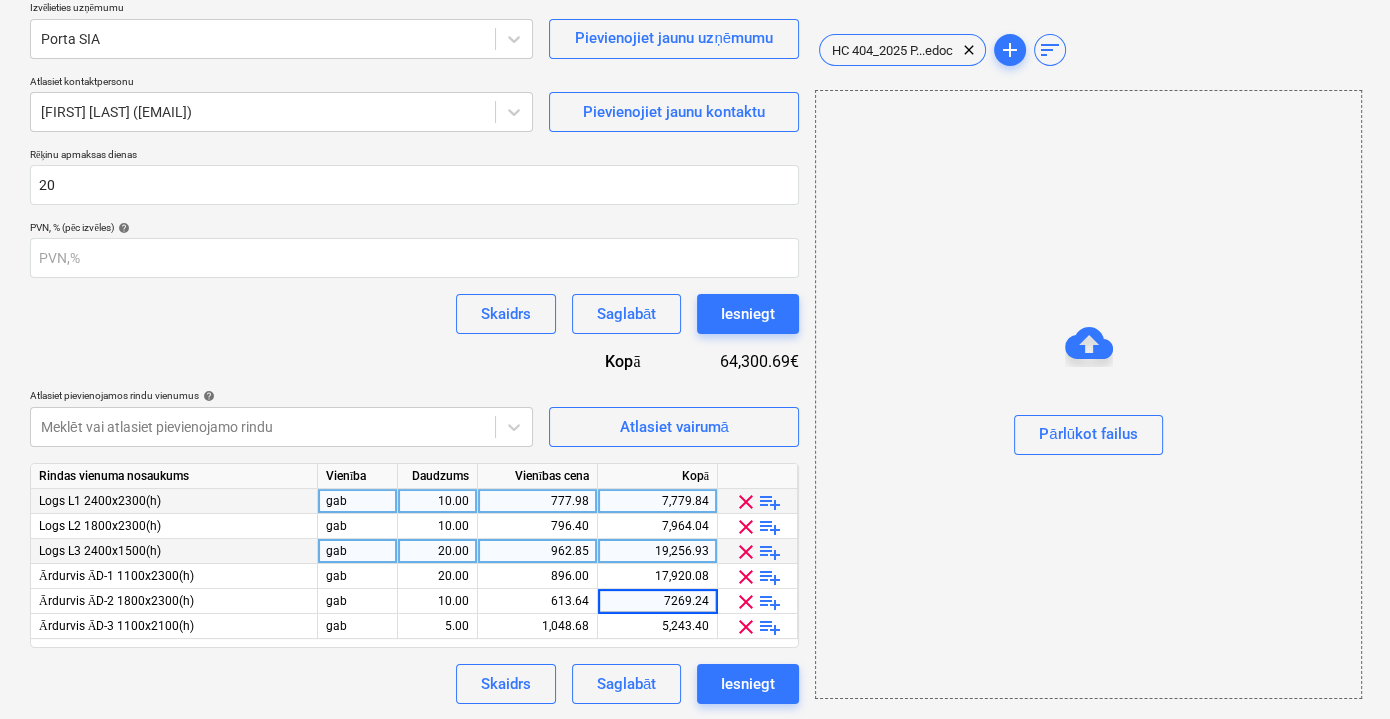 click on "Pārlūkot failus" at bounding box center [1088, 394] 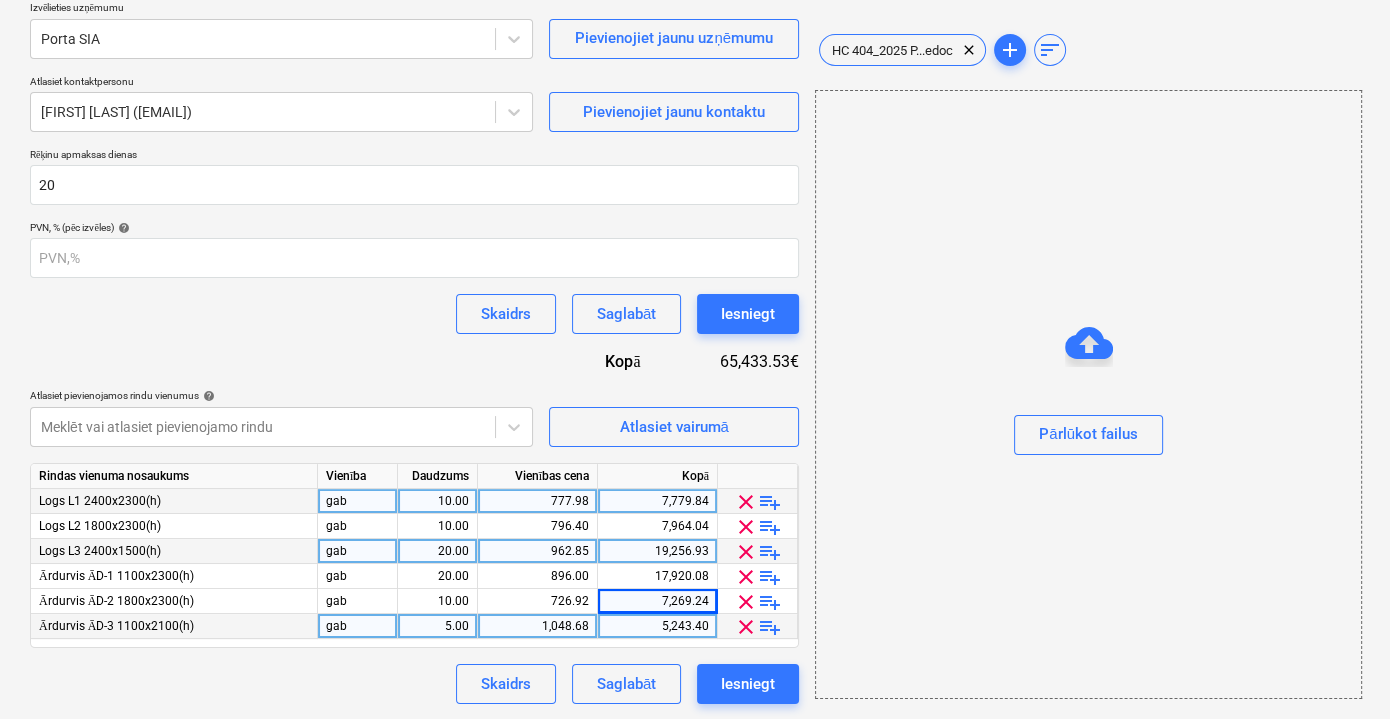 click on "5,243.40" at bounding box center (657, 626) 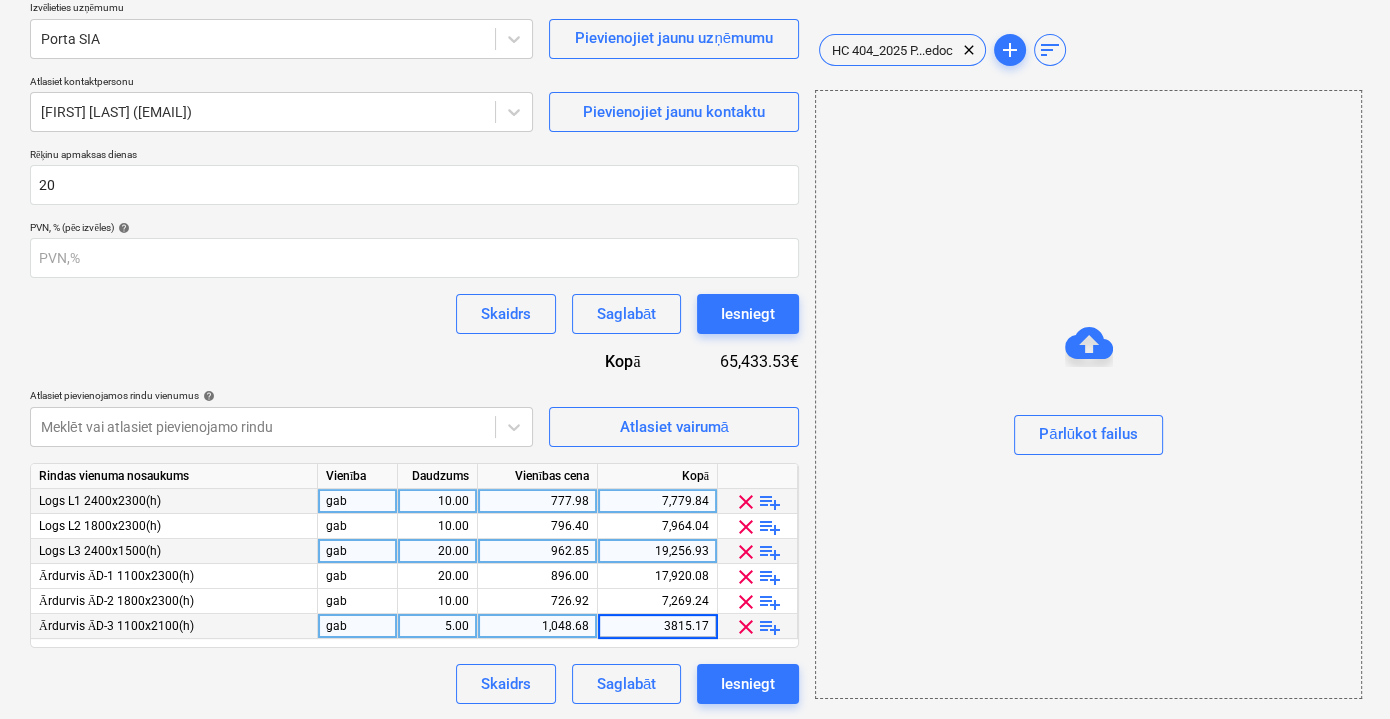 type on "3815.171" 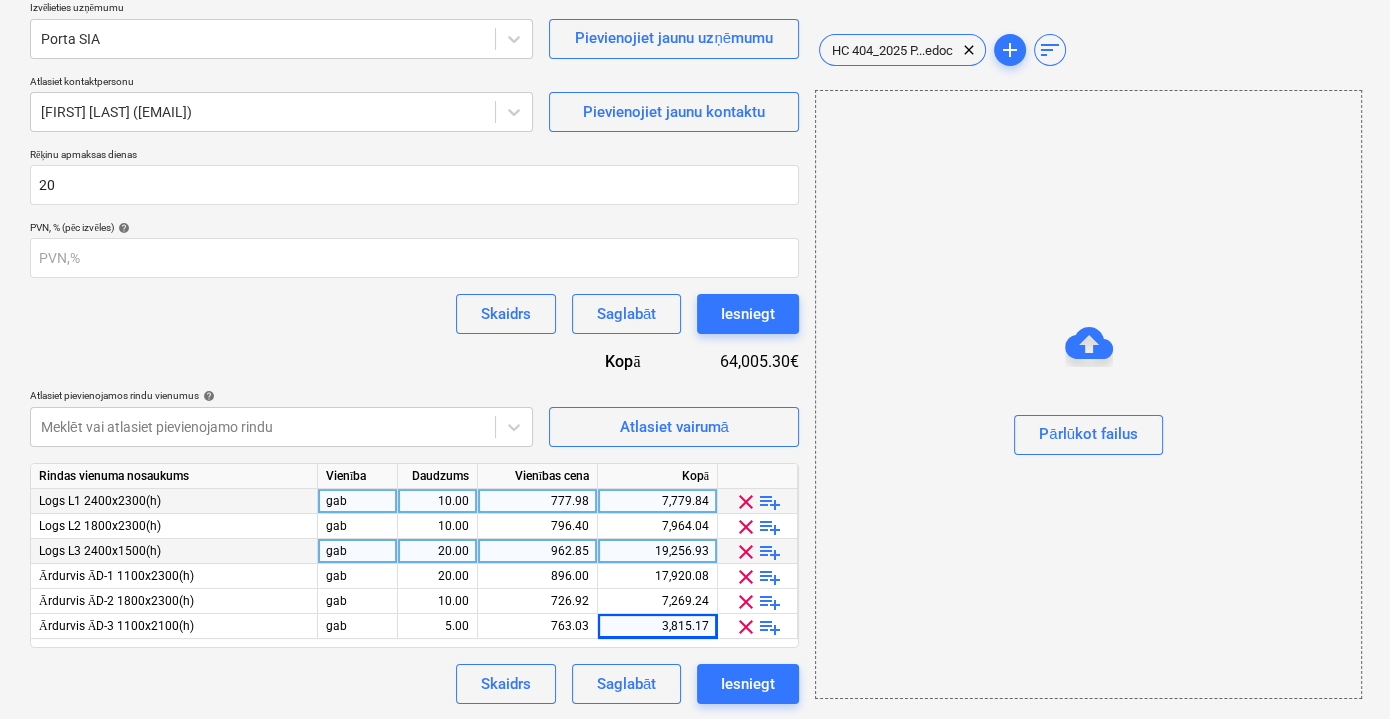 click on "Pārlūkot failus" at bounding box center [1088, 394] 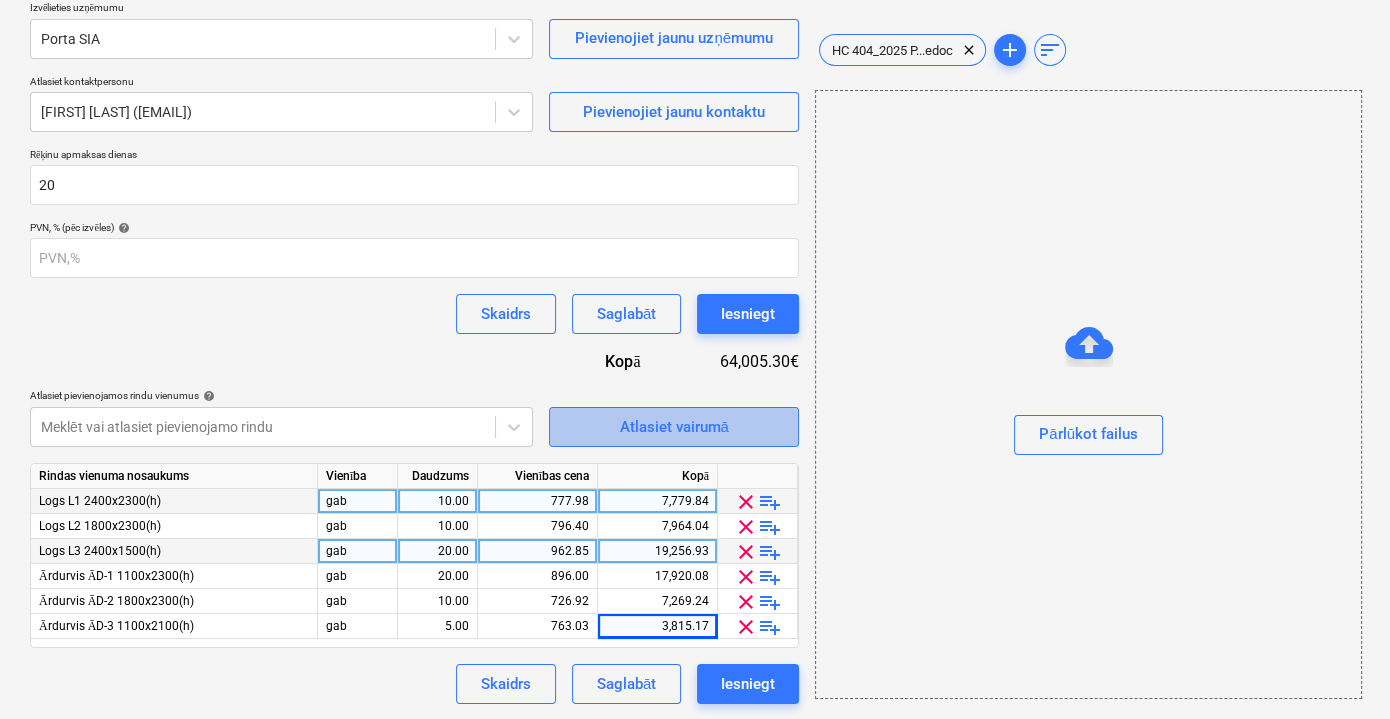 click on "Atlasiet vairumā" at bounding box center [673, 427] 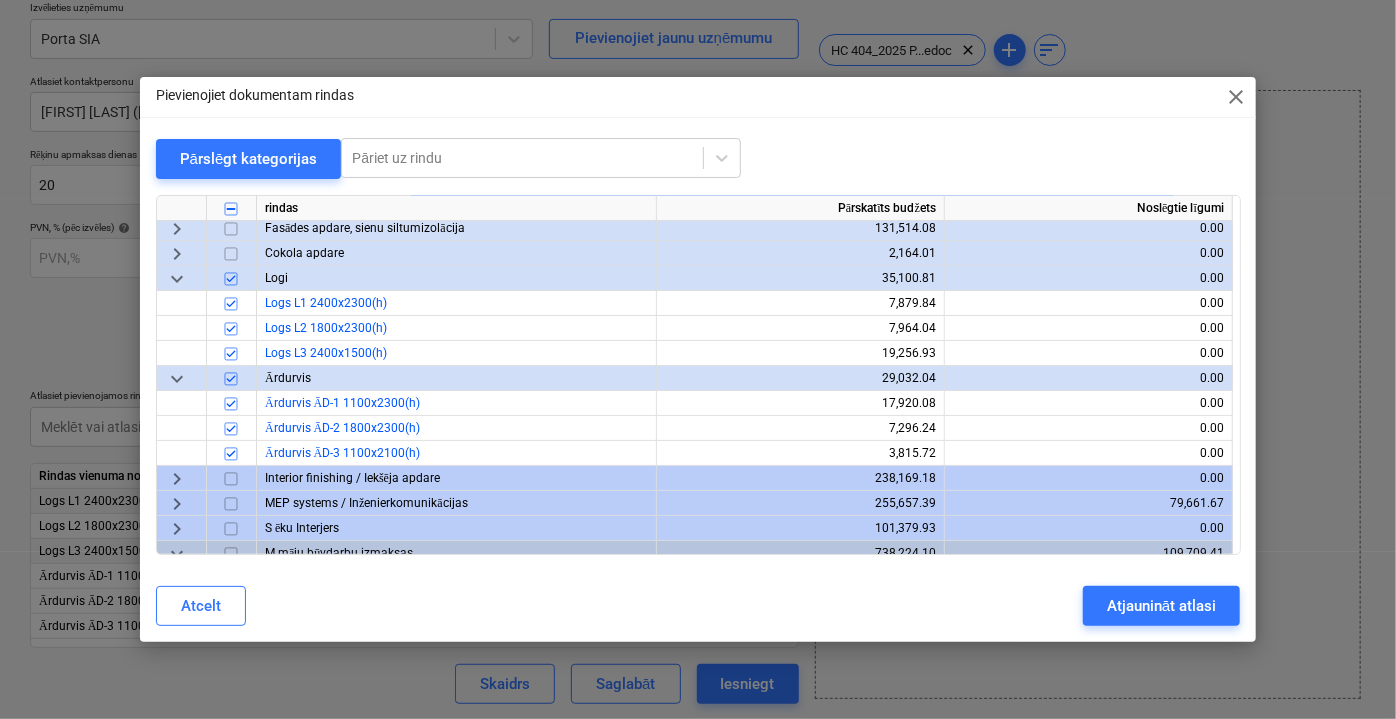 scroll, scrollTop: 272, scrollLeft: 0, axis: vertical 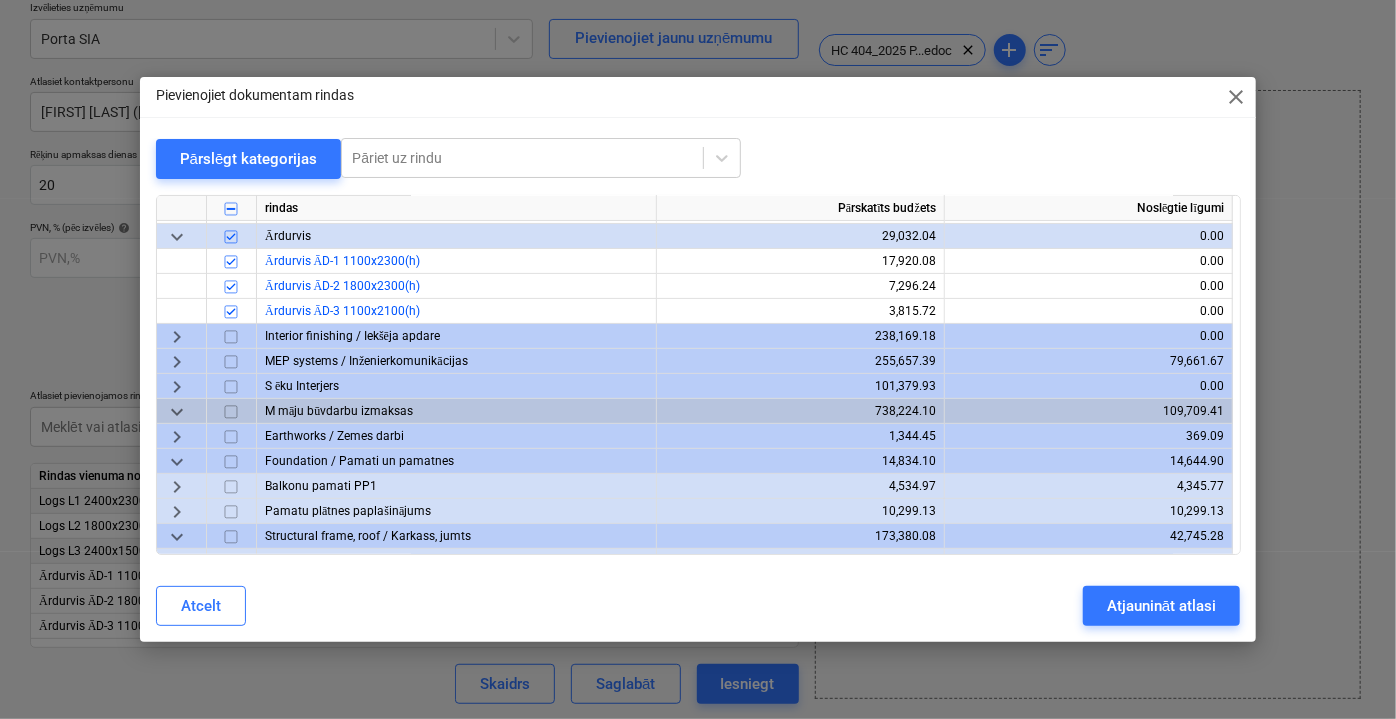 click on "keyboard_arrow_down" at bounding box center [177, 411] 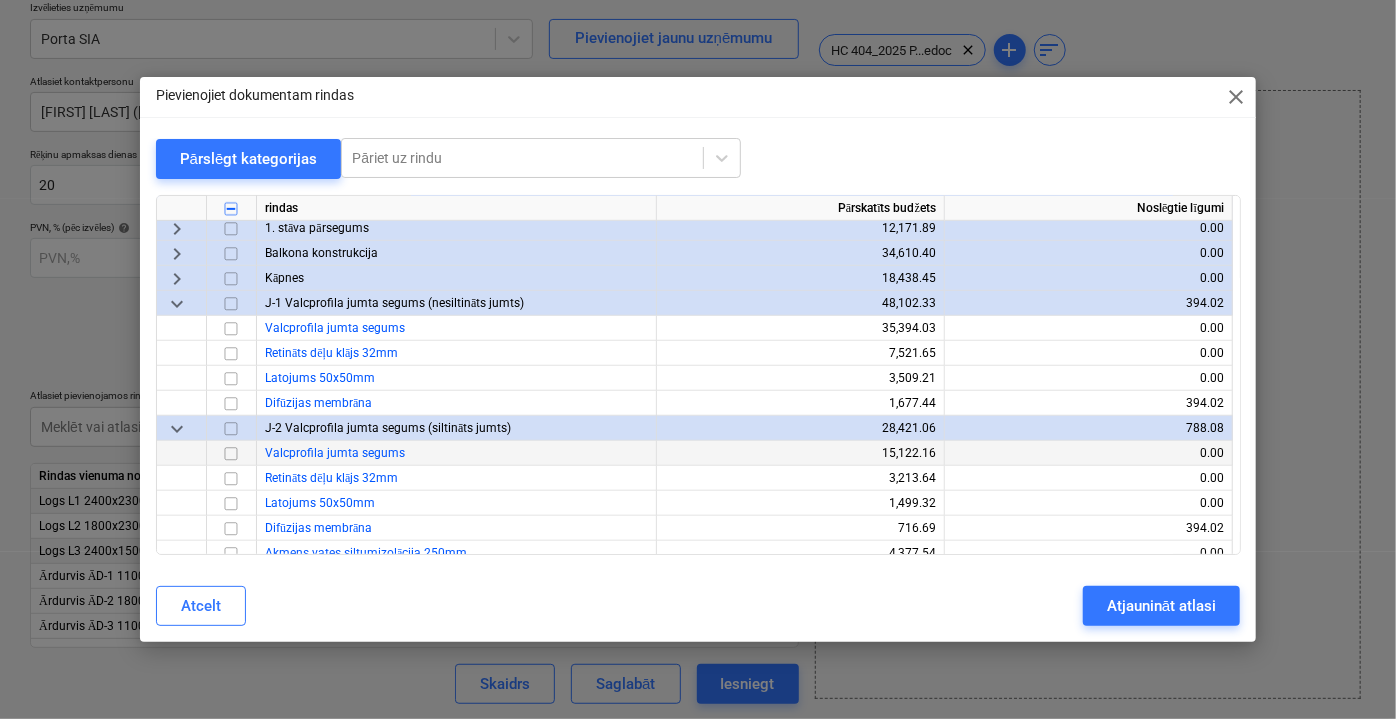 scroll, scrollTop: 636, scrollLeft: 0, axis: vertical 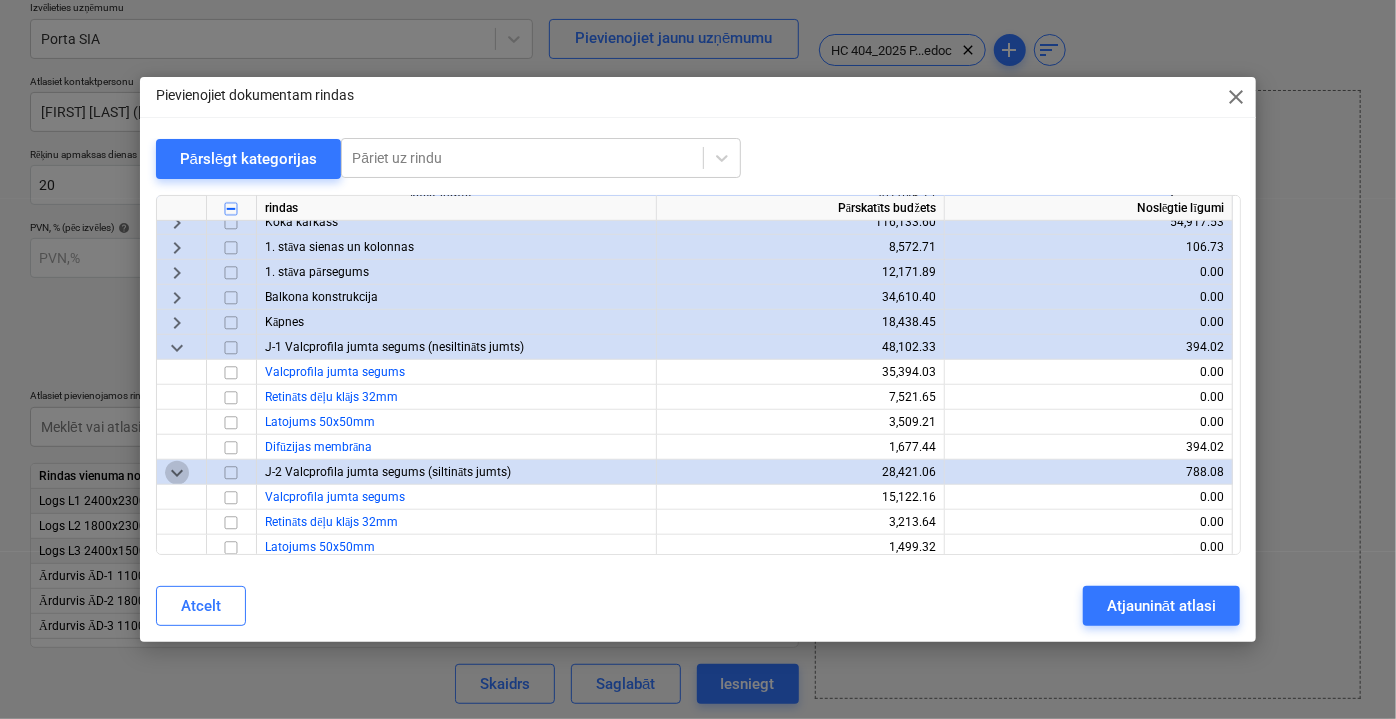 click on "keyboard_arrow_down" at bounding box center [177, 472] 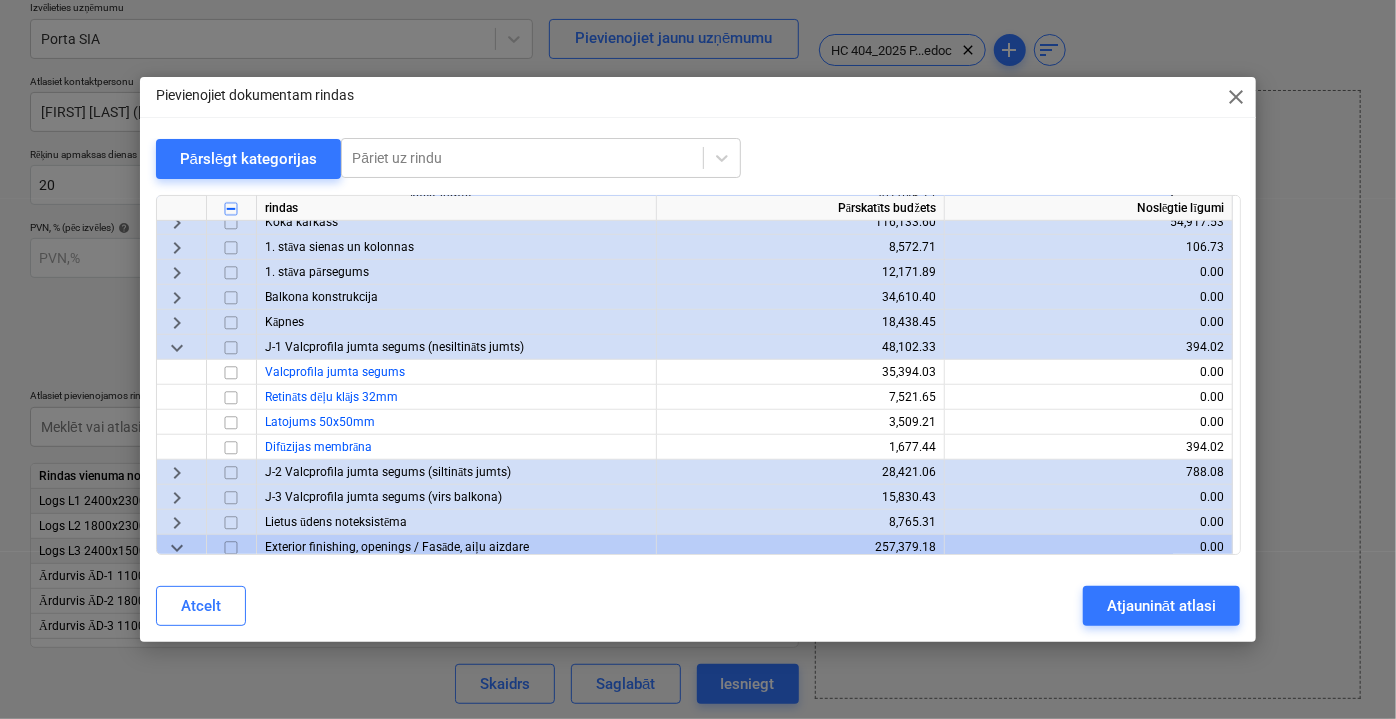 click on "keyboard_arrow_down" at bounding box center [177, 347] 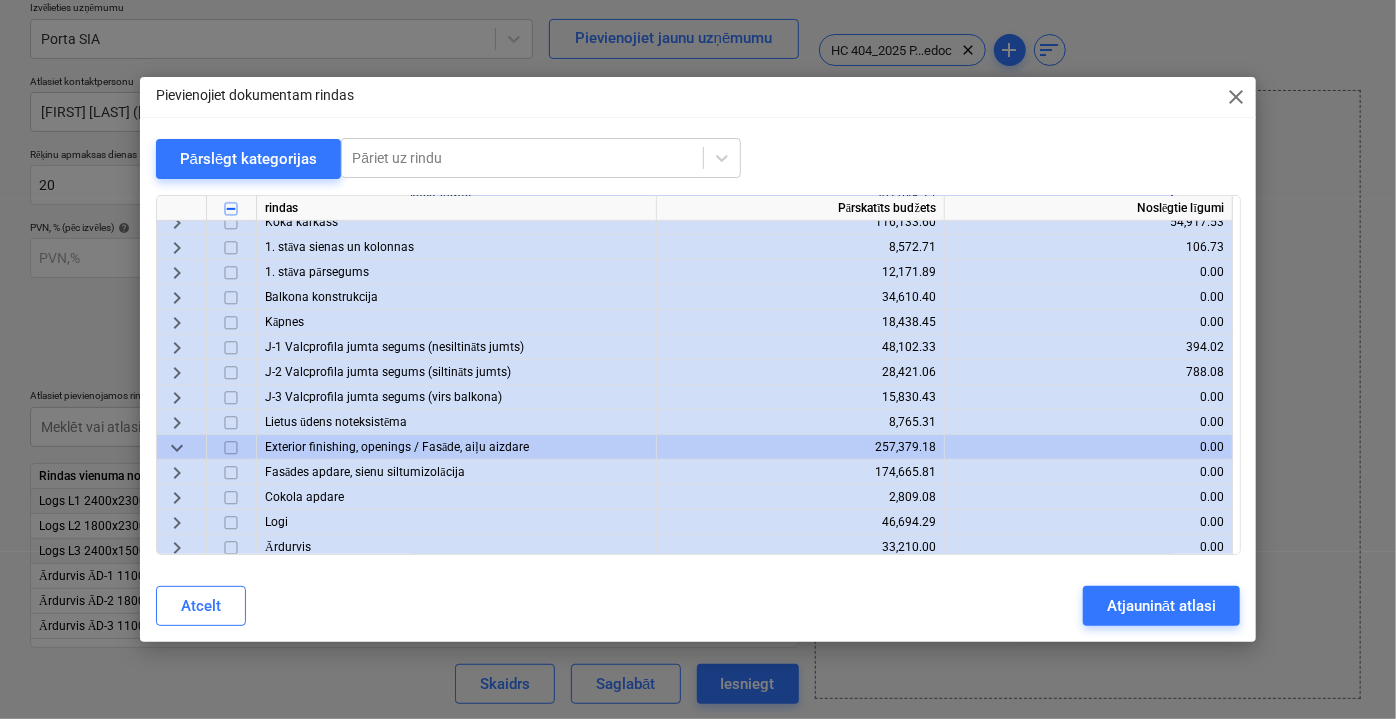 click on "keyboard_arrow_right" at bounding box center (177, 522) 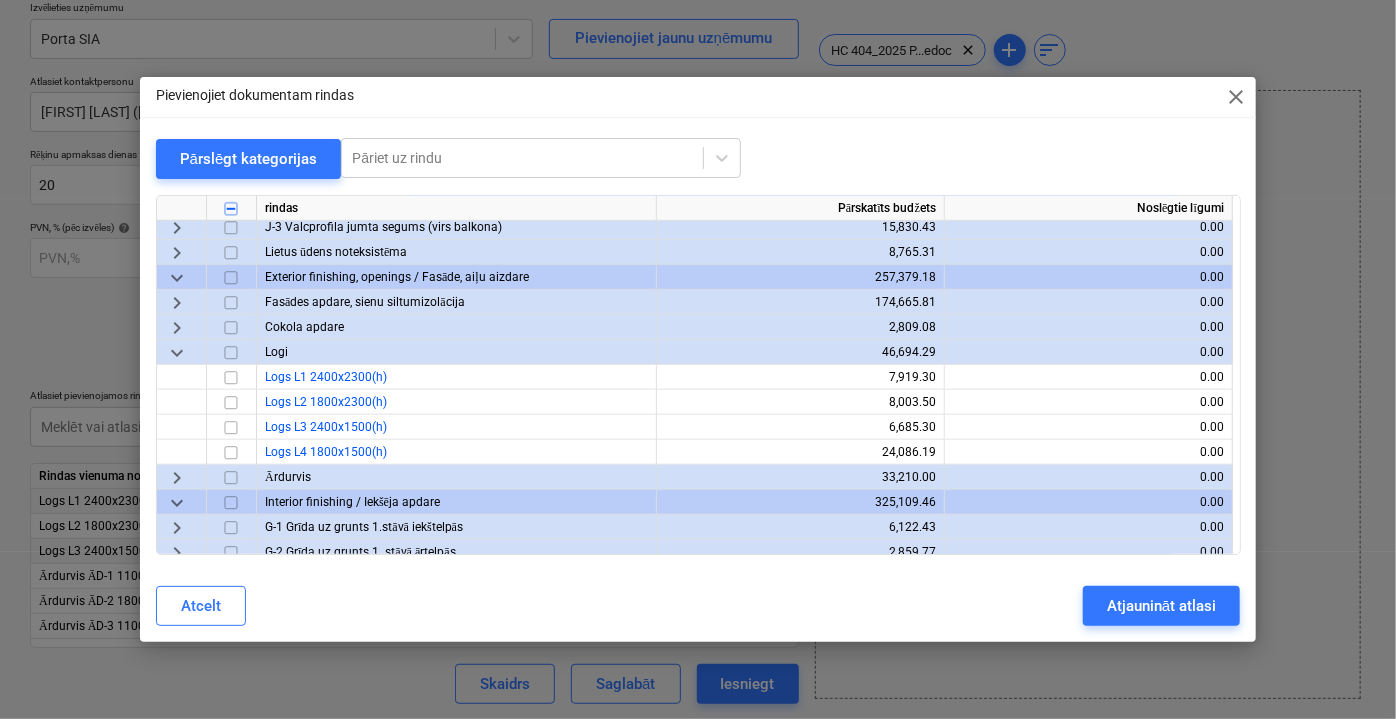 scroll, scrollTop: 818, scrollLeft: 0, axis: vertical 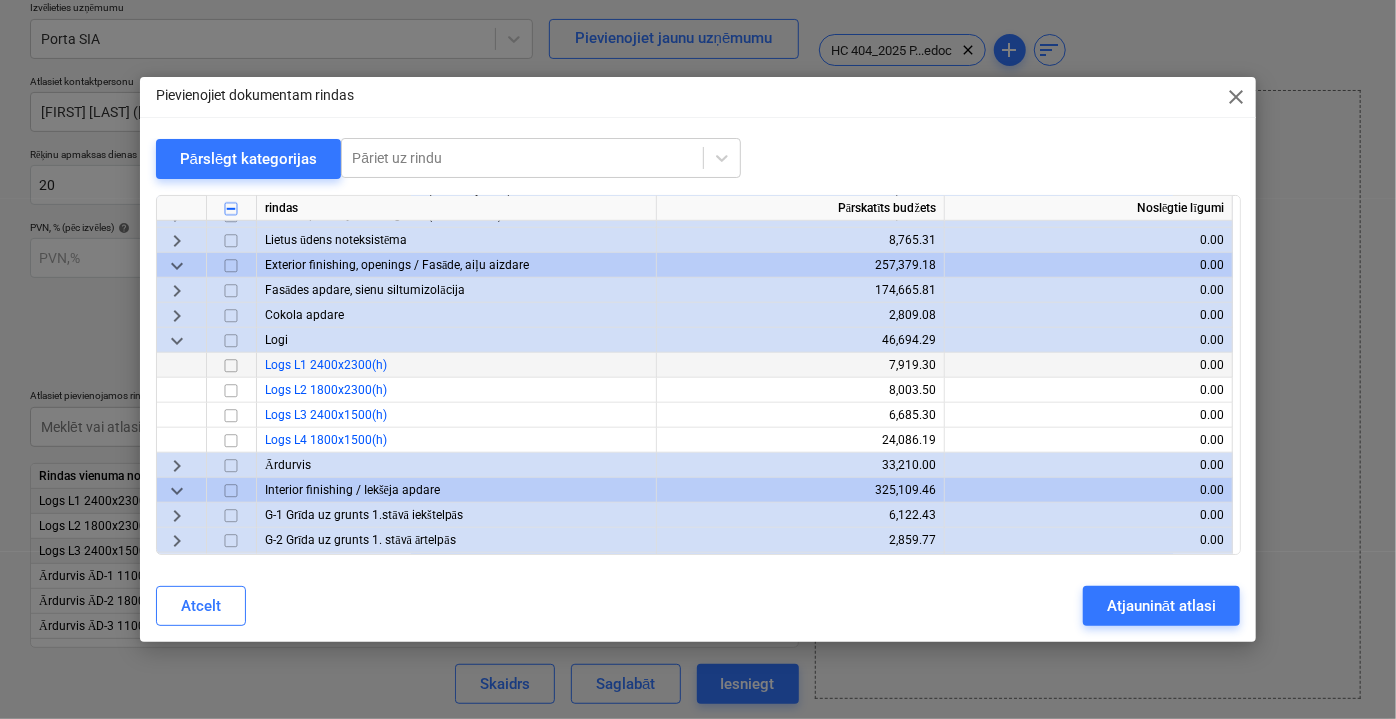 click at bounding box center (231, 365) 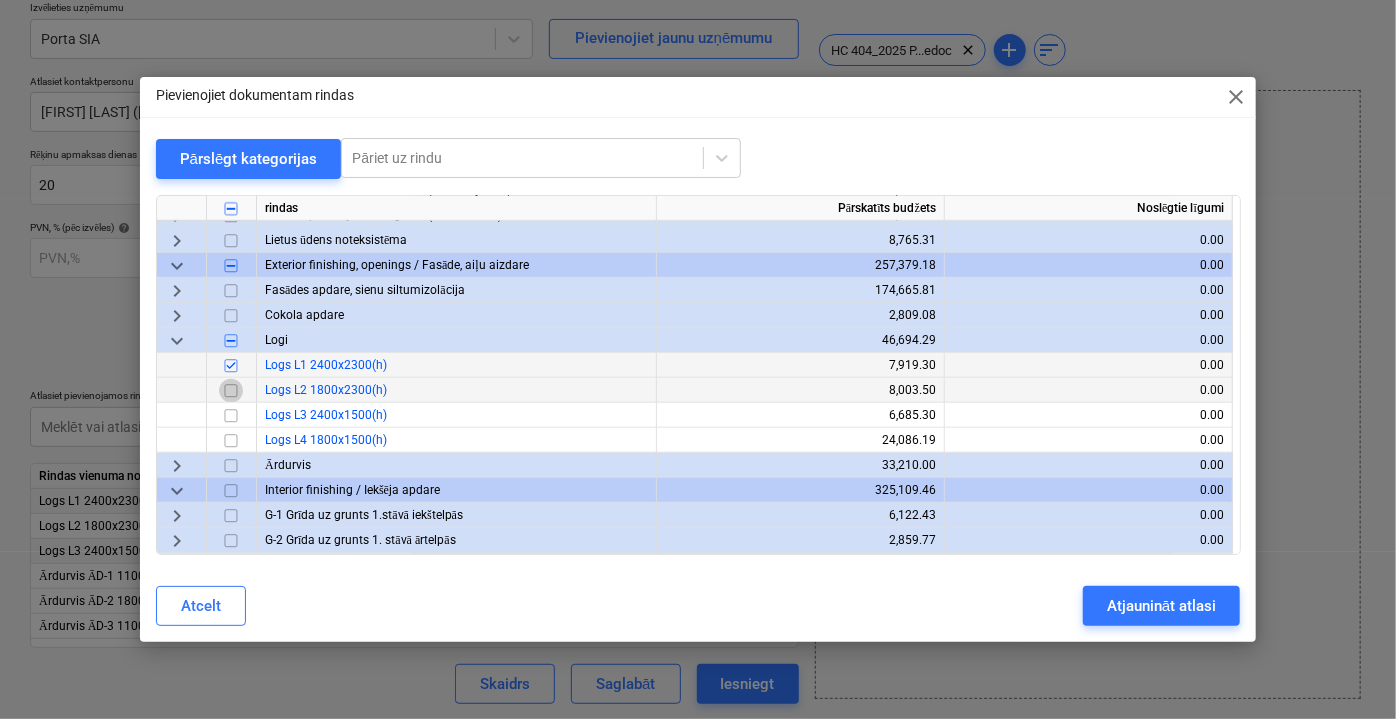 click at bounding box center (231, 390) 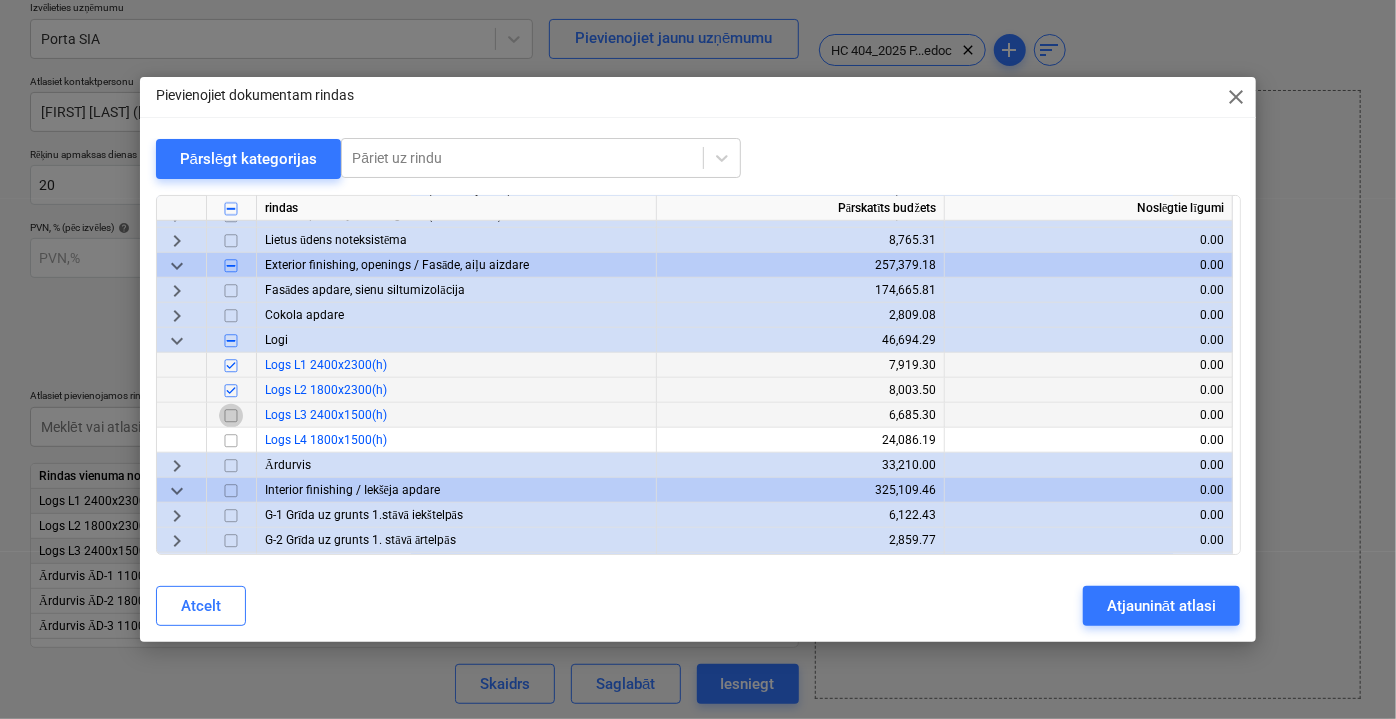 click at bounding box center [231, 415] 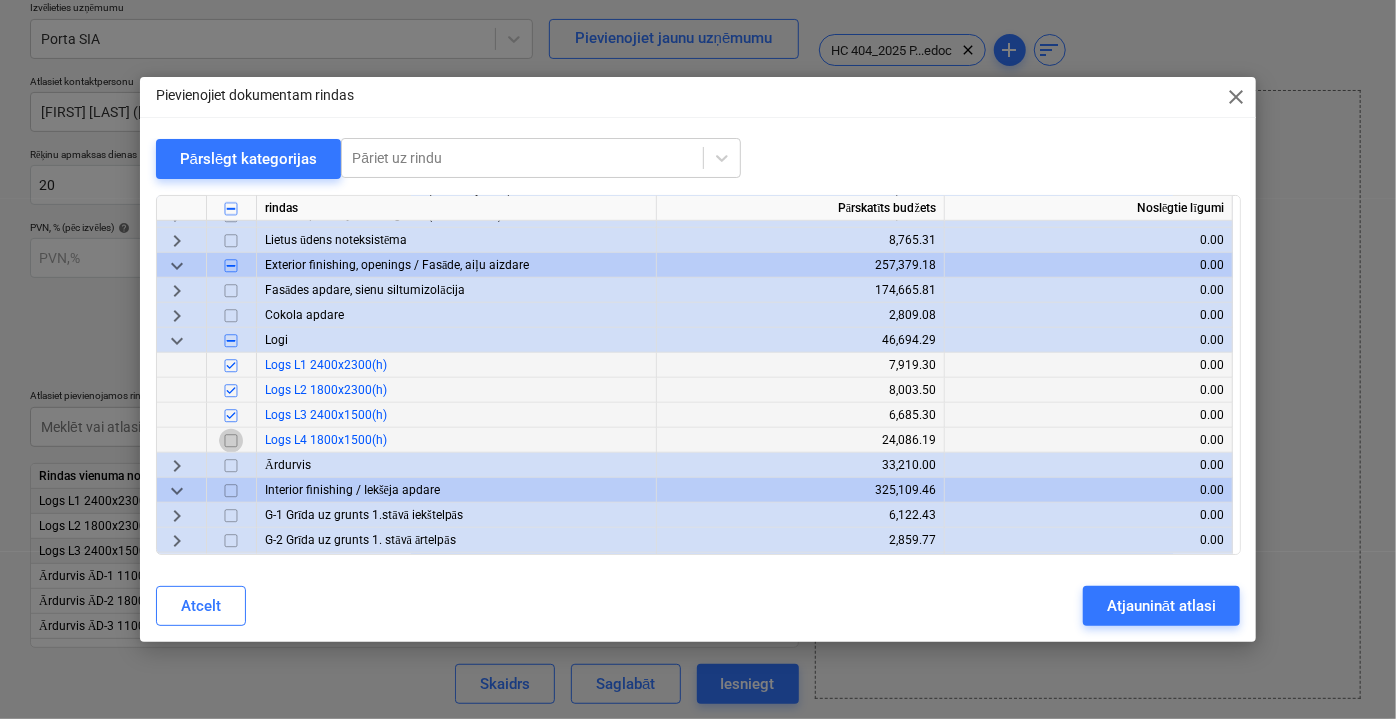 click at bounding box center (231, 440) 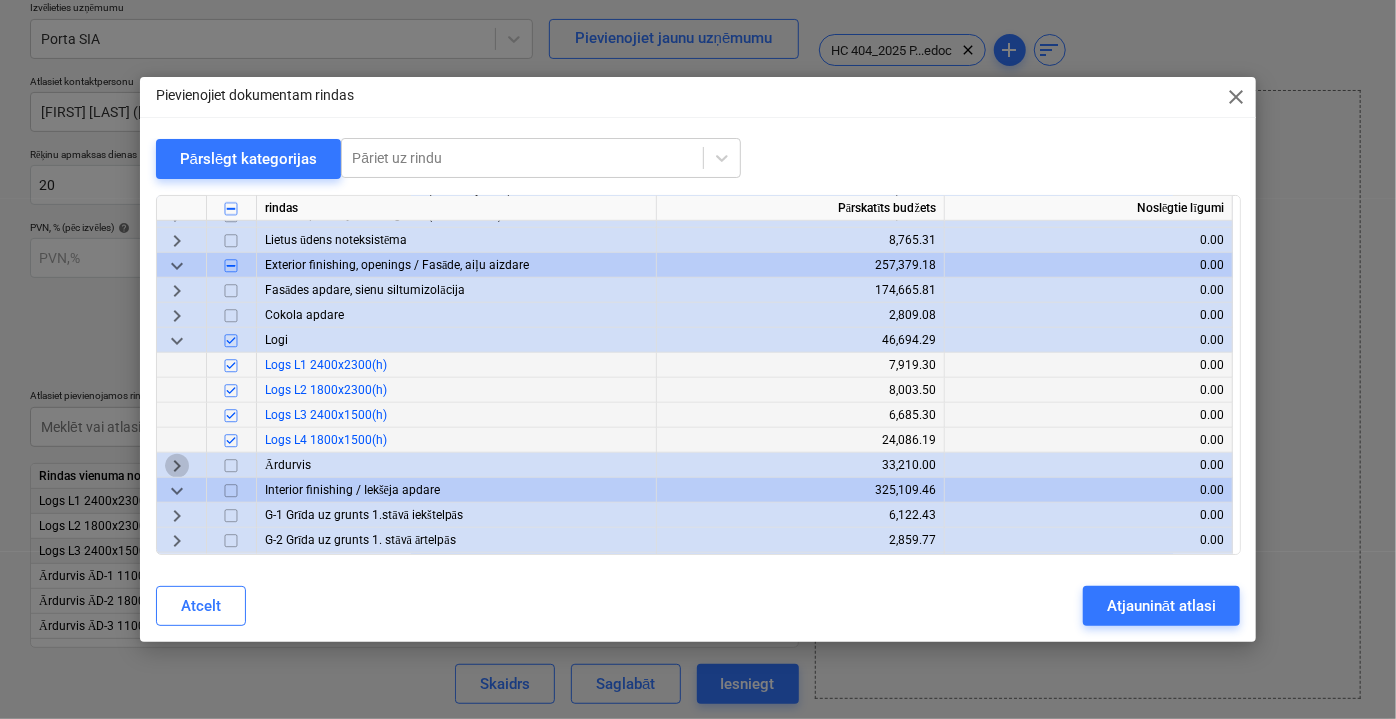 click on "keyboard_arrow_right" at bounding box center [177, 465] 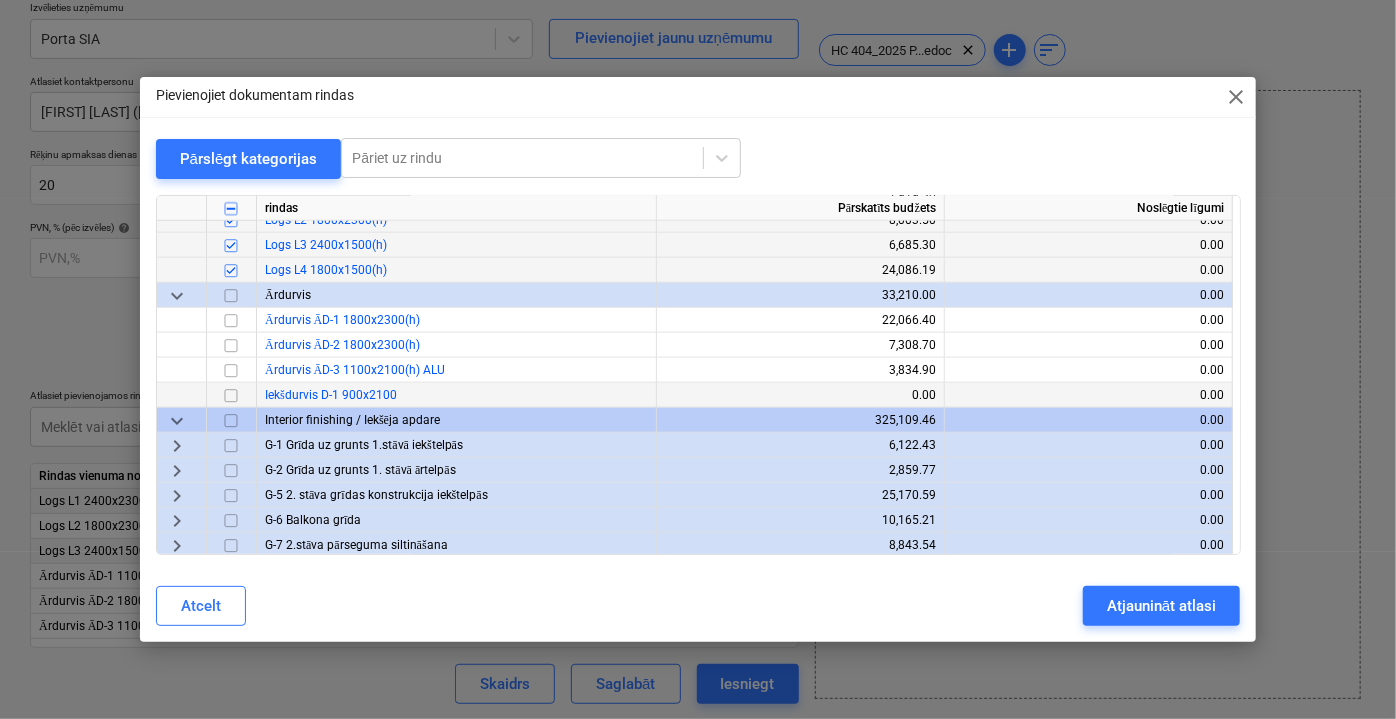 scroll, scrollTop: 1000, scrollLeft: 0, axis: vertical 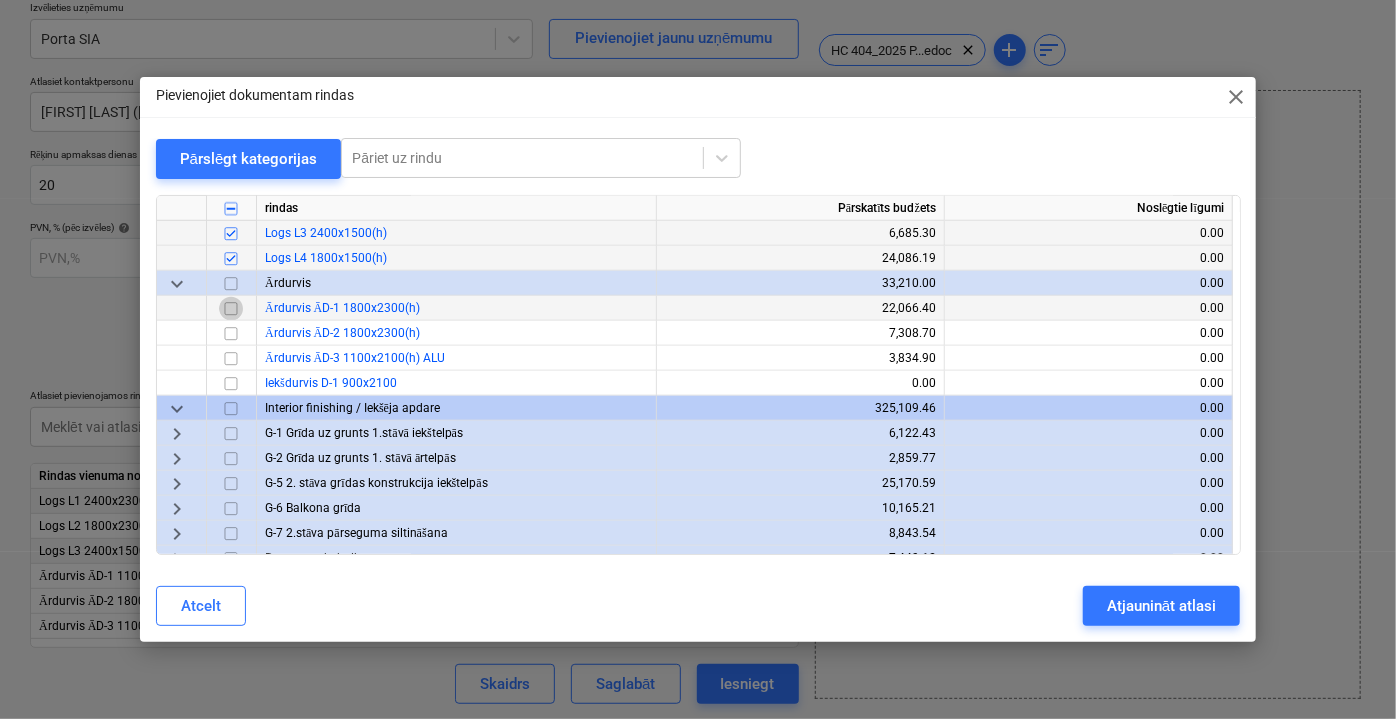 click at bounding box center (231, 308) 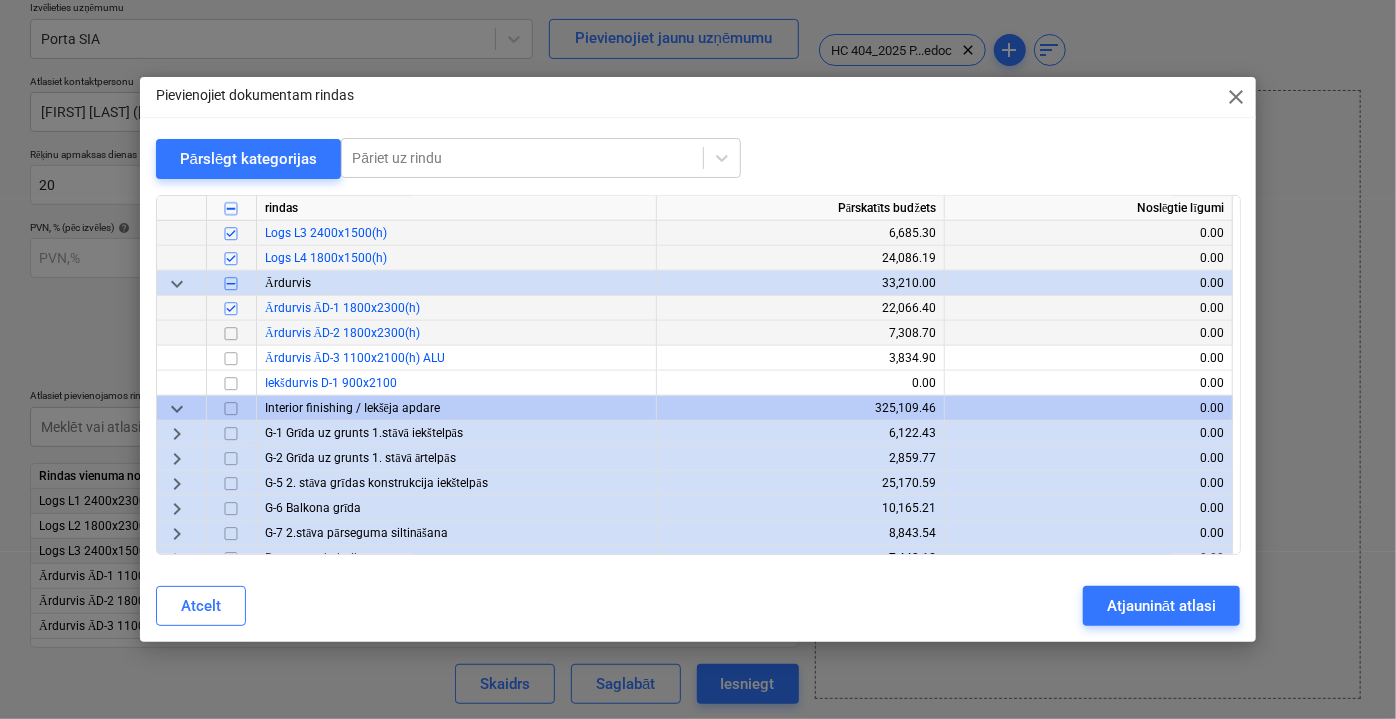click at bounding box center [231, 333] 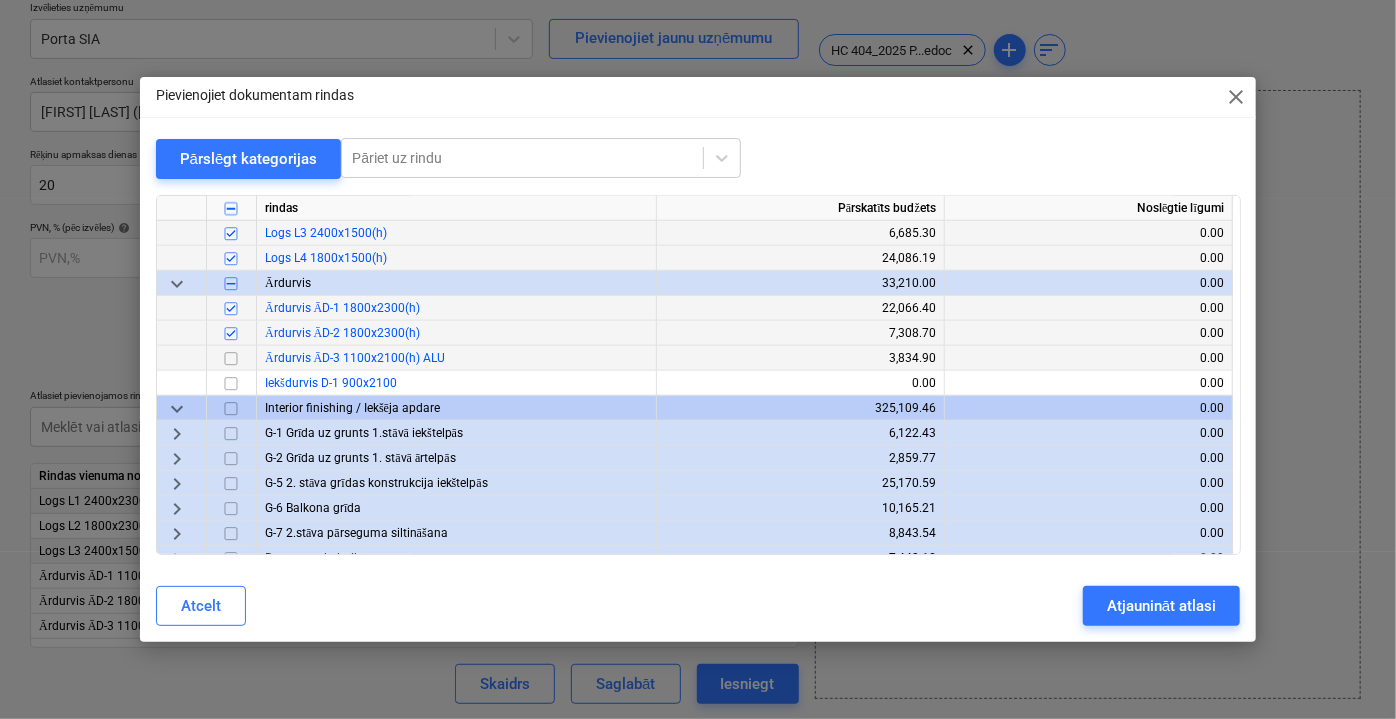 click at bounding box center [231, 358] 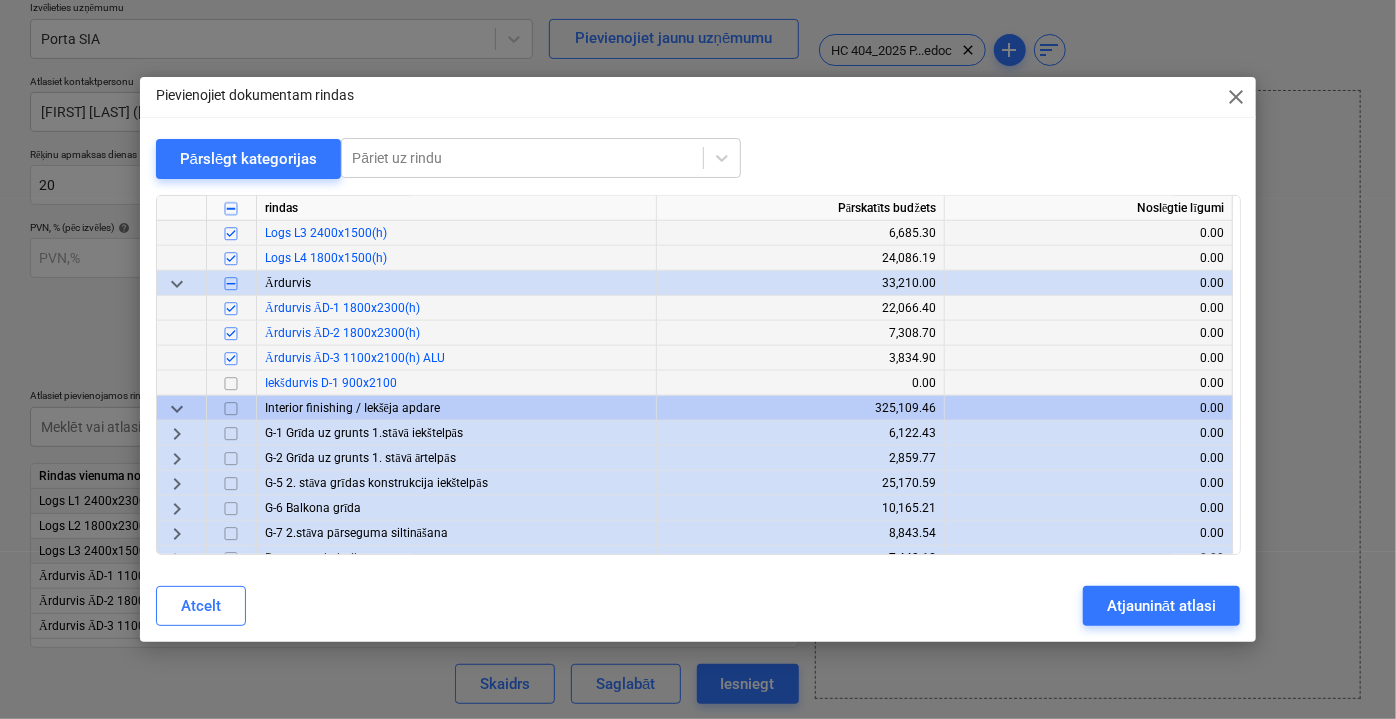 click at bounding box center [231, 383] 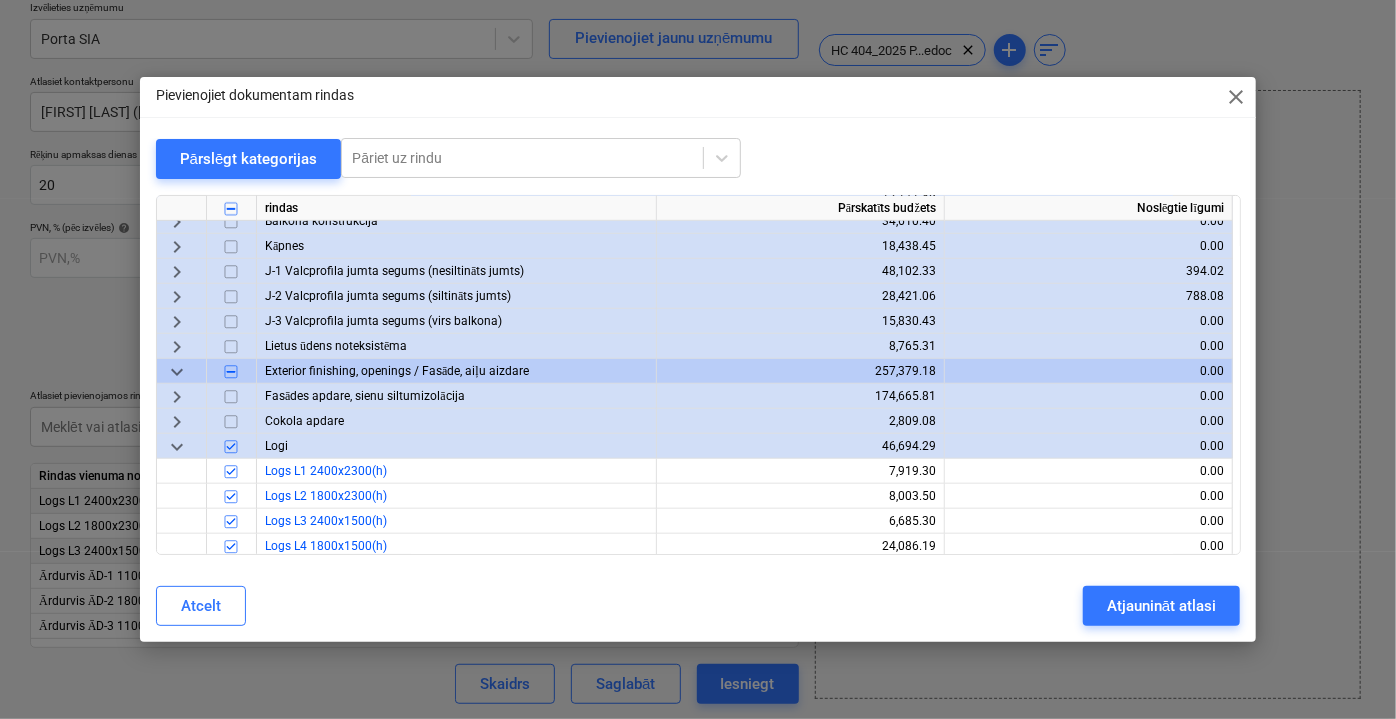 scroll, scrollTop: 818, scrollLeft: 0, axis: vertical 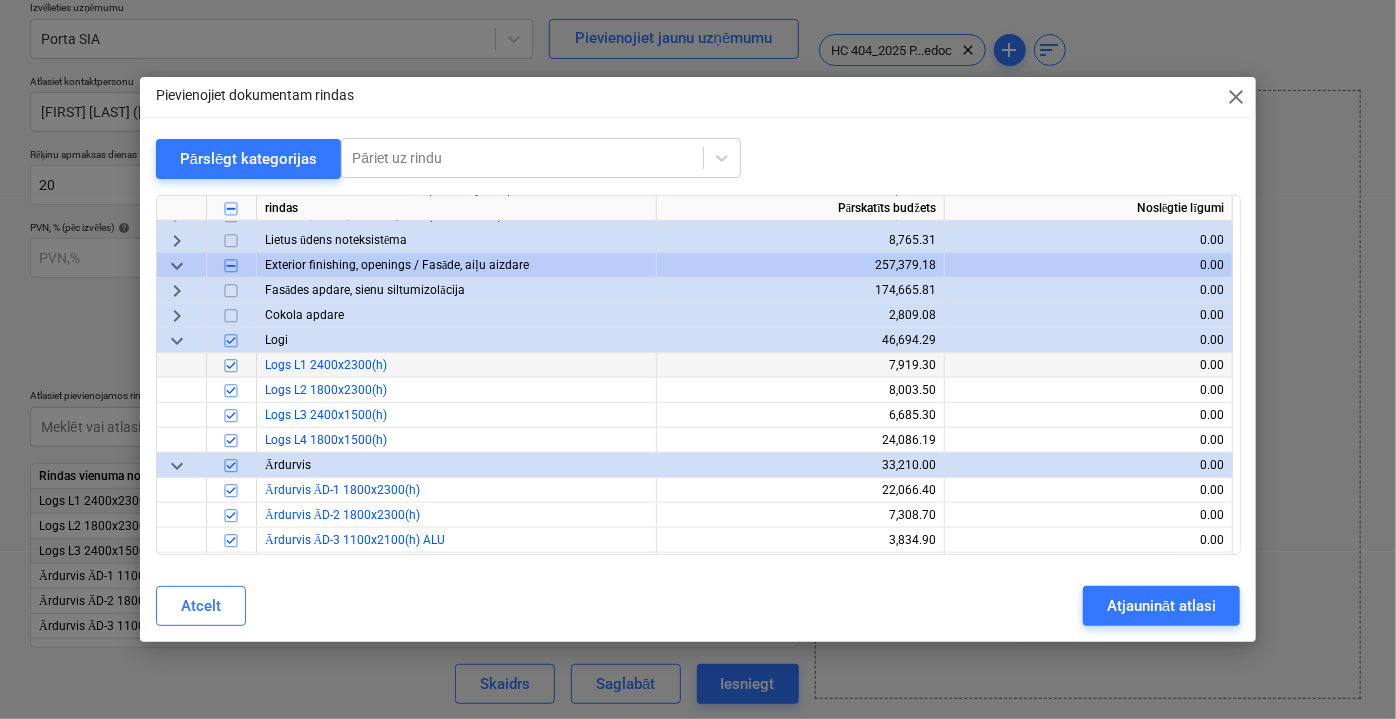 click at bounding box center [231, 365] 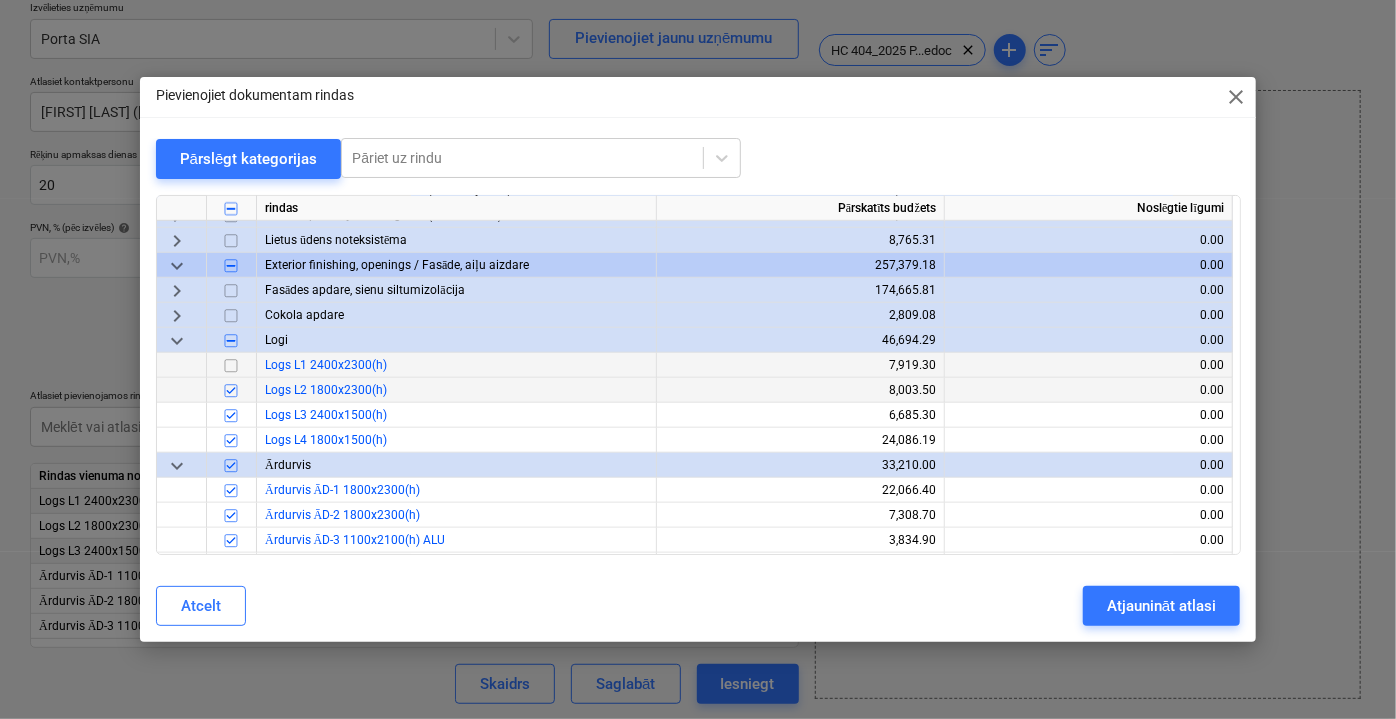 click at bounding box center (231, 390) 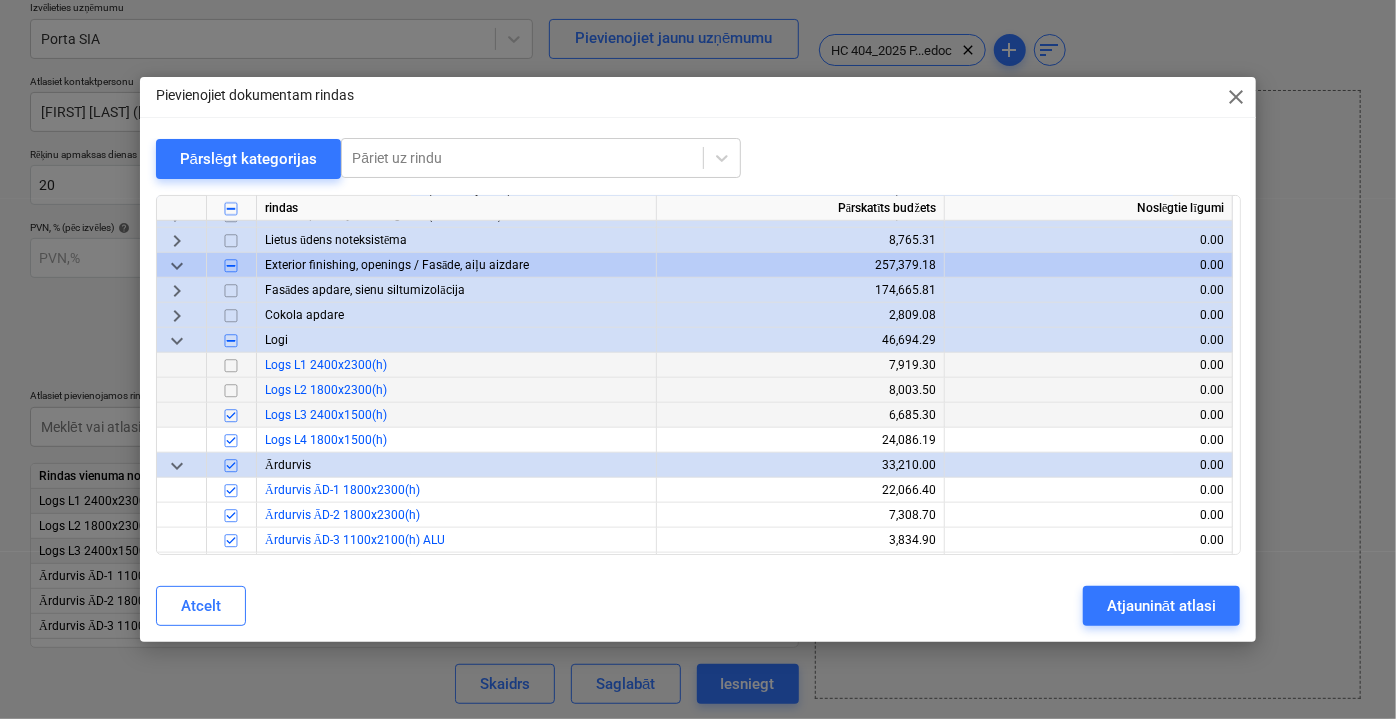 click at bounding box center (231, 415) 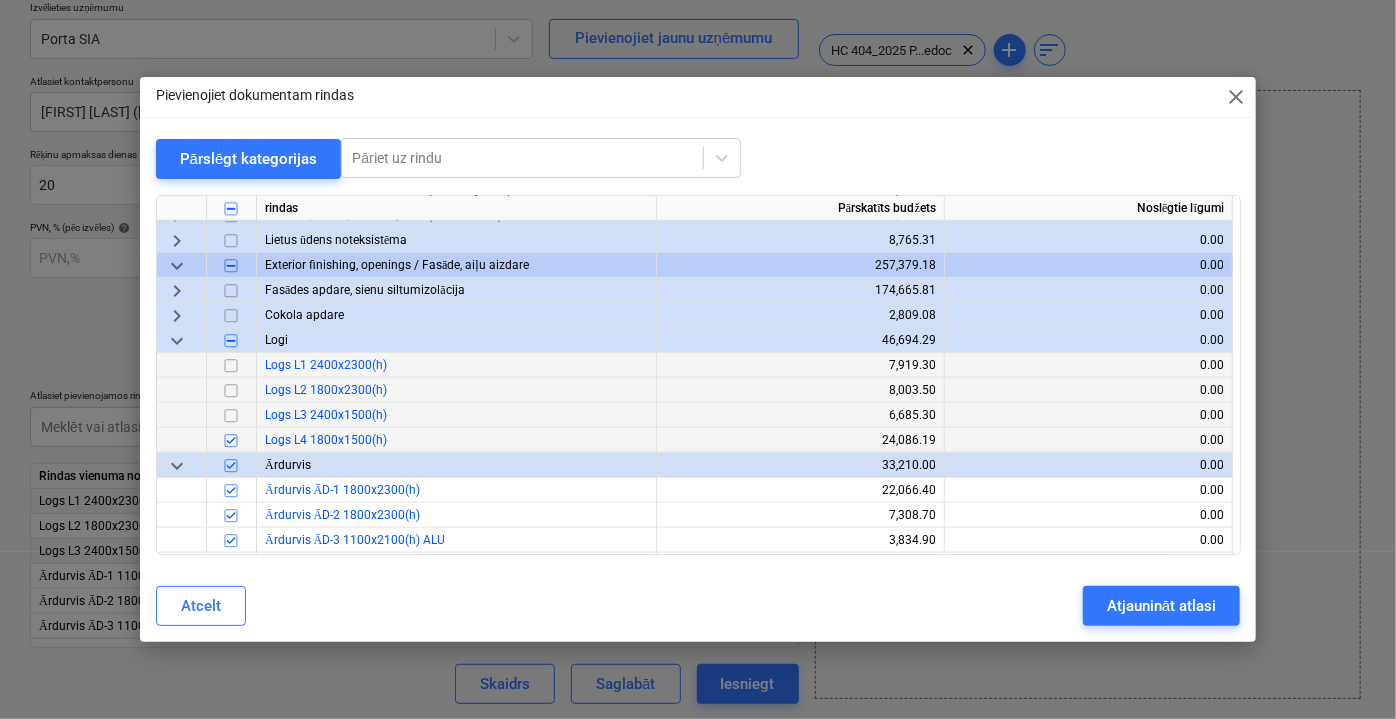 click at bounding box center (231, 440) 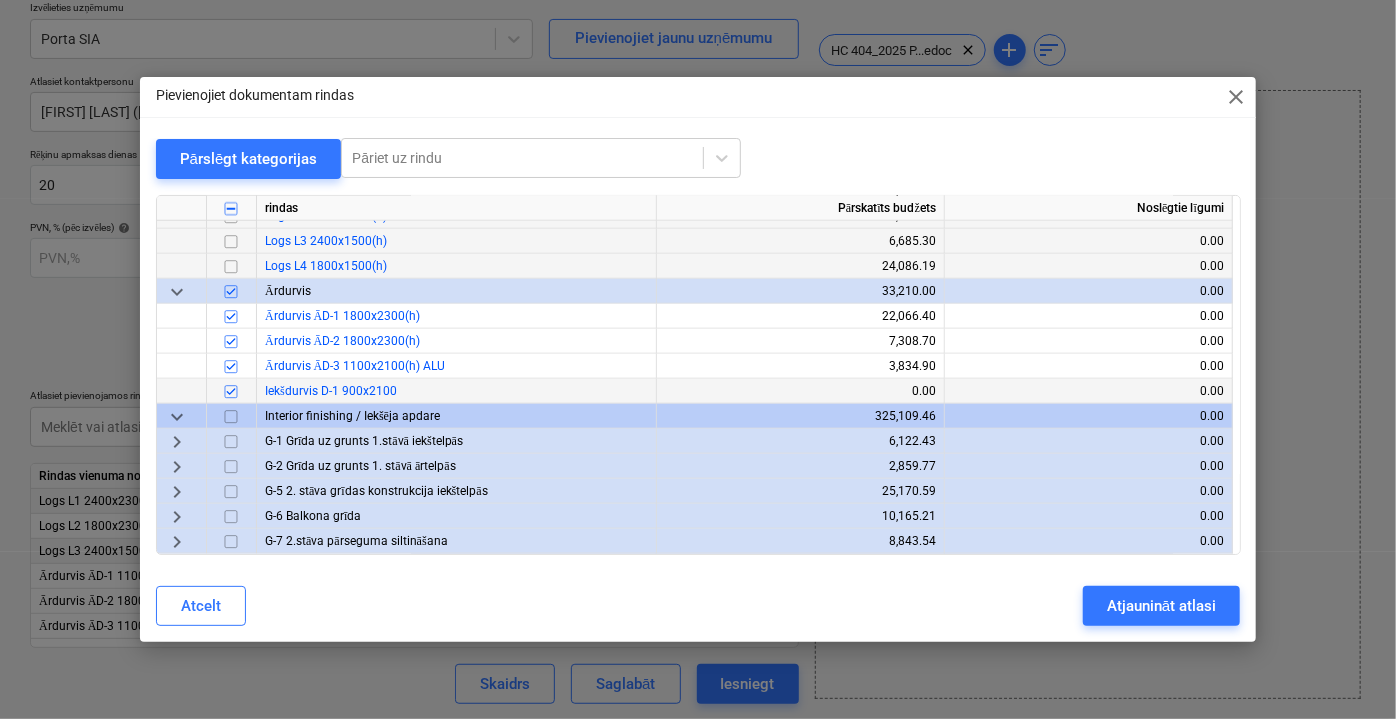 scroll, scrollTop: 1000, scrollLeft: 0, axis: vertical 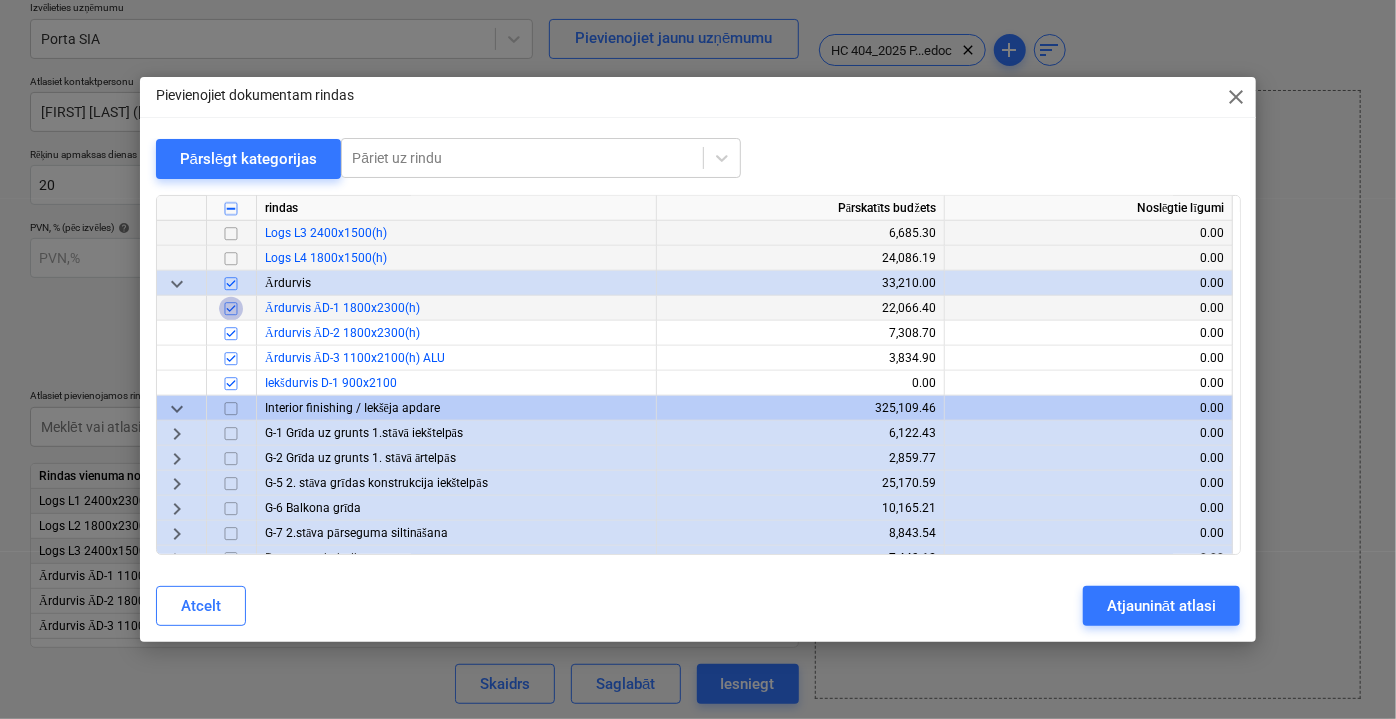 click at bounding box center (231, 308) 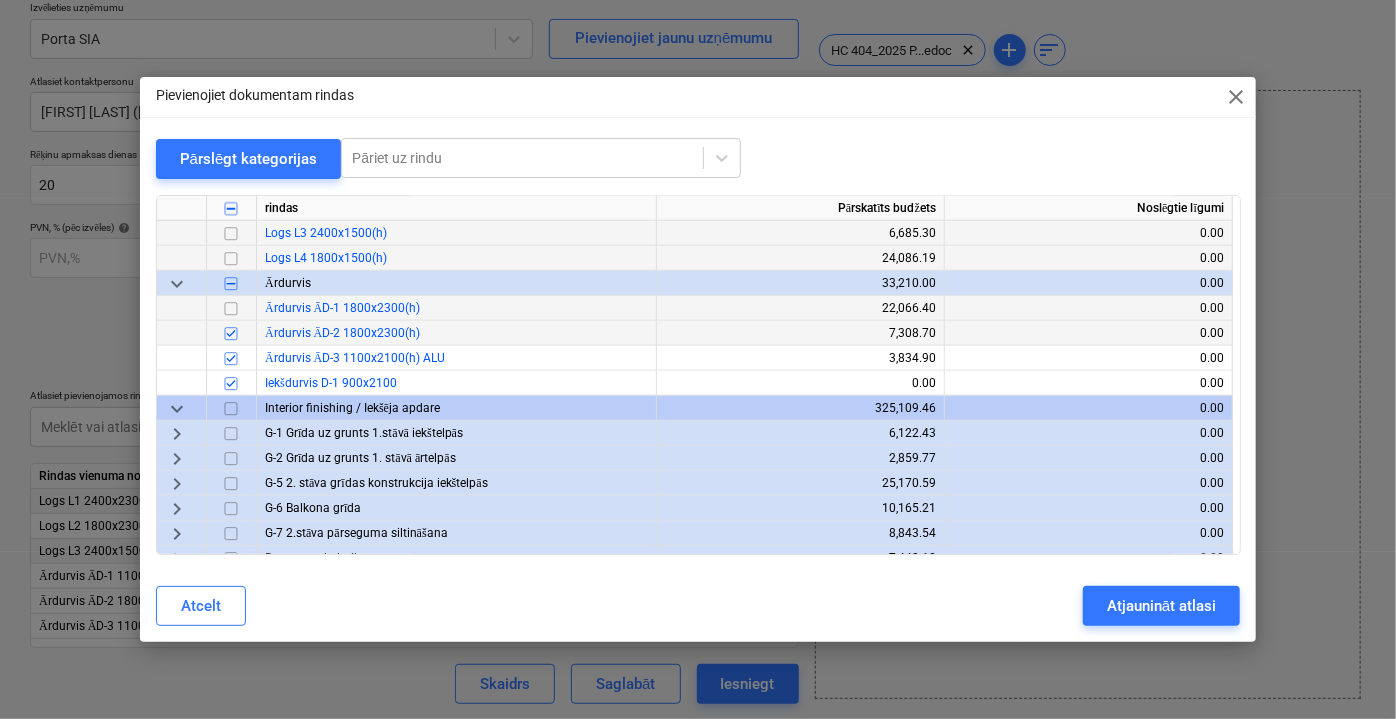 click at bounding box center [231, 333] 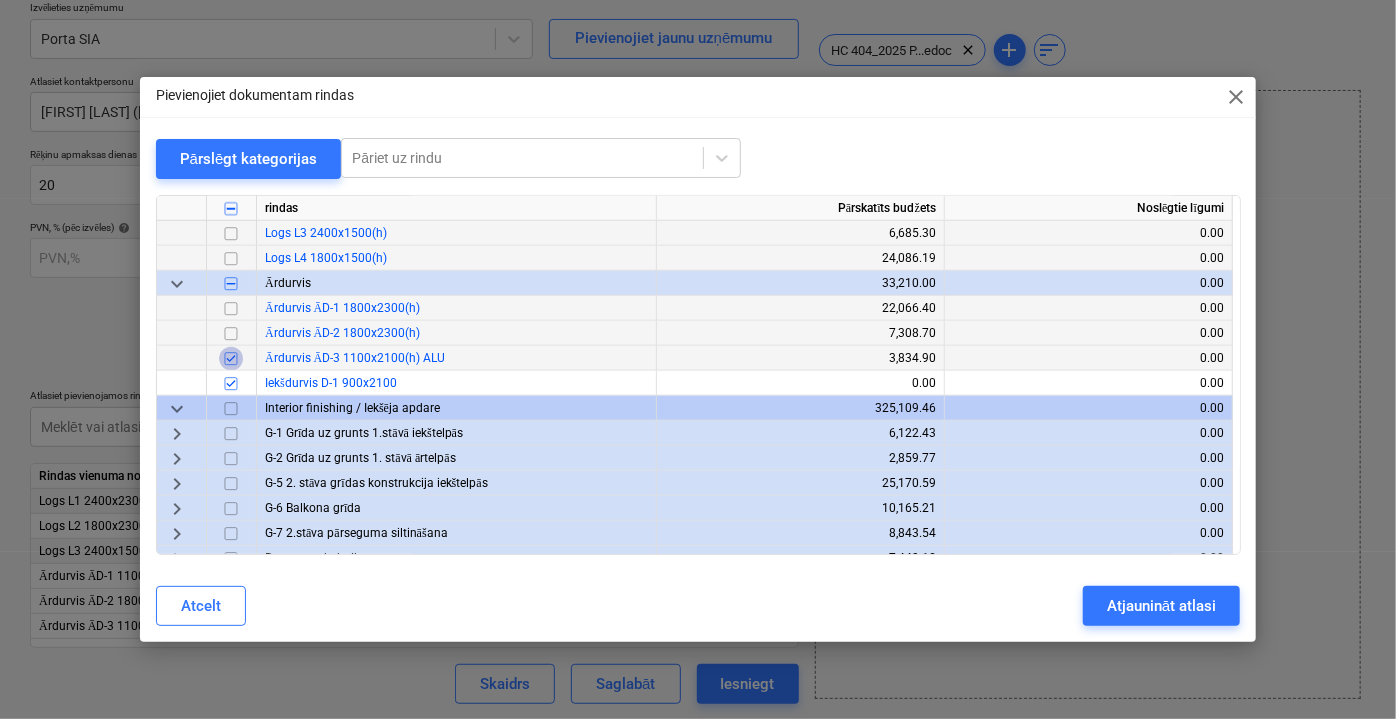 click at bounding box center (231, 358) 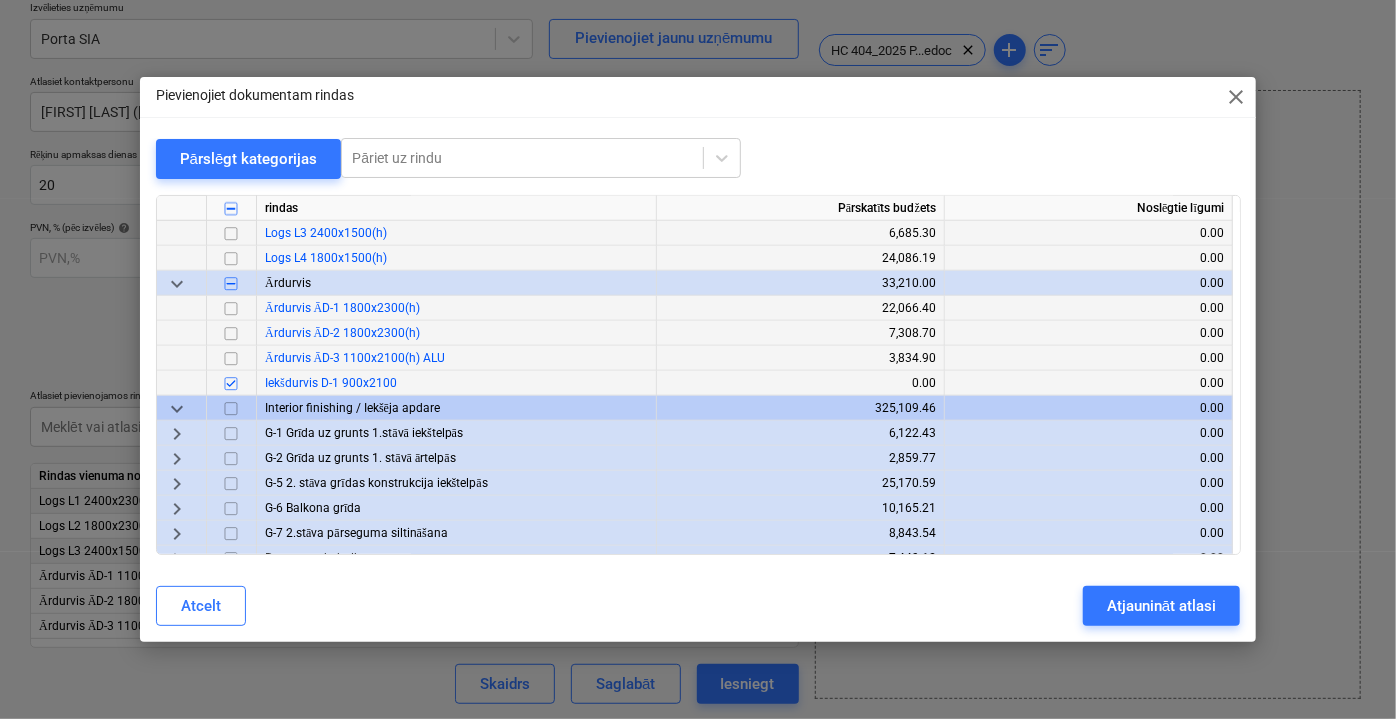 click at bounding box center [231, 383] 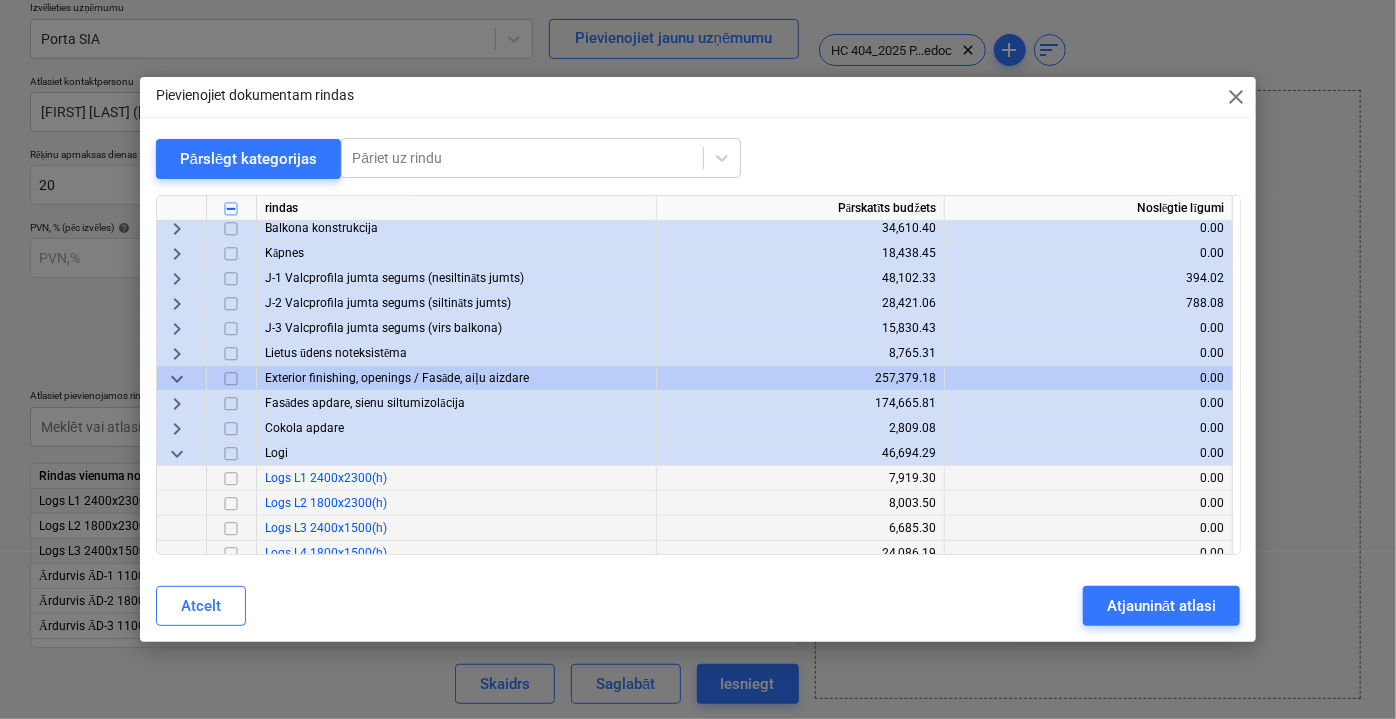 scroll, scrollTop: 636, scrollLeft: 0, axis: vertical 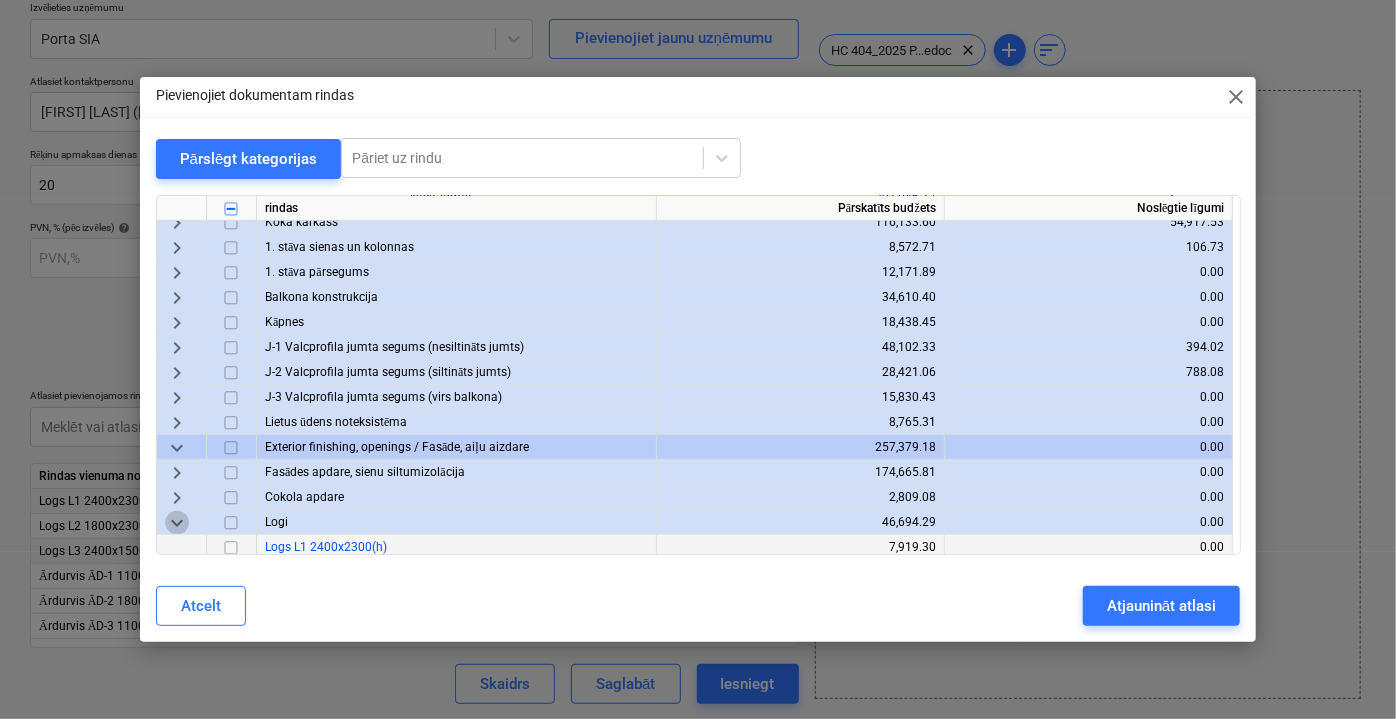 click on "keyboard_arrow_down" at bounding box center [177, 522] 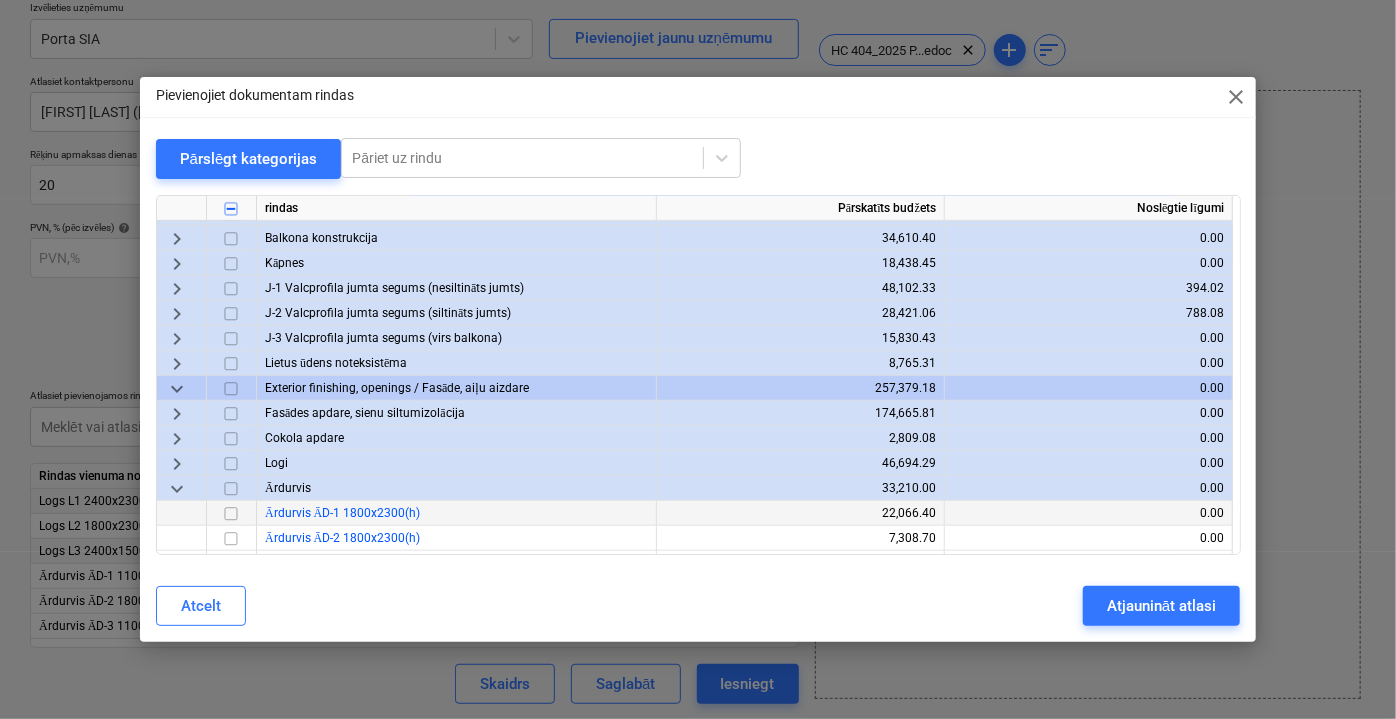 scroll, scrollTop: 727, scrollLeft: 0, axis: vertical 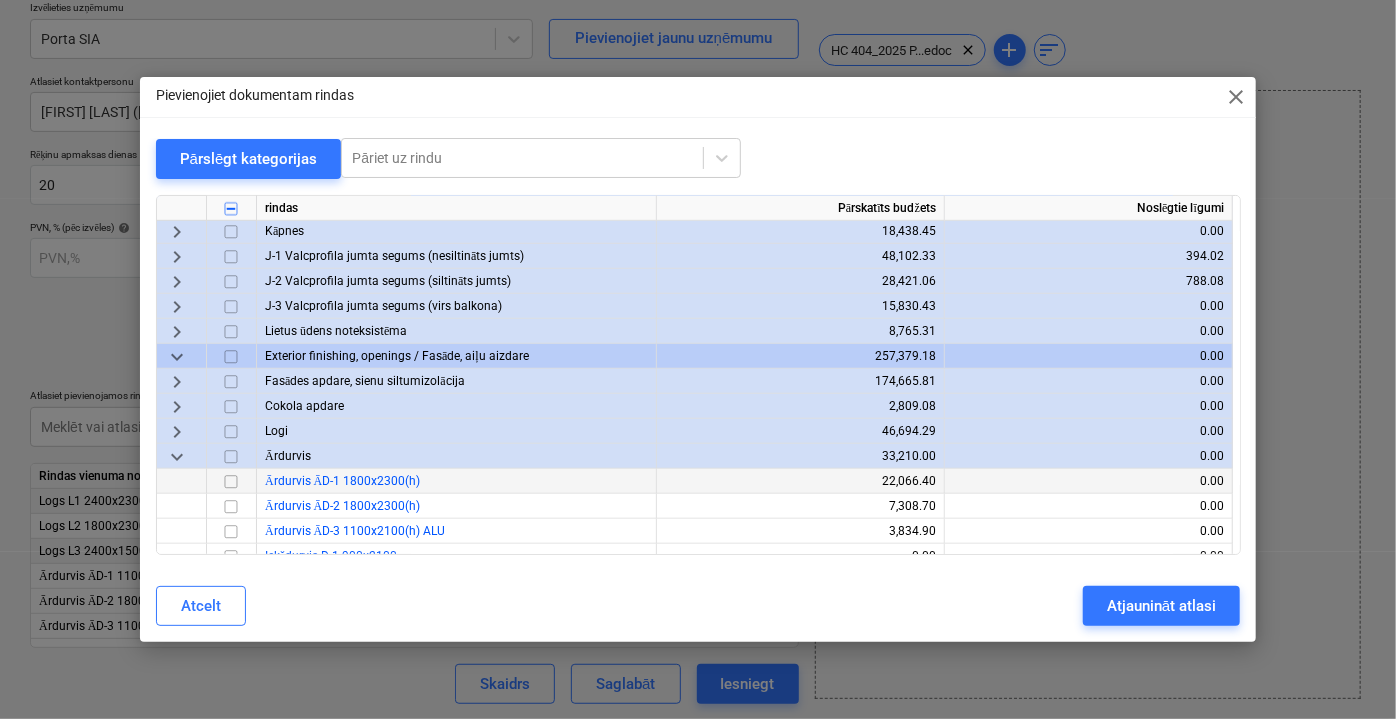 click on "keyboard_arrow_down" at bounding box center (177, 456) 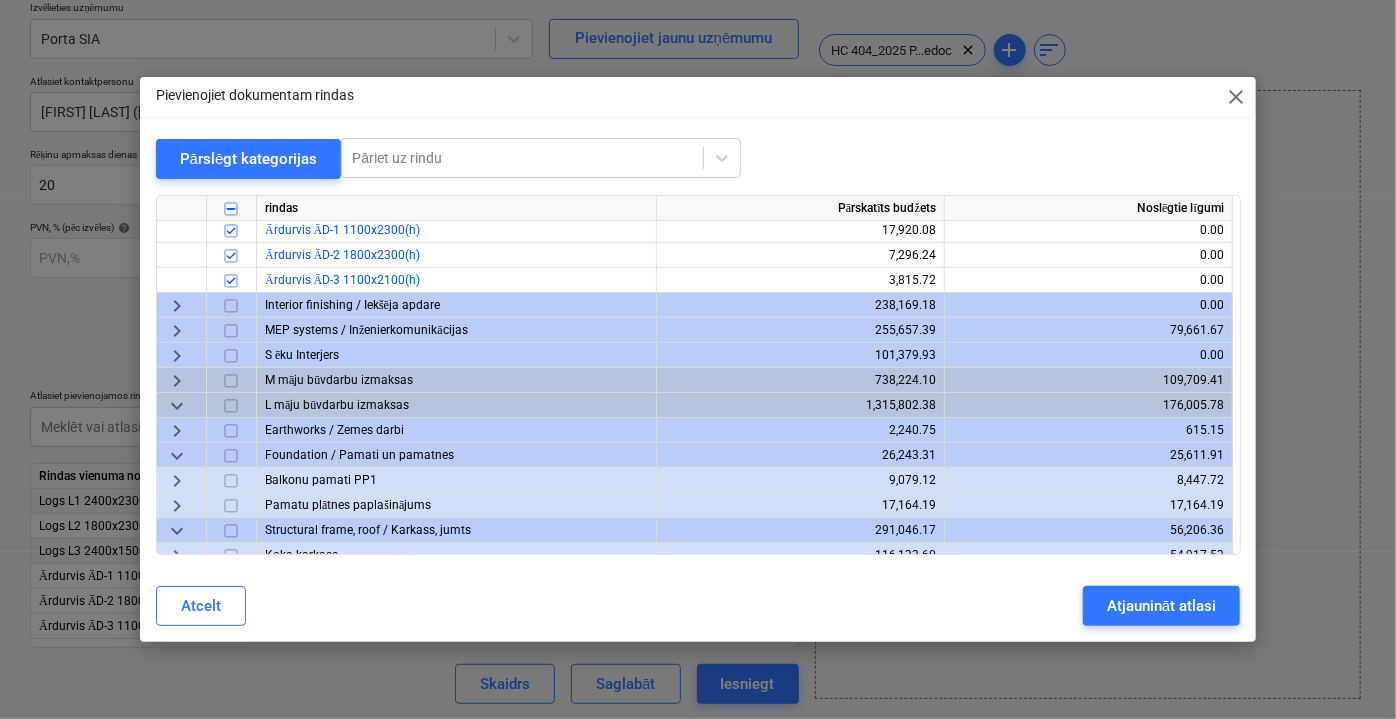 scroll, scrollTop: 272, scrollLeft: 0, axis: vertical 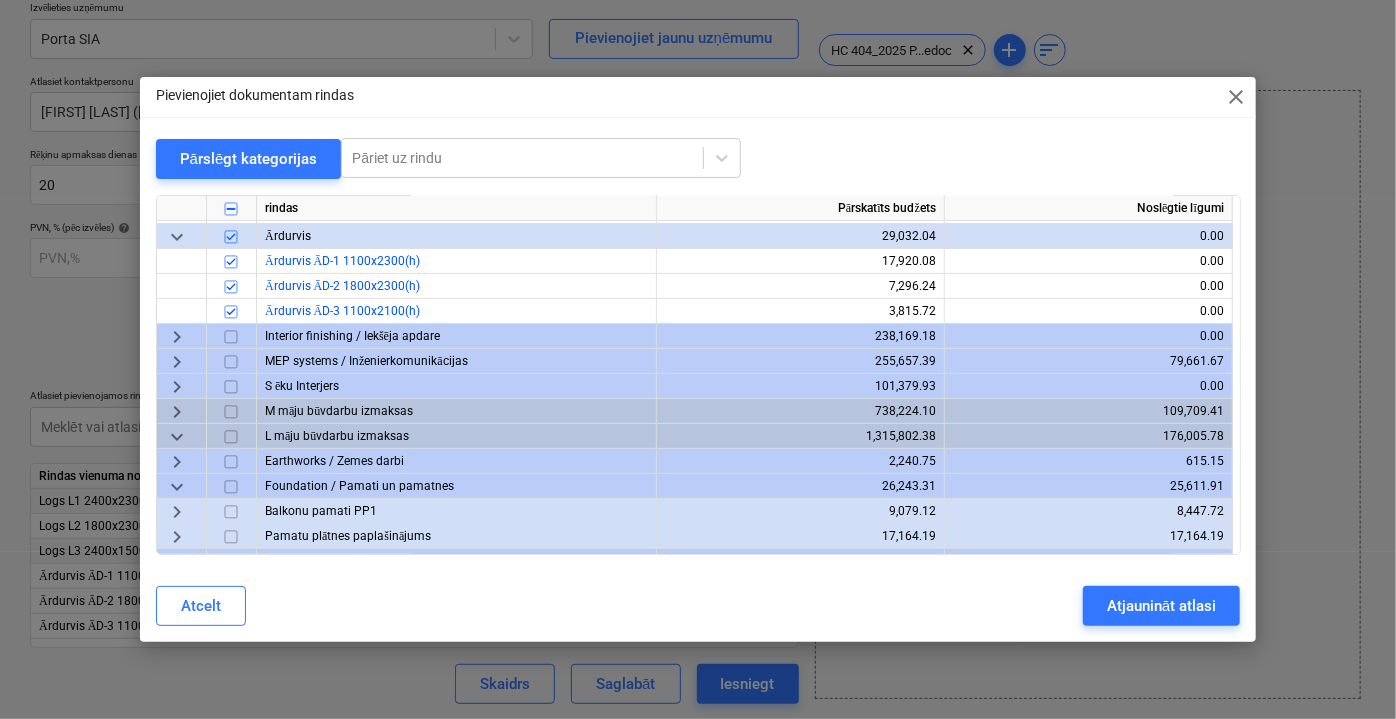click on "keyboard_arrow_right" at bounding box center [177, 411] 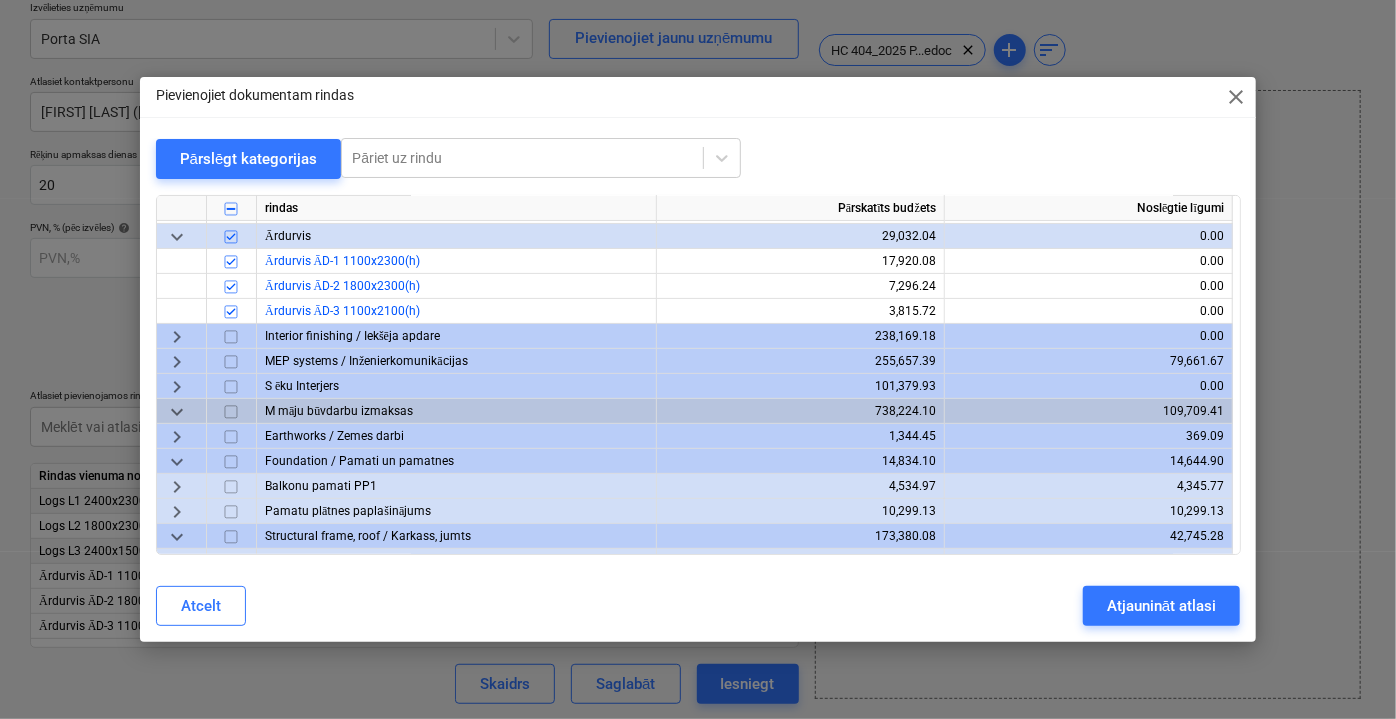 click on "keyboard_arrow_down" at bounding box center [177, 411] 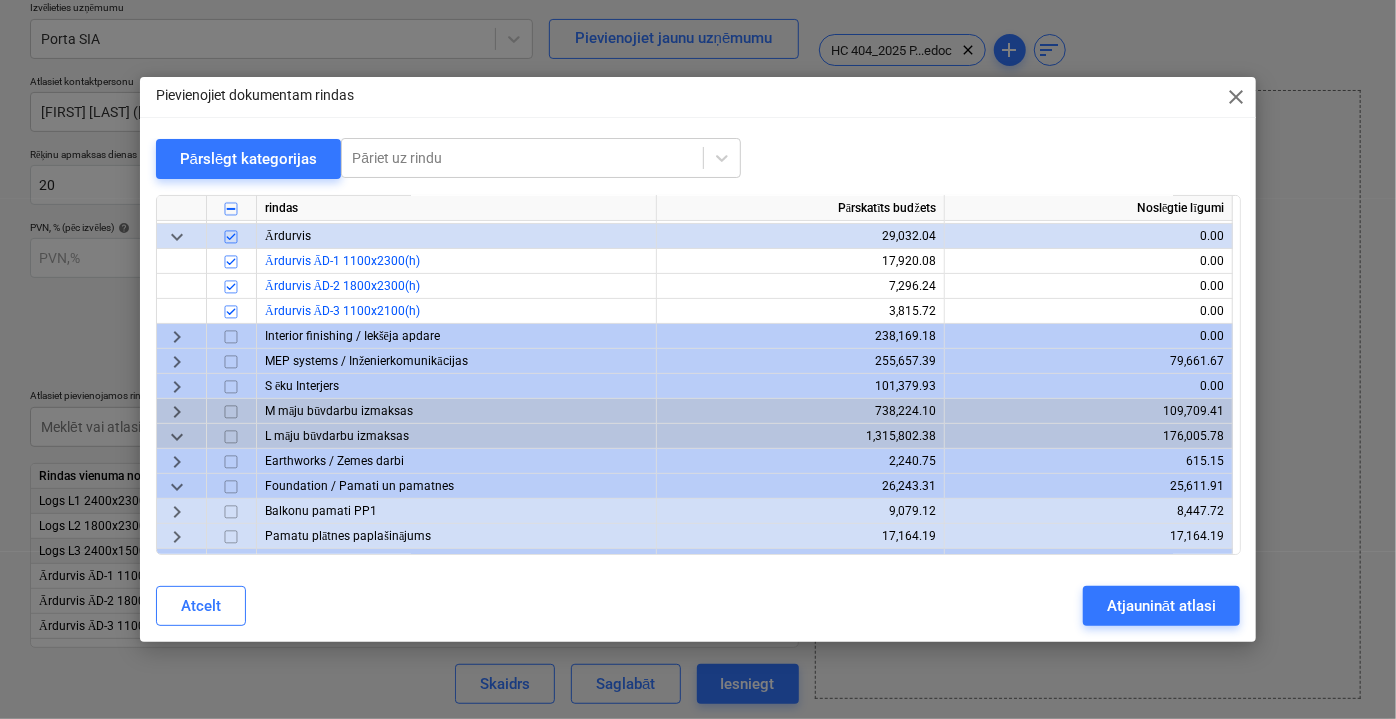 click on "keyboard_arrow_right" at bounding box center (177, 411) 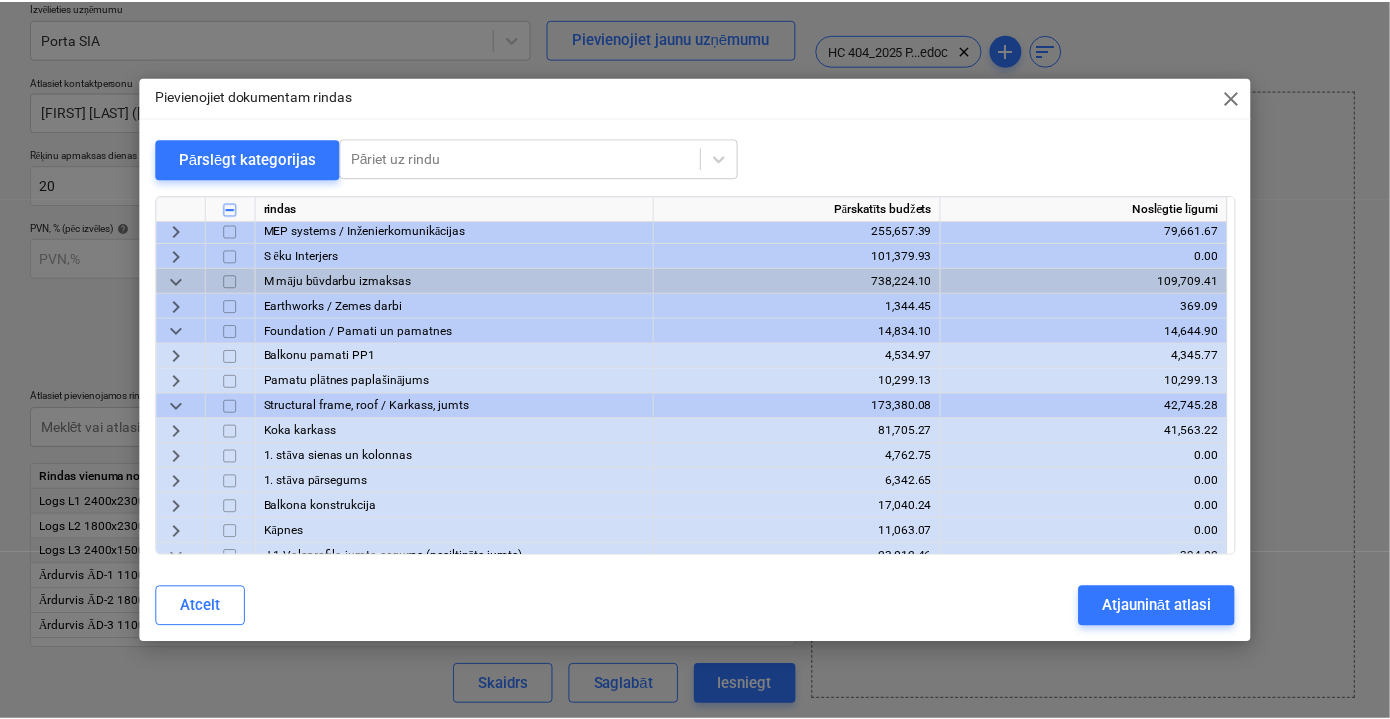 scroll, scrollTop: 363, scrollLeft: 0, axis: vertical 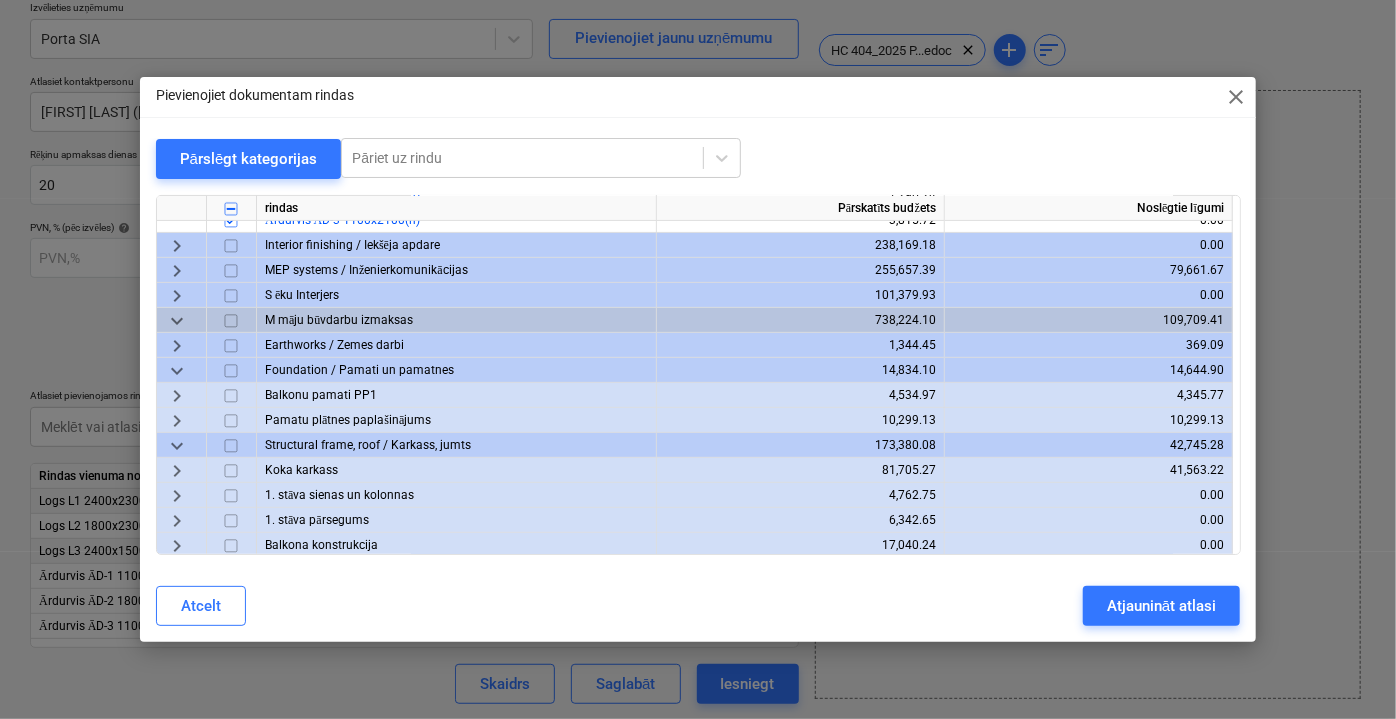 click on "close" at bounding box center [1236, 97] 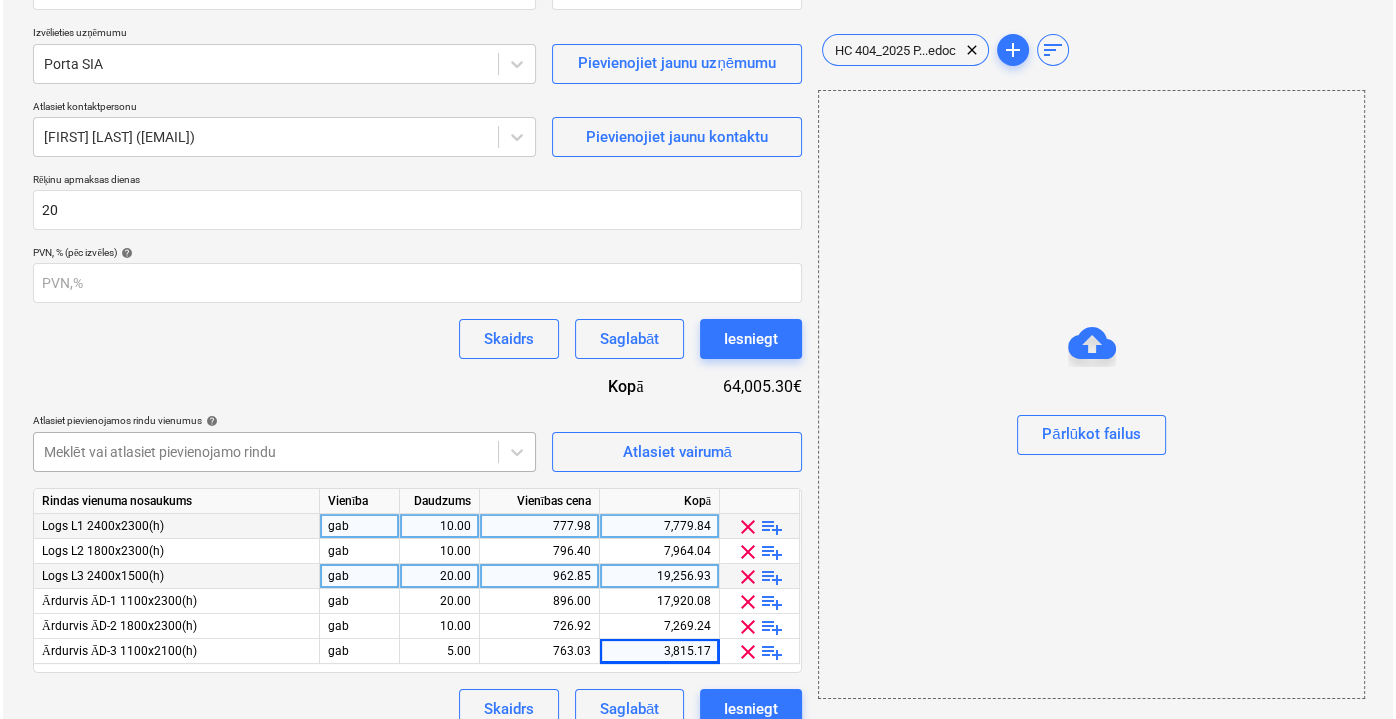 scroll, scrollTop: 236, scrollLeft: 0, axis: vertical 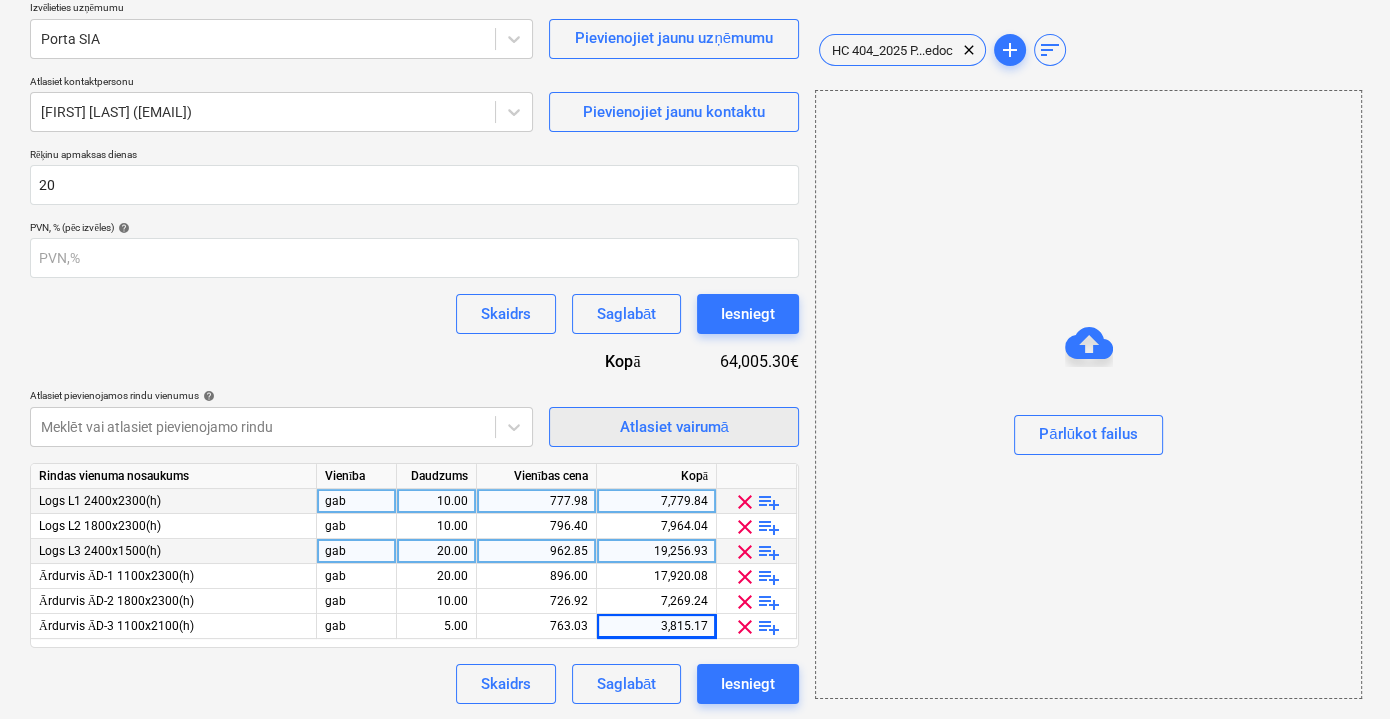 click on "Atlasiet vairumā" at bounding box center (673, 427) 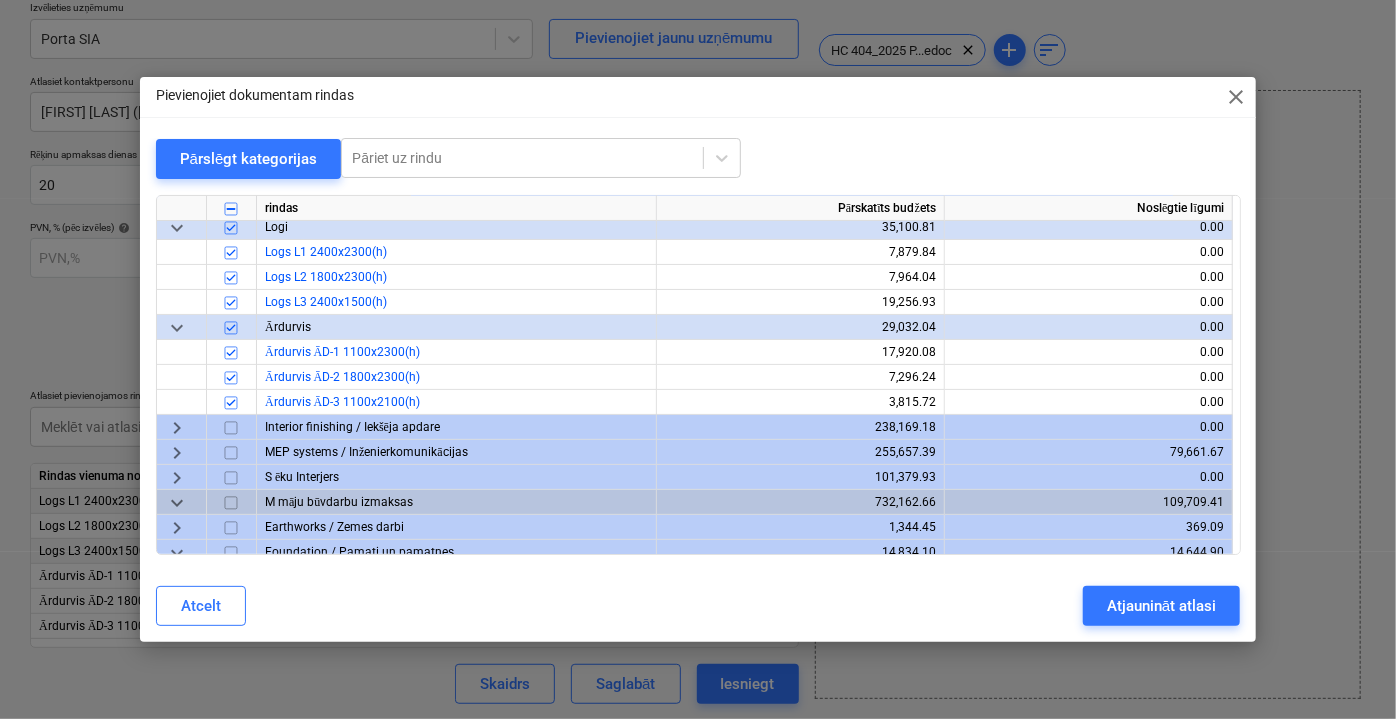 scroll, scrollTop: 90, scrollLeft: 0, axis: vertical 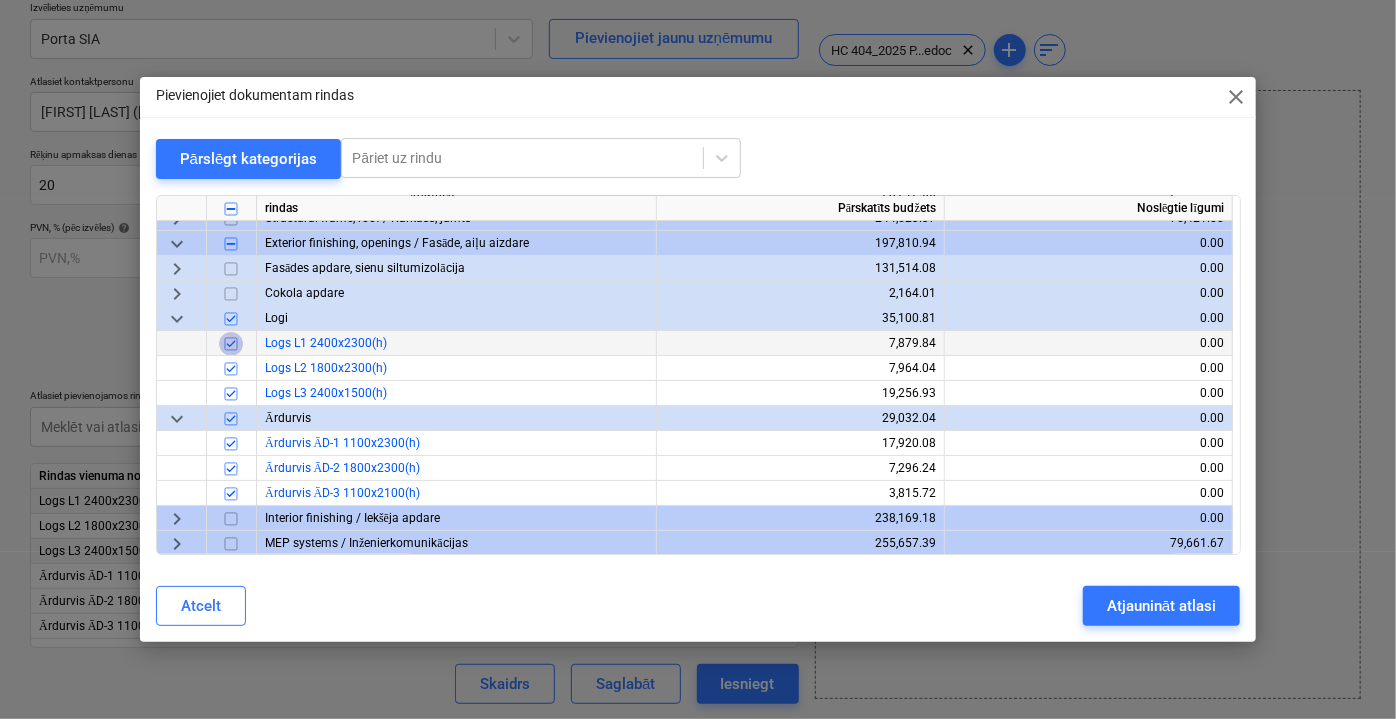 click at bounding box center (231, 343) 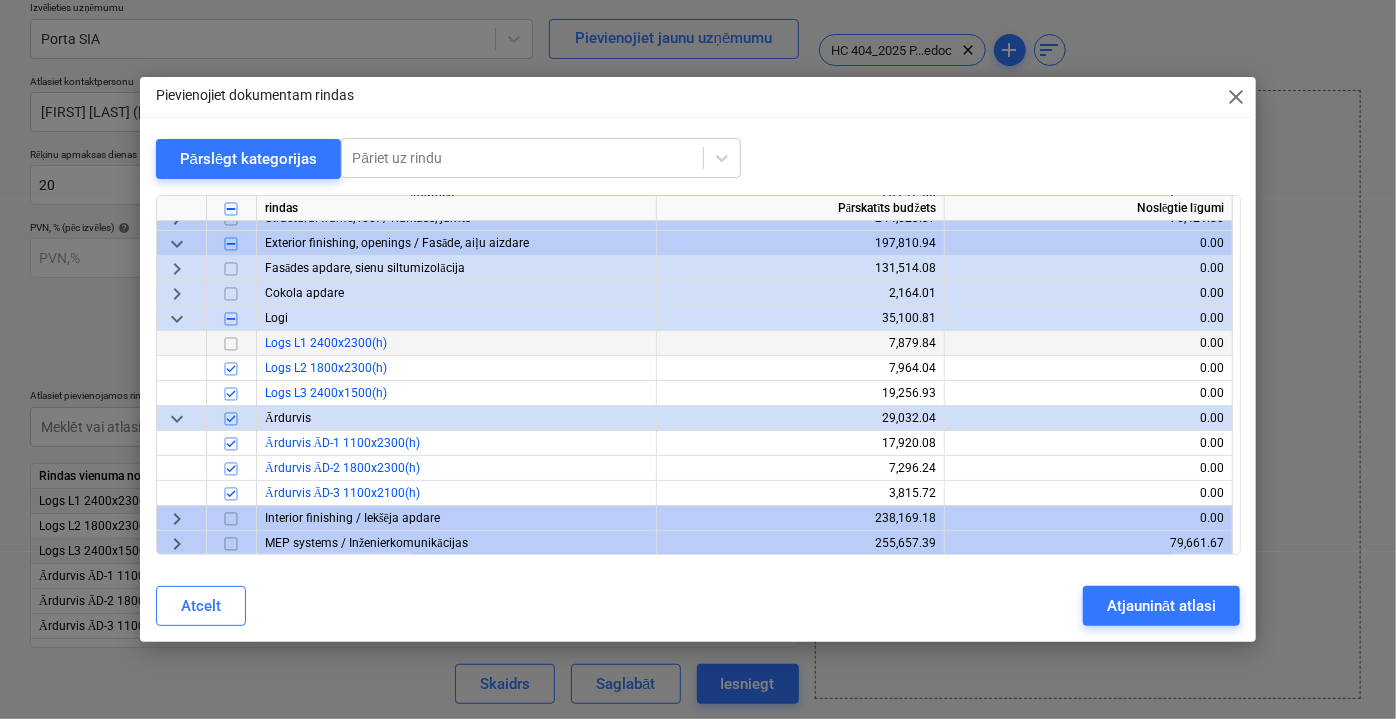click at bounding box center (231, 343) 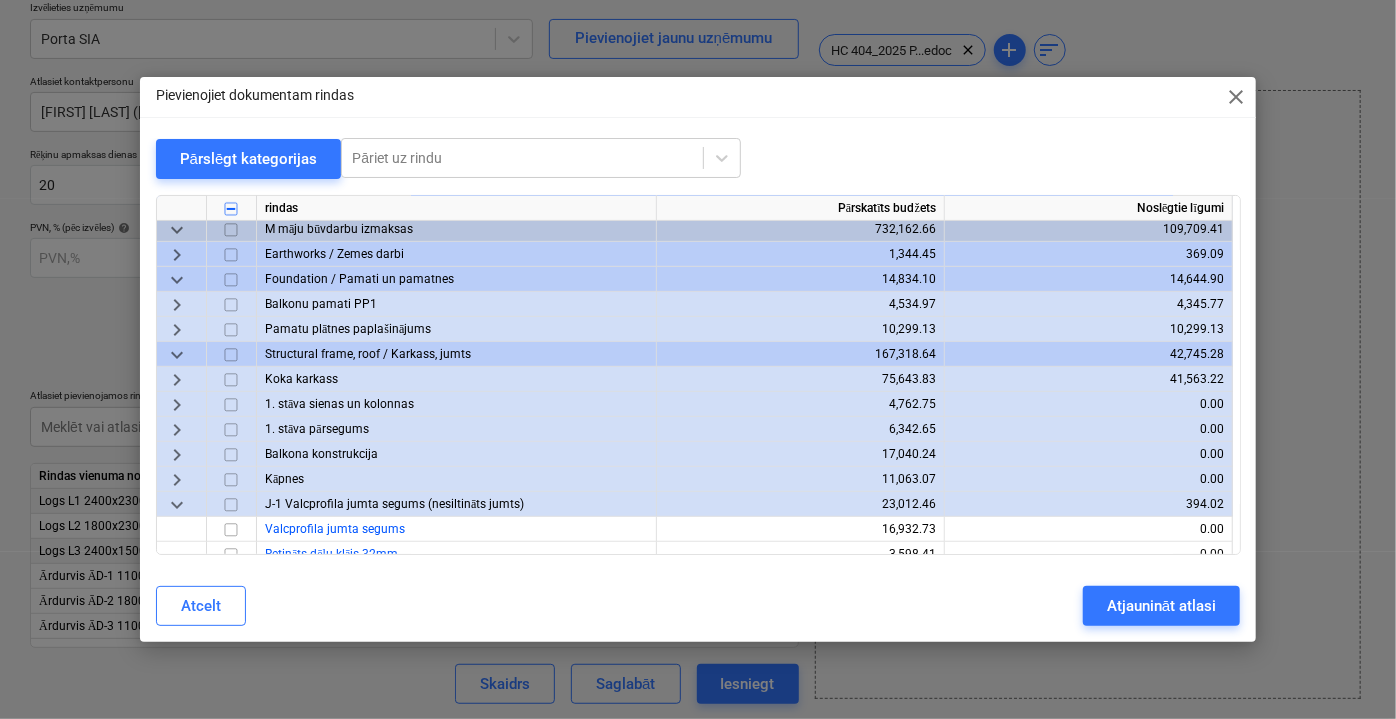 scroll, scrollTop: 636, scrollLeft: 0, axis: vertical 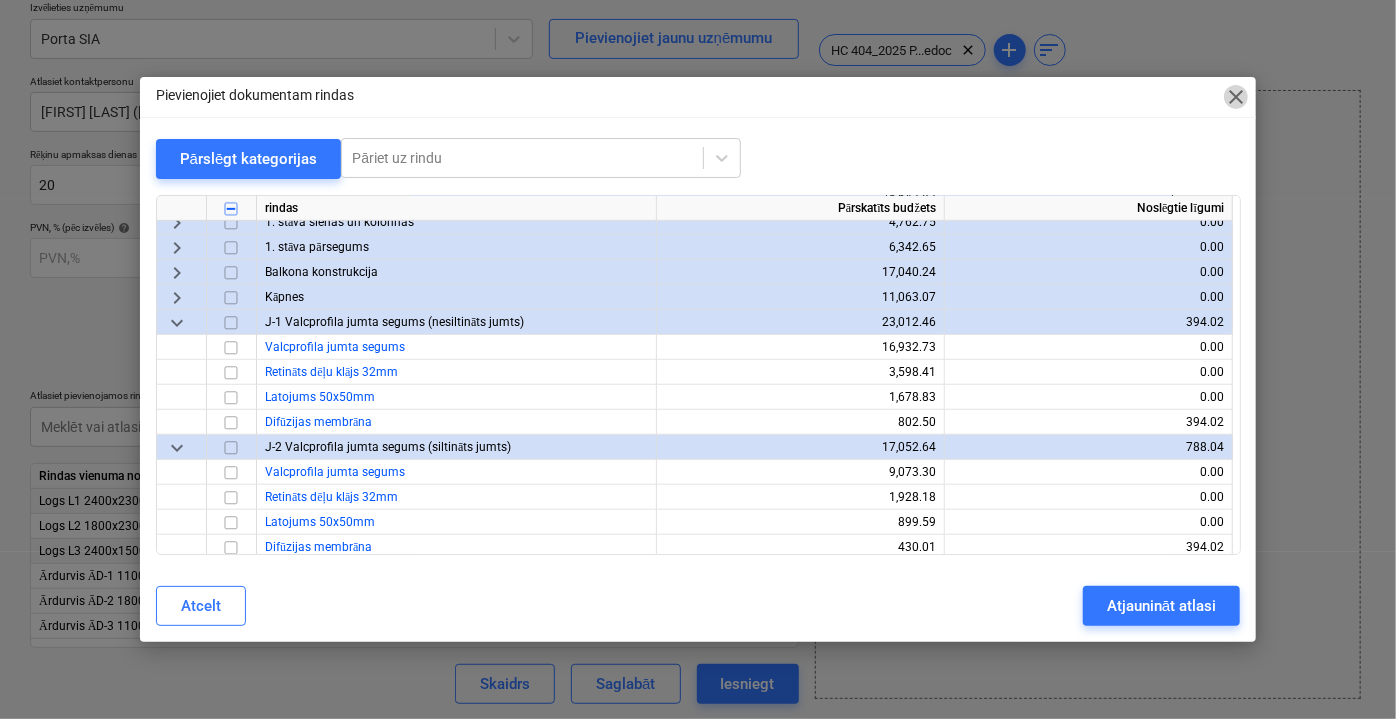 click on "close" at bounding box center [1236, 97] 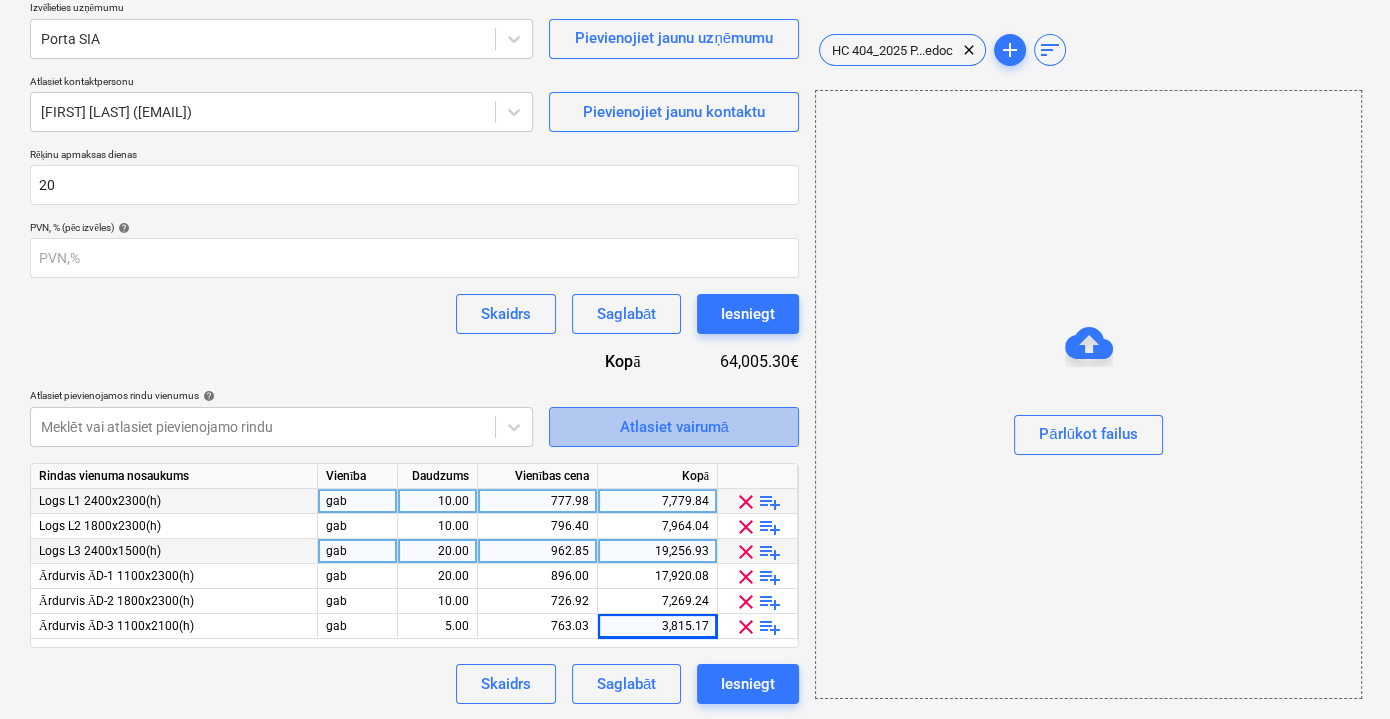 click on "Atlasiet vairumā" at bounding box center (673, 427) 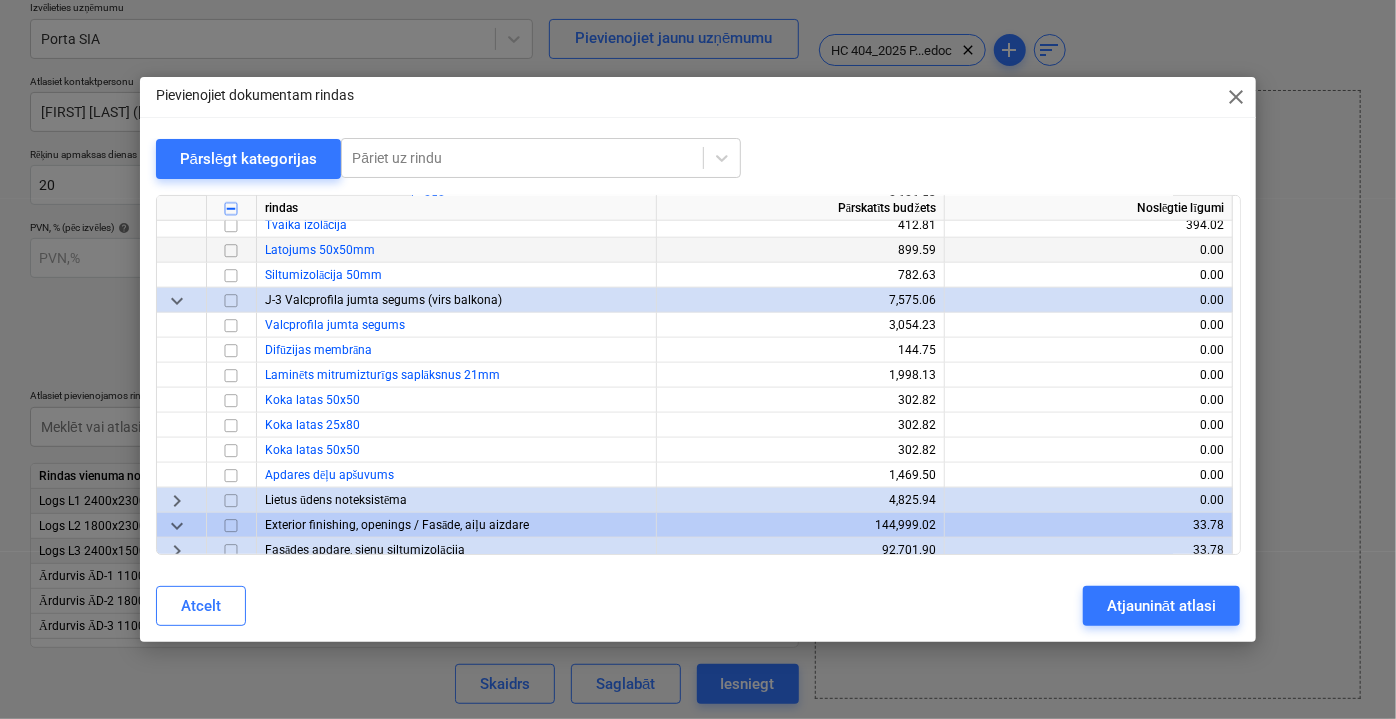 scroll, scrollTop: 909, scrollLeft: 0, axis: vertical 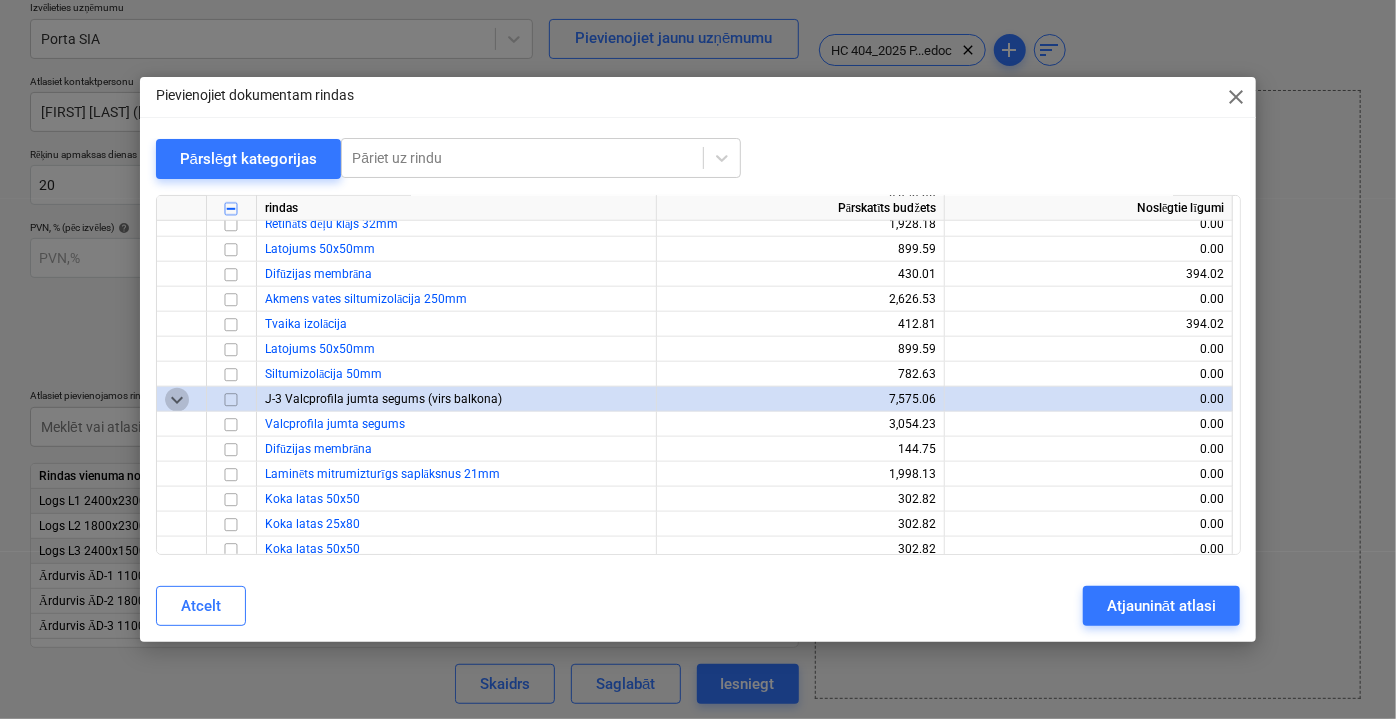 click on "keyboard_arrow_down" at bounding box center [177, 399] 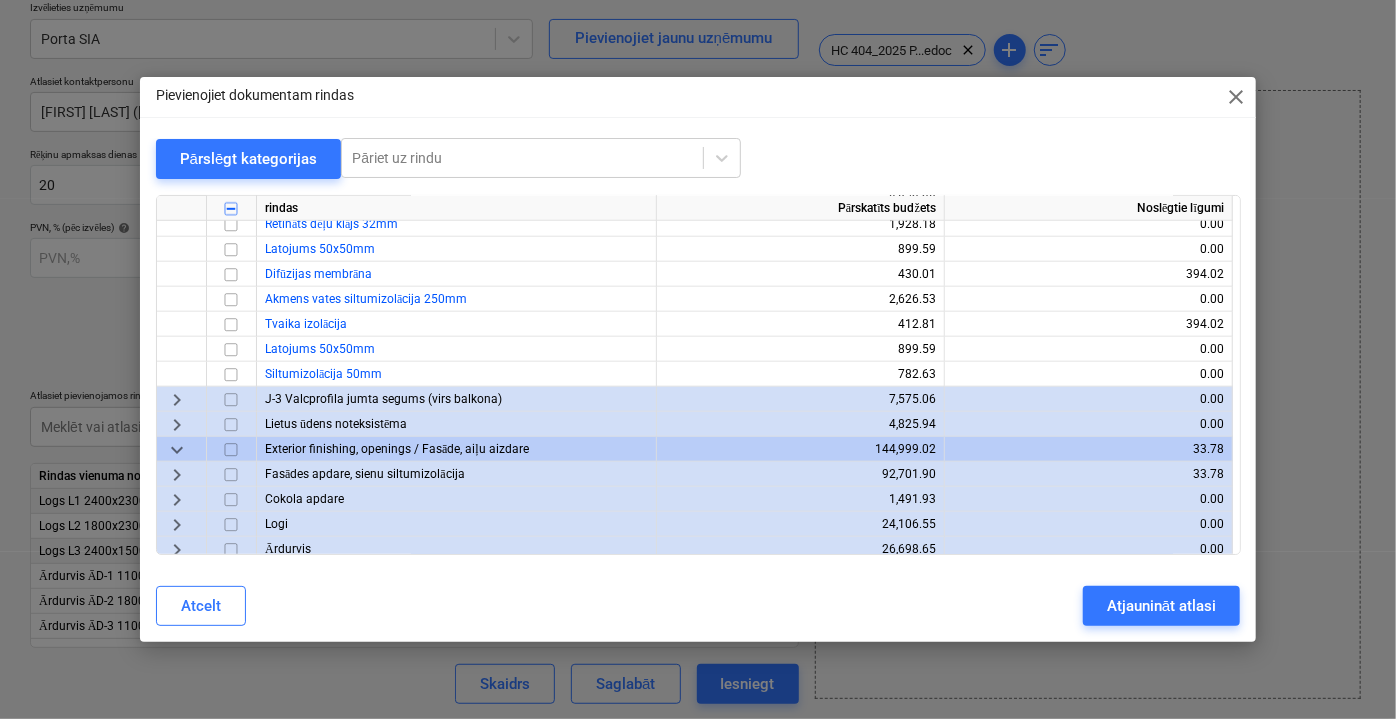 scroll, scrollTop: 727, scrollLeft: 0, axis: vertical 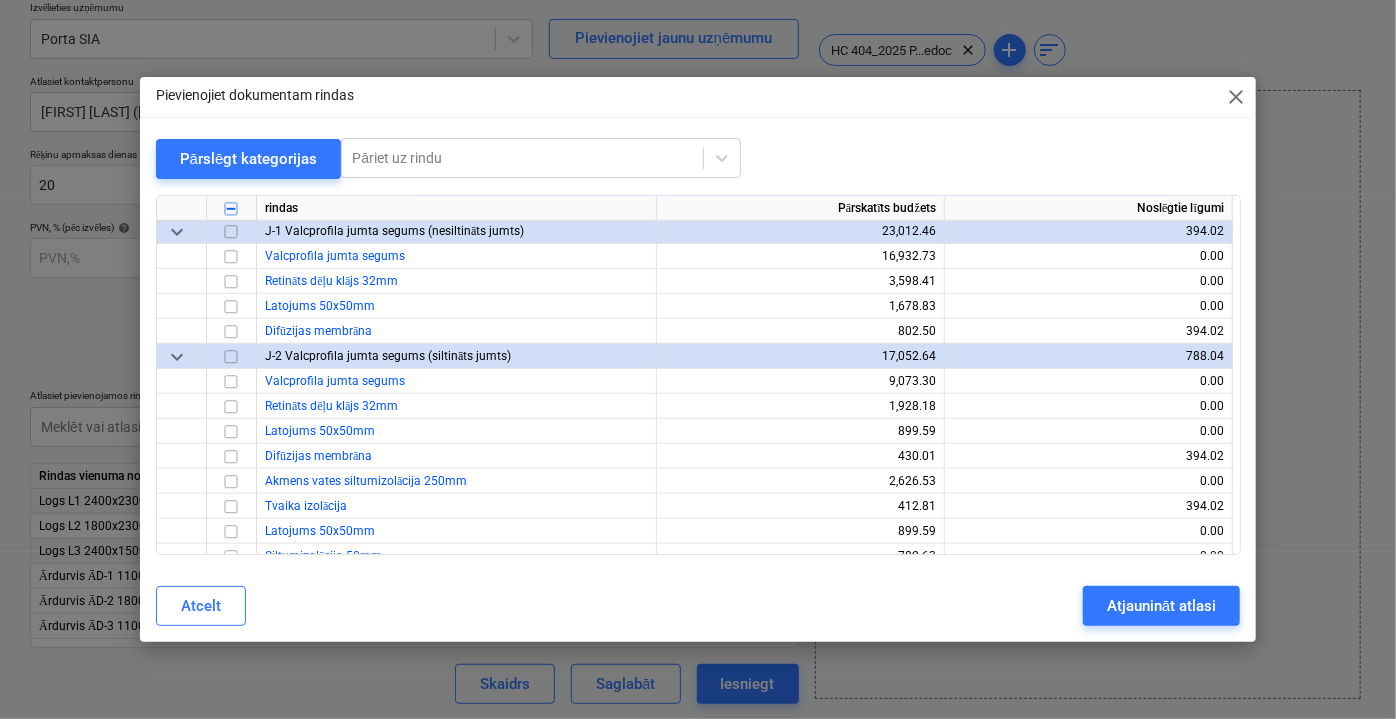 click on "keyboard_arrow_down" at bounding box center (177, 356) 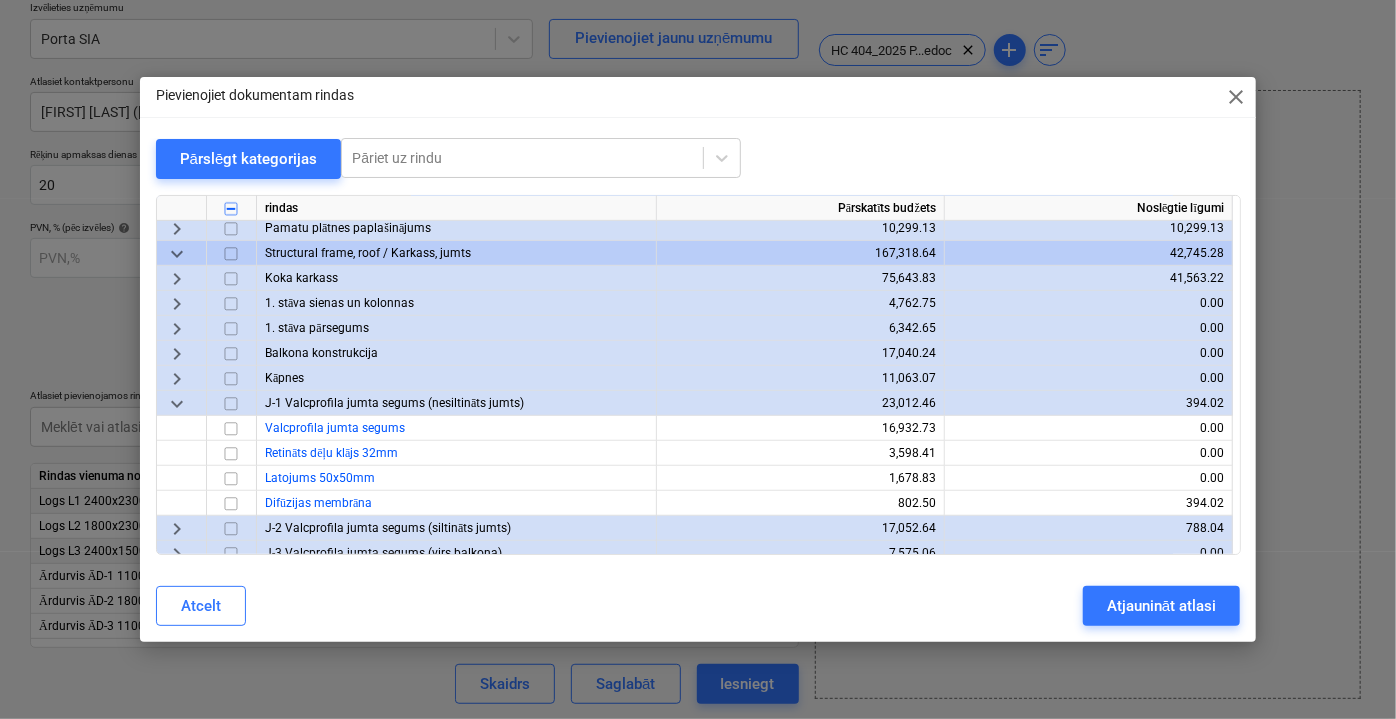 scroll, scrollTop: 545, scrollLeft: 0, axis: vertical 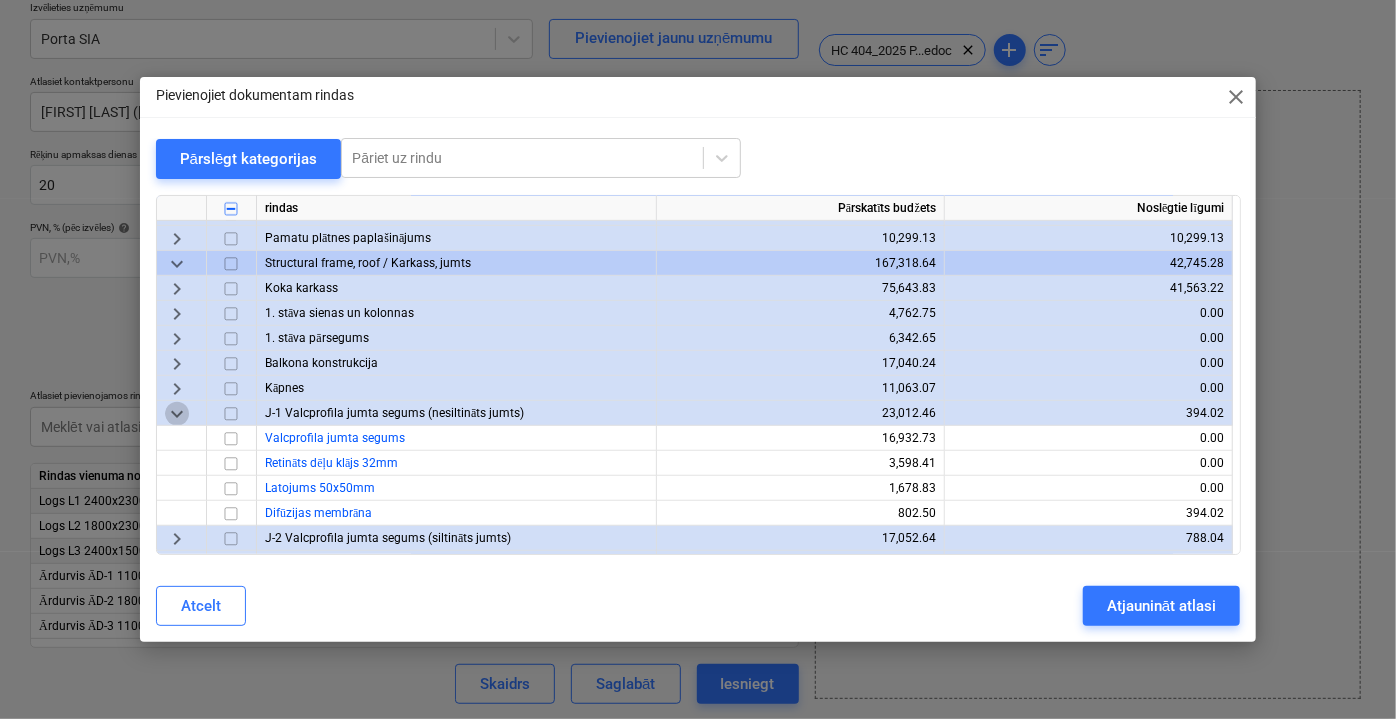 click on "keyboard_arrow_down" at bounding box center (177, 413) 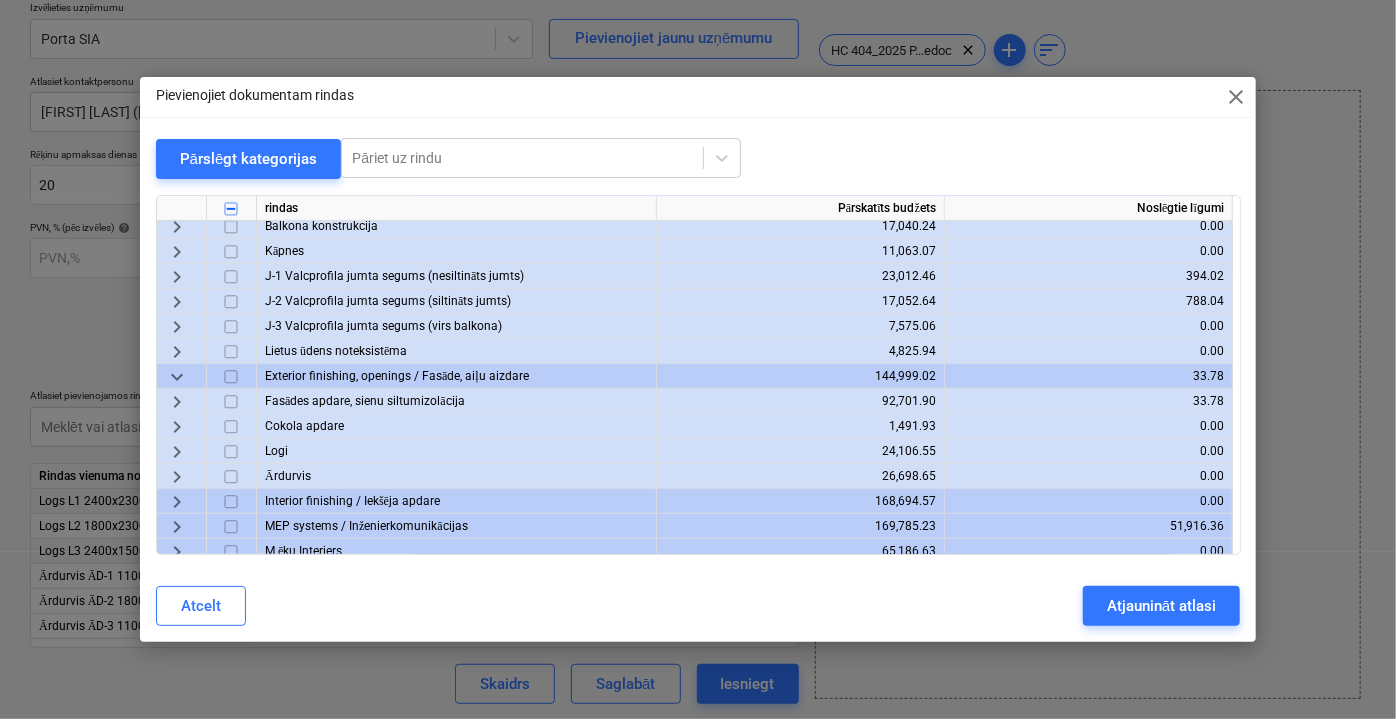 scroll, scrollTop: 727, scrollLeft: 0, axis: vertical 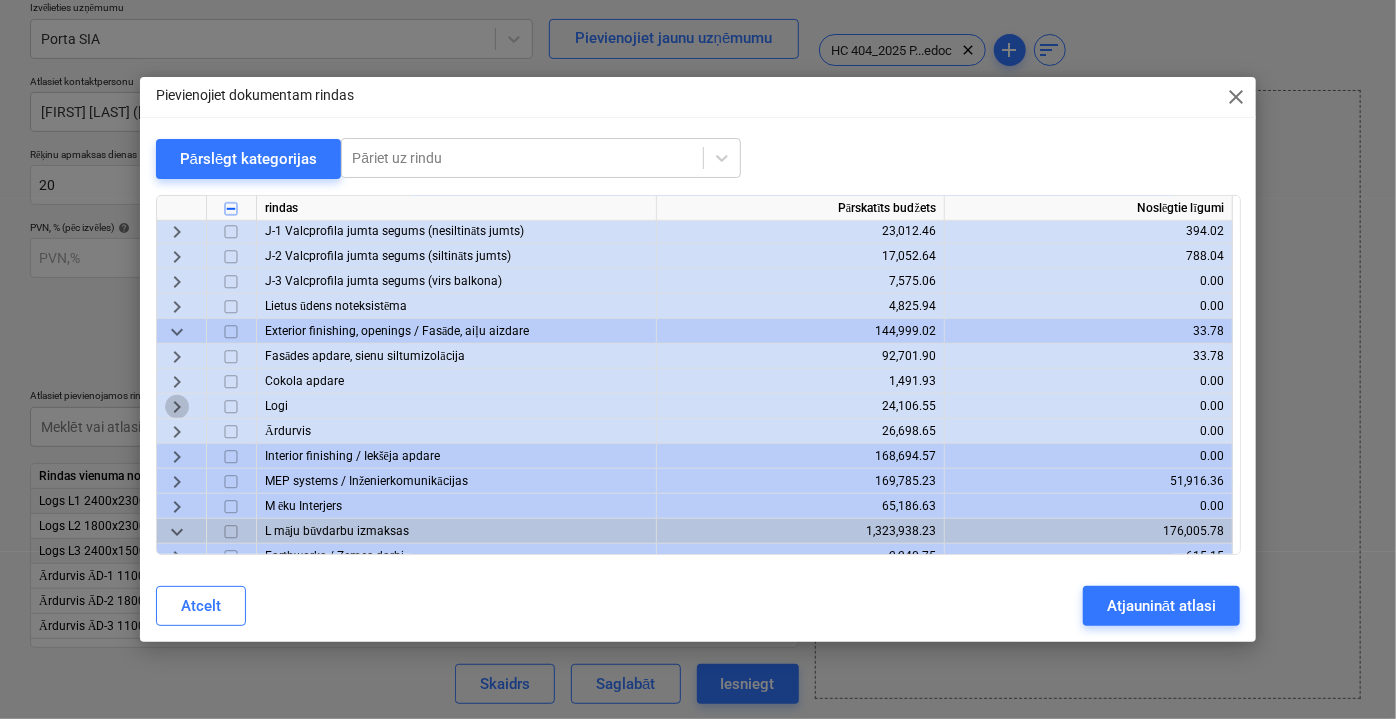 click on "keyboard_arrow_right" at bounding box center [177, 406] 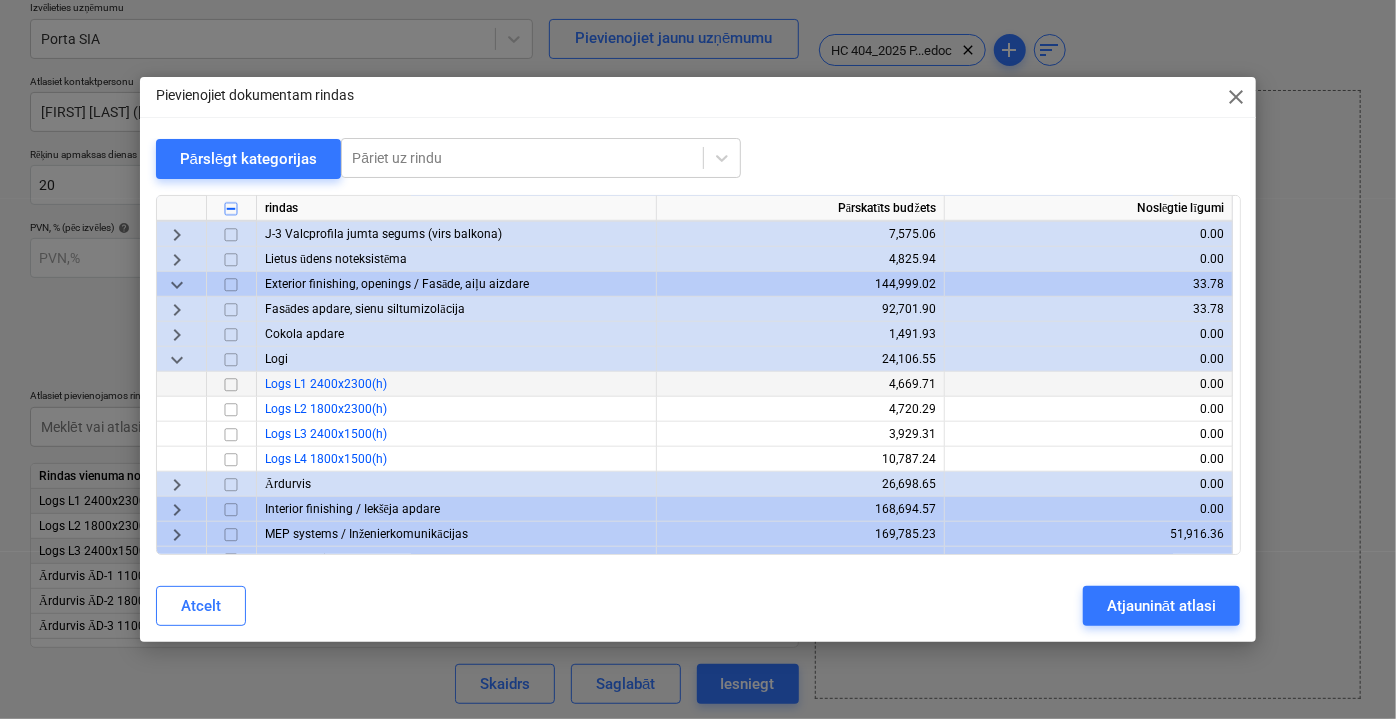 scroll, scrollTop: 818, scrollLeft: 0, axis: vertical 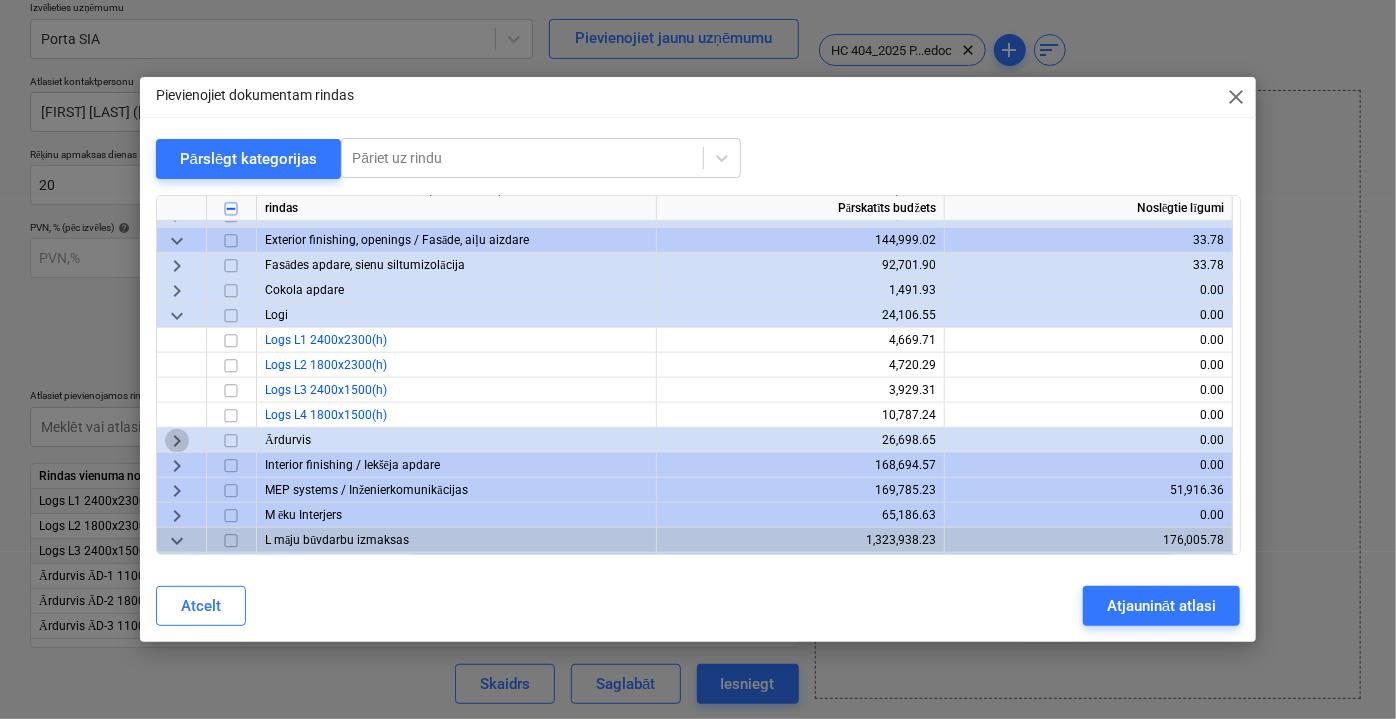 click on "keyboard_arrow_right" at bounding box center [177, 440] 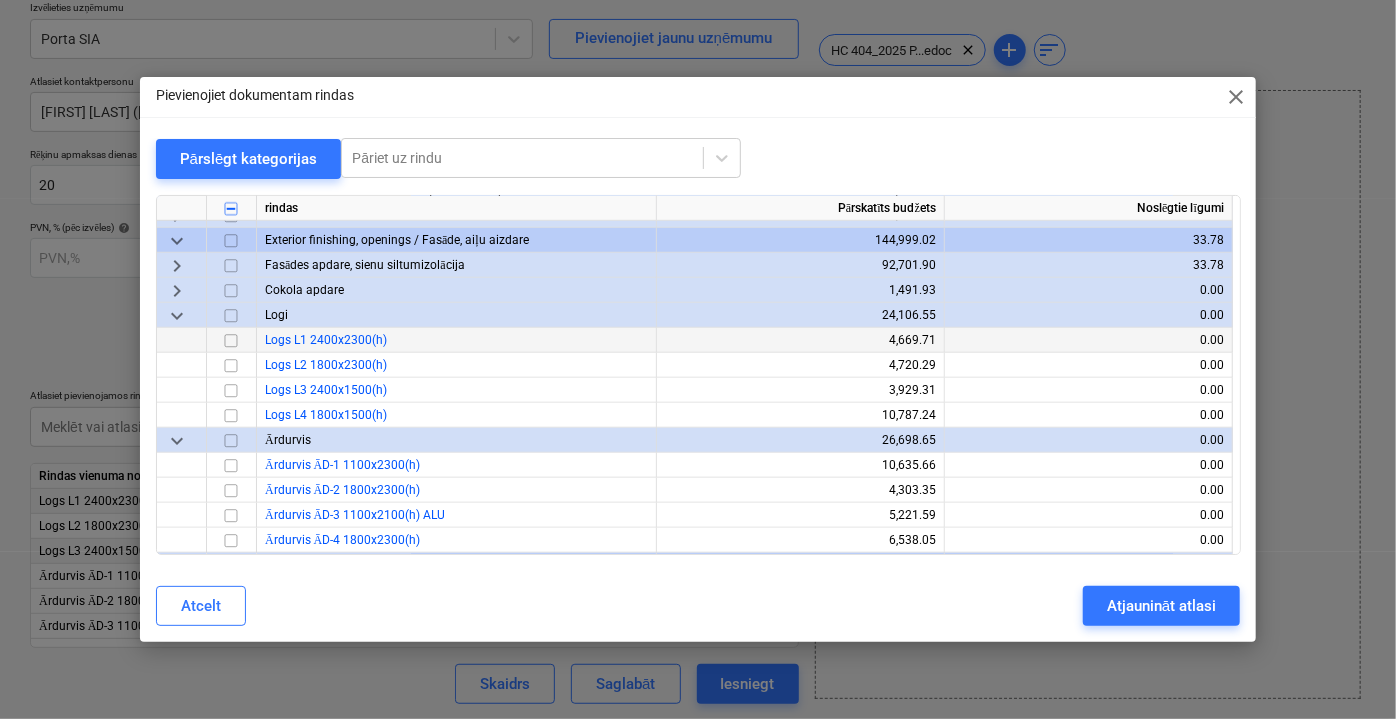 click at bounding box center [231, 340] 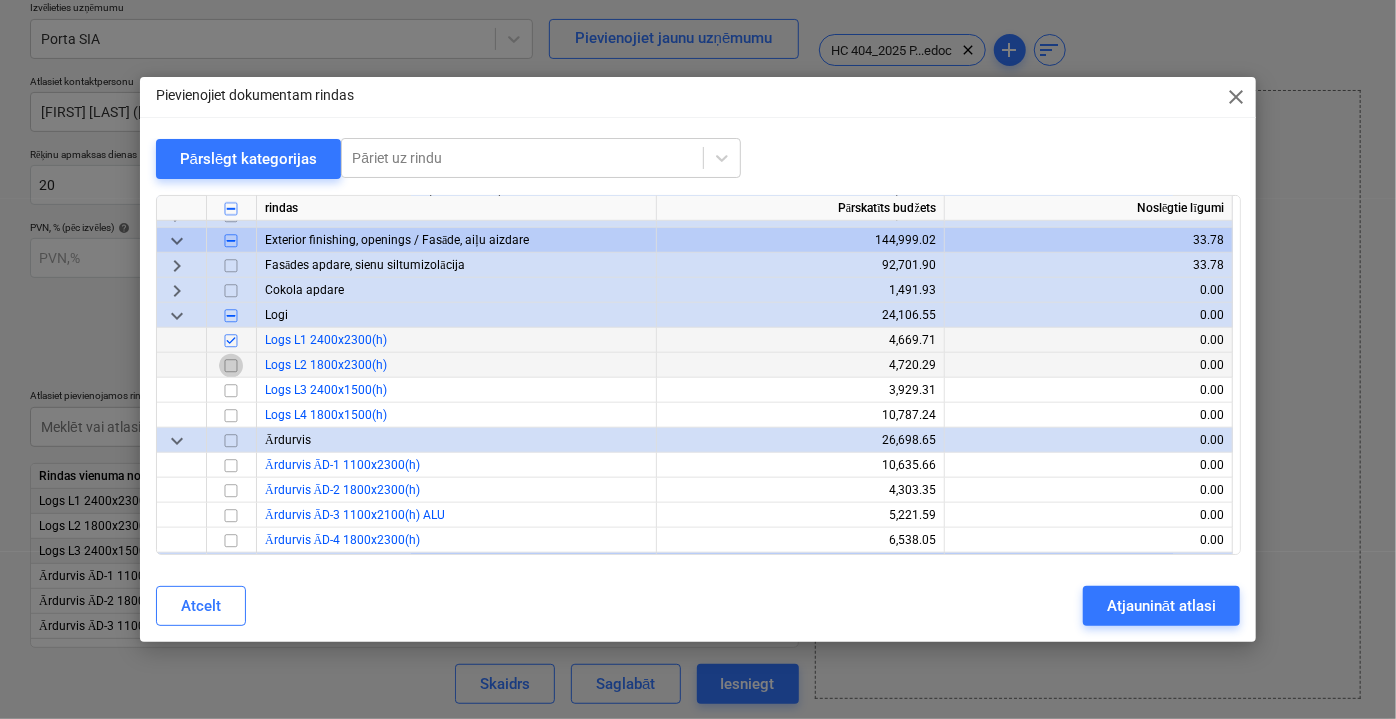 click at bounding box center [231, 365] 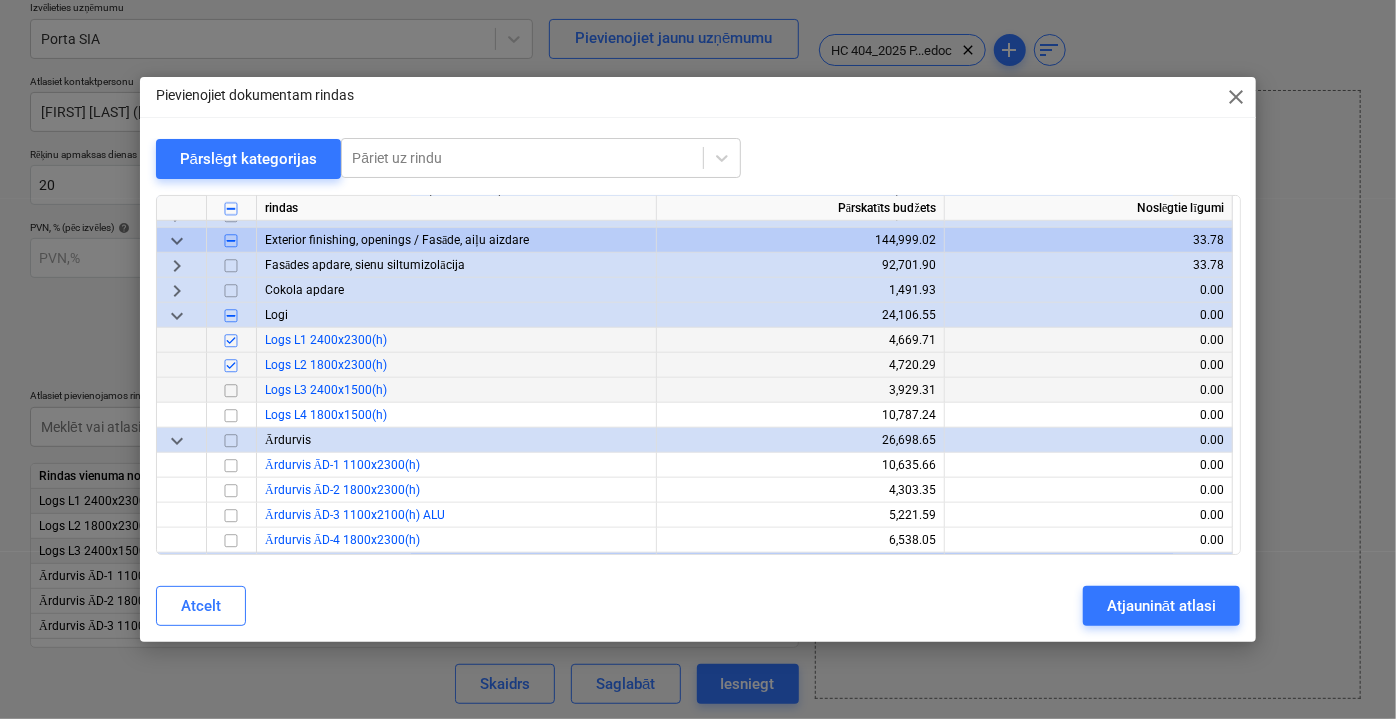 click at bounding box center [231, 390] 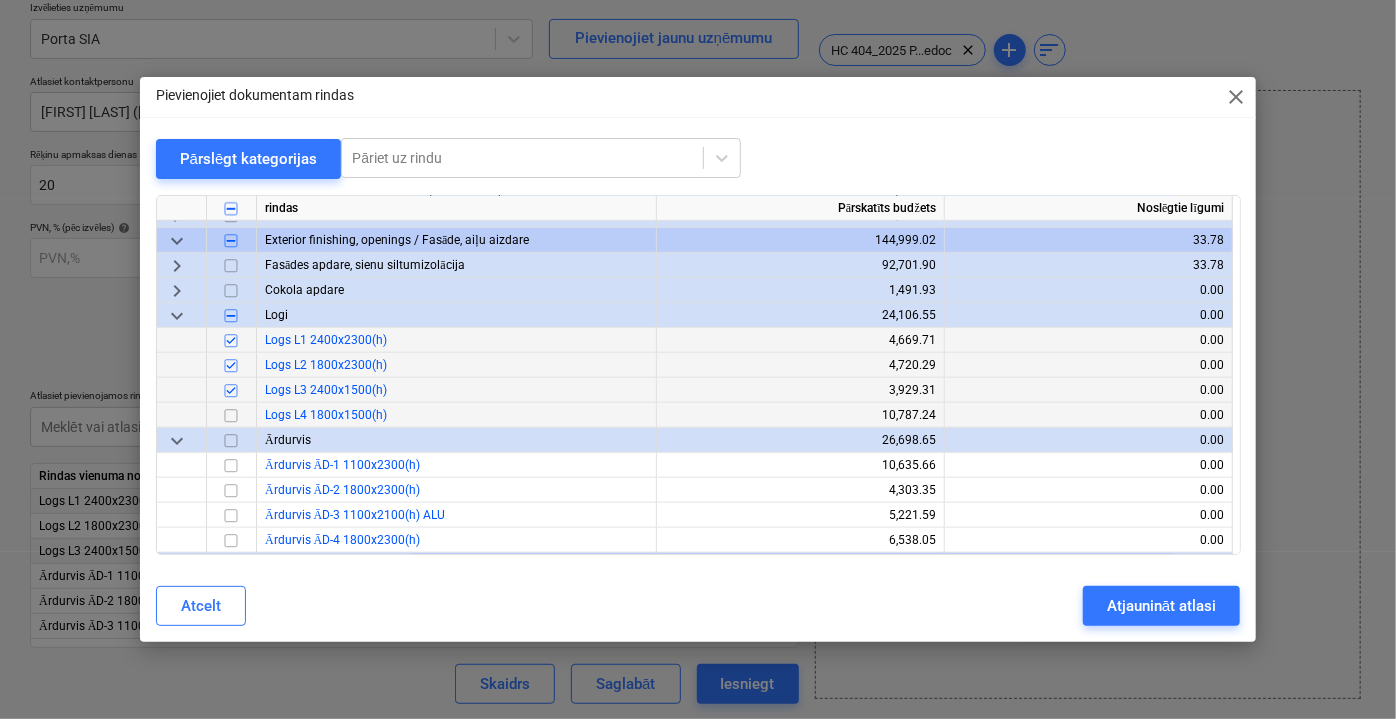 click at bounding box center [231, 415] 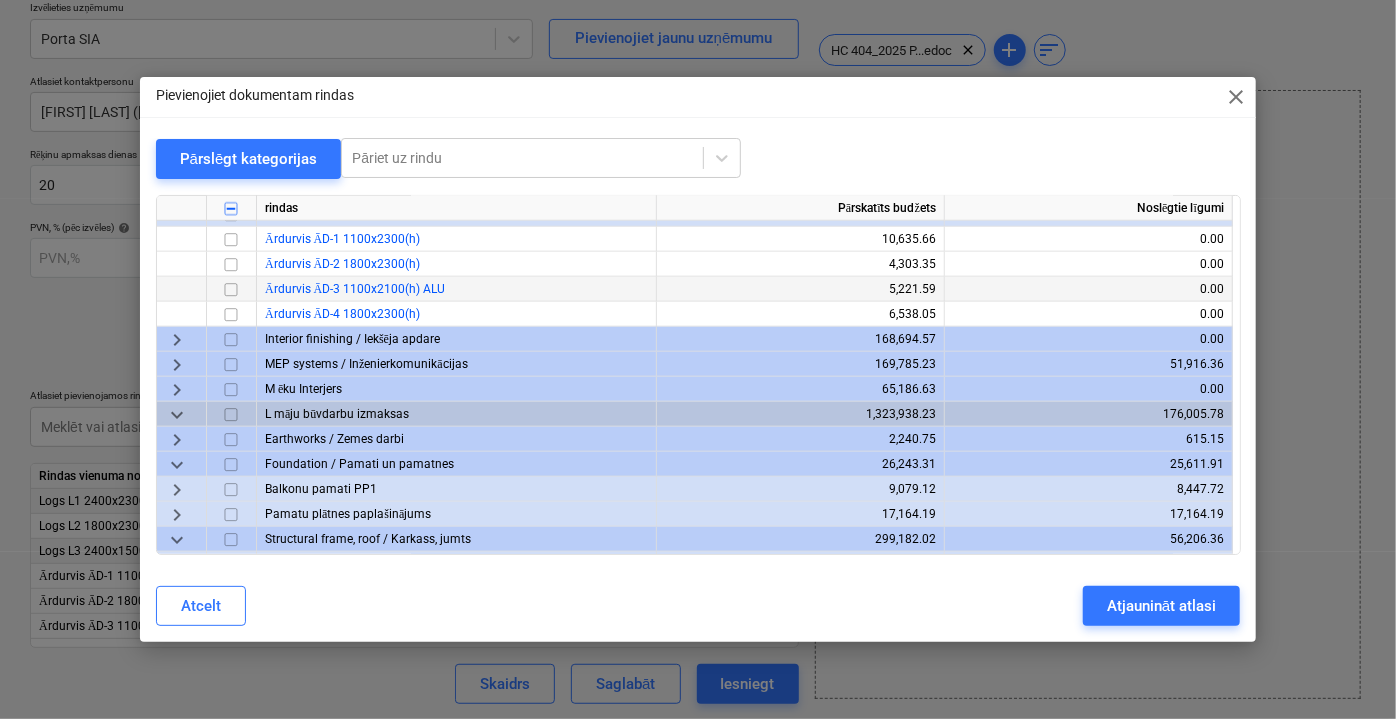 scroll, scrollTop: 1000, scrollLeft: 0, axis: vertical 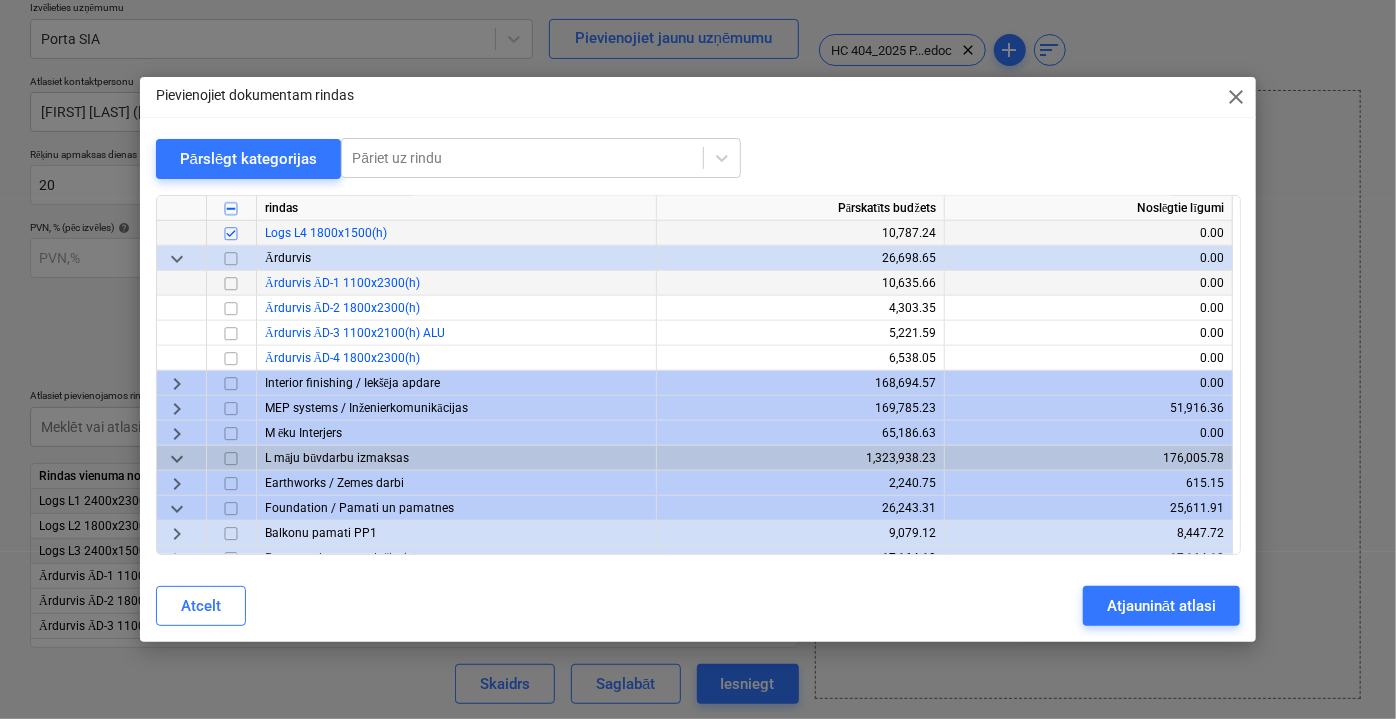 click at bounding box center (231, 283) 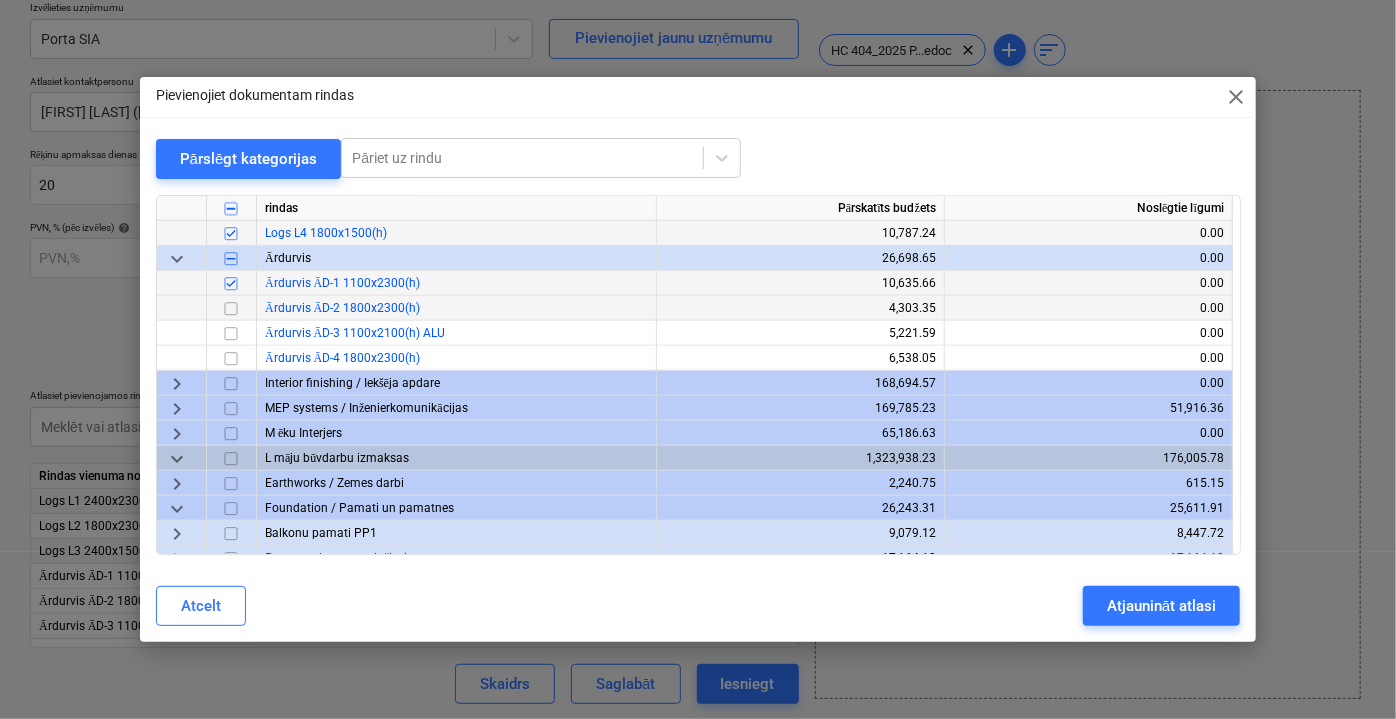 click at bounding box center [231, 308] 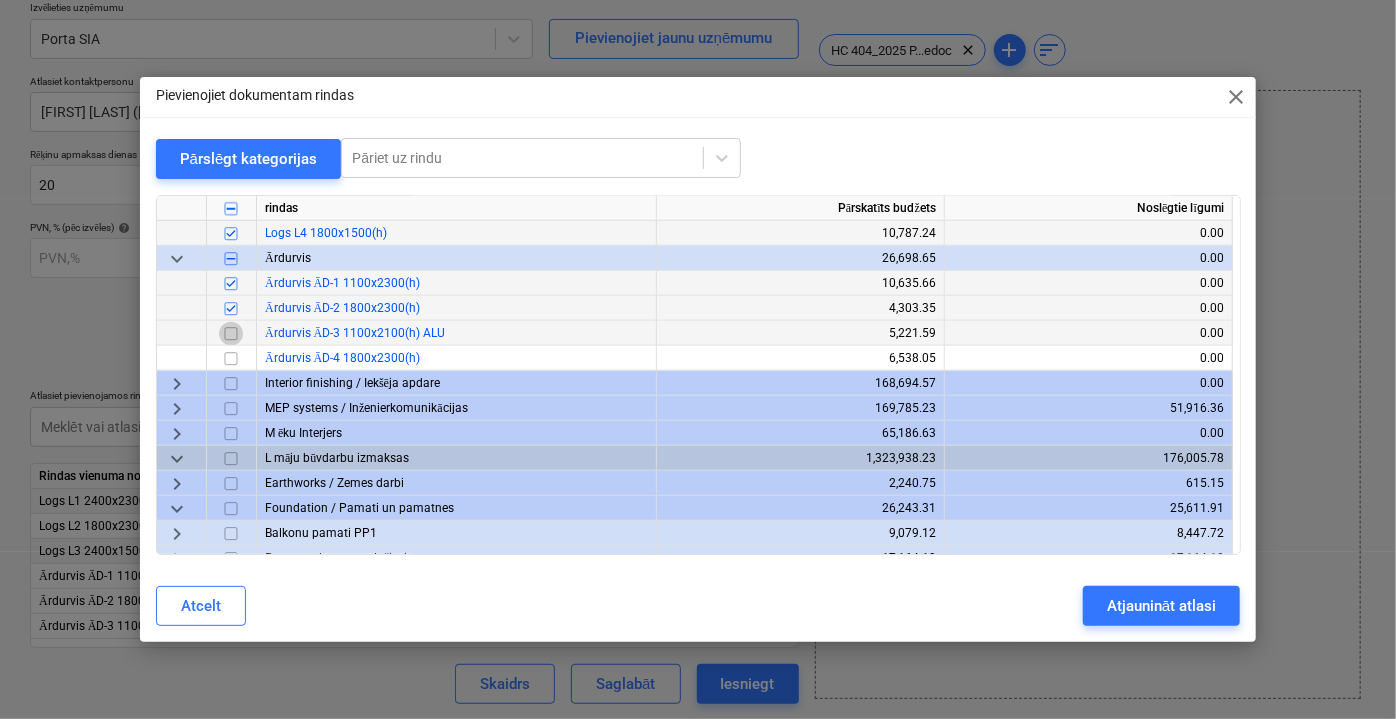 click at bounding box center (231, 333) 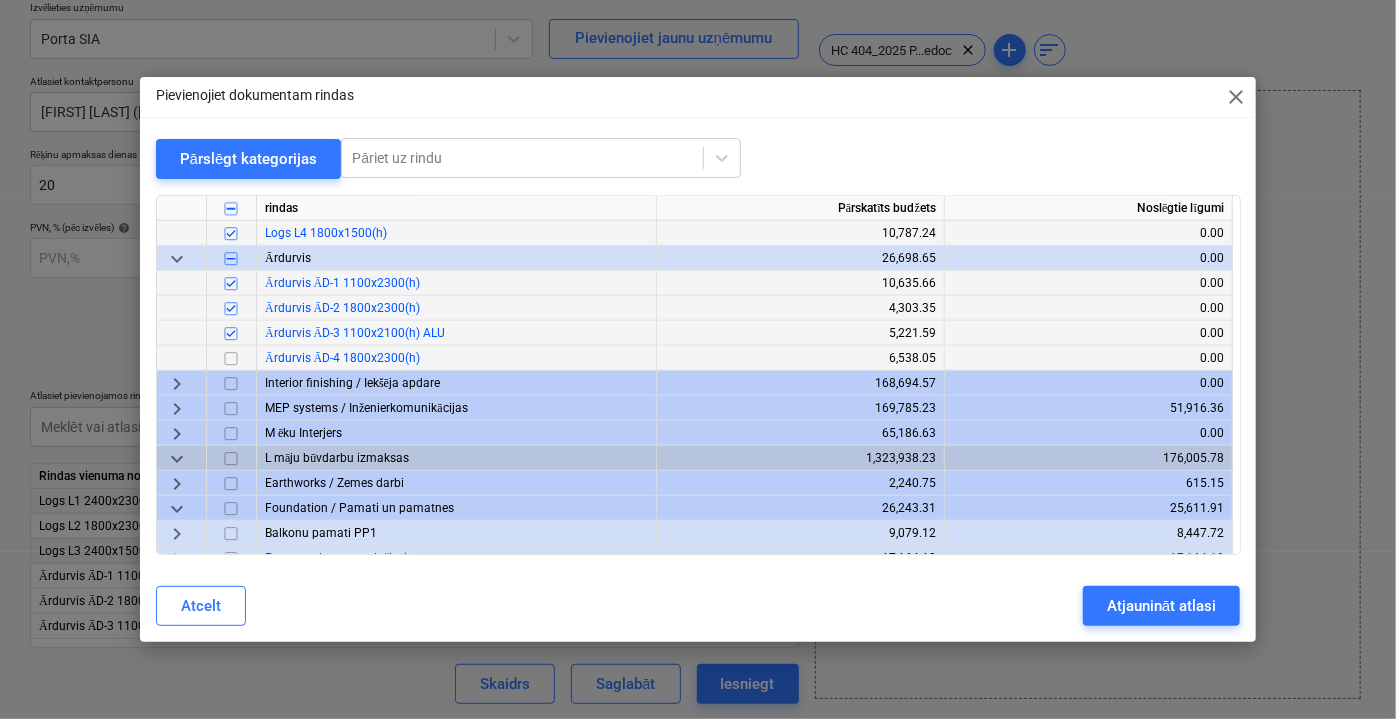 click at bounding box center (231, 358) 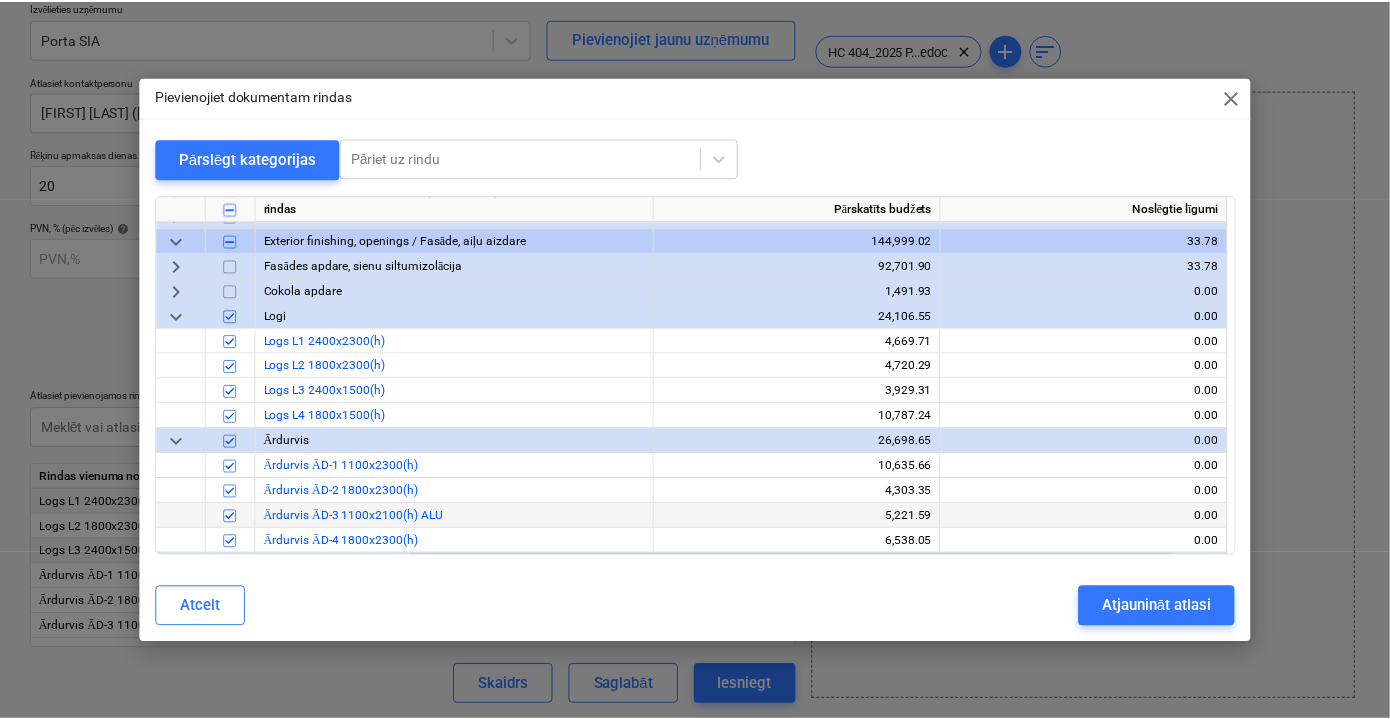 scroll, scrollTop: 727, scrollLeft: 0, axis: vertical 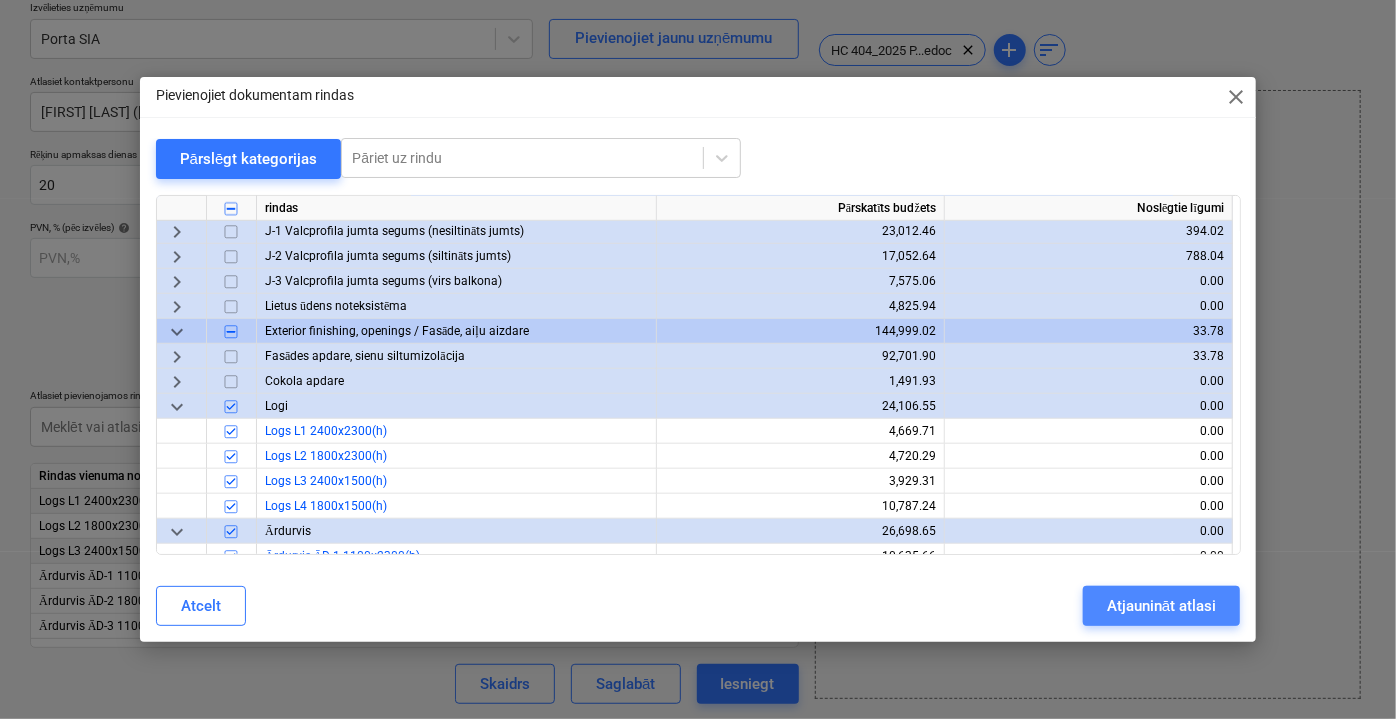 click on "Atjaunināt atlasi" at bounding box center [1161, 606] 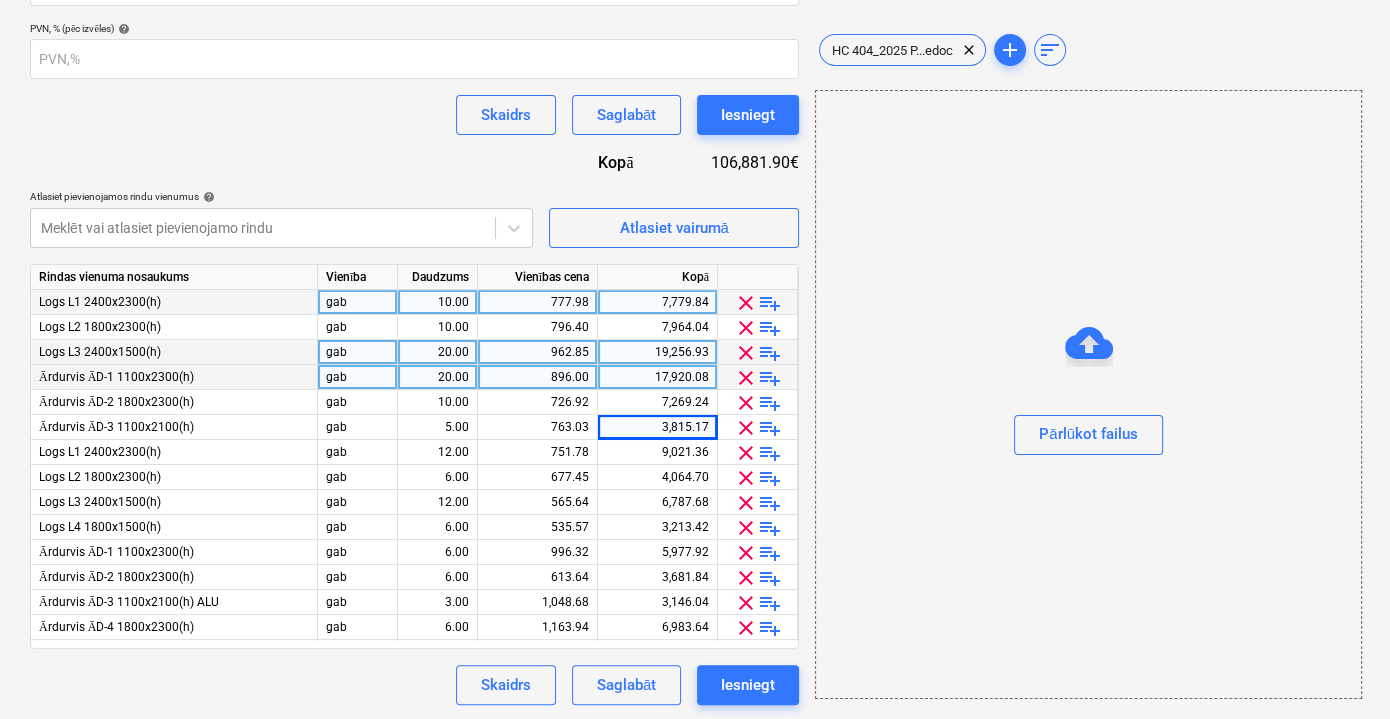 scroll, scrollTop: 436, scrollLeft: 0, axis: vertical 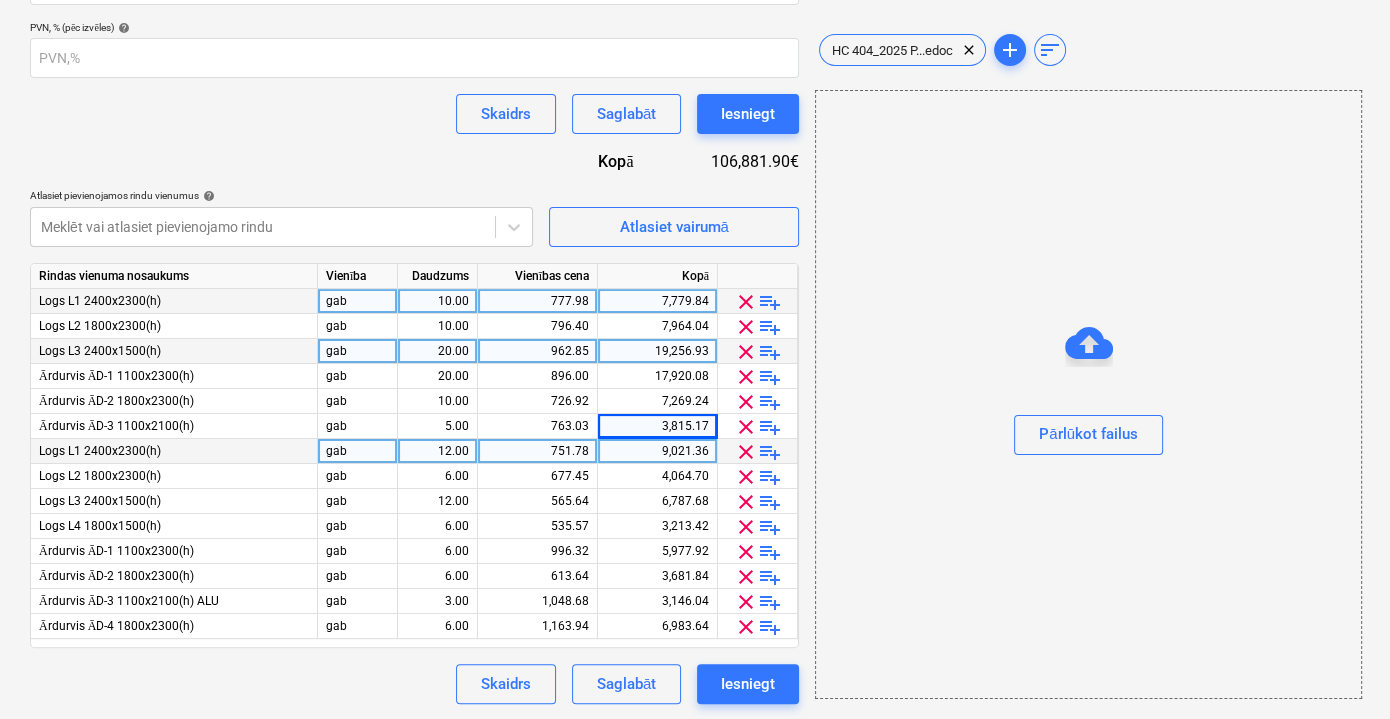 click on "12.00" at bounding box center (437, 451) 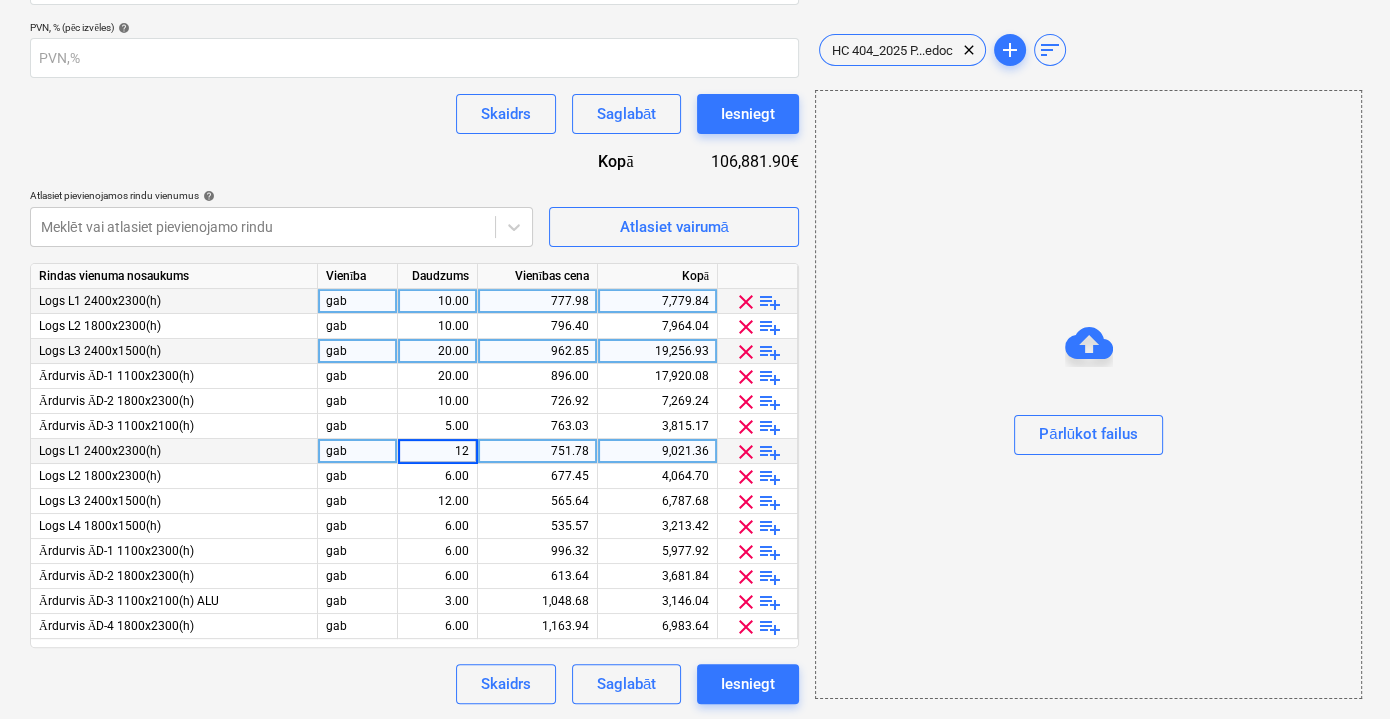 type on "6" 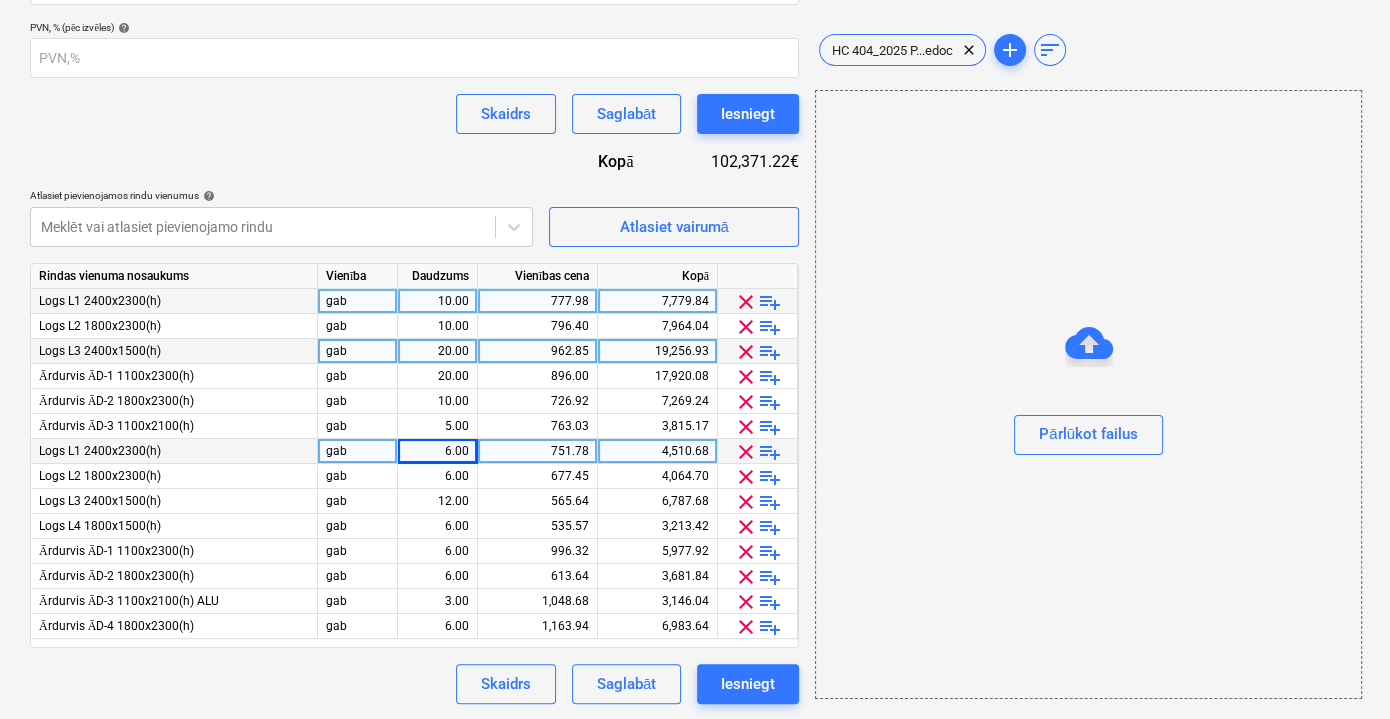 click on "4,510.68" at bounding box center [657, 451] 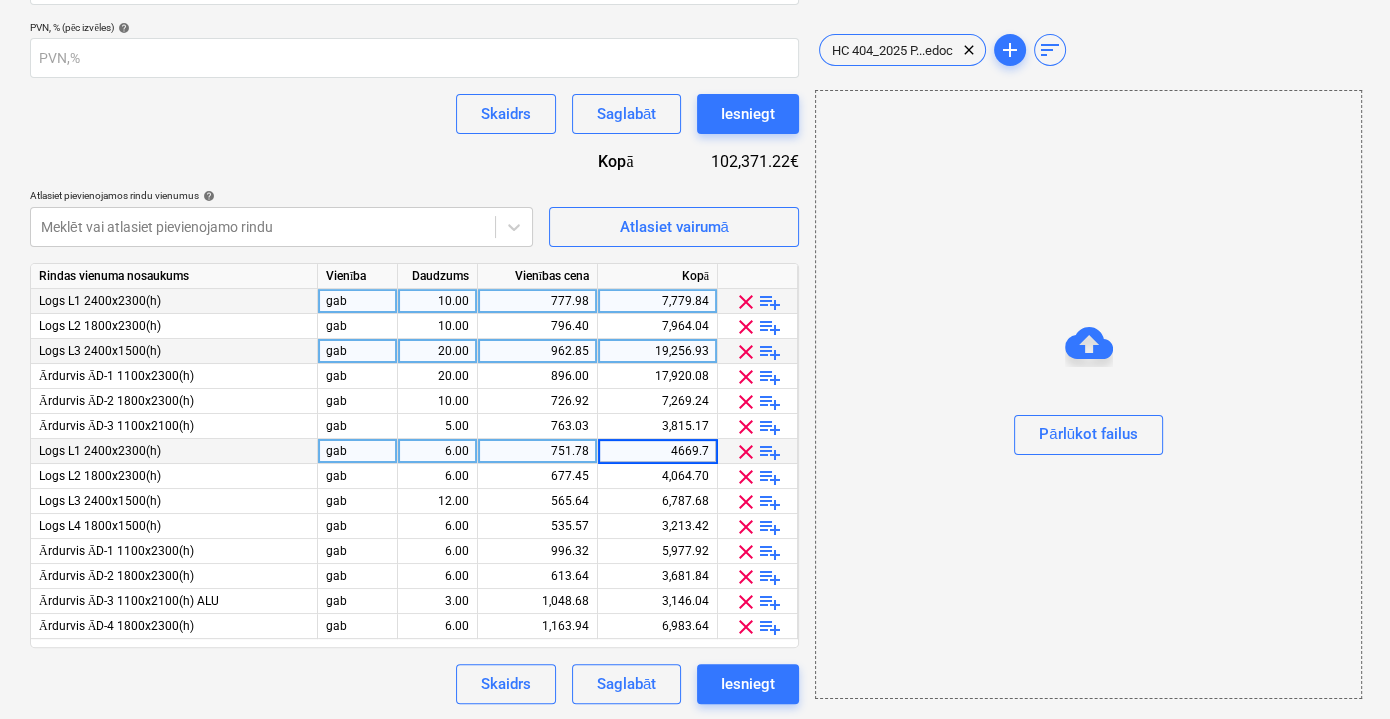 type on "4669.71" 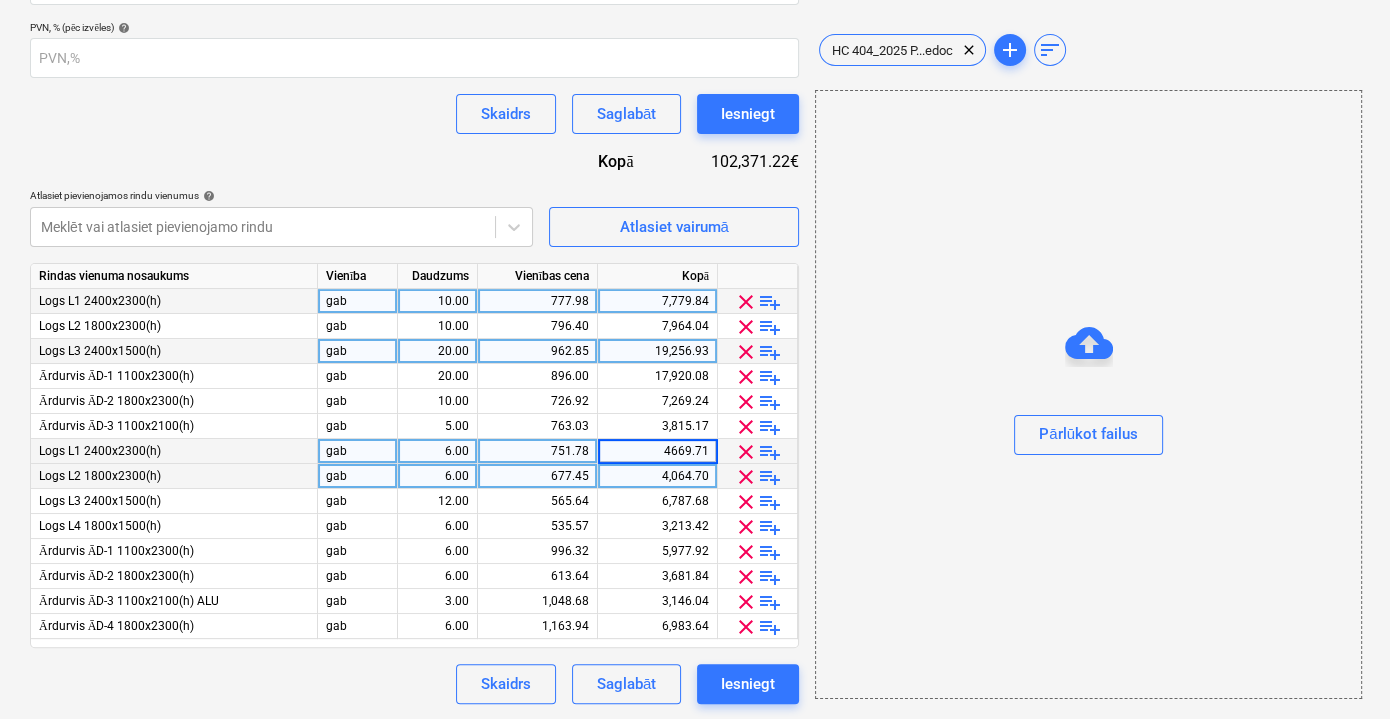 click on "4,064.70" at bounding box center [657, 476] 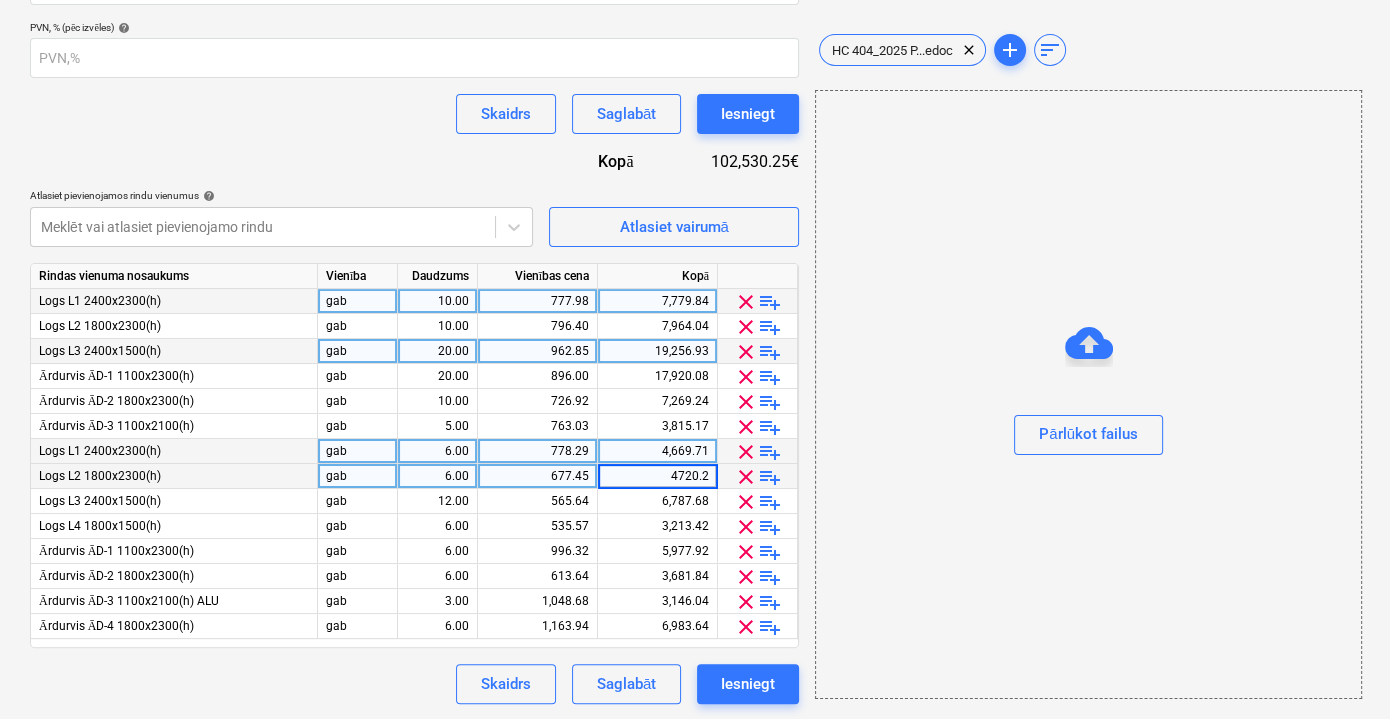 type on "4720.29" 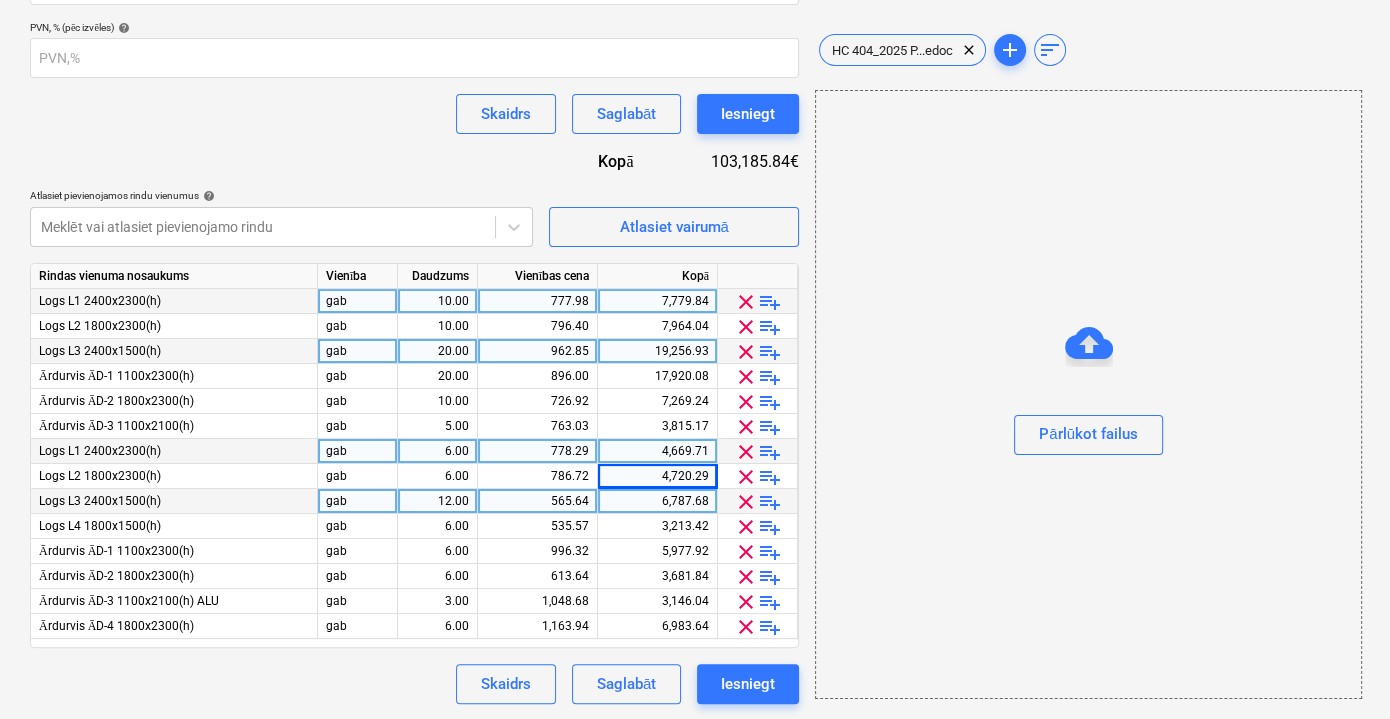 click on "6,787.68" at bounding box center [657, 501] 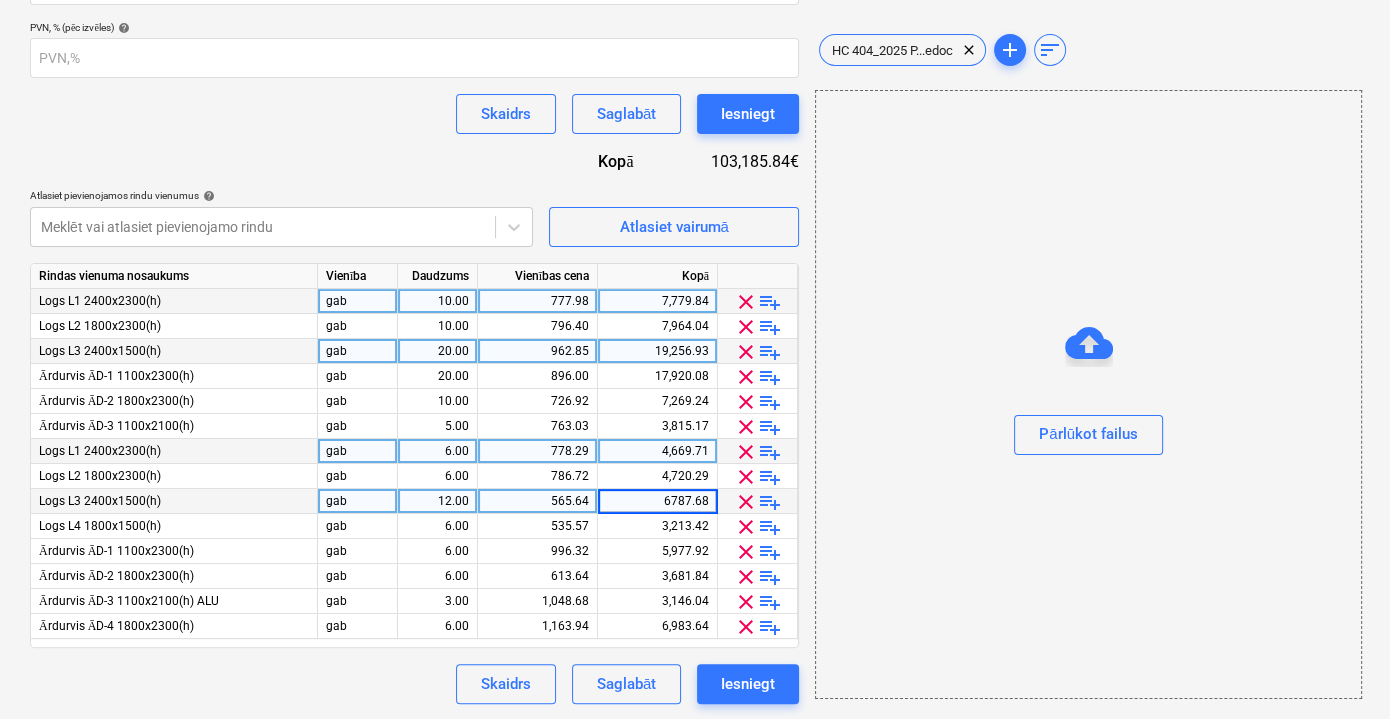click on "12.00" at bounding box center (437, 501) 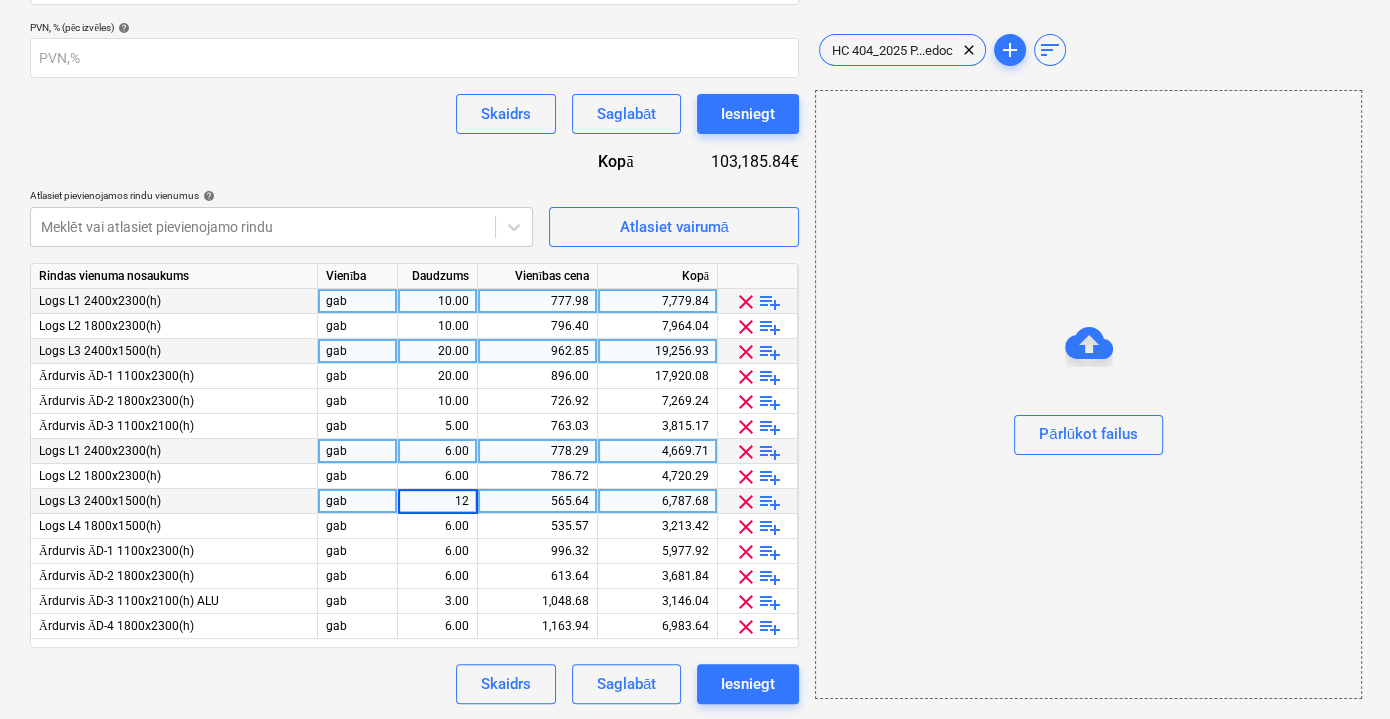 type on "6" 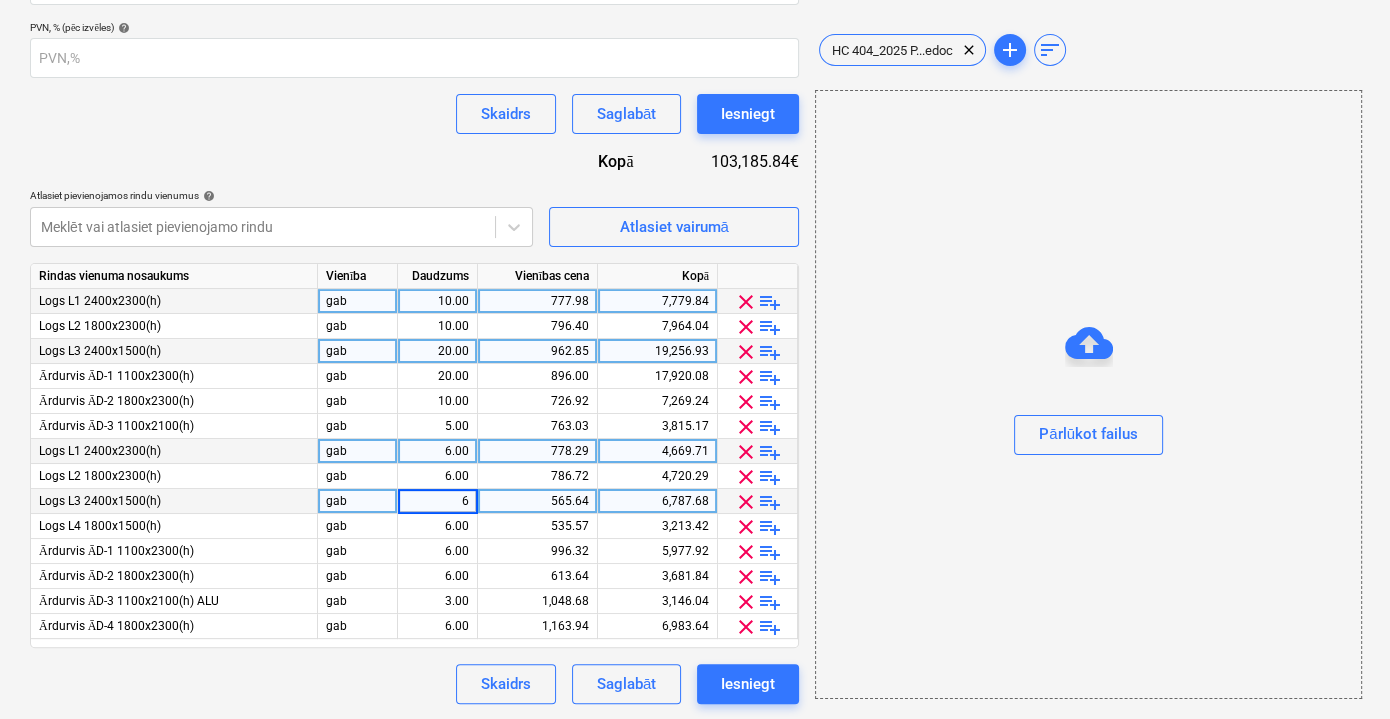 click on "6,787.68" at bounding box center [657, 501] 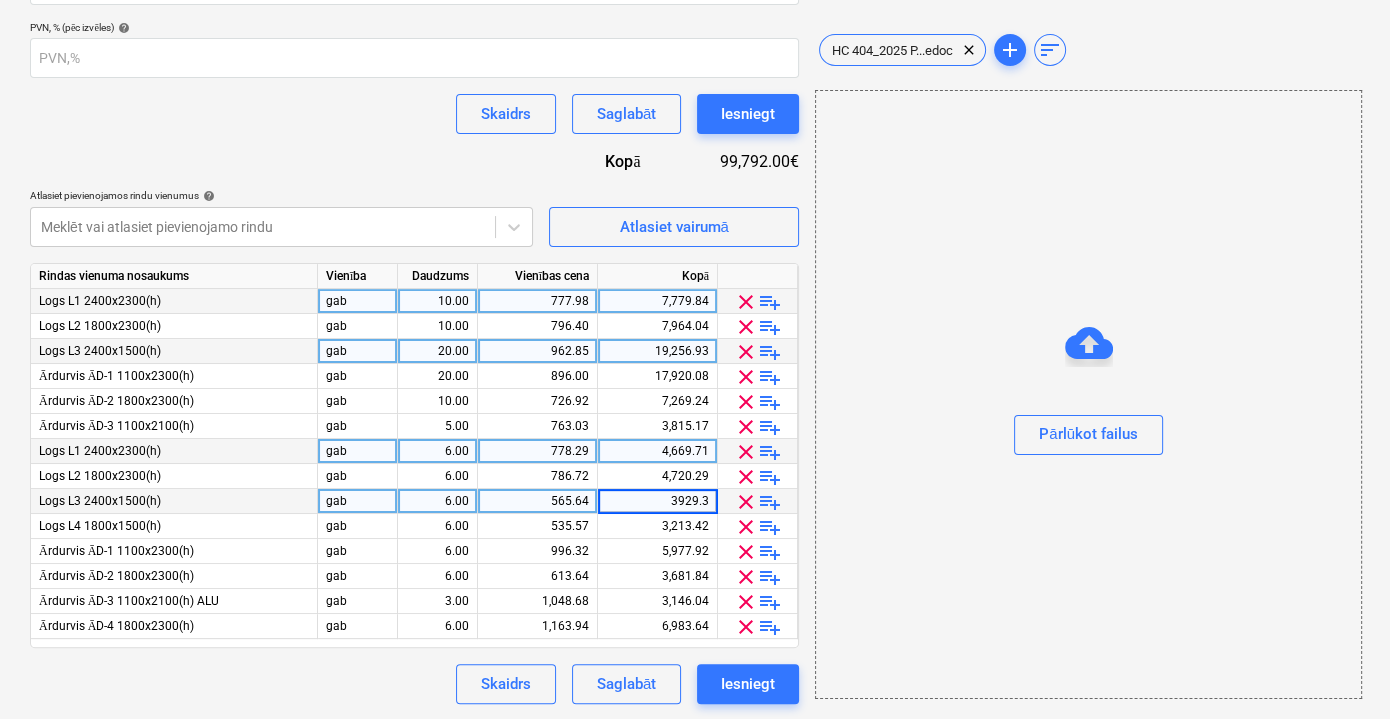 type on "3929.31" 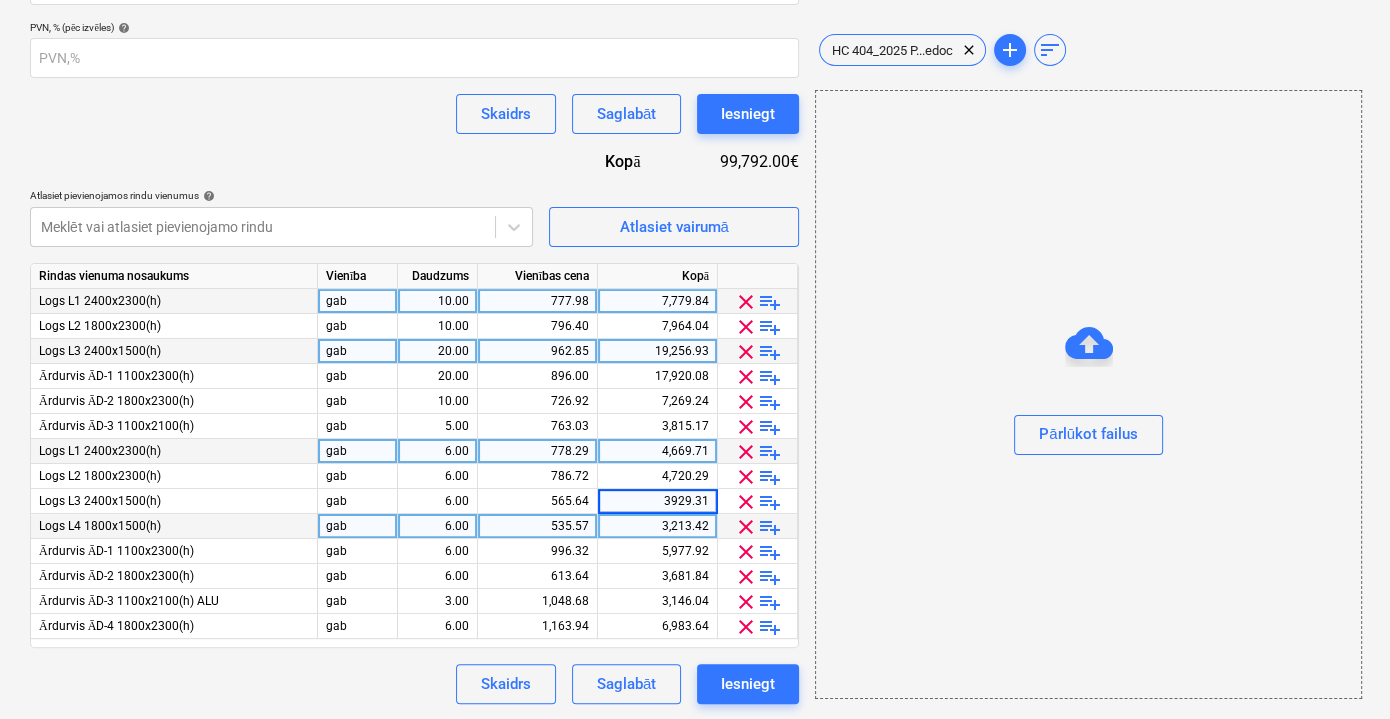 click on "6.00" at bounding box center (437, 526) 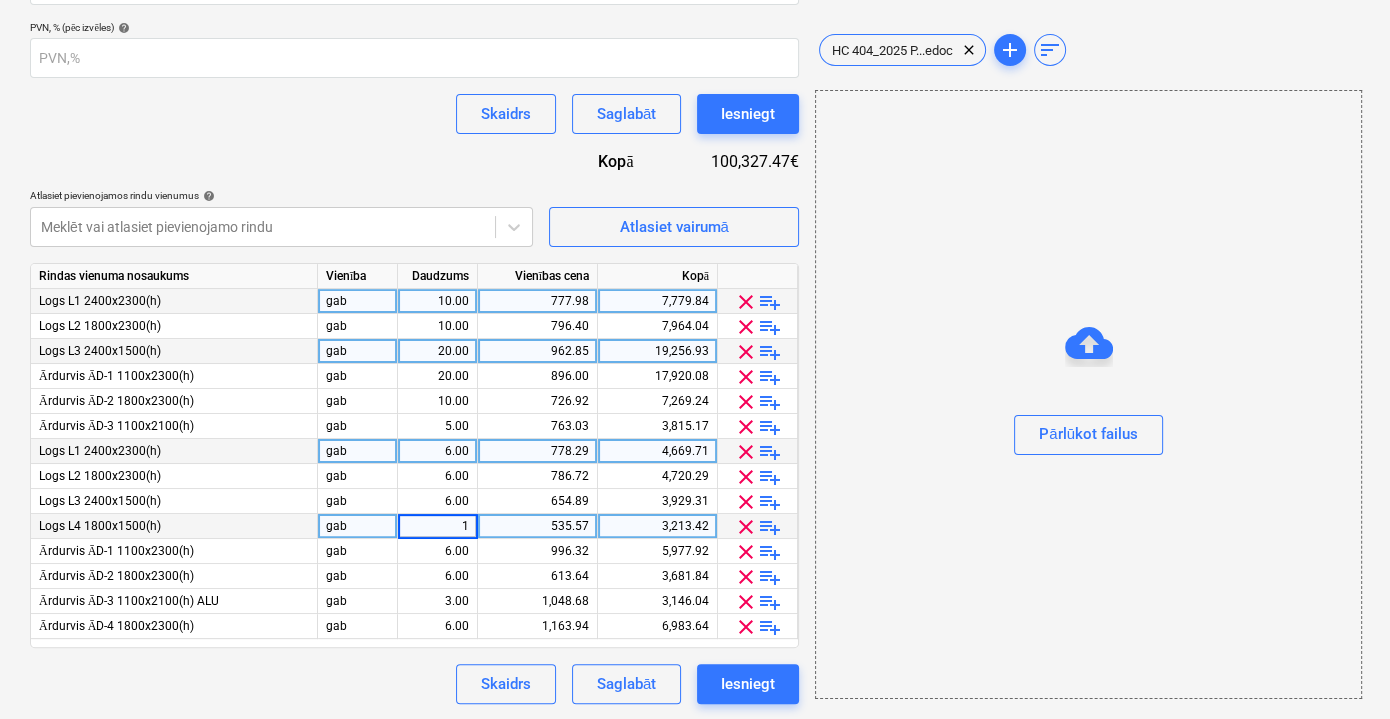 type on "12" 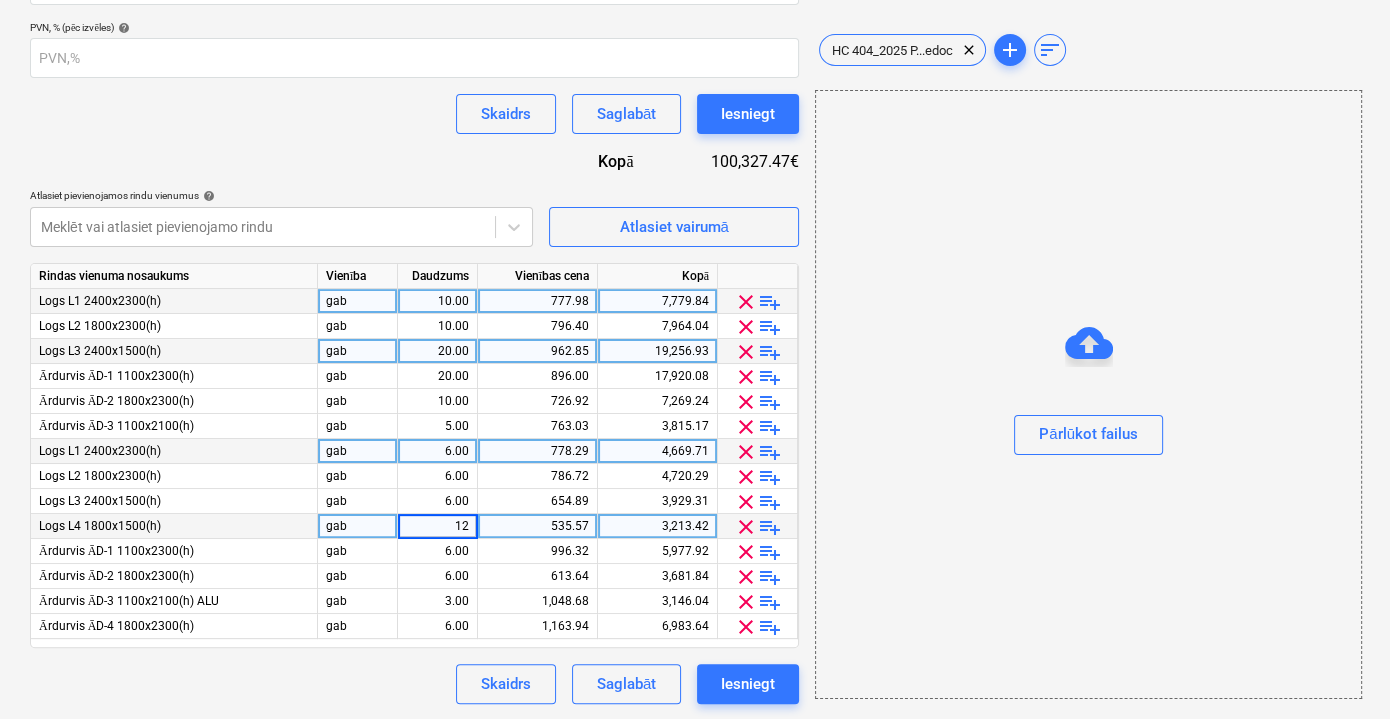 click on "3,213.42" at bounding box center [657, 526] 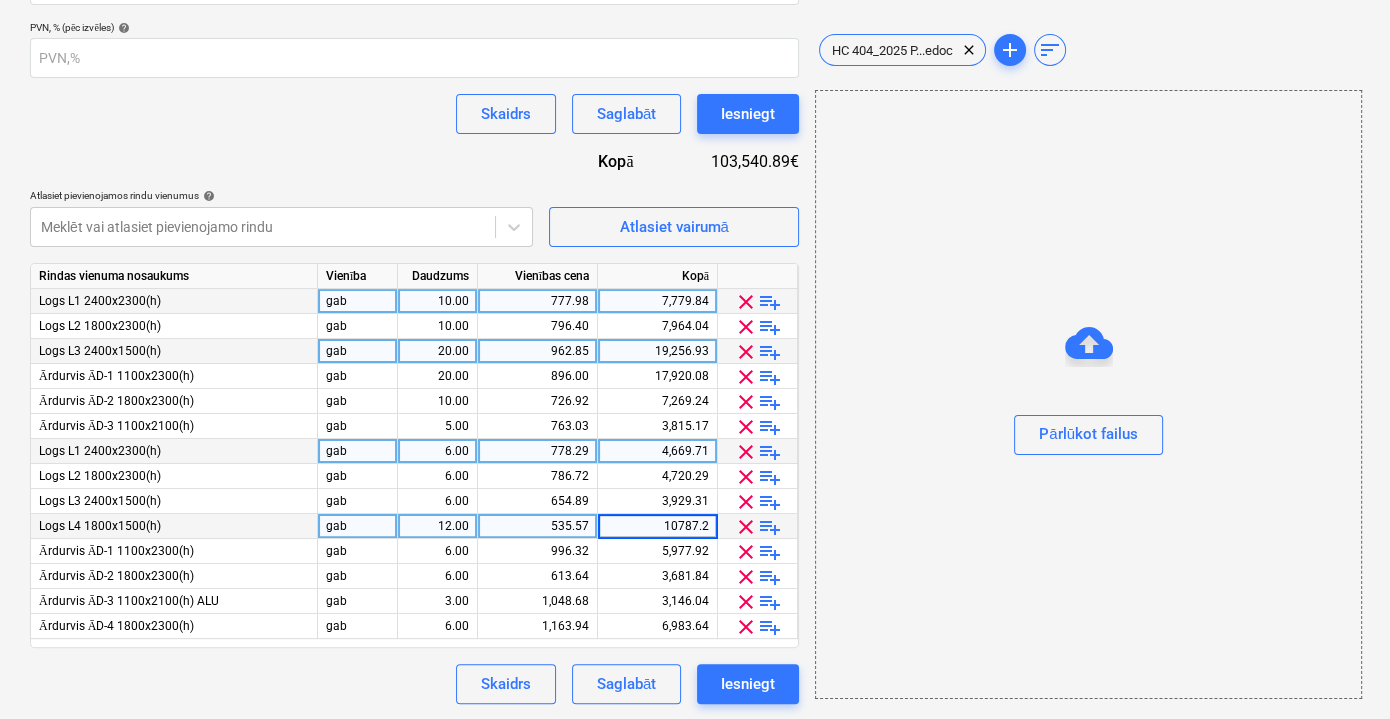 type on "10787.25" 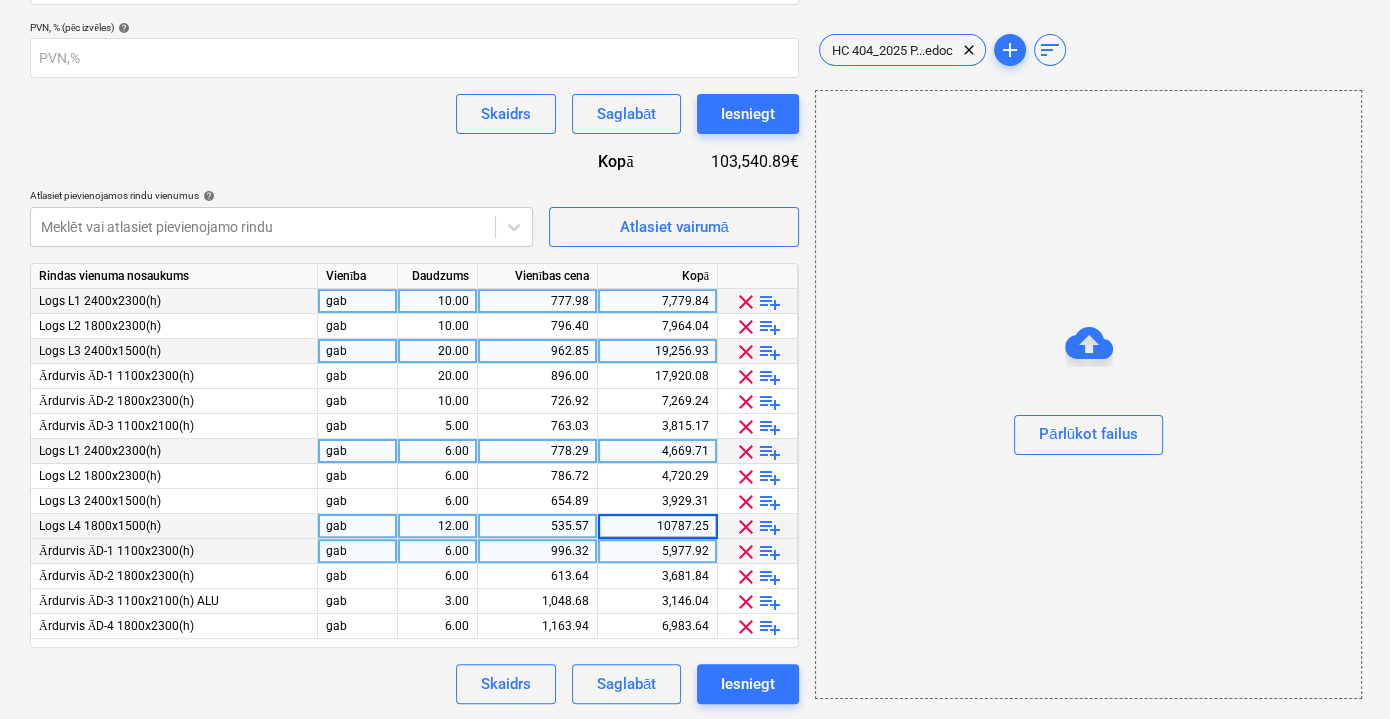 click on "5,977.92" at bounding box center (657, 551) 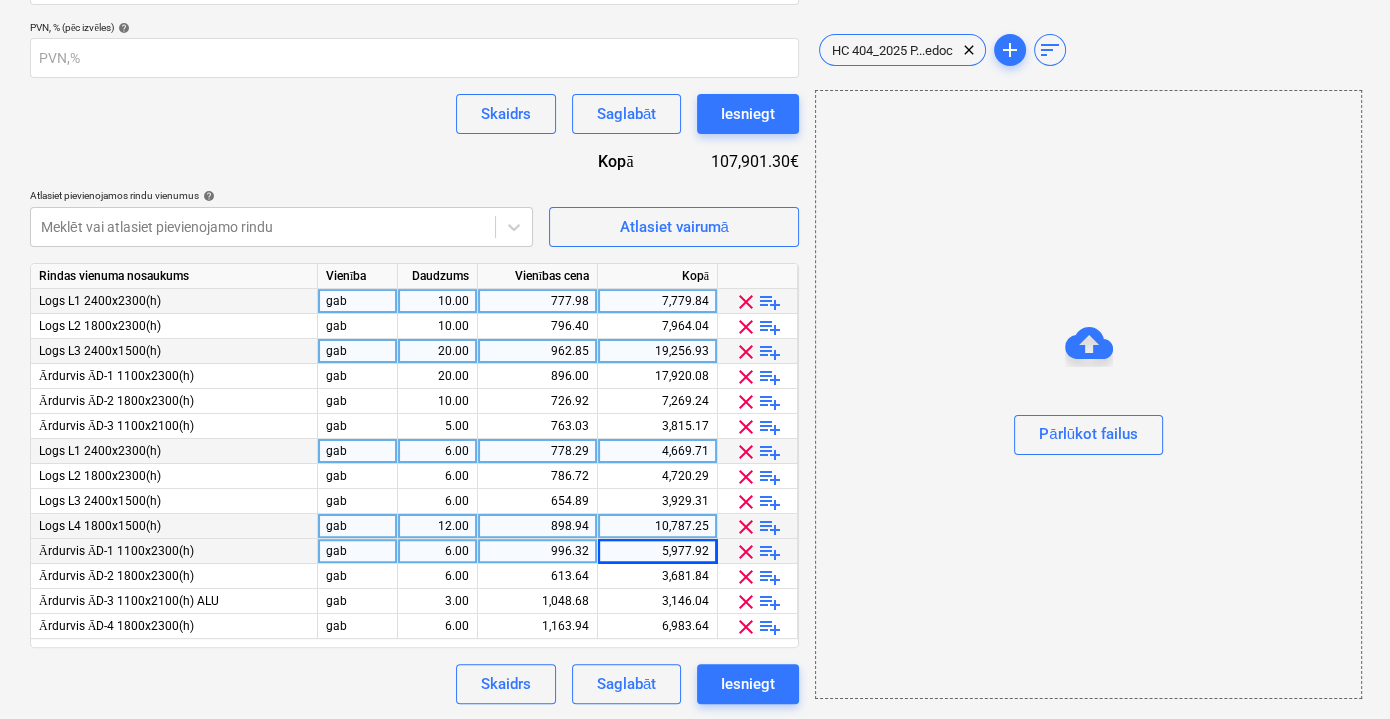 click on "6.00" at bounding box center [437, 551] 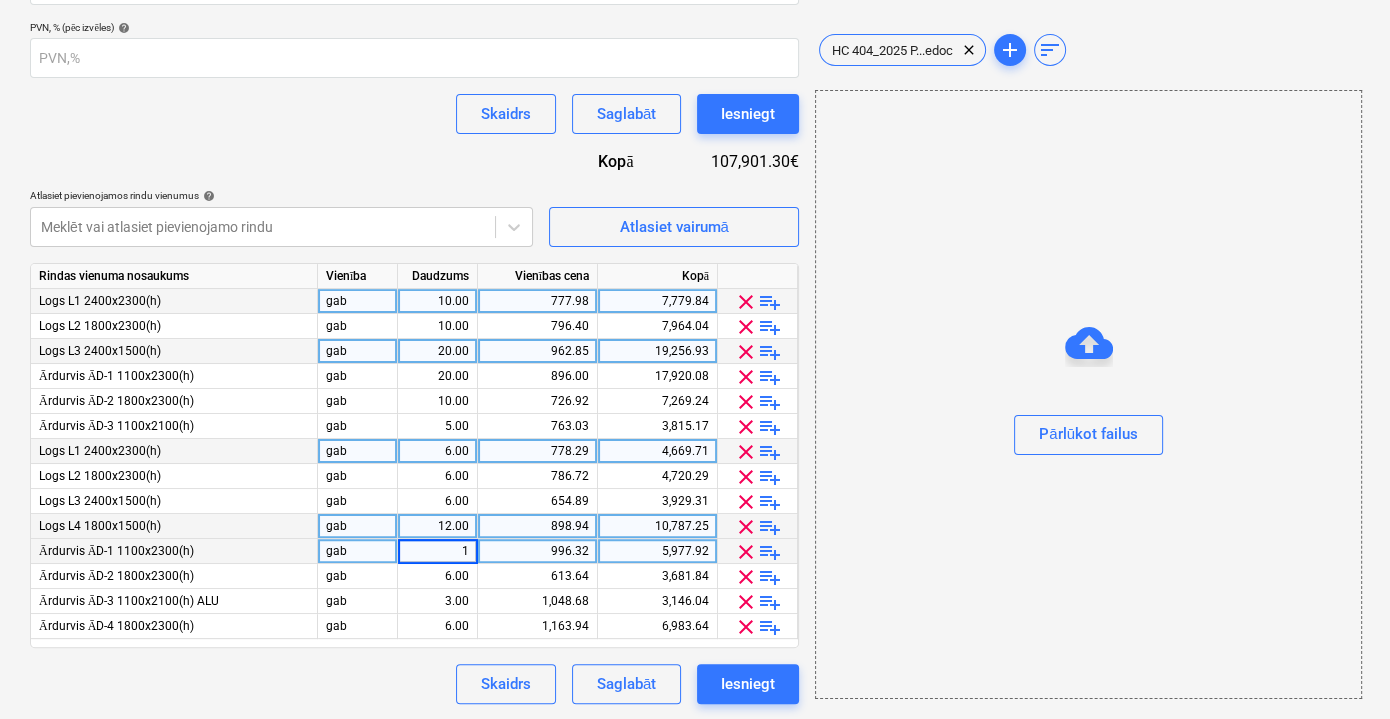type on "12" 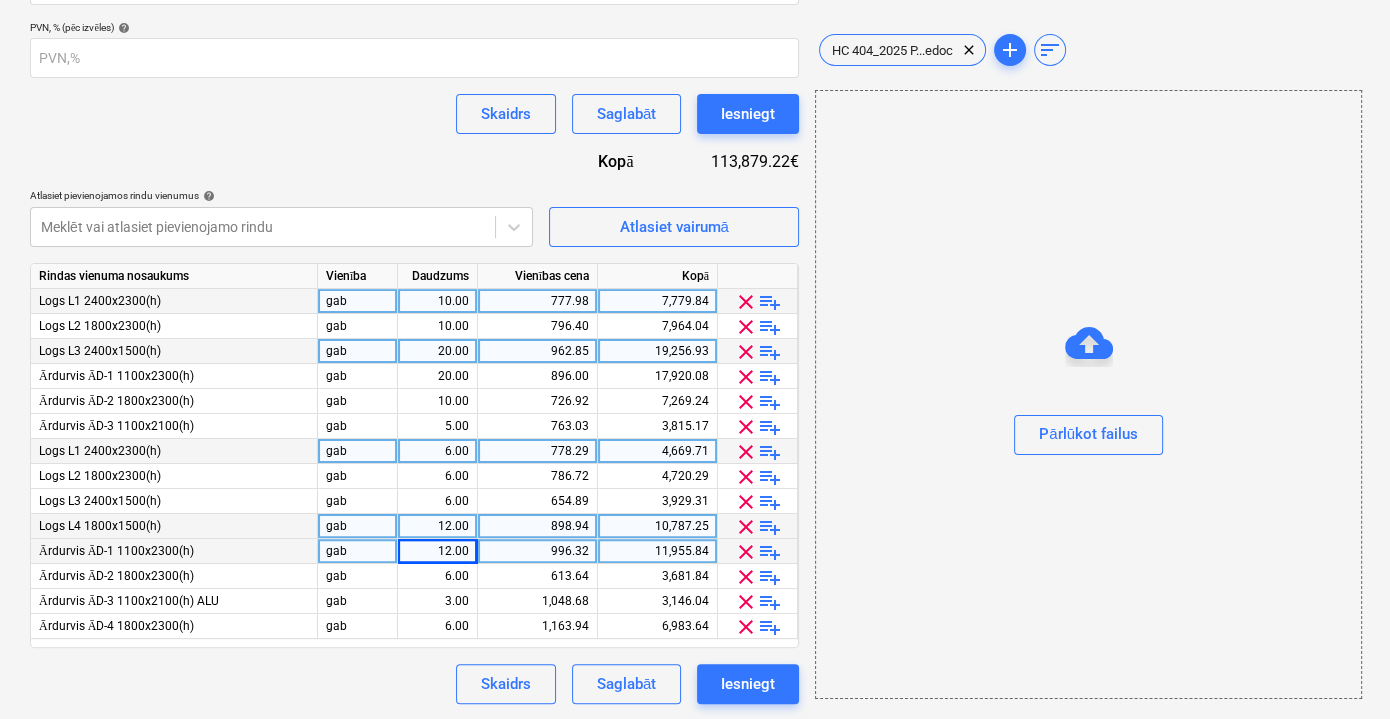 click on "11,955.84" at bounding box center (657, 551) 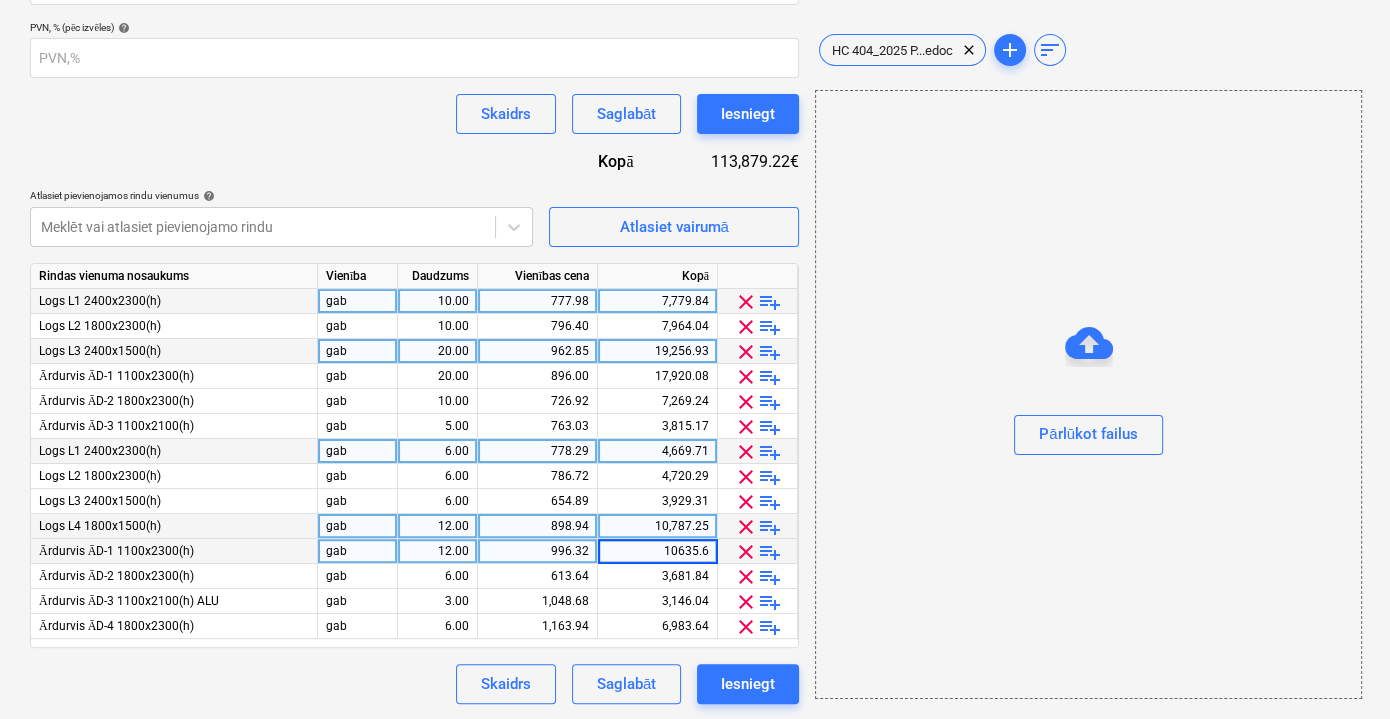 type on "10635.66" 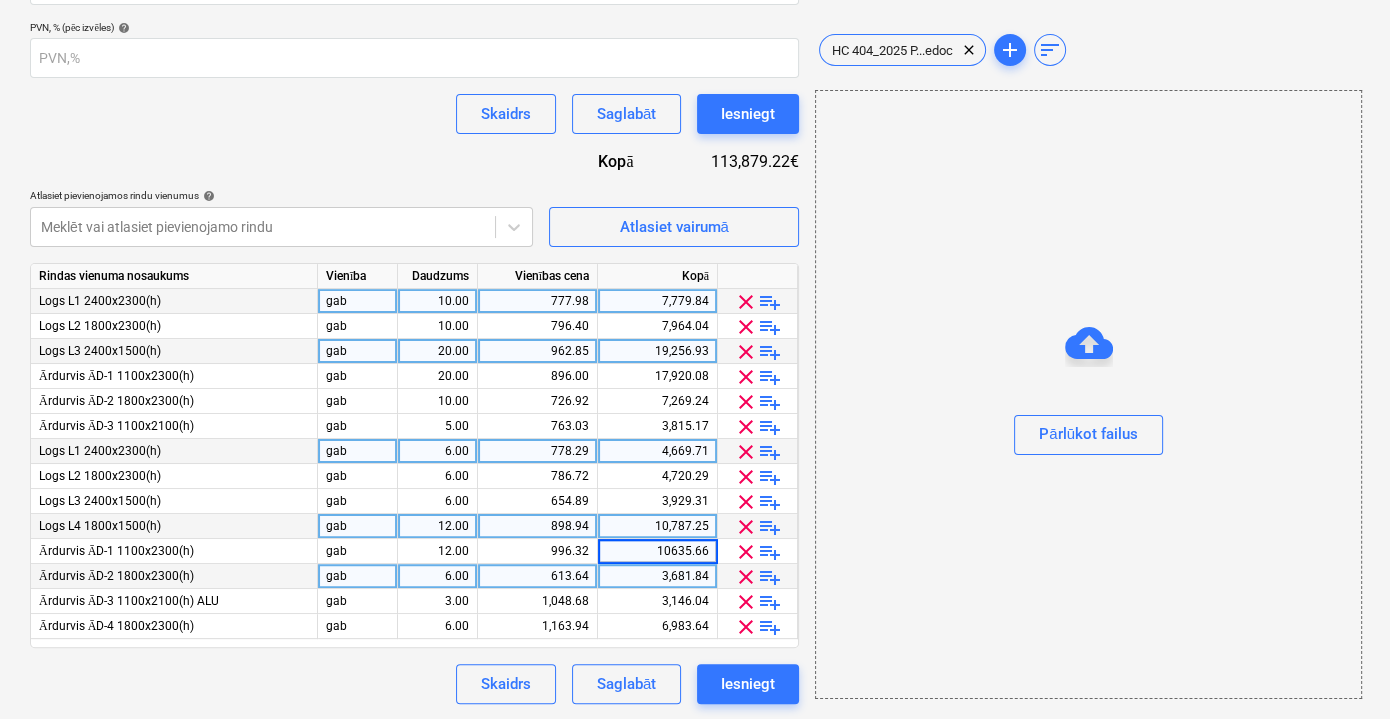 click on "3,681.84" at bounding box center (657, 576) 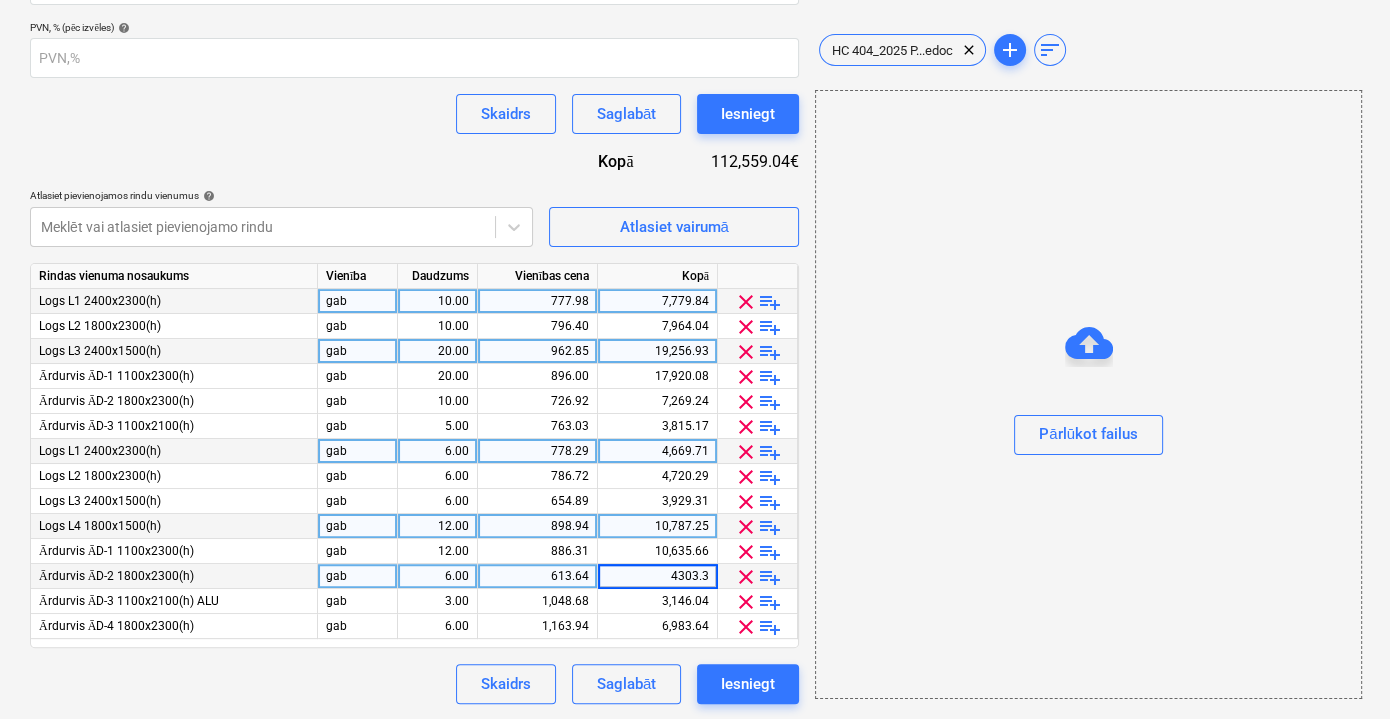 type on "4303.35" 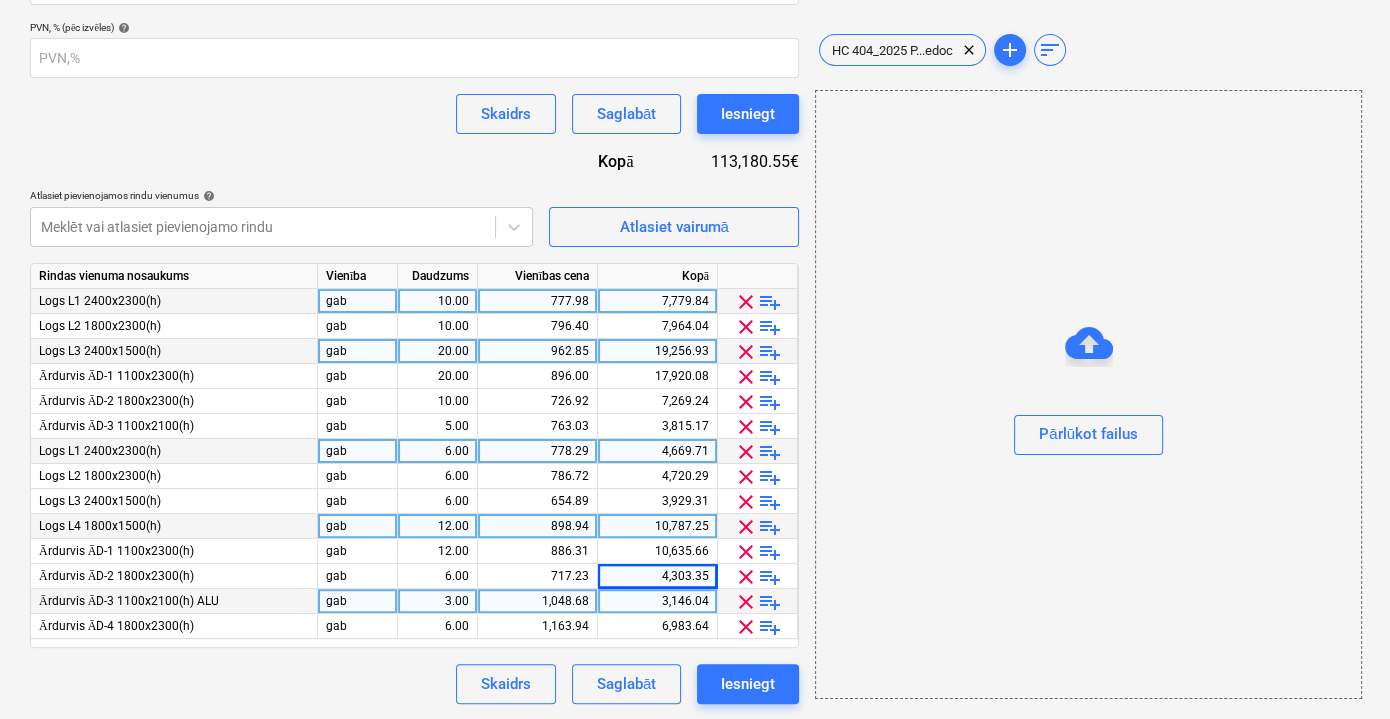 click on "3,146.04" at bounding box center (657, 601) 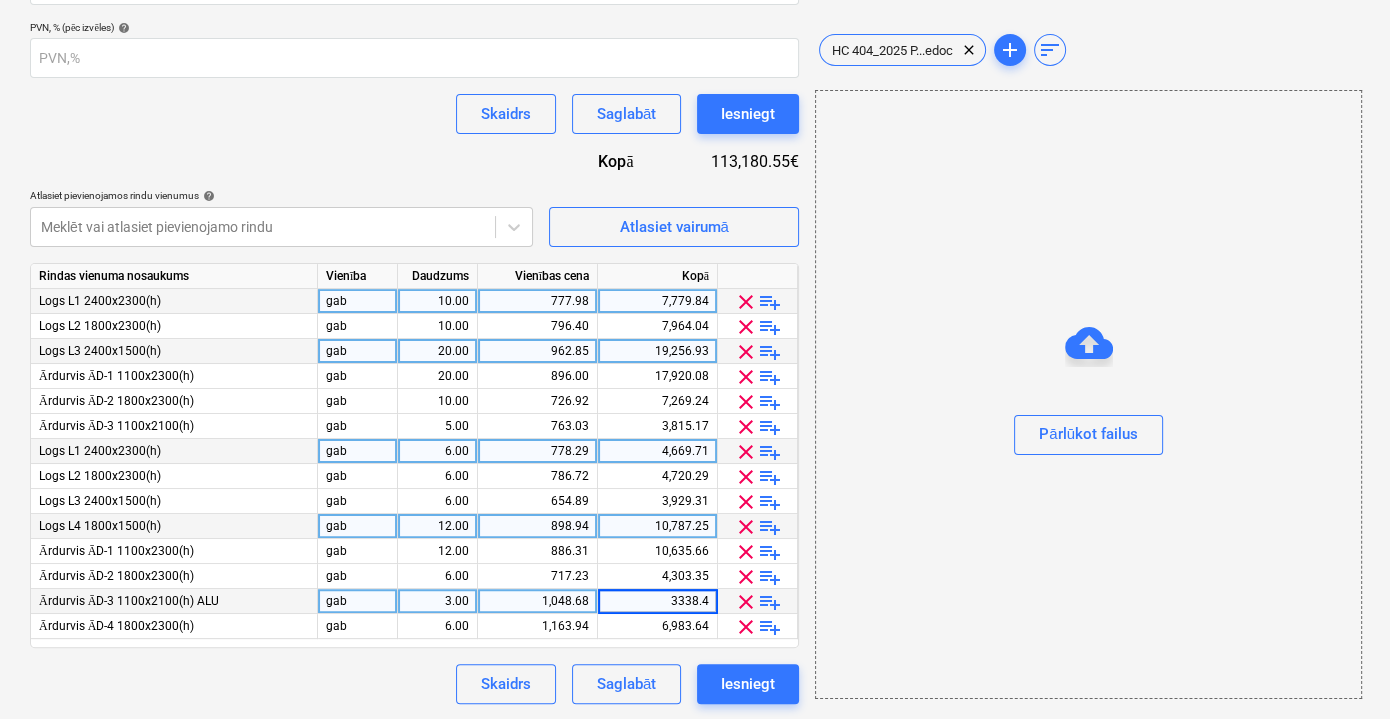 type on "3338.48" 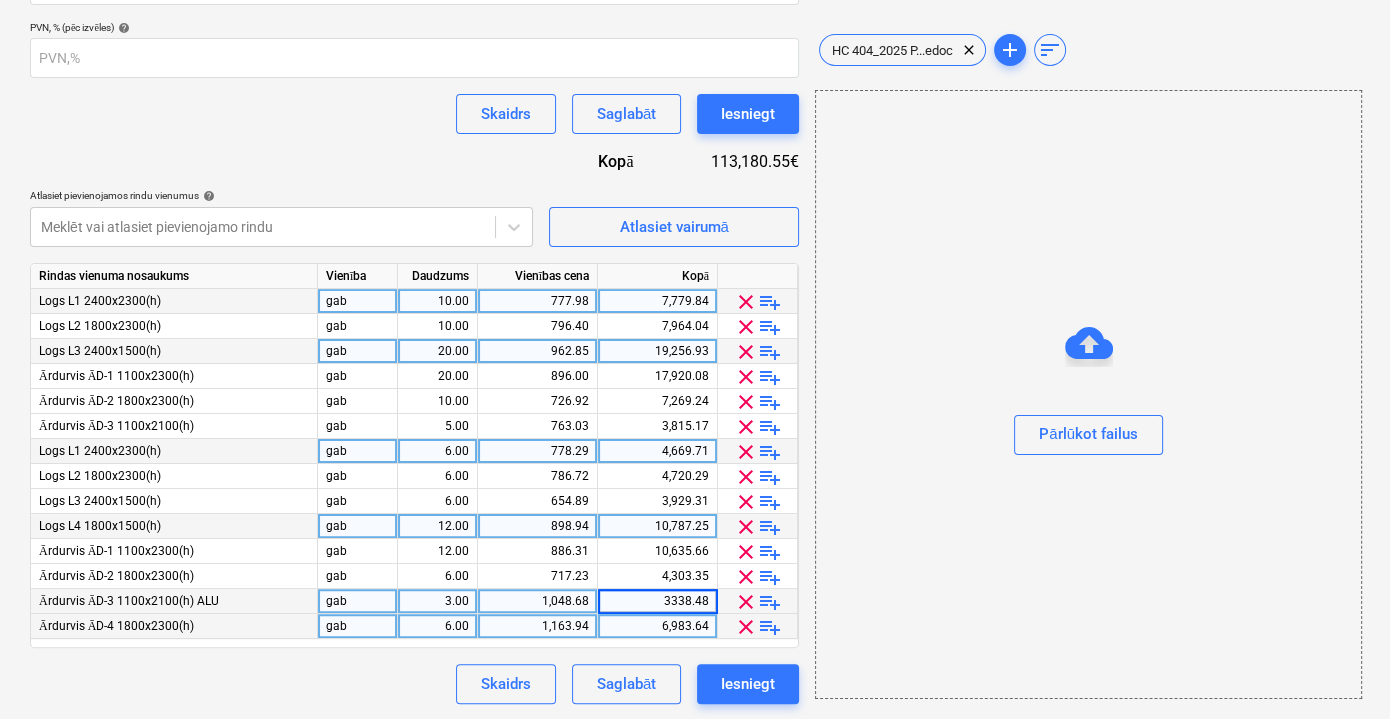 click on "6,983.64" at bounding box center [657, 626] 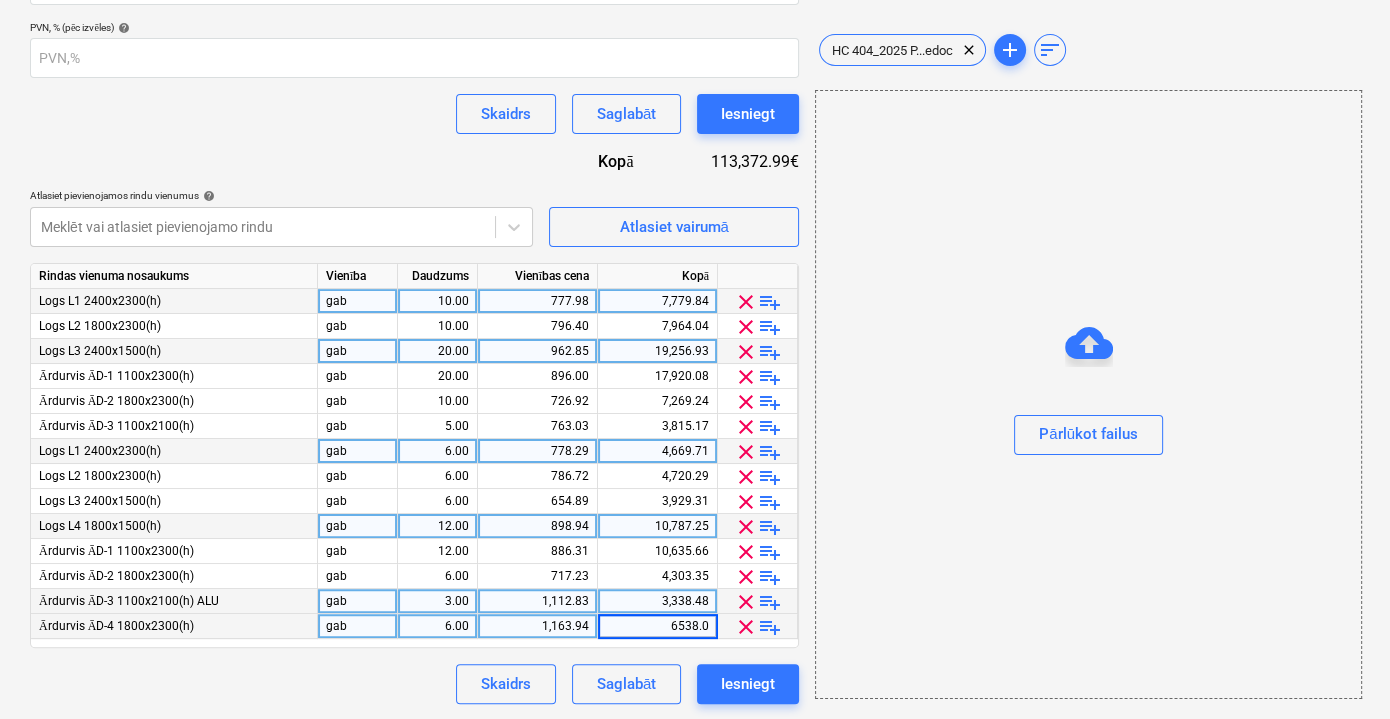 type on "6538.05" 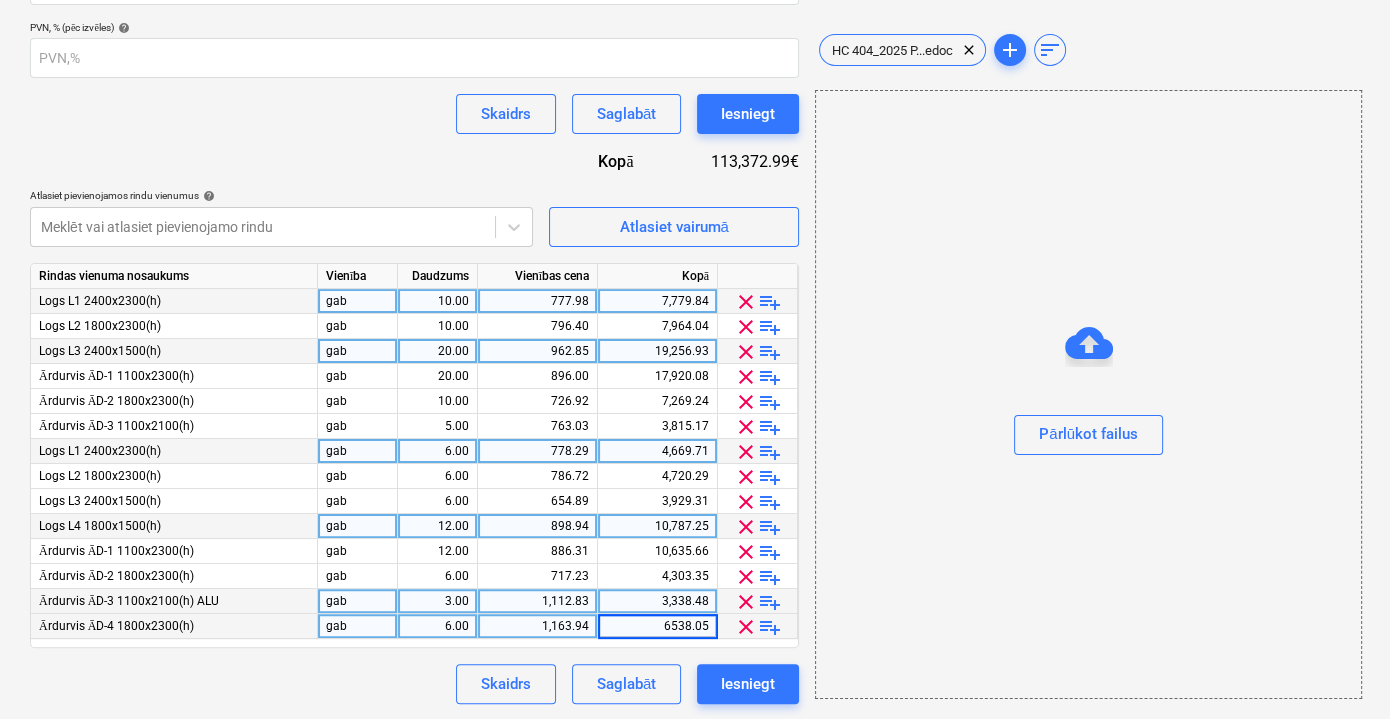 click on "Līguma nosaukums help LĪGUMS Nr. [NUMBER]/2025 Līguma atsauces numurs help HC [NUMBER]/2025 Izvēlieties uzņēmumu Porta SIA   Pievienojiet jaunu uzņēmumu Atlasiet kontaktpersonu Ainars Birkmanis (ainars.birkmanis@portas.lv) Pievienojiet jaunu kontaktu Rēķinu apmaksas dienas 20 PVN, % (pēc izvēles) help Skaidrs Saglabāt Iesniegt Kopā 113,372.99€ Atlasiet pievienojamos rindu vienumus help Meklēt vai atlasiet pievienojamo rindu Atlasiet vairumā Rindas vienuma nosaukums Vienība Daudzums Vienības cena Kopā  Logs L1 2400x2300(h) gab 10.00 777.98 7,779.84 clear playlist_add  Logs L2 1800x2300(h) gab 10.00 796.40 7,964.04 clear playlist_add  Logs L3 2400x1500(h) gab 20.00 962.85 19,256.93 clear playlist_add  Ārdurvis ĀD-1 1100x2300(h) gab 20.00 896.00 17,920.08 clear playlist_add  Ārdurvis ĀD-2 1800x2300(h) gab 10.00 726.92 7,269.24 clear playlist_add  Ārdurvis ĀD-3 1100x2100(h) gab 5.00 763.03 3,815.17 clear playlist_add  Logs L1 2400x2300(h) gab 6.00 778.29 4,669.71 clear playlist_add gab 6.00" at bounding box center (414, 216) 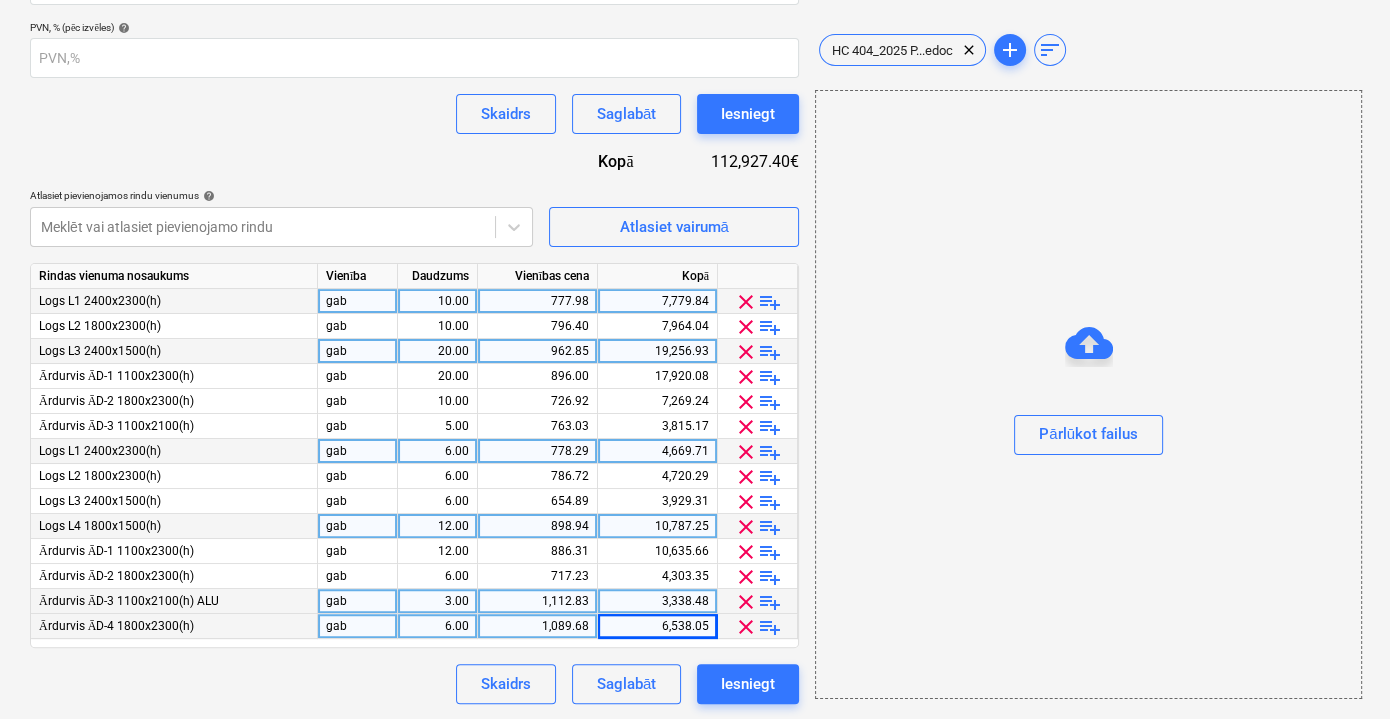 click on "Skaidrs Saglabāt Iesniegt" at bounding box center [414, 684] 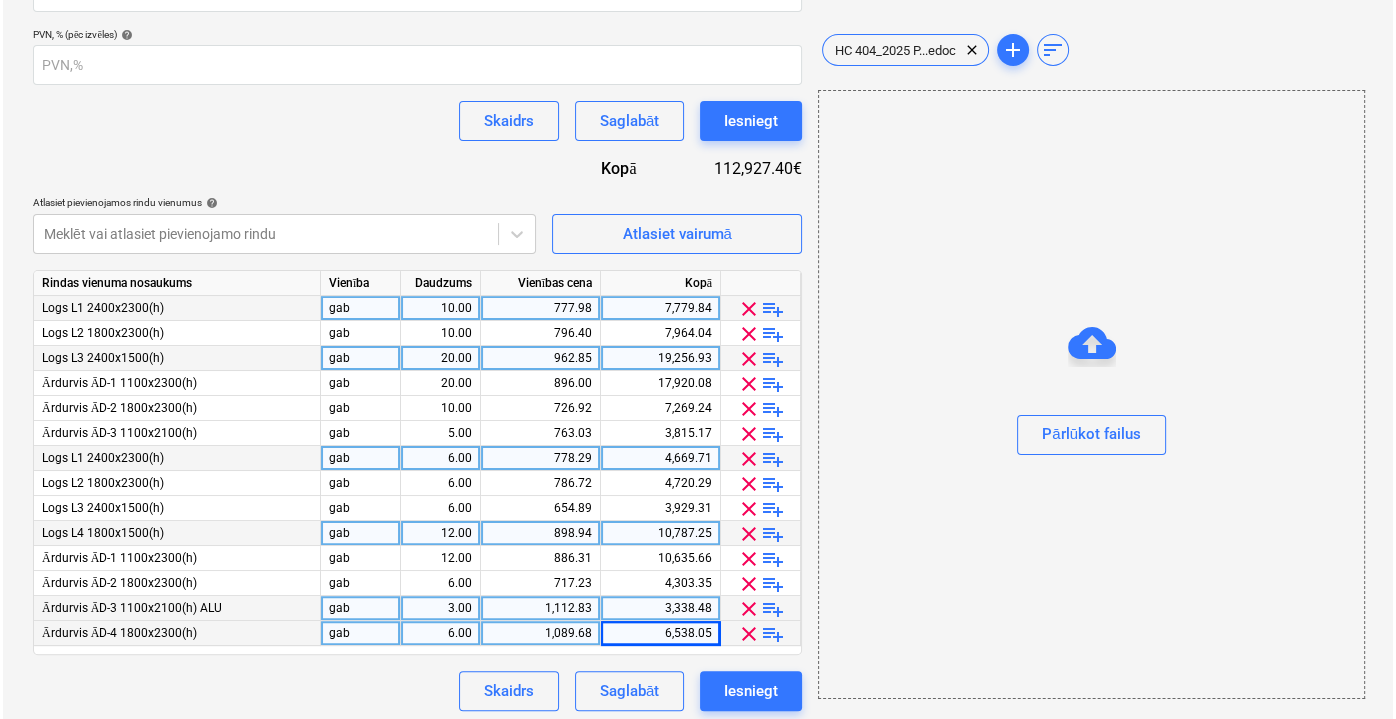 scroll, scrollTop: 436, scrollLeft: 0, axis: vertical 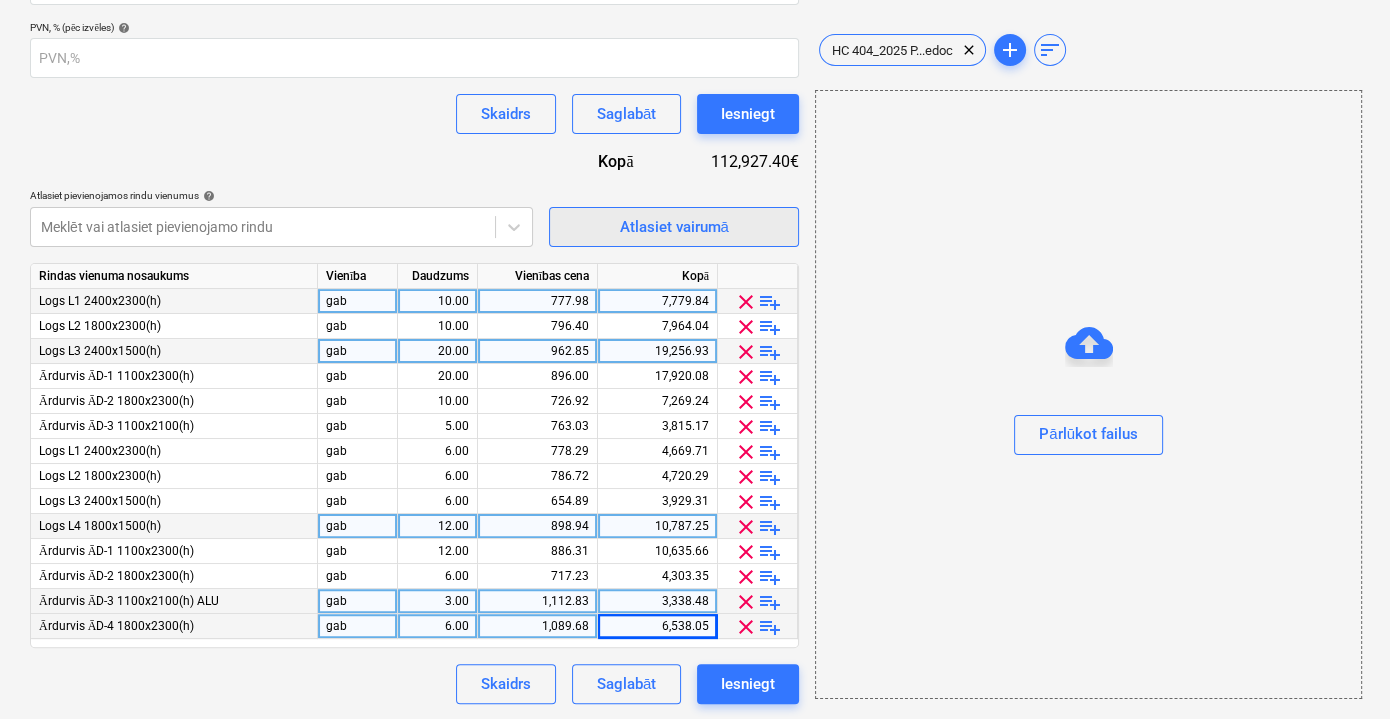 click on "Atlasiet vairumā" at bounding box center [673, 227] 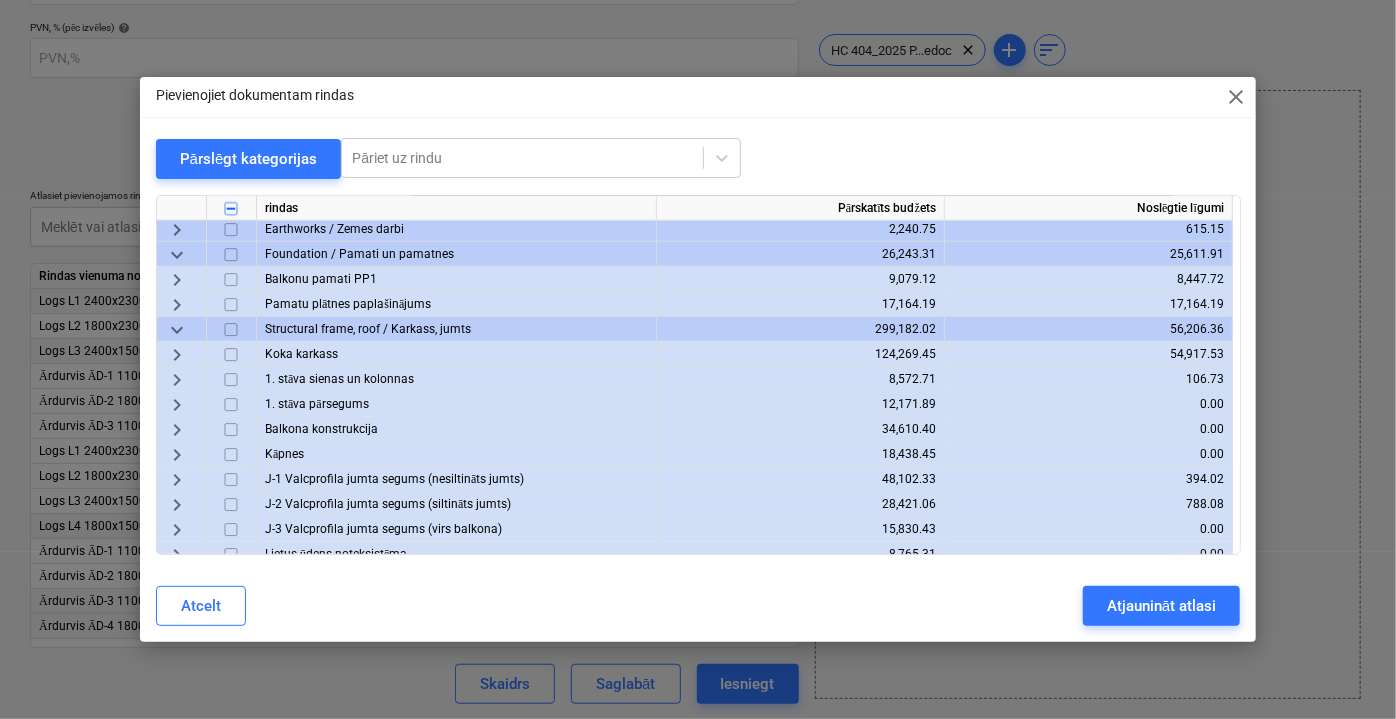 scroll, scrollTop: 1223, scrollLeft: 0, axis: vertical 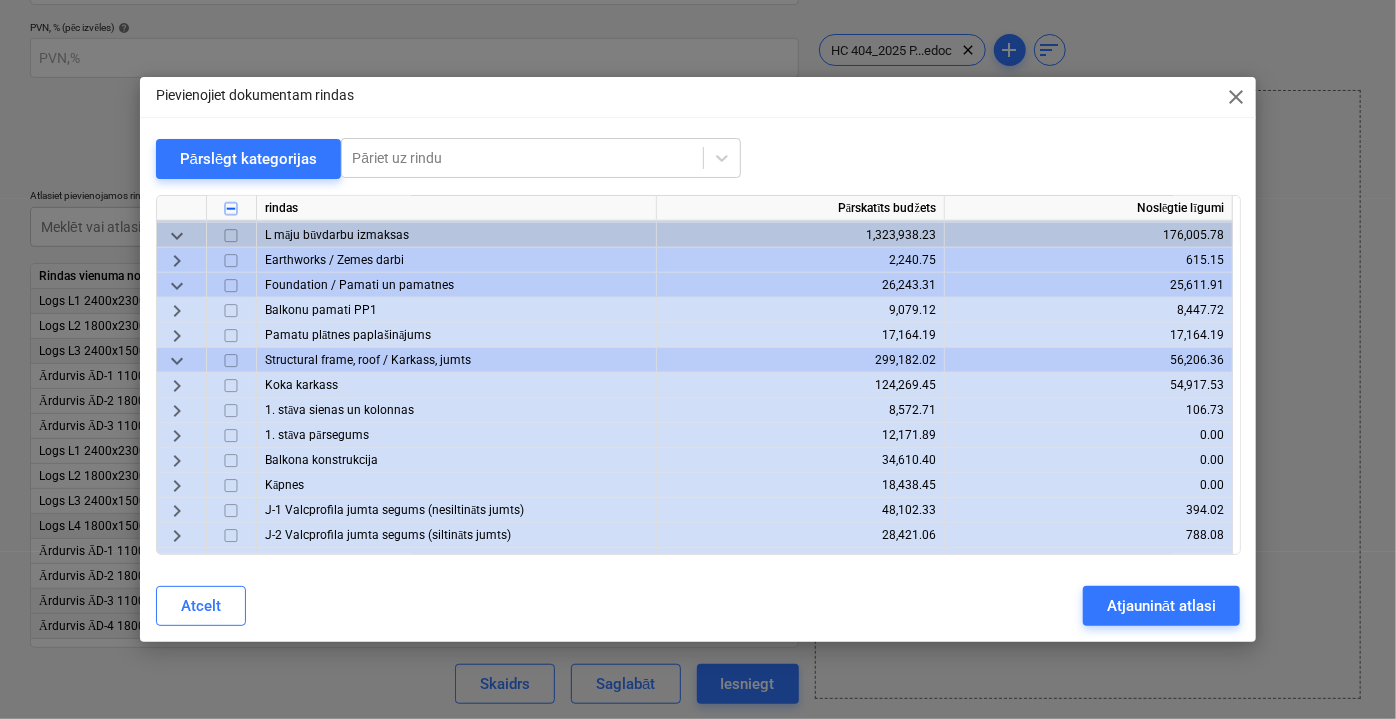 click on "keyboard_arrow_right" at bounding box center (177, 385) 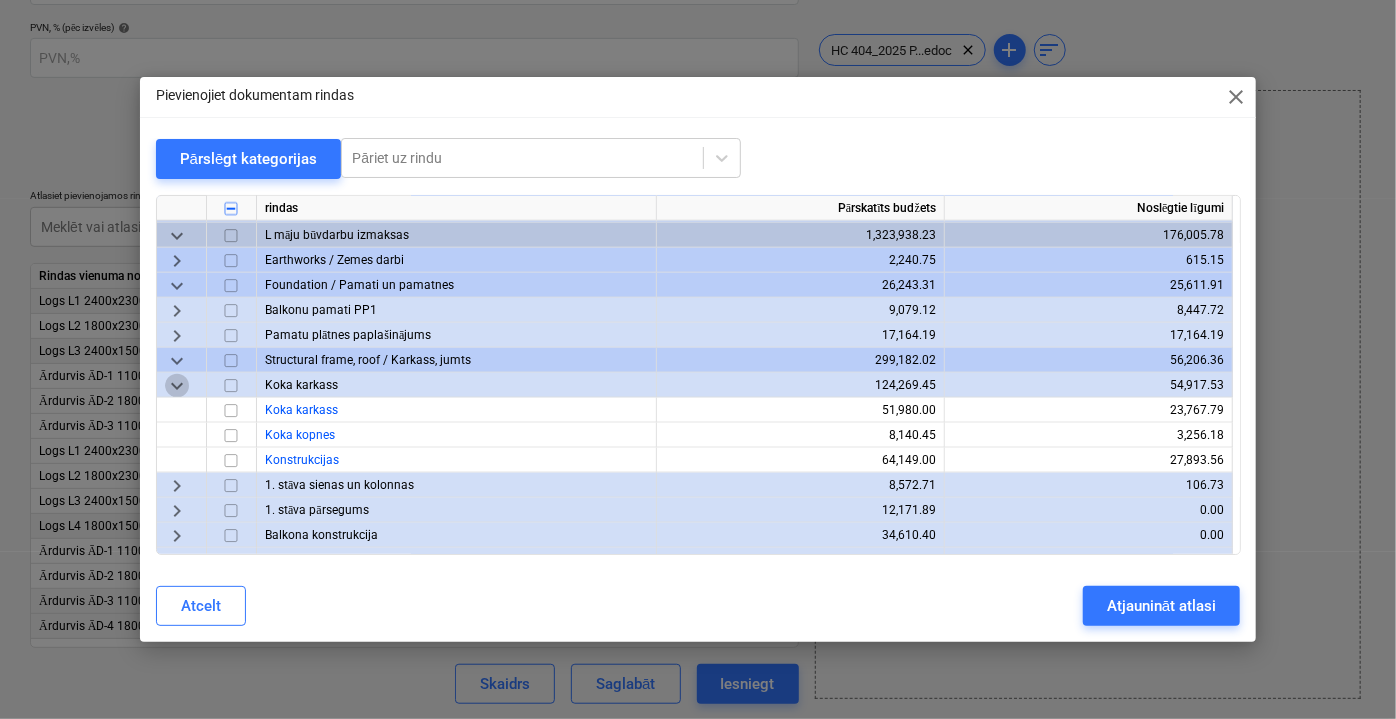 click on "keyboard_arrow_down" at bounding box center (177, 385) 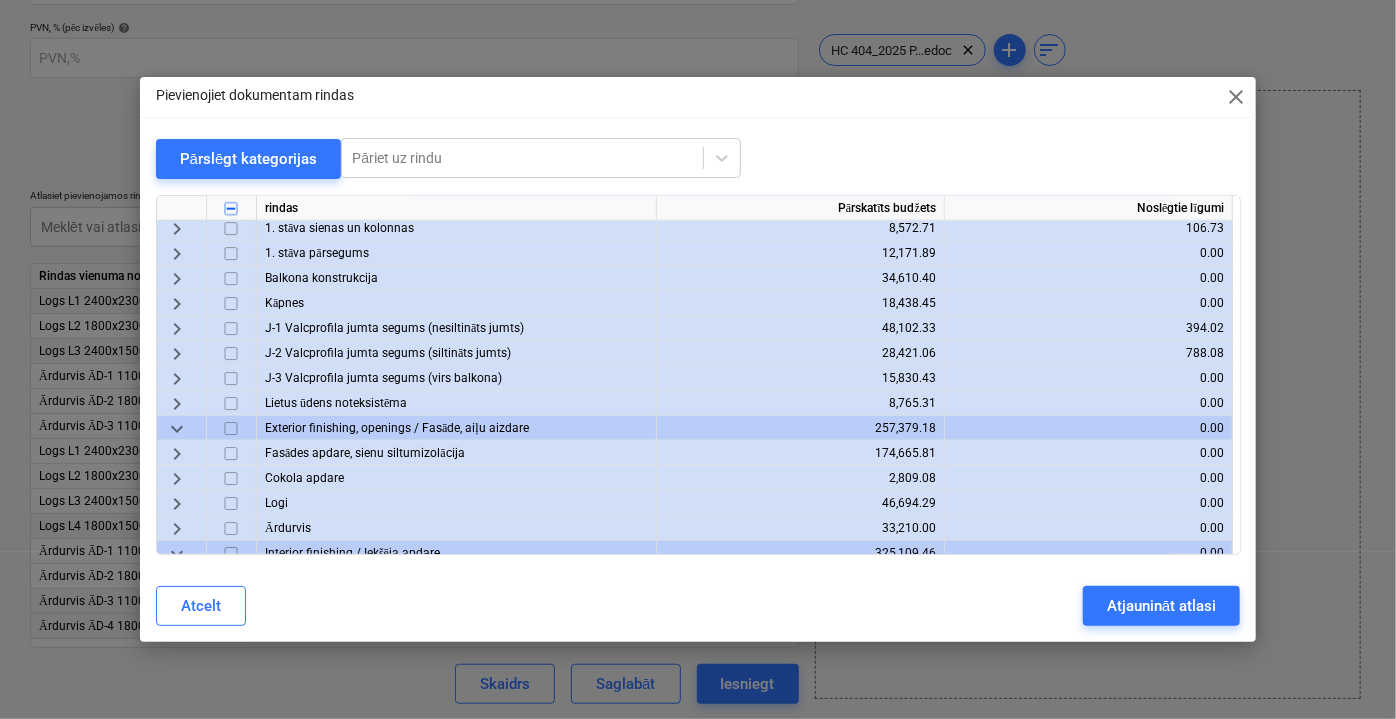 scroll, scrollTop: 1496, scrollLeft: 0, axis: vertical 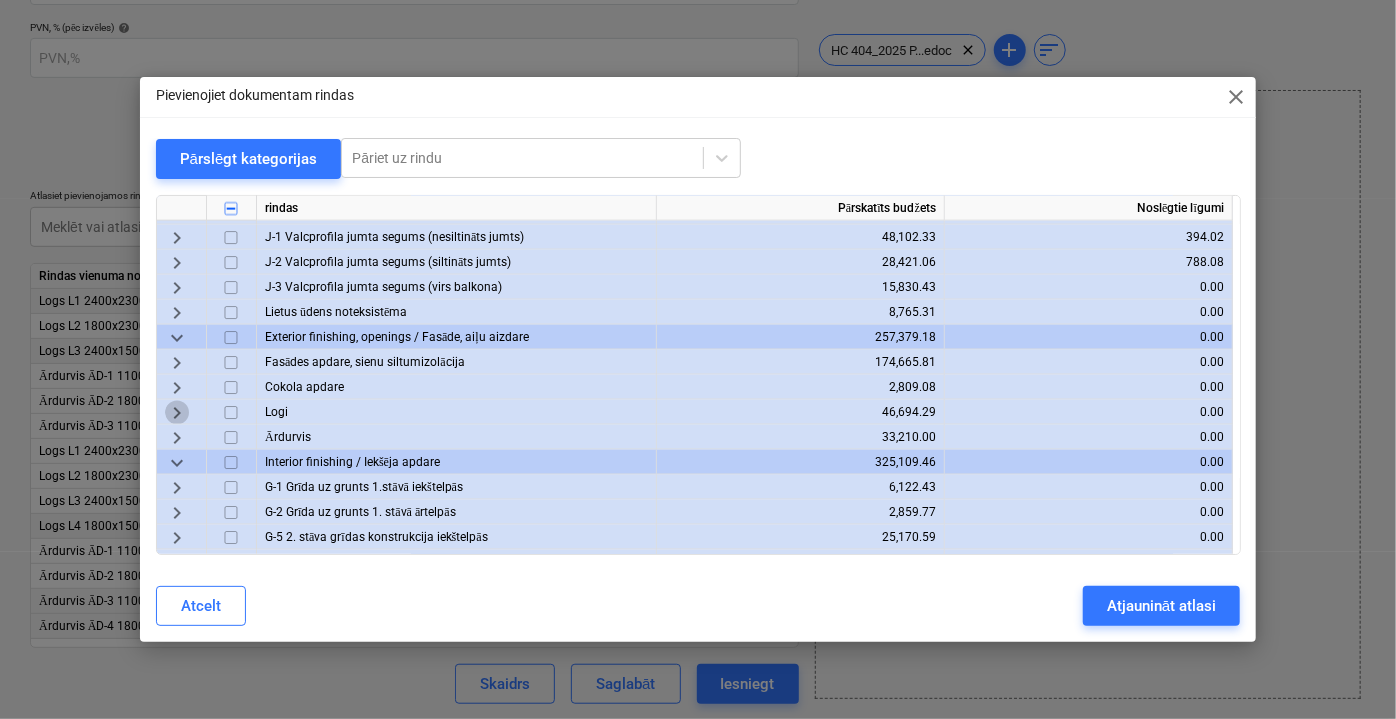 click on "keyboard_arrow_right" at bounding box center (177, 412) 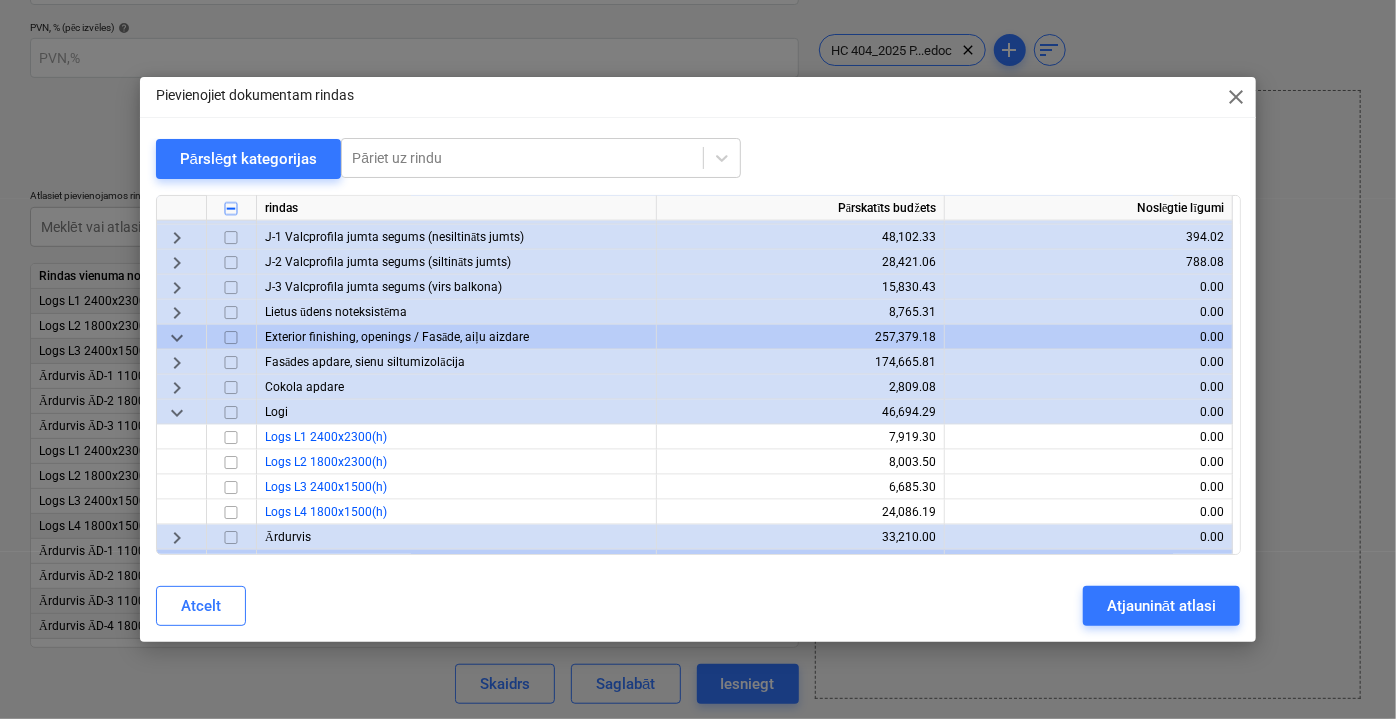 scroll, scrollTop: 1586, scrollLeft: 0, axis: vertical 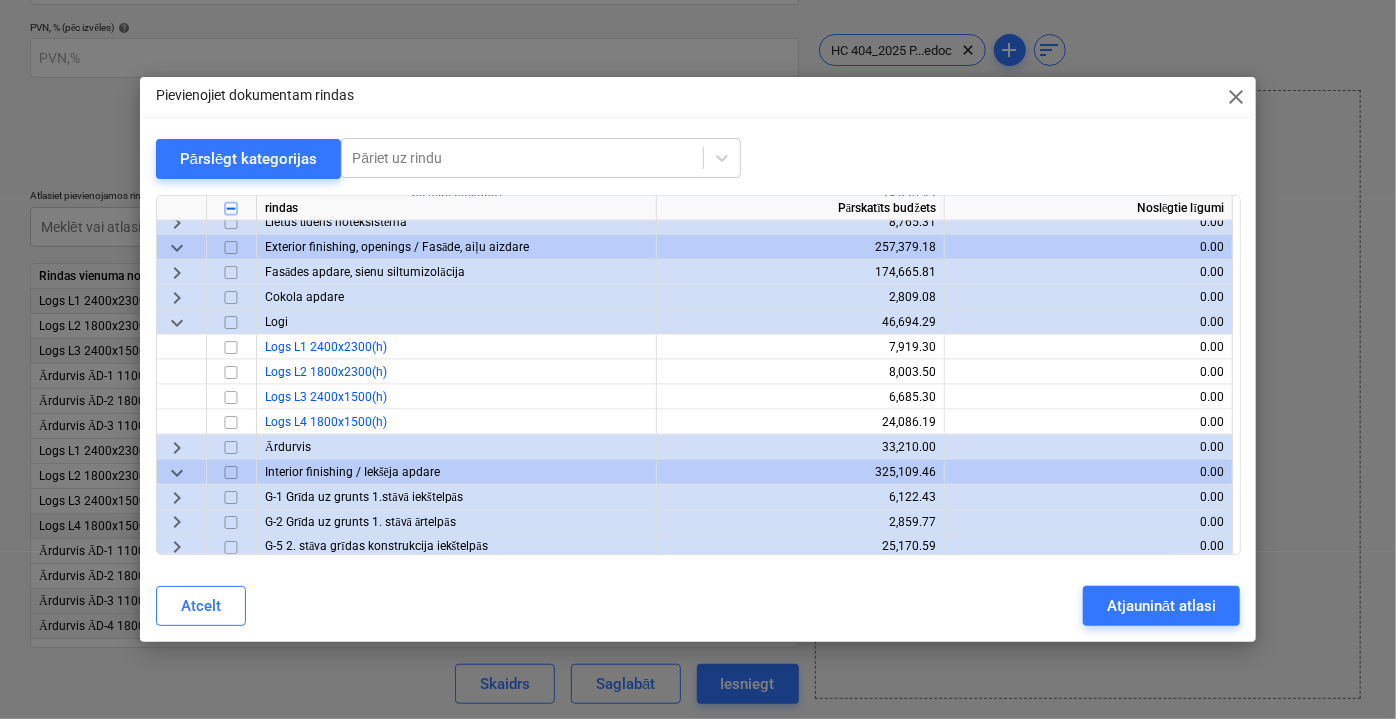 click on "keyboard_arrow_right" at bounding box center [177, 447] 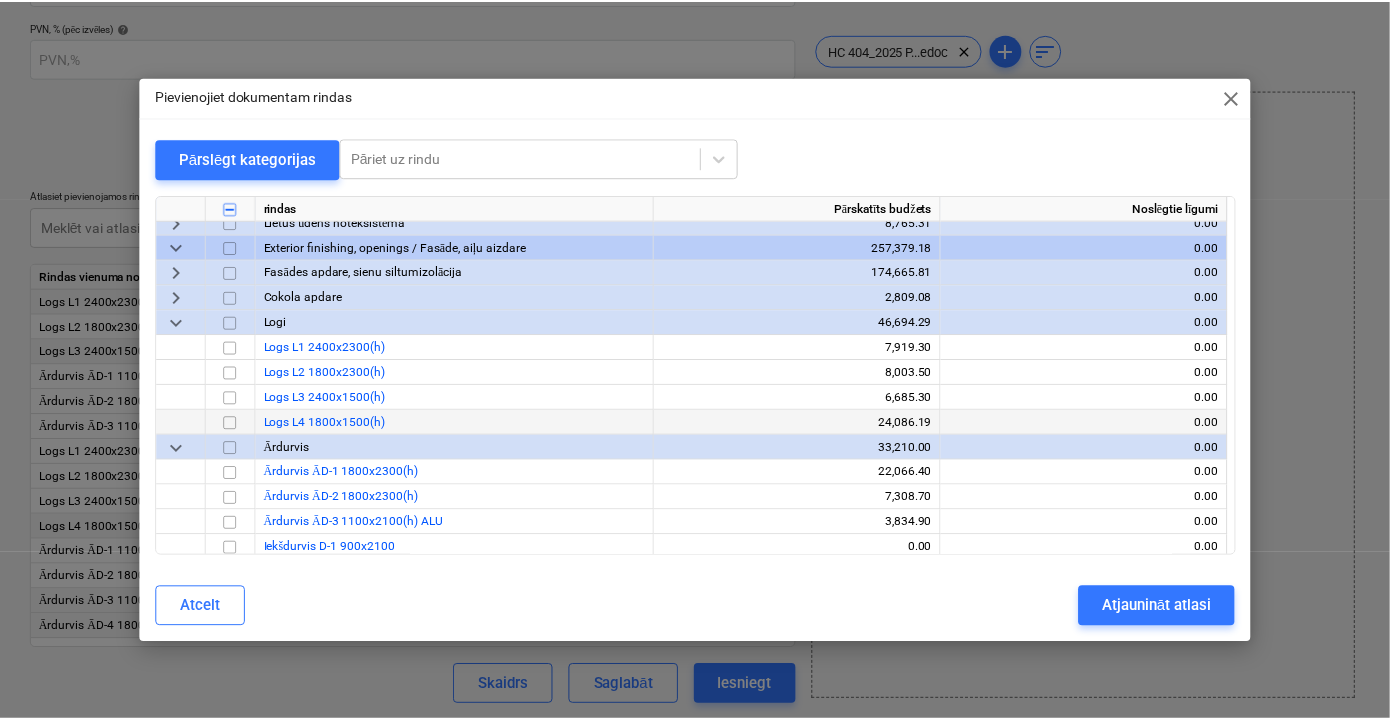 scroll, scrollTop: 1677, scrollLeft: 0, axis: vertical 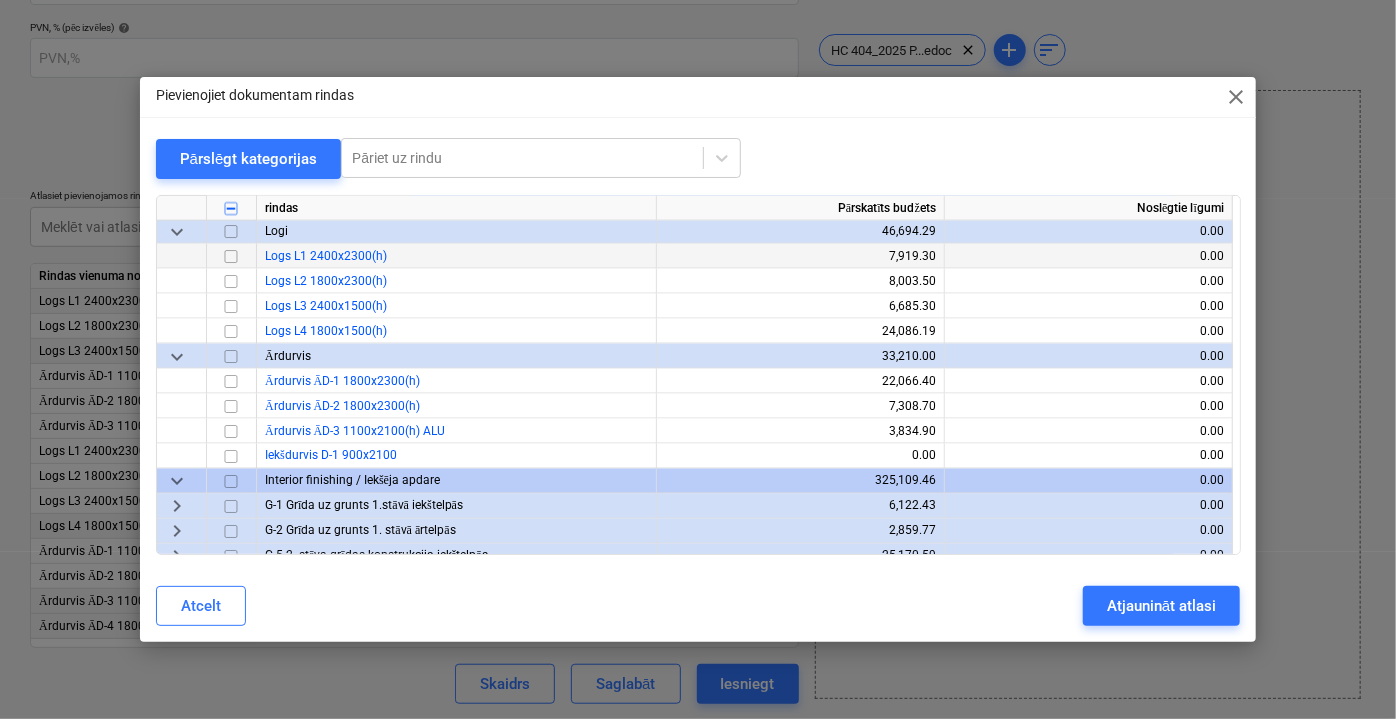 click at bounding box center [231, 256] 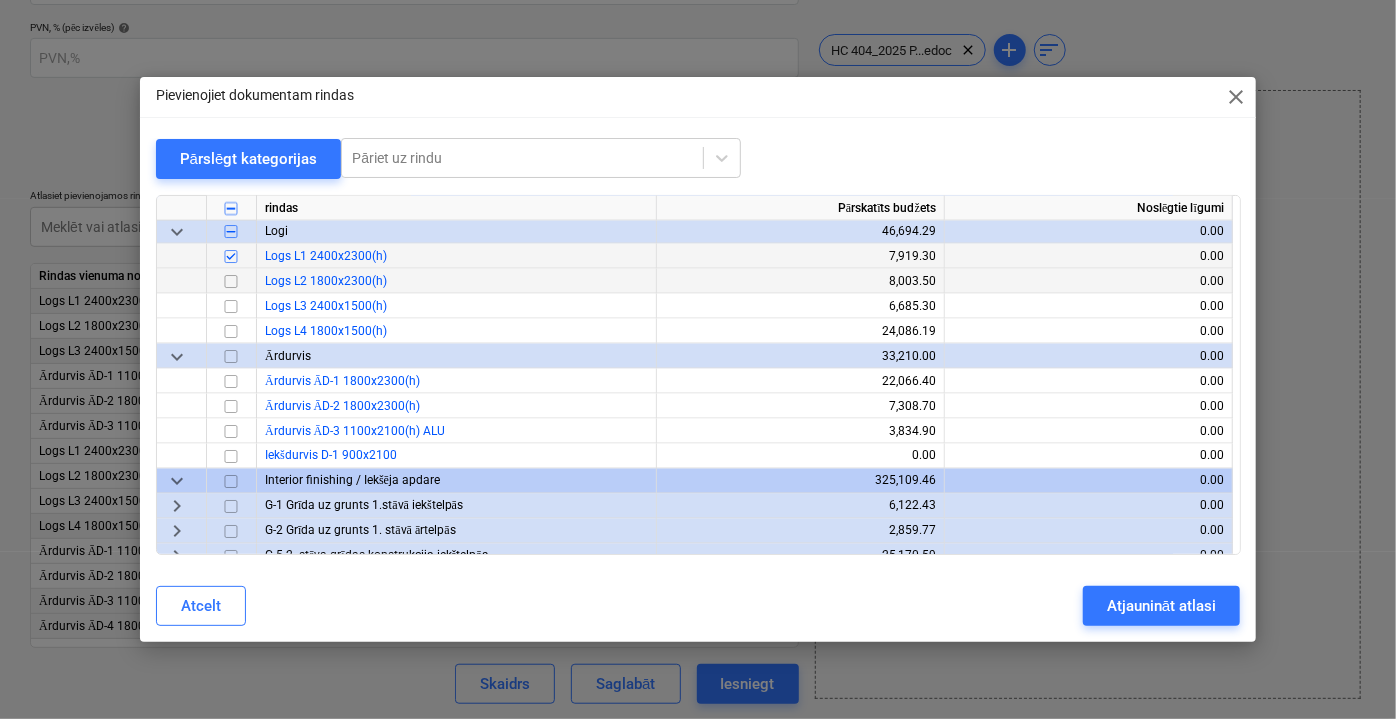 click at bounding box center [231, 281] 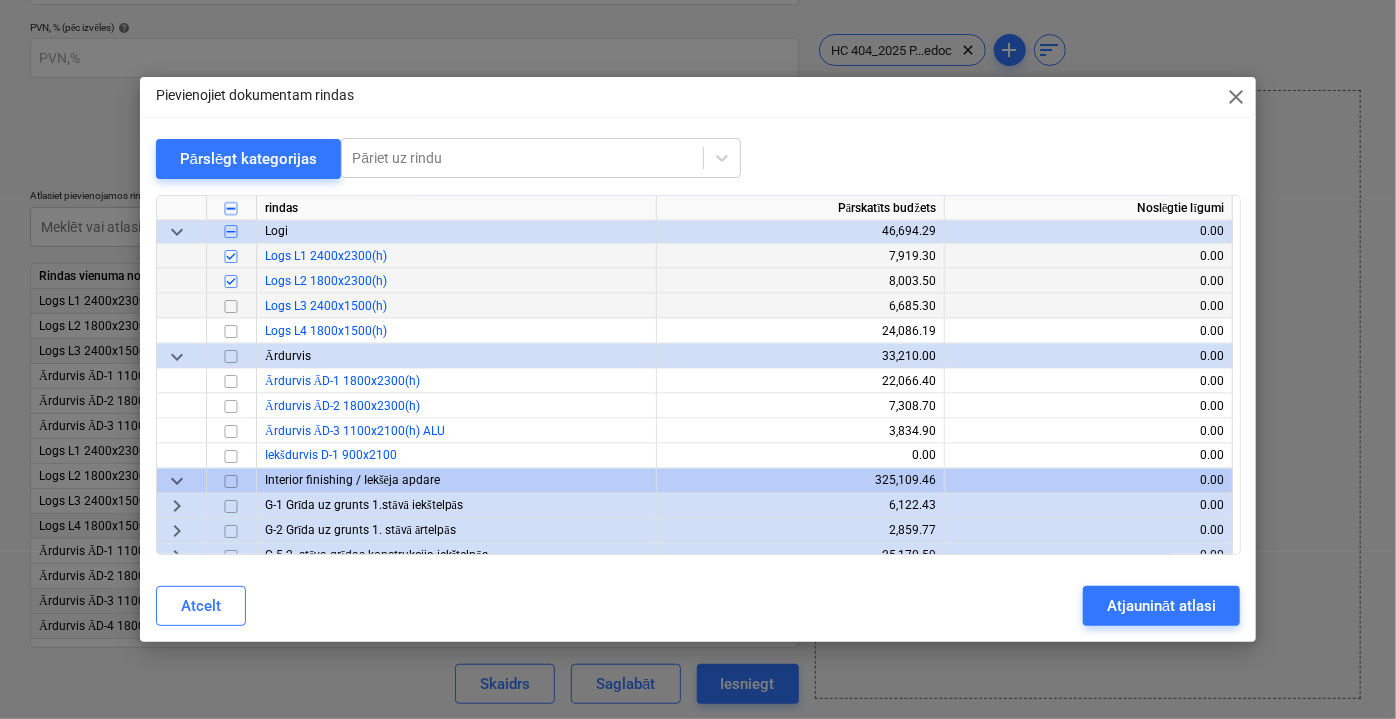 click at bounding box center [231, 306] 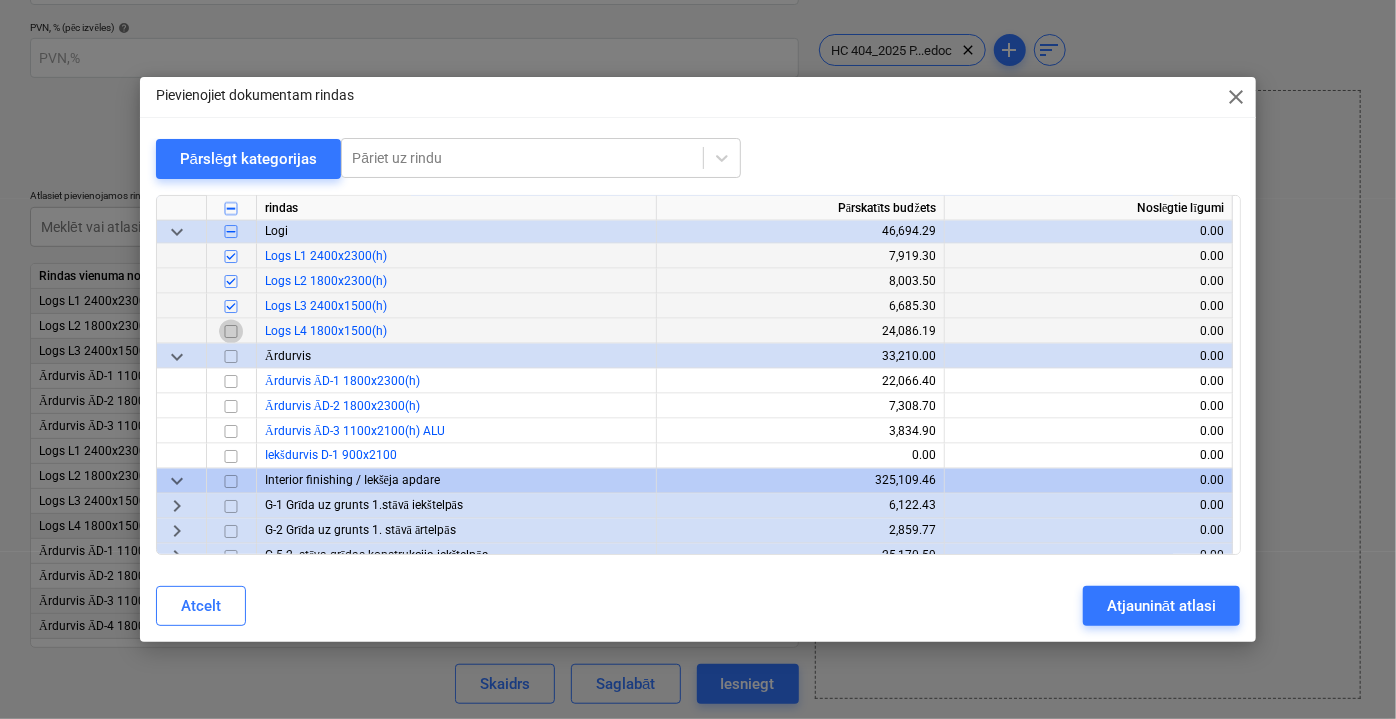 click at bounding box center (231, 331) 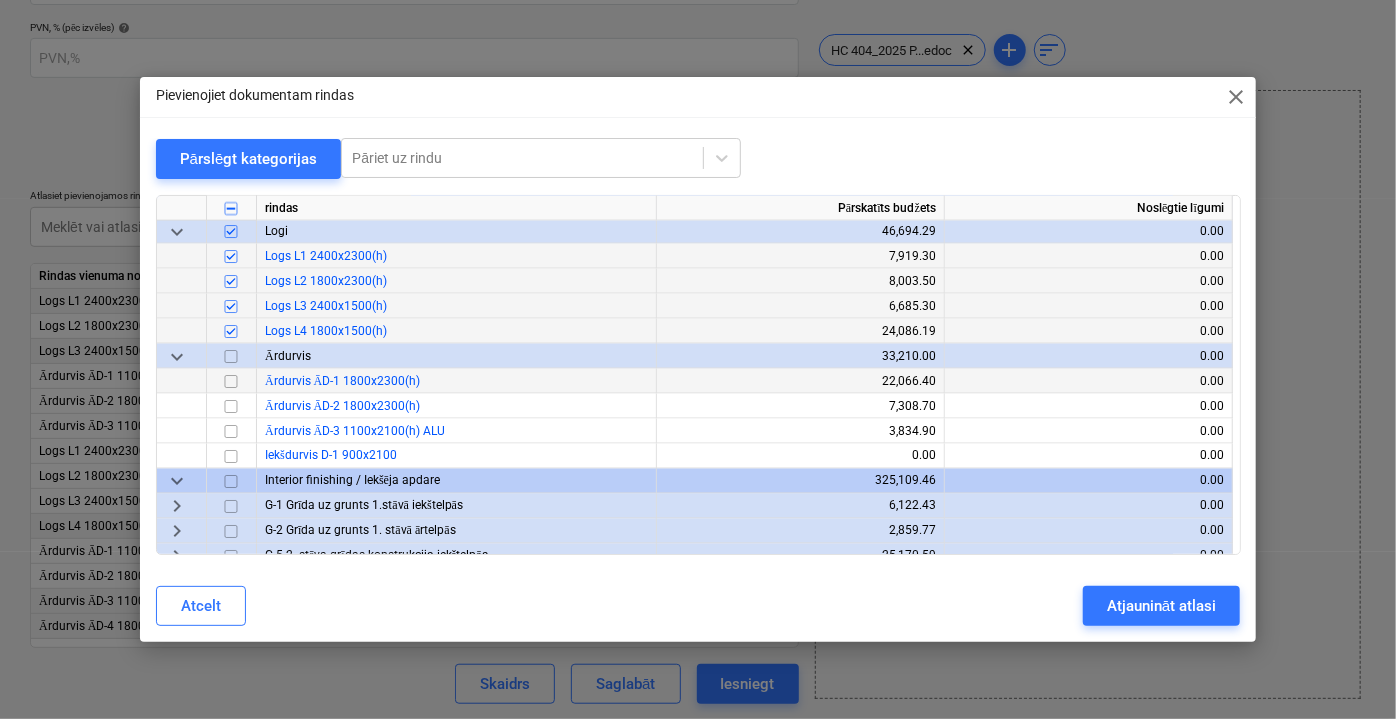click at bounding box center (231, 381) 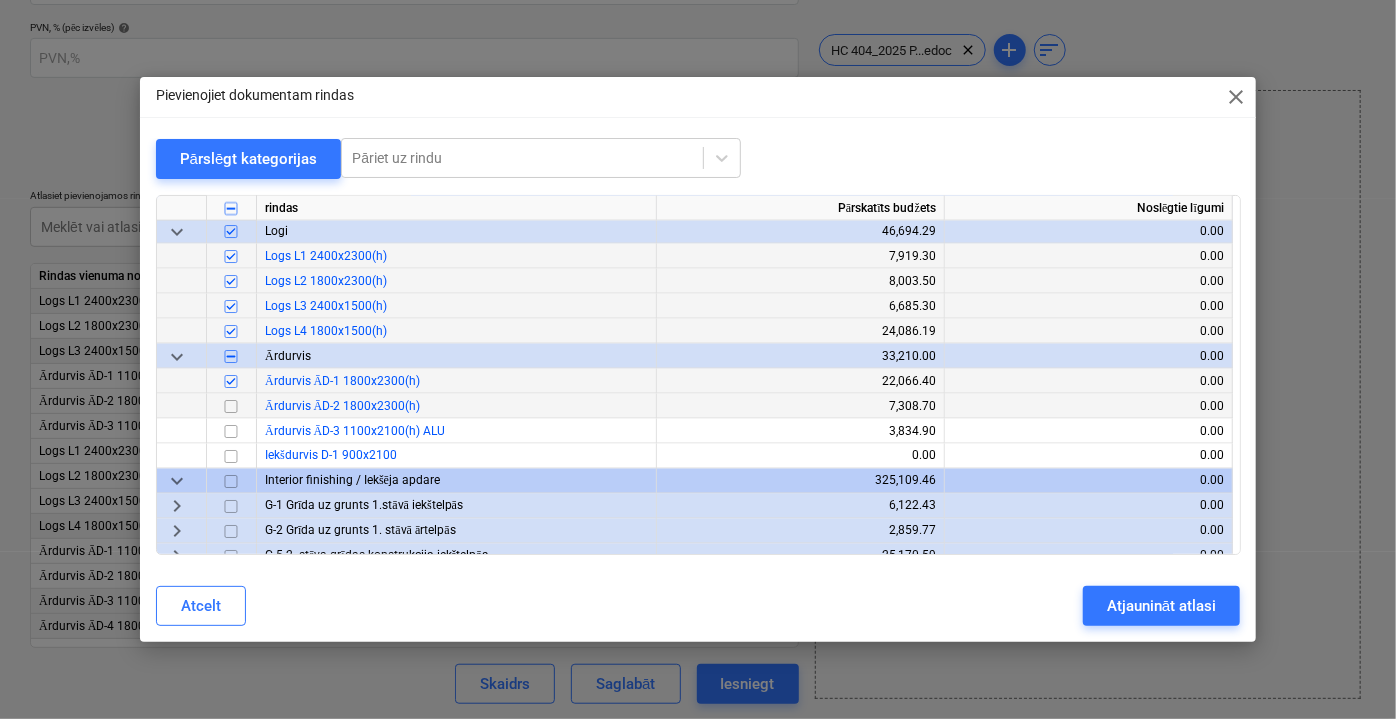 click at bounding box center (231, 406) 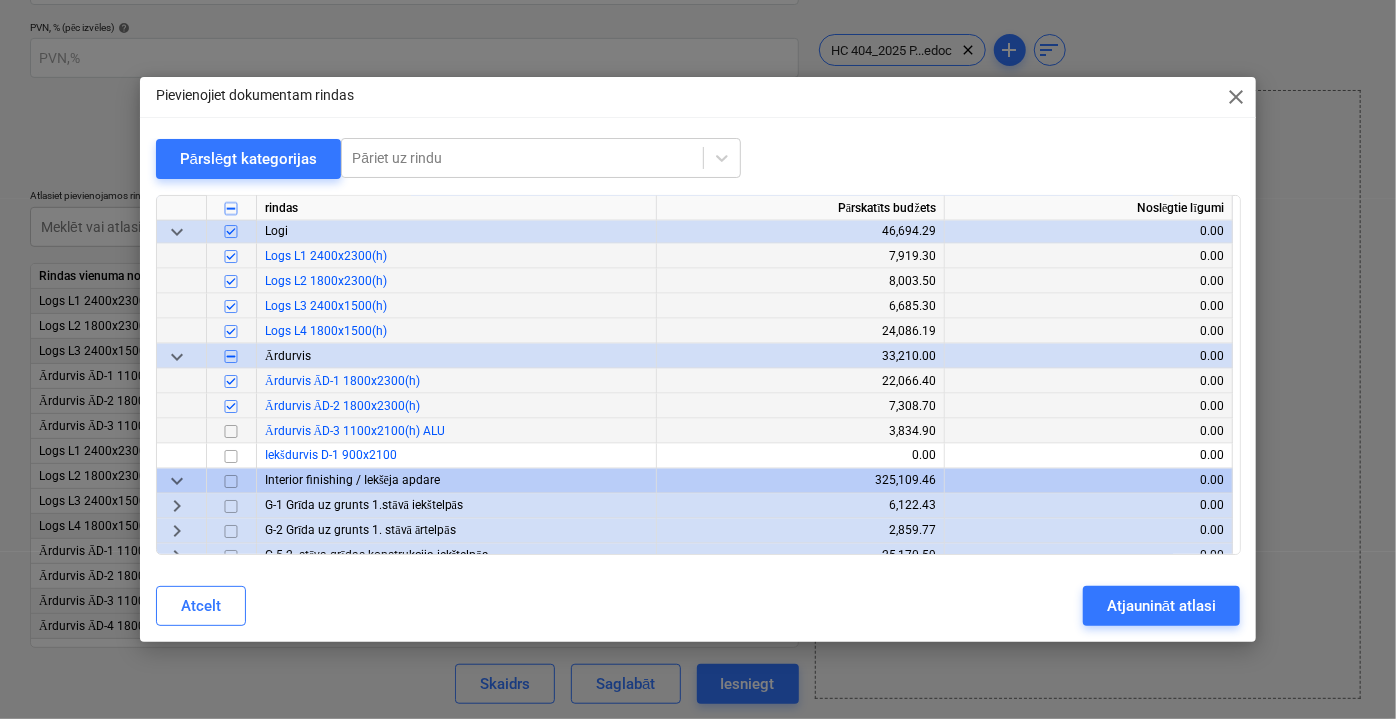 click at bounding box center [231, 431] 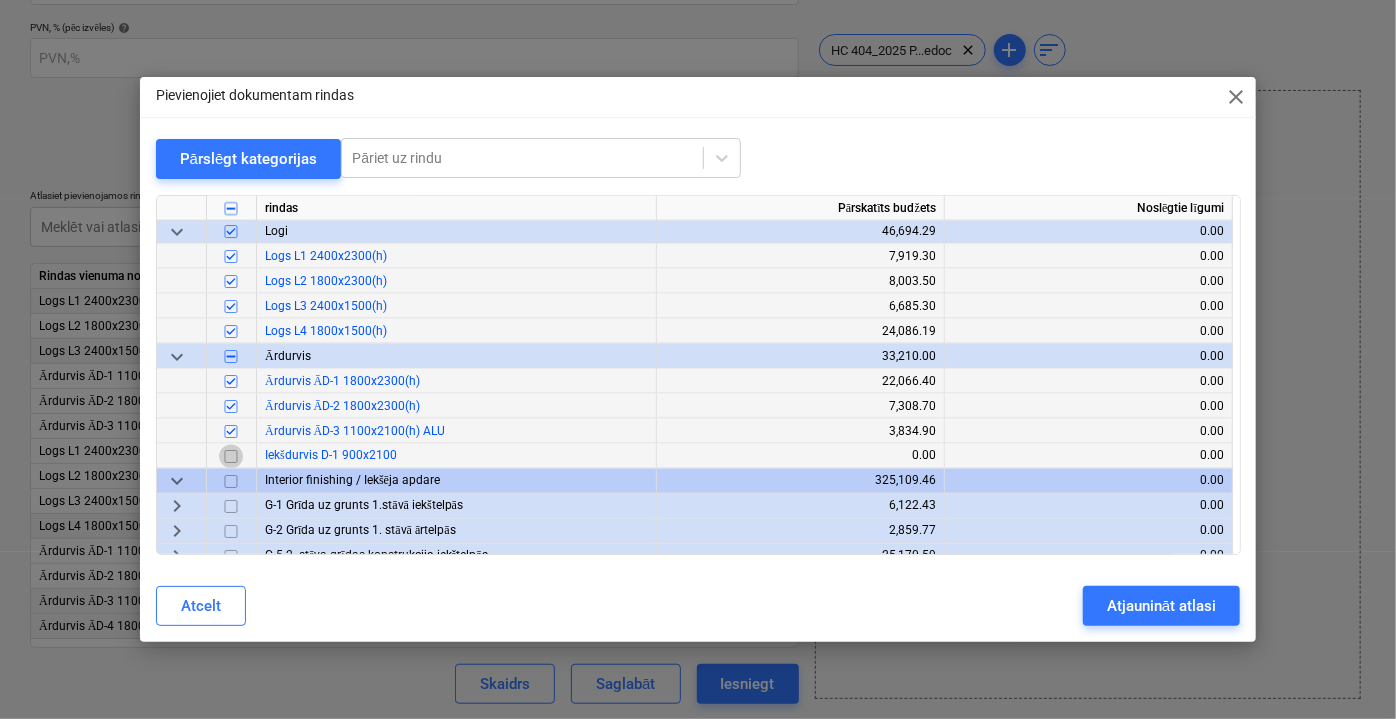 click at bounding box center (231, 456) 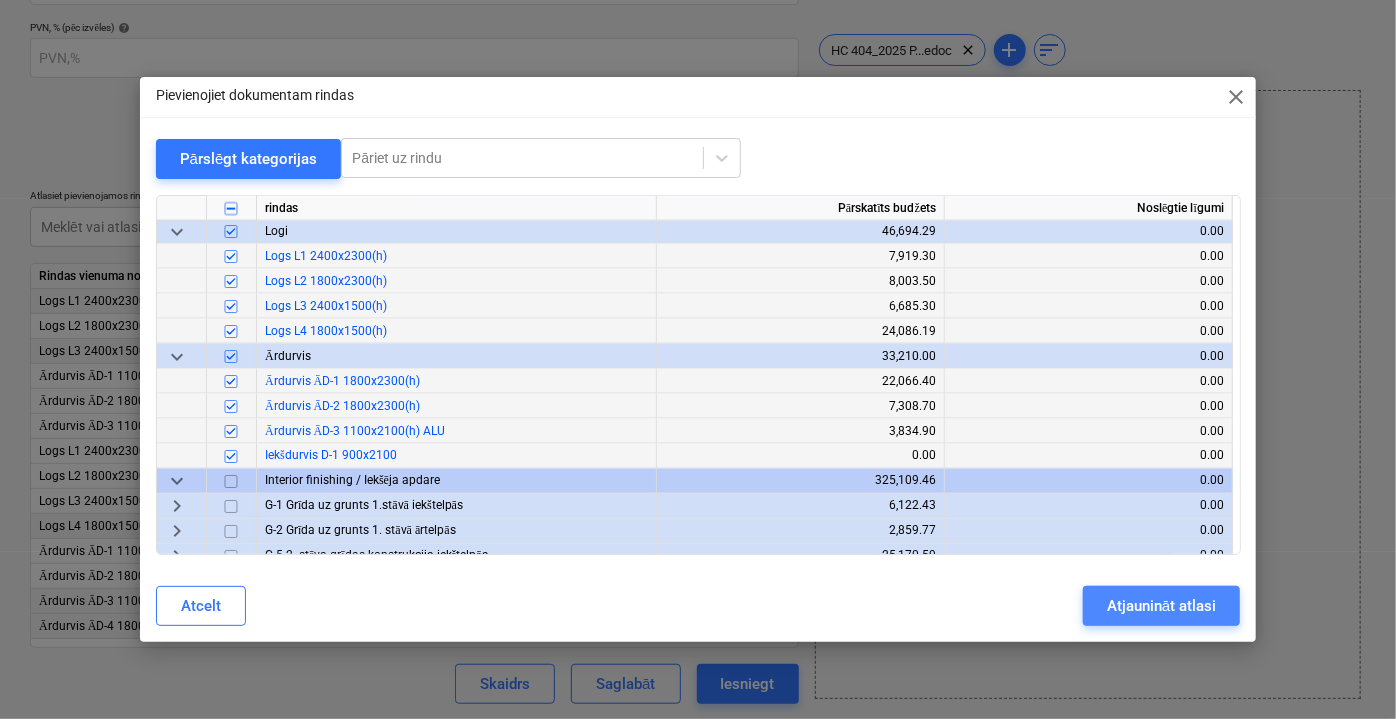 click on "Atjaunināt atlasi" at bounding box center [1161, 606] 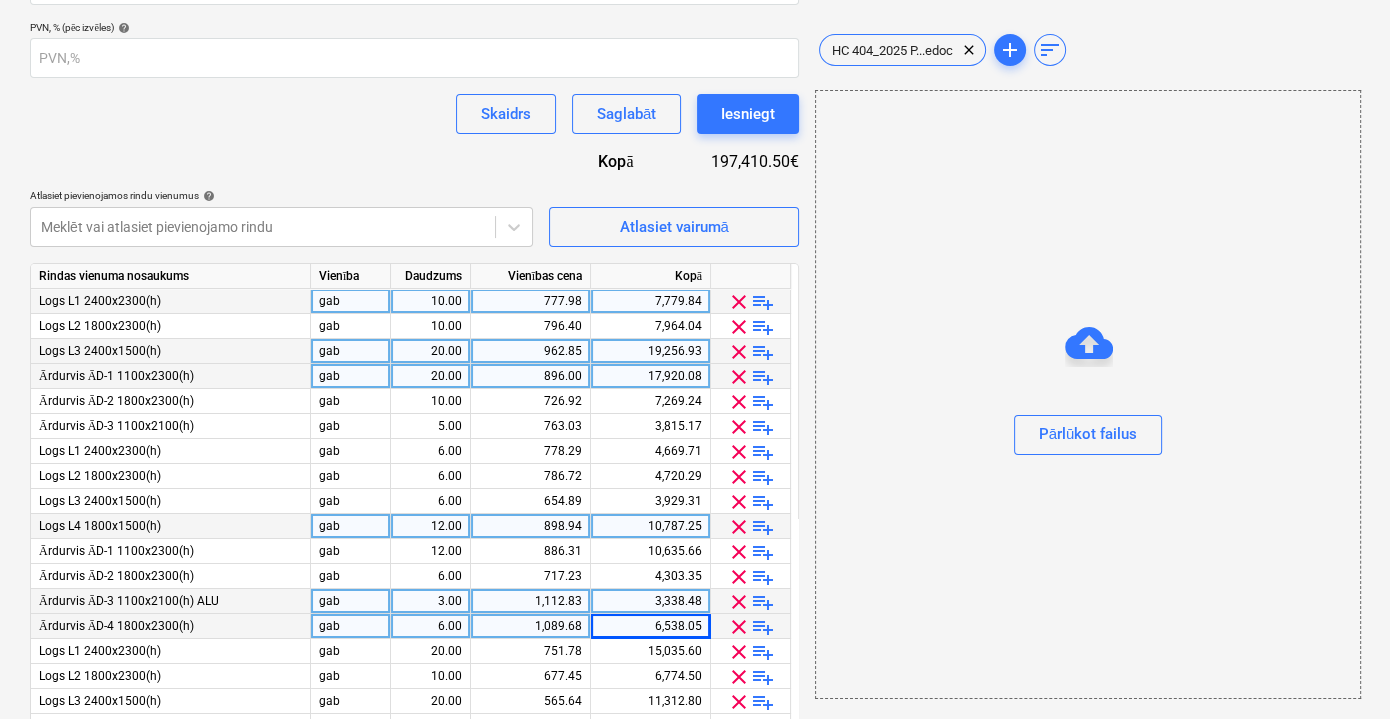 scroll, scrollTop: 1, scrollLeft: 0, axis: vertical 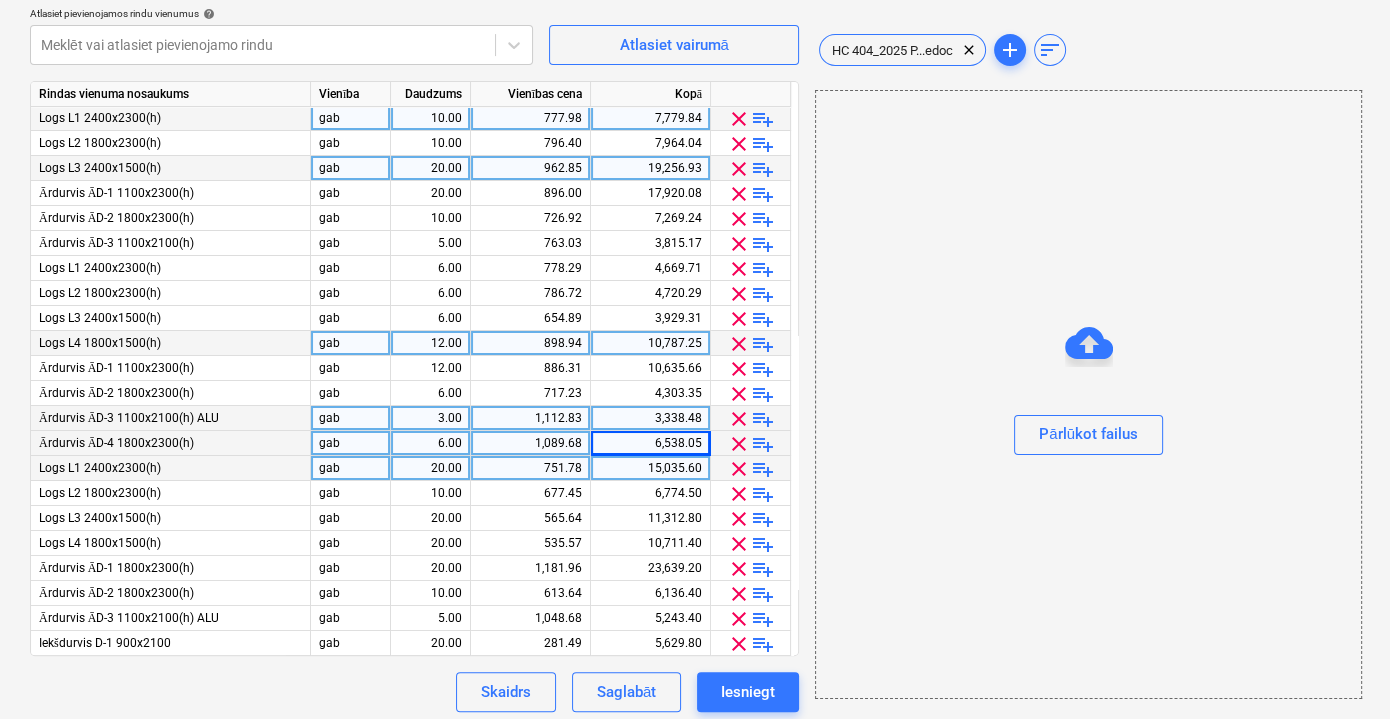 click on "20.00" at bounding box center (430, 468) 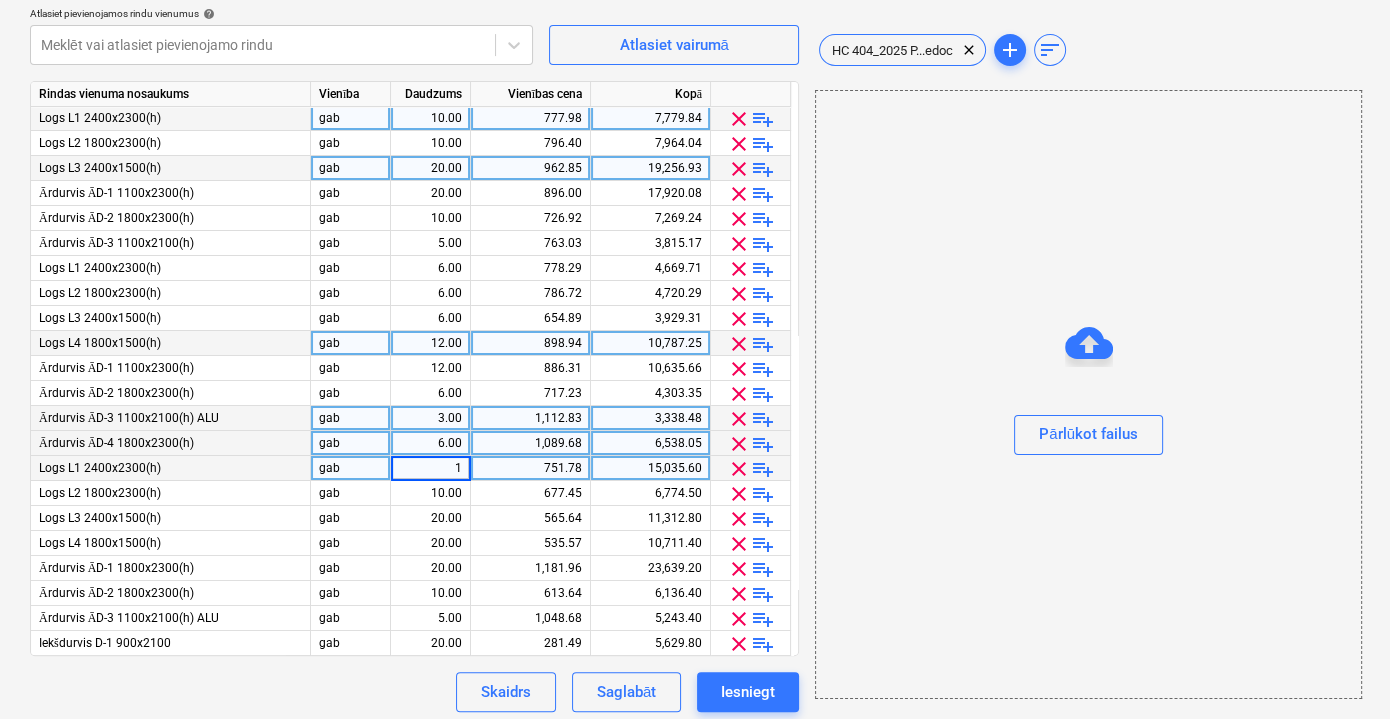 type on "10" 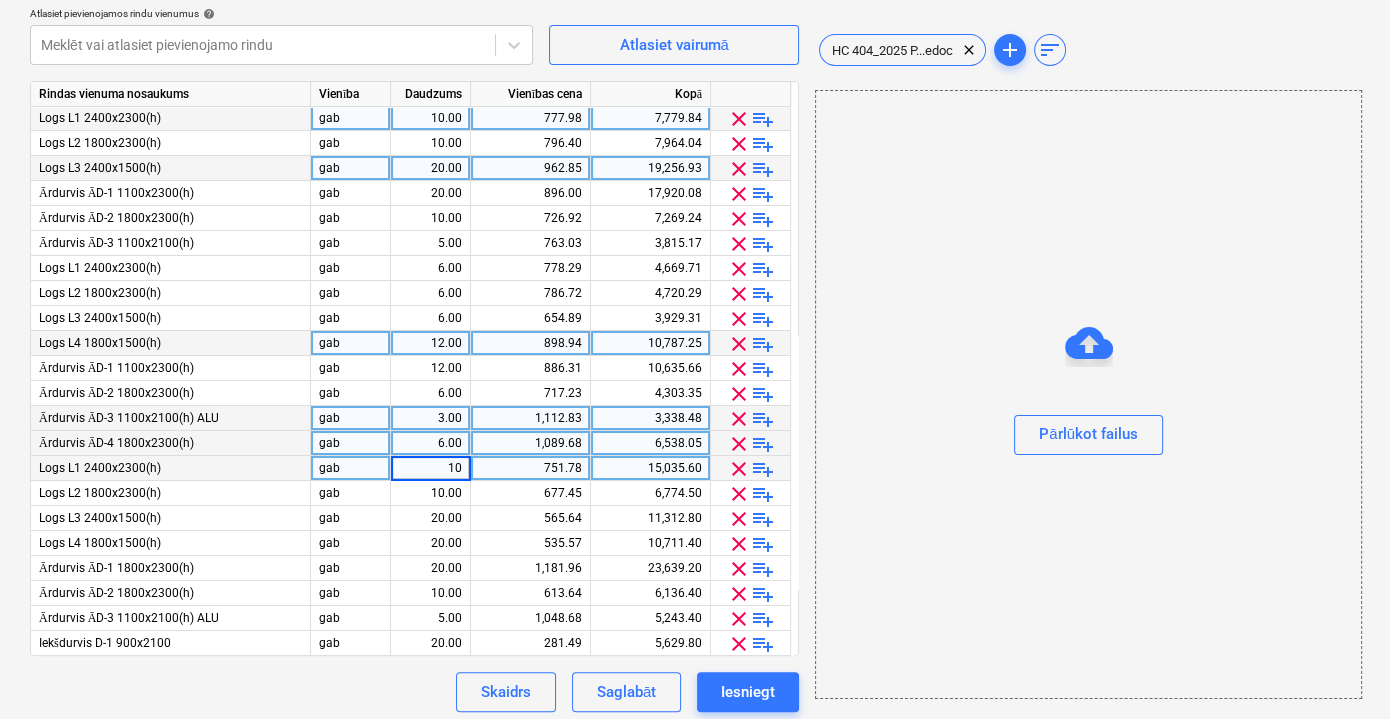 click on "15,035.60" at bounding box center (650, 468) 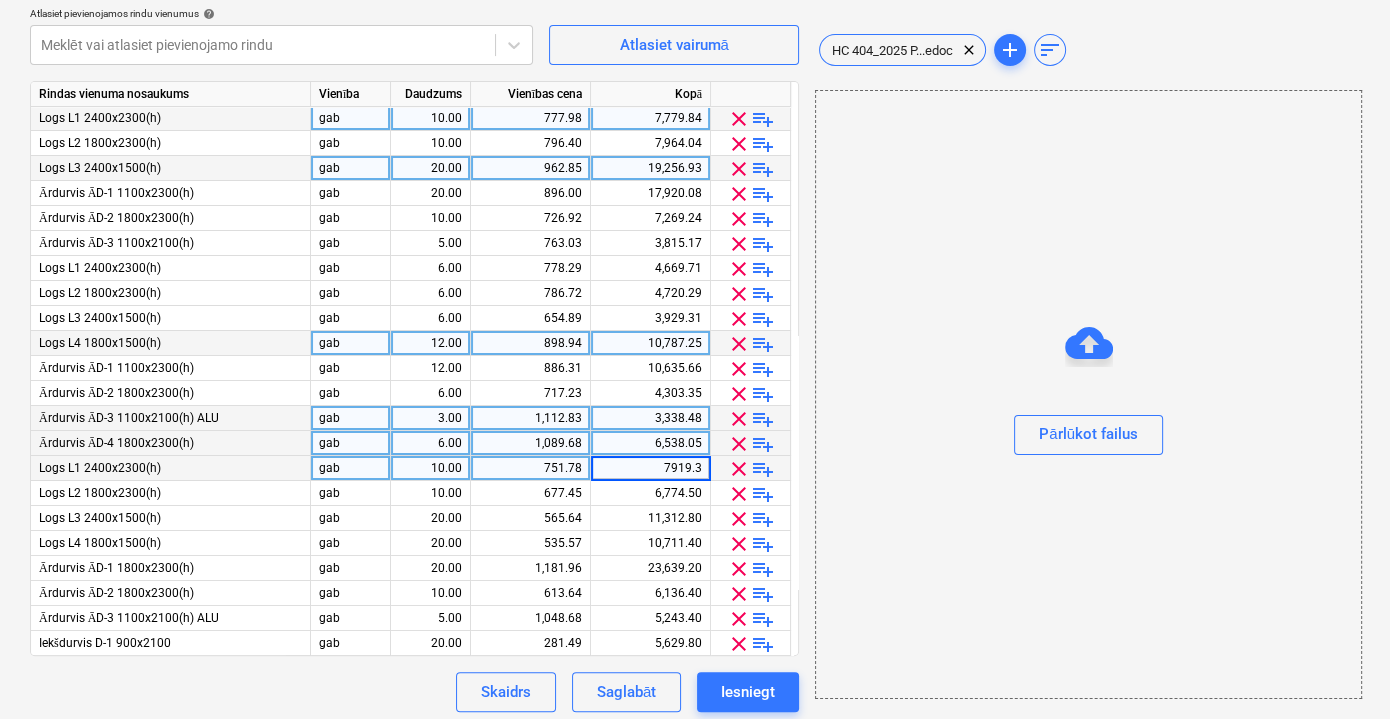 type on "7919.30" 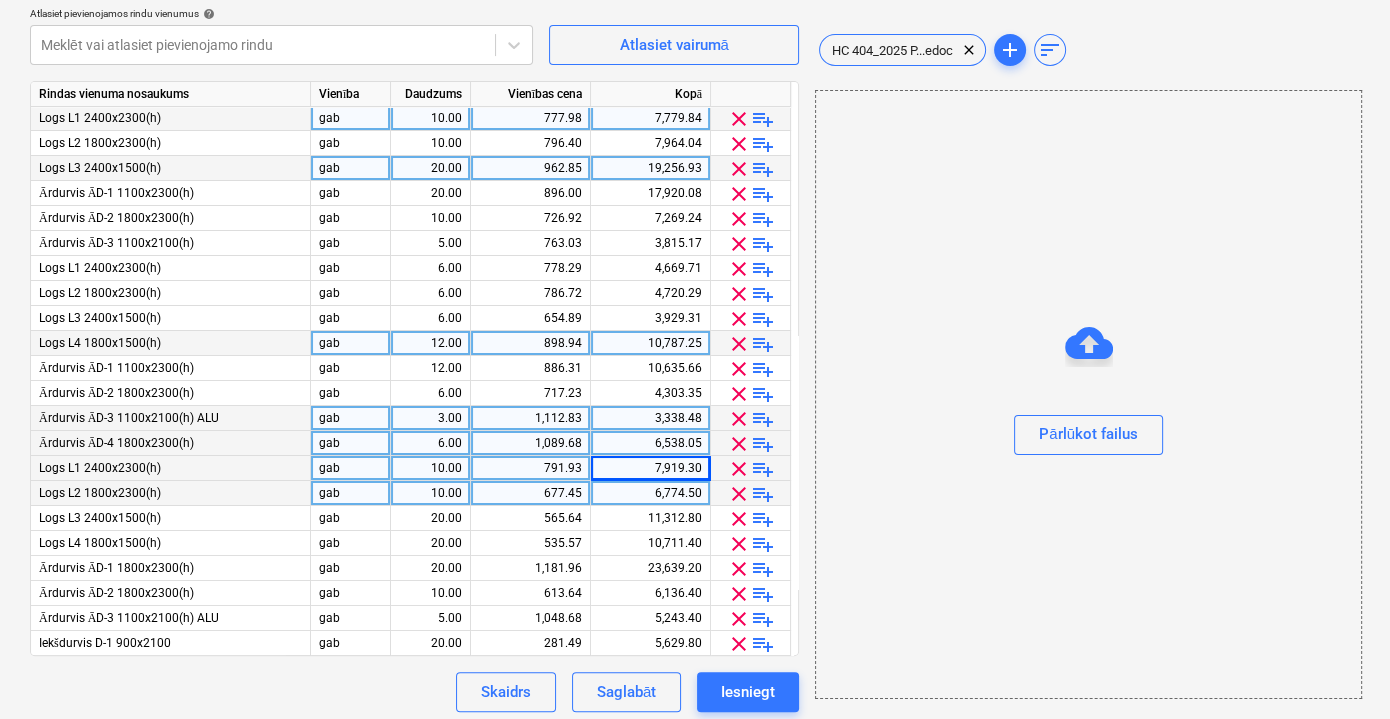 click on "10.00" at bounding box center (431, 493) 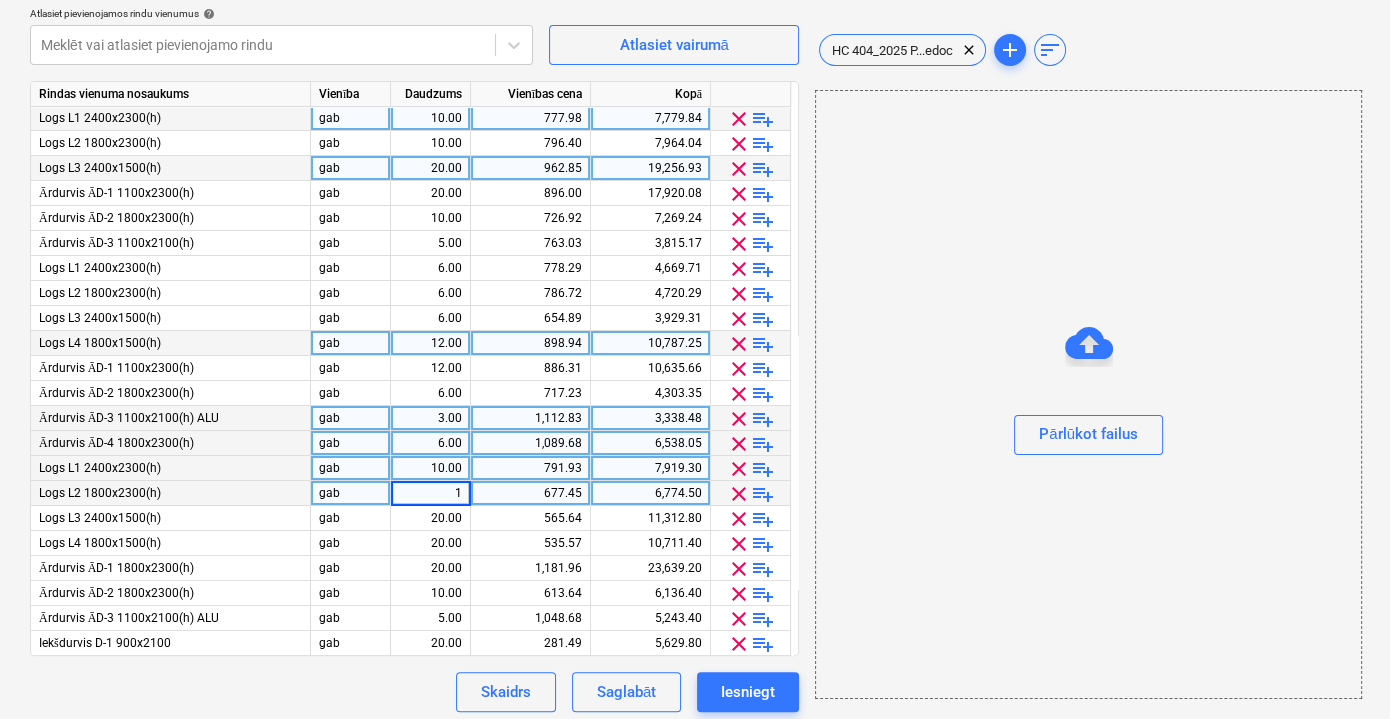 type on "10" 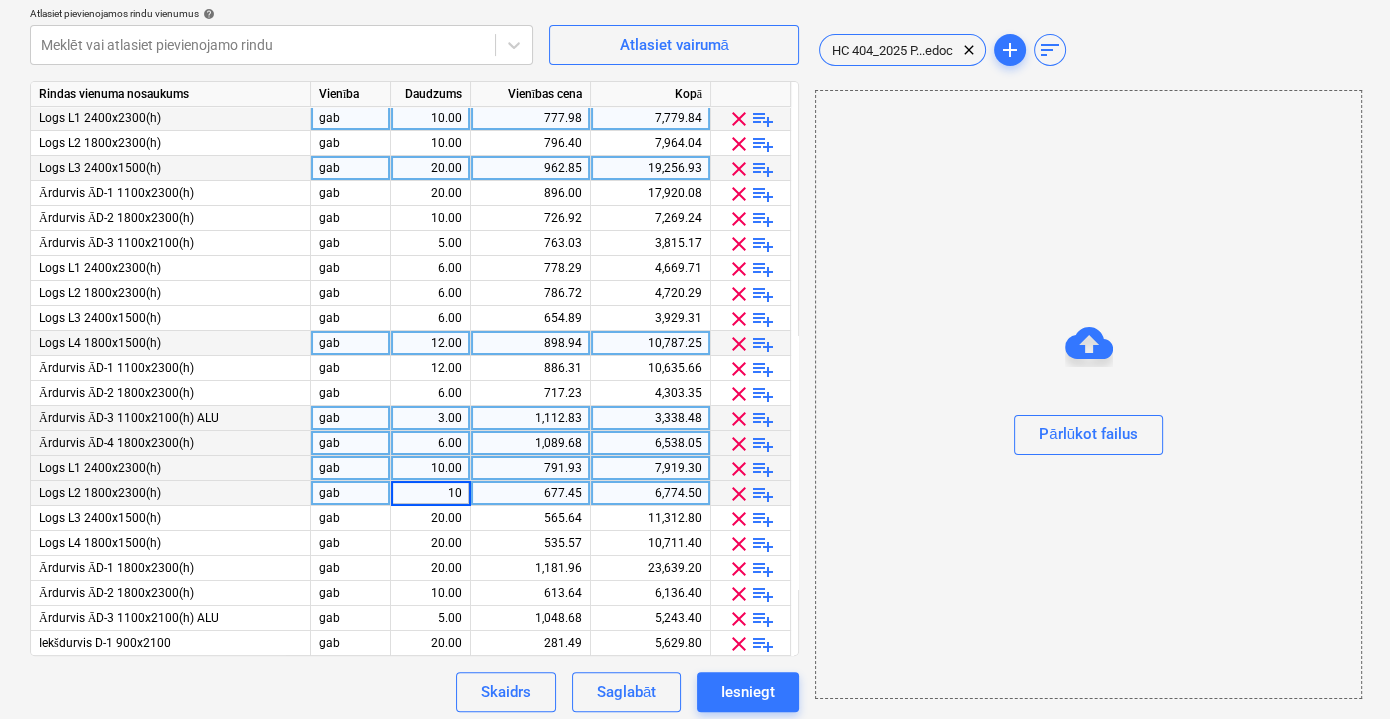 click on "6,774.50" at bounding box center [650, 493] 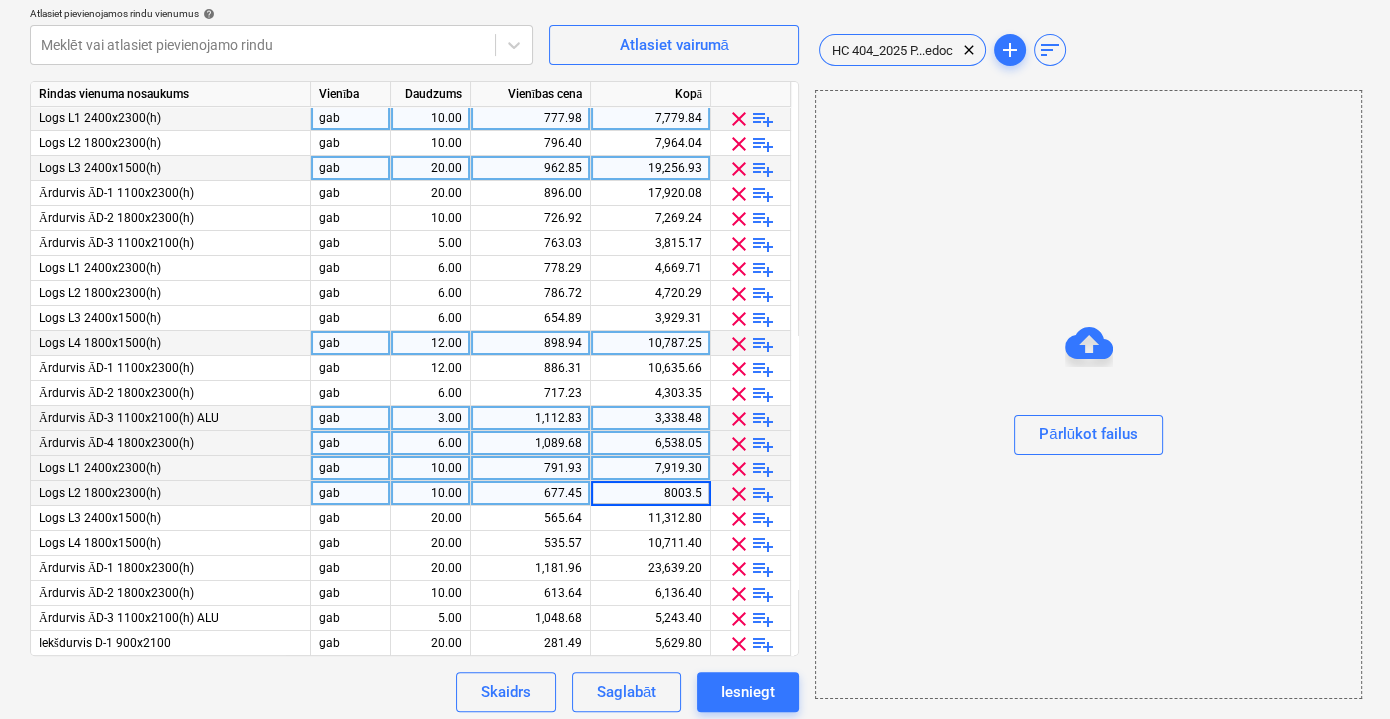 type on "8003.50" 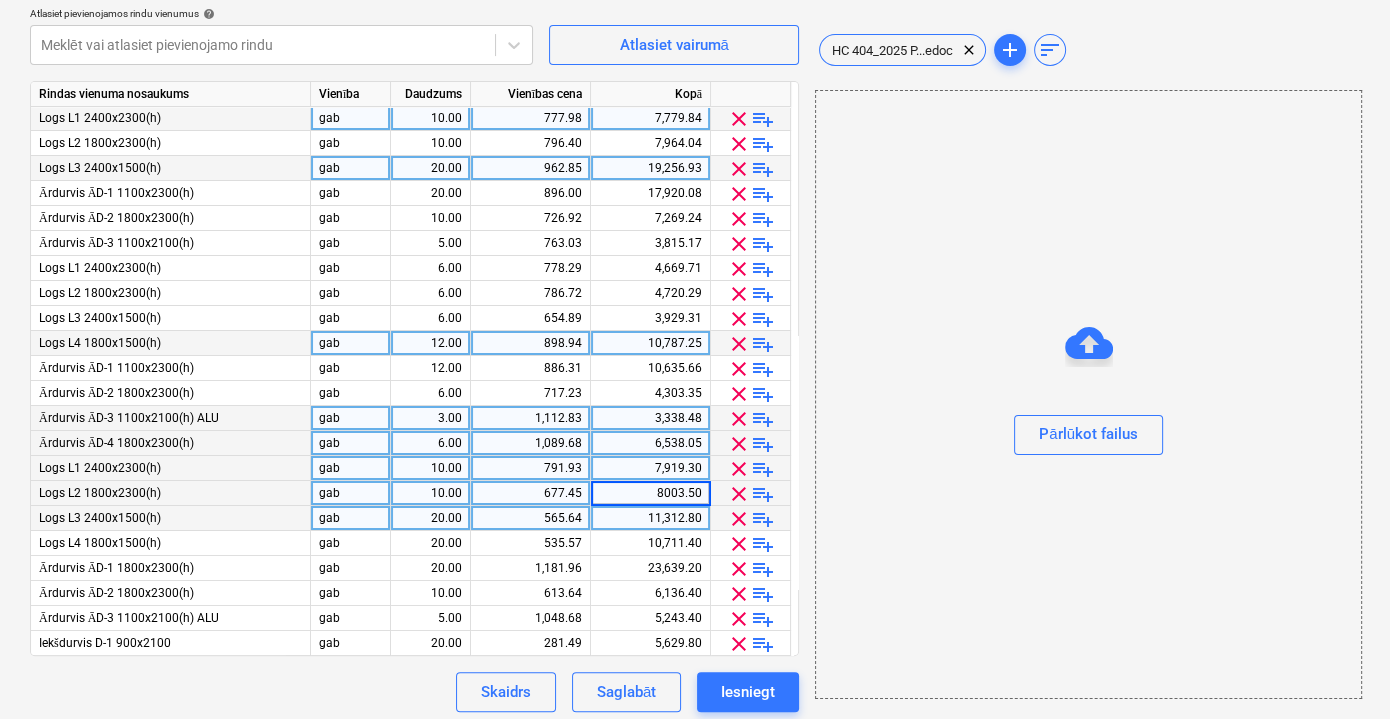 click on "20.00" at bounding box center (430, 518) 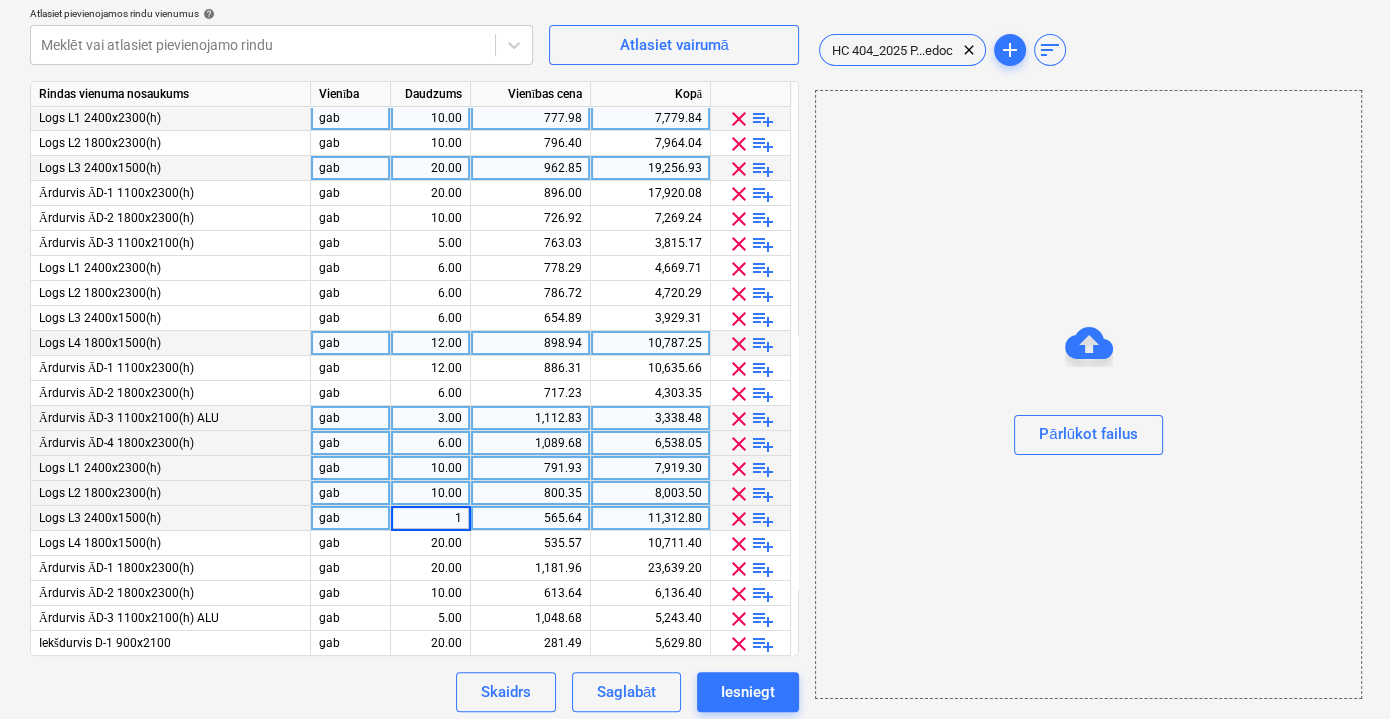 type on "10" 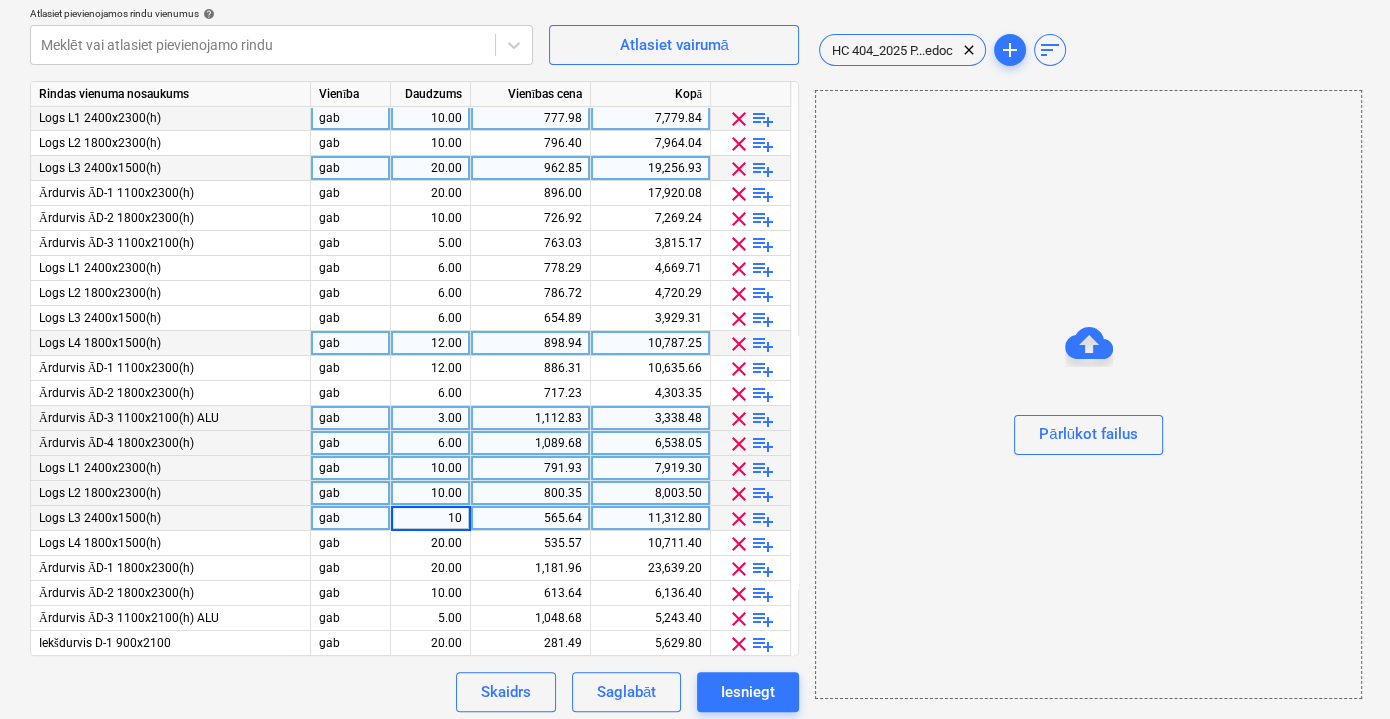 click on "11,312.80" at bounding box center [650, 518] 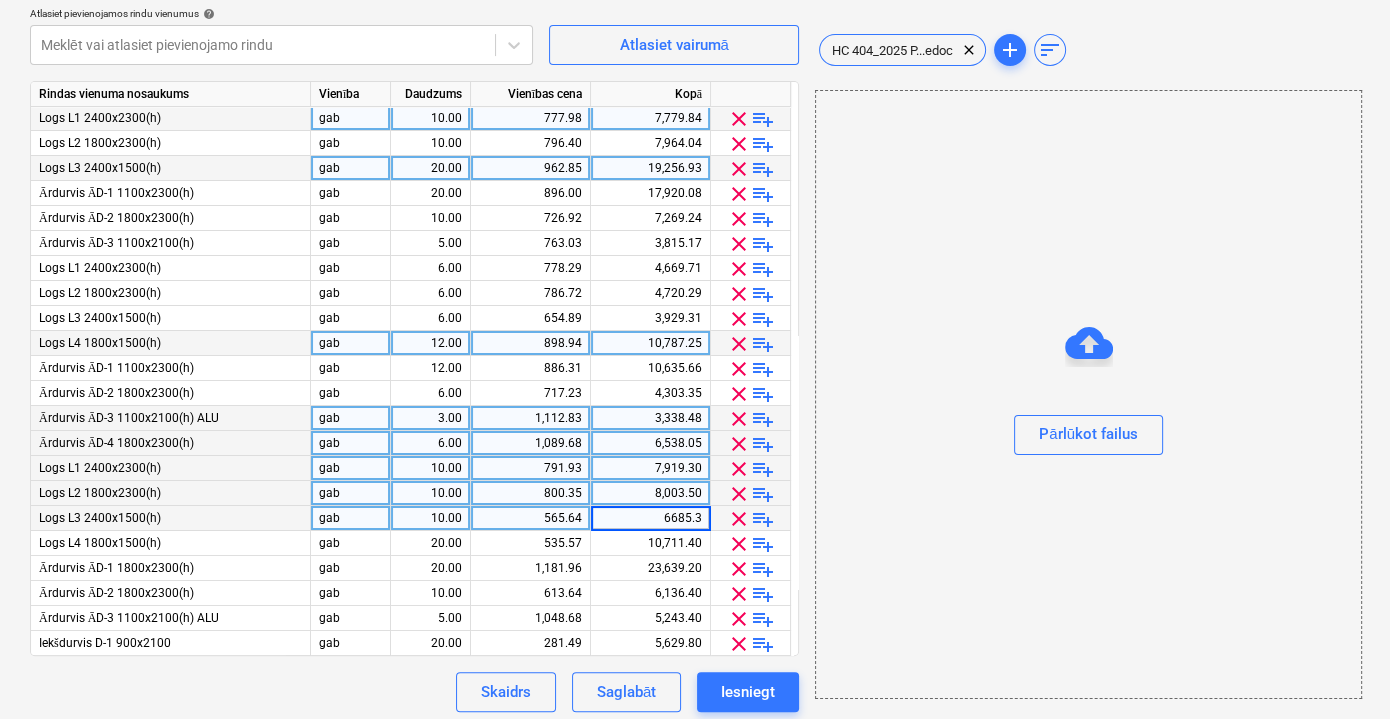type on "6685.30" 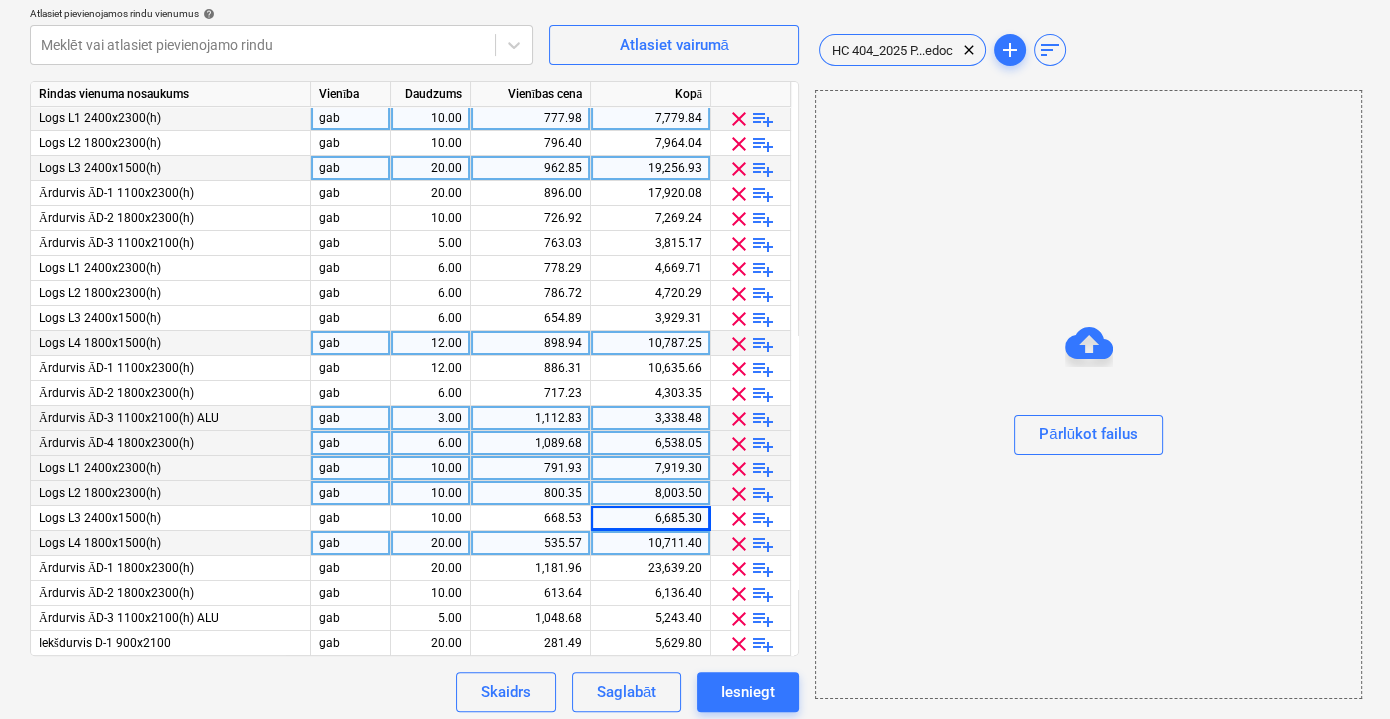 click on "20.00" at bounding box center [430, 543] 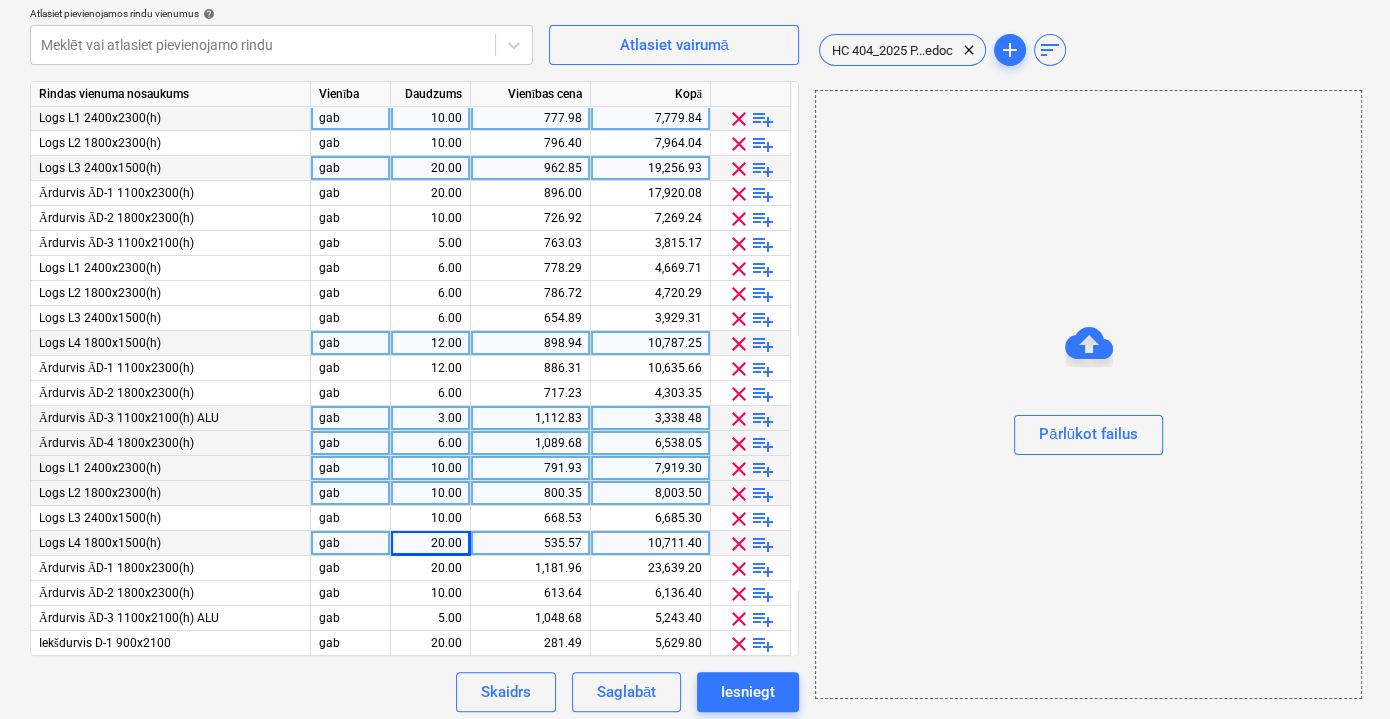 click on "10,711.40" at bounding box center (650, 543) 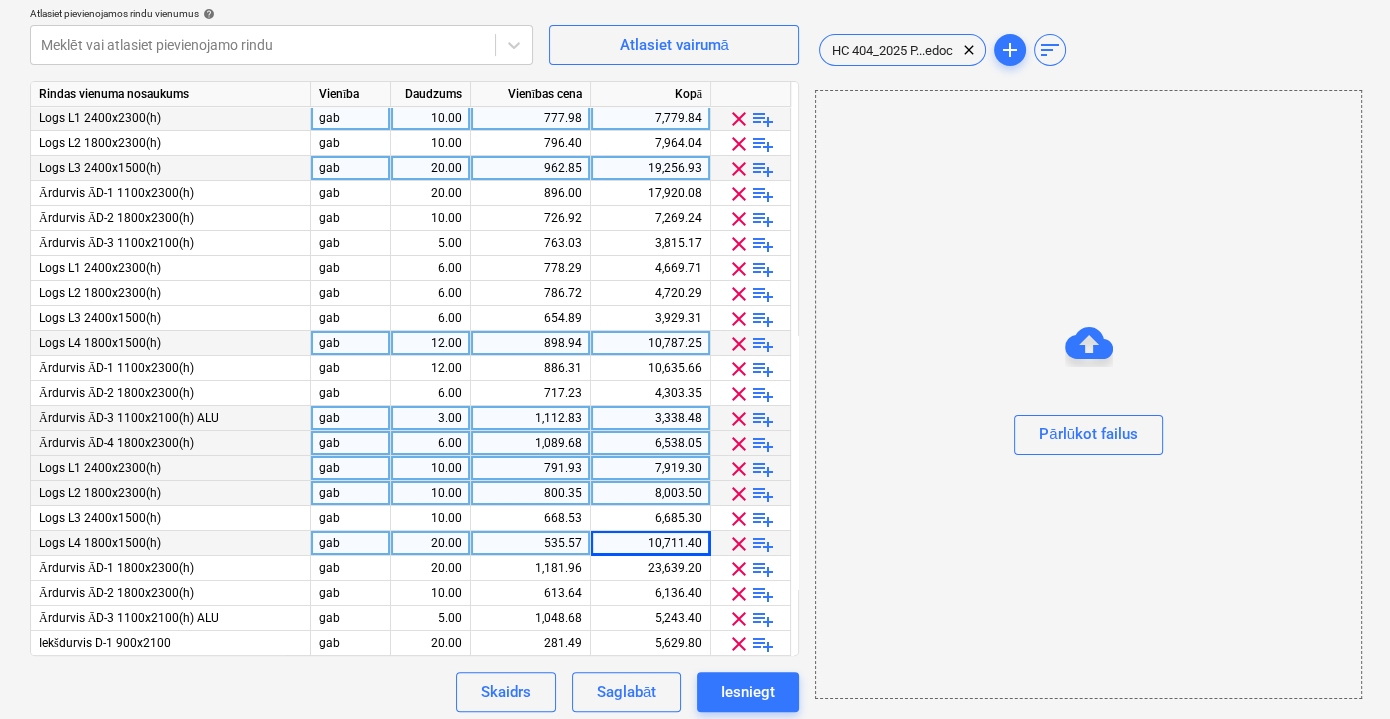 click on "10,711.40" at bounding box center [650, 543] 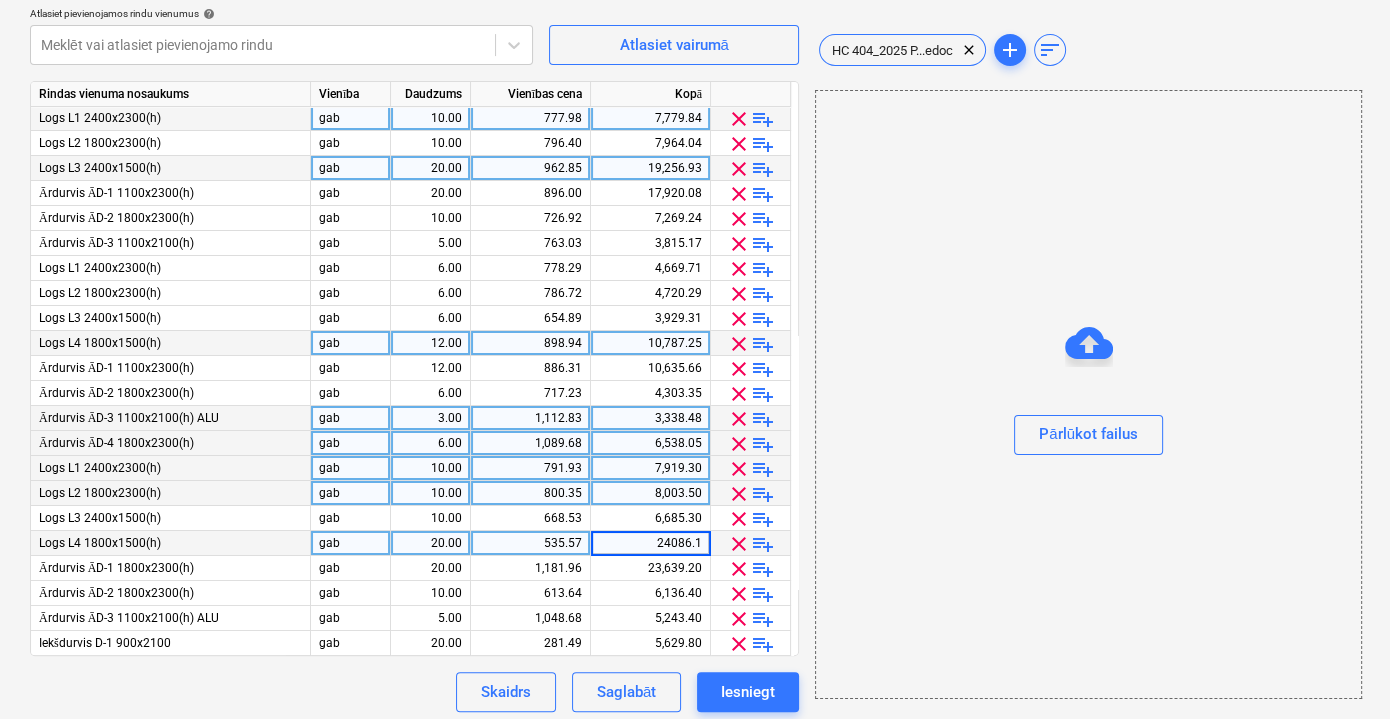 type on "24086.19" 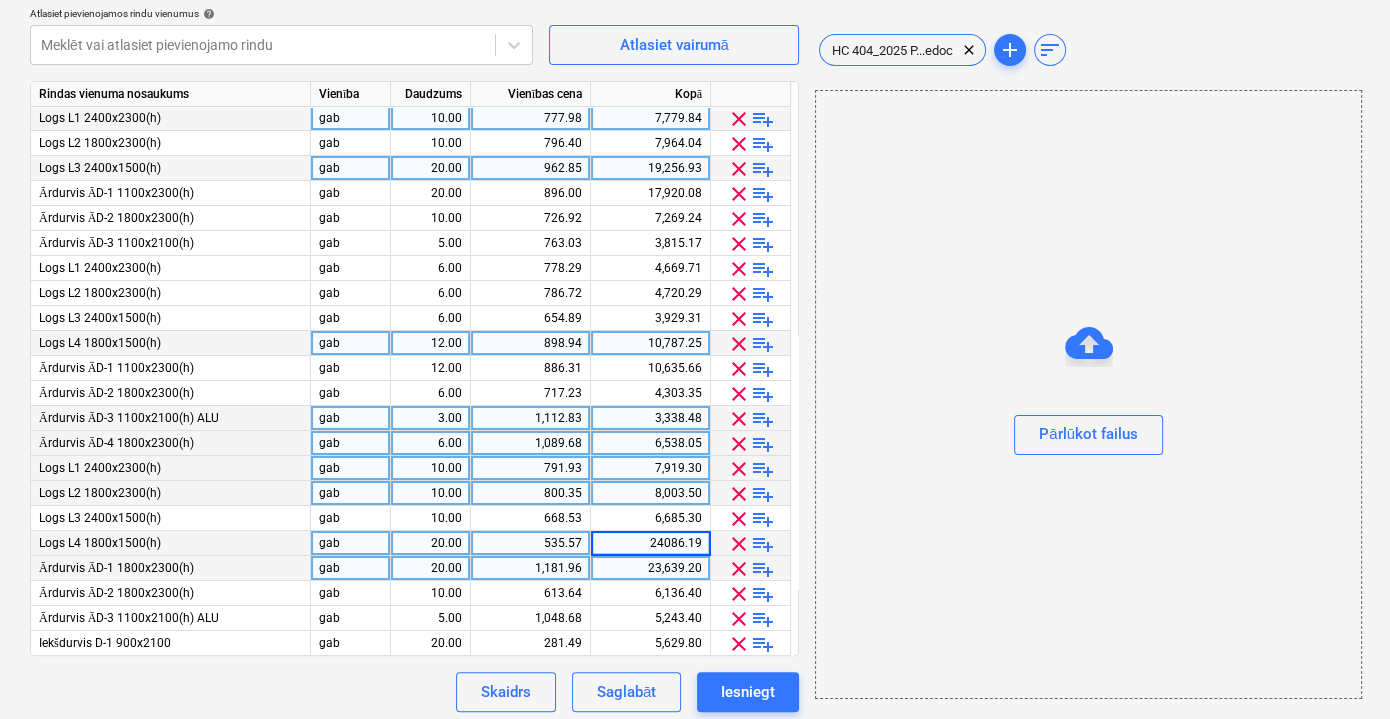 click on "23,639.20" at bounding box center [650, 568] 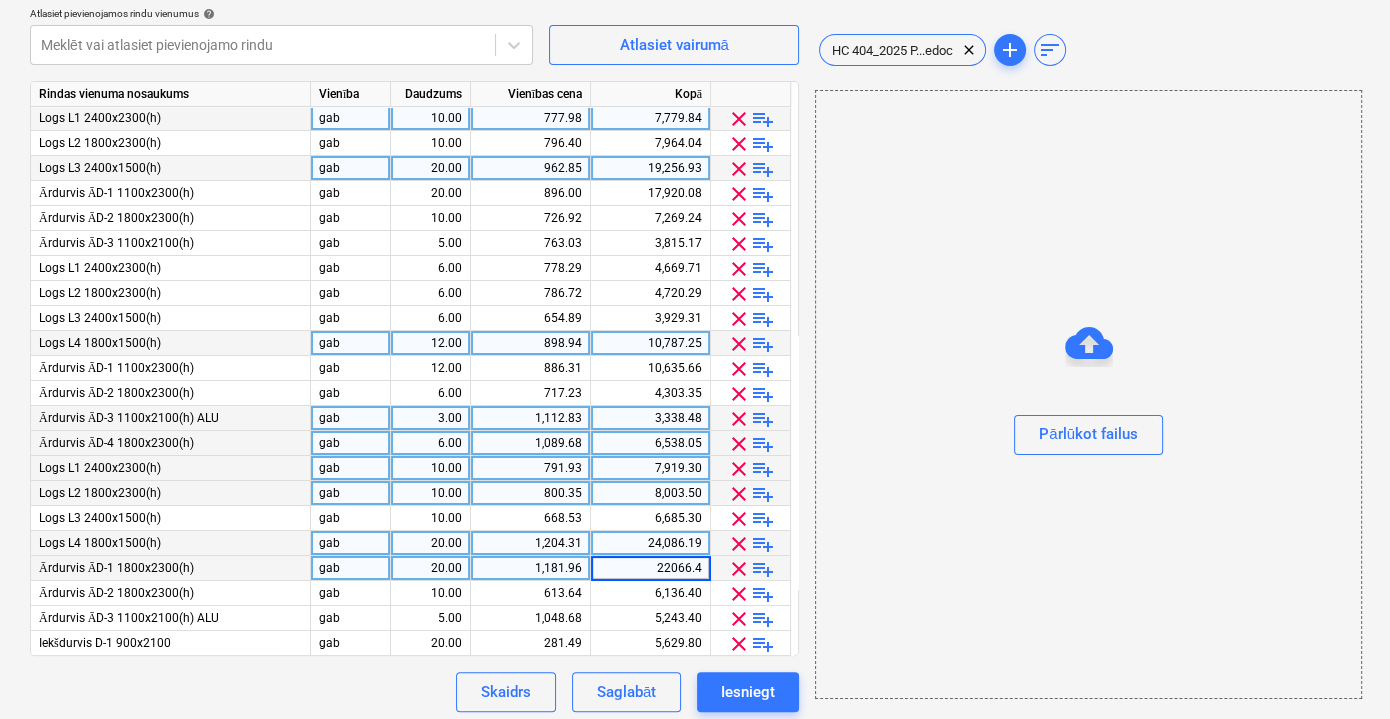type on "22066.40" 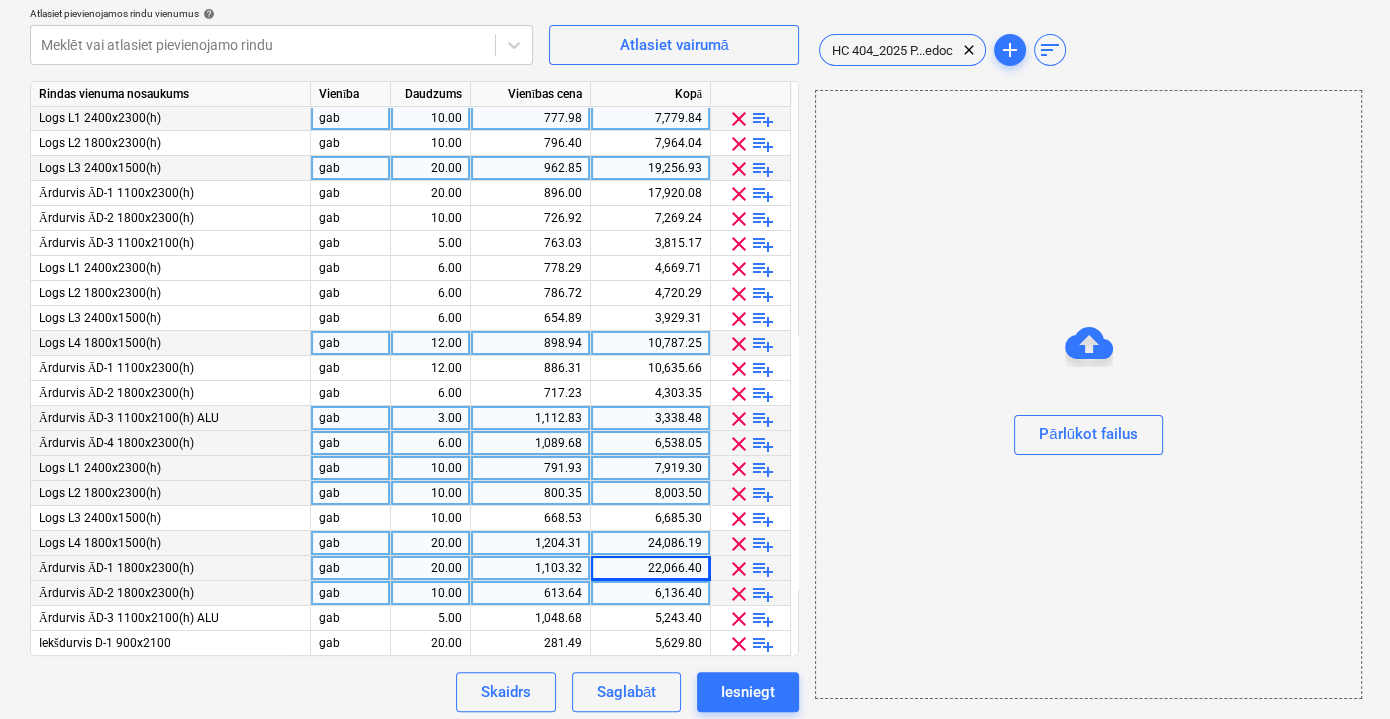 click on "6,136.40" at bounding box center (650, 593) 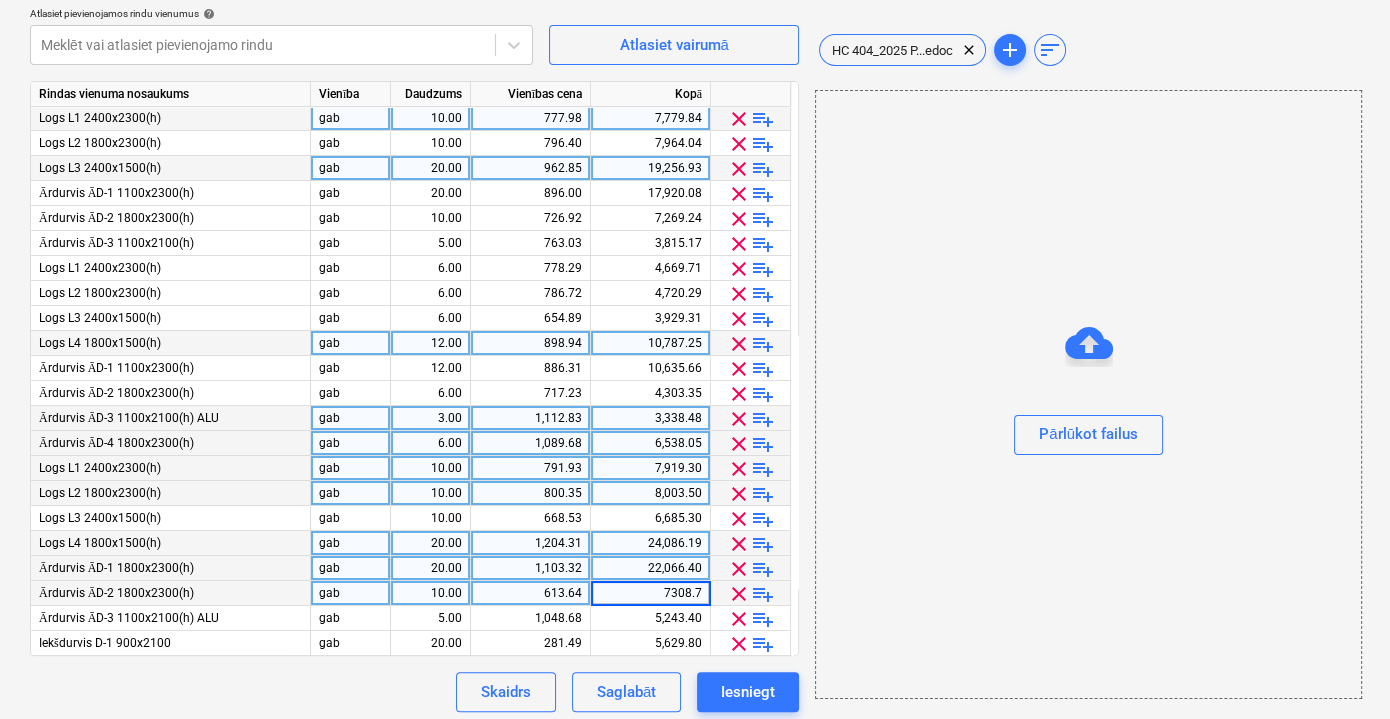 type on "7308.70" 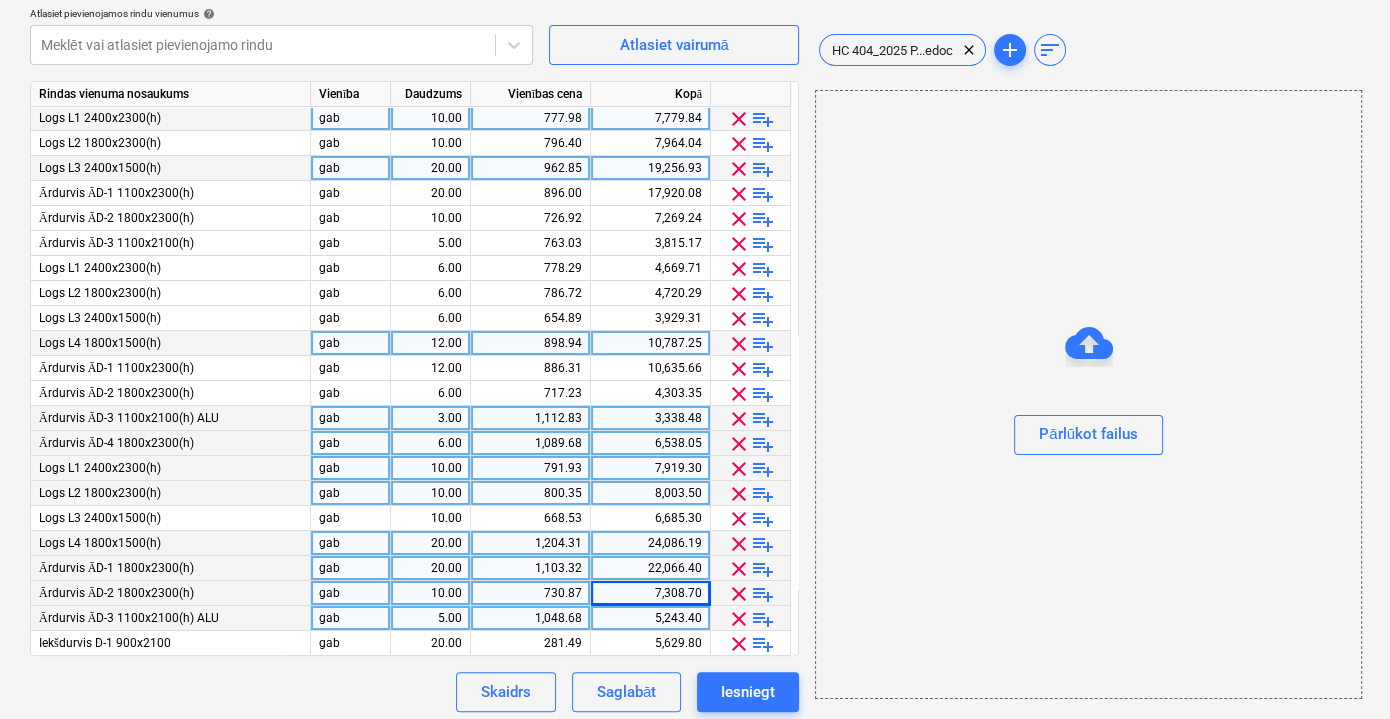 click on "5,243.40" at bounding box center (650, 618) 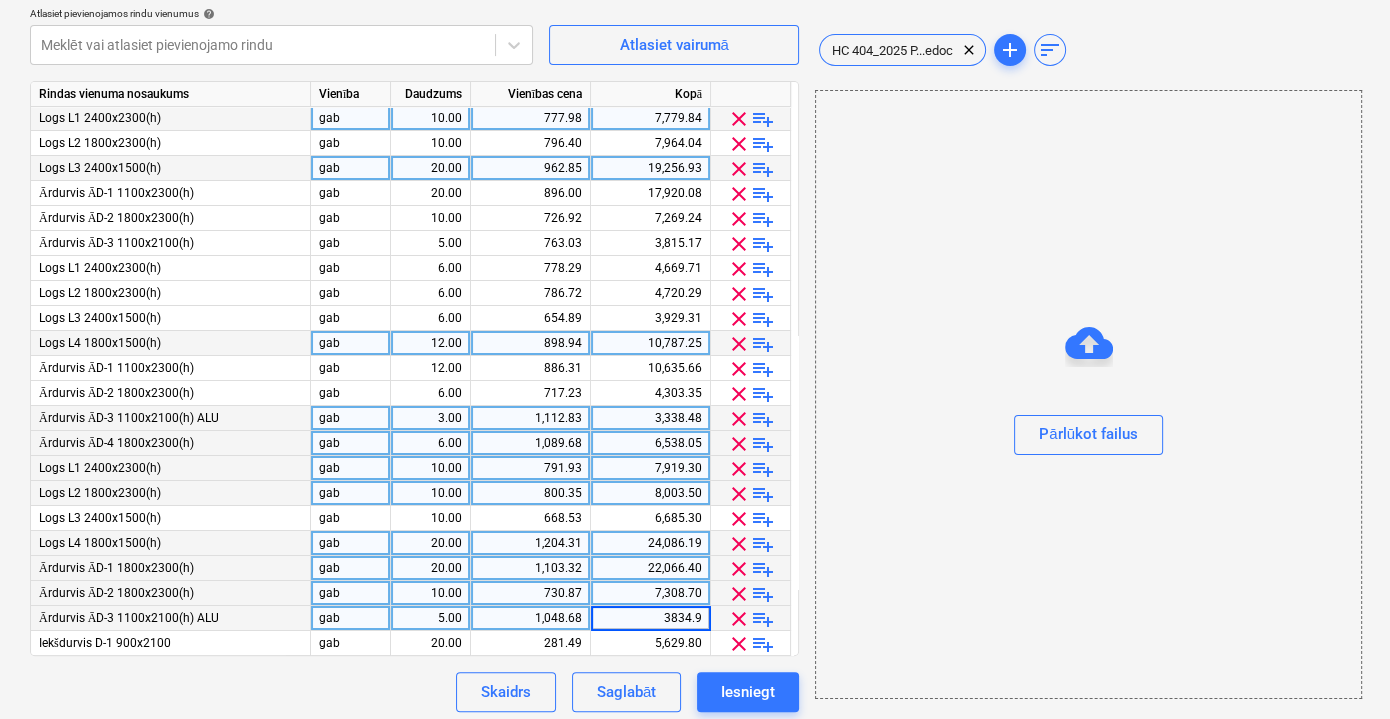 type on "3834.90" 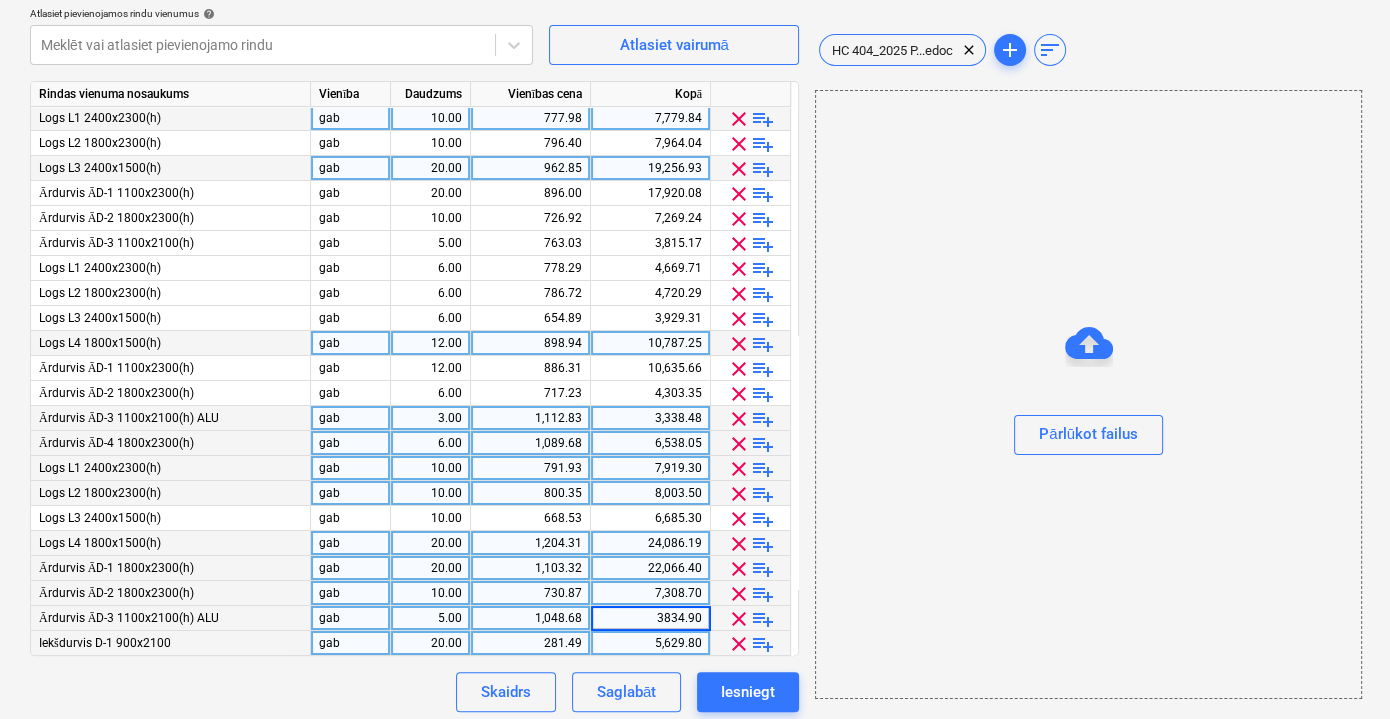 click on "5,629.80" at bounding box center [650, 643] 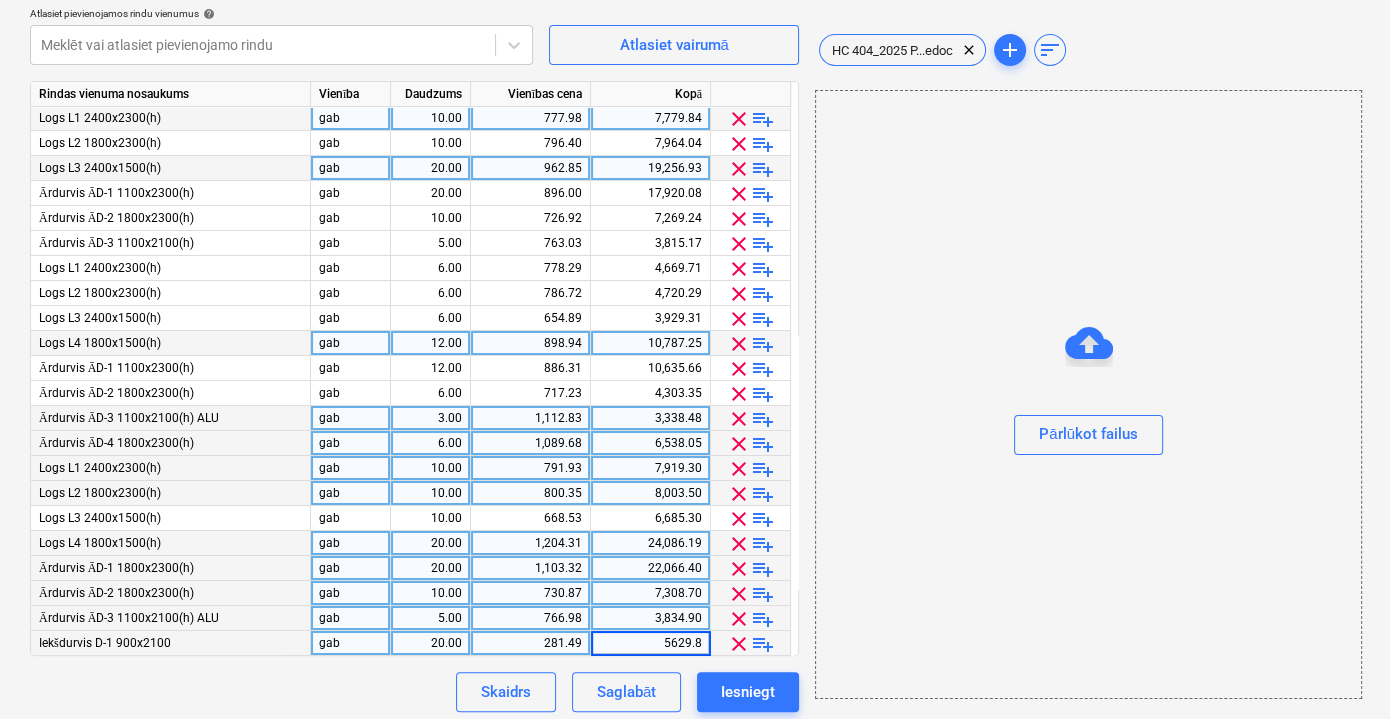click on "clear" at bounding box center [739, 644] 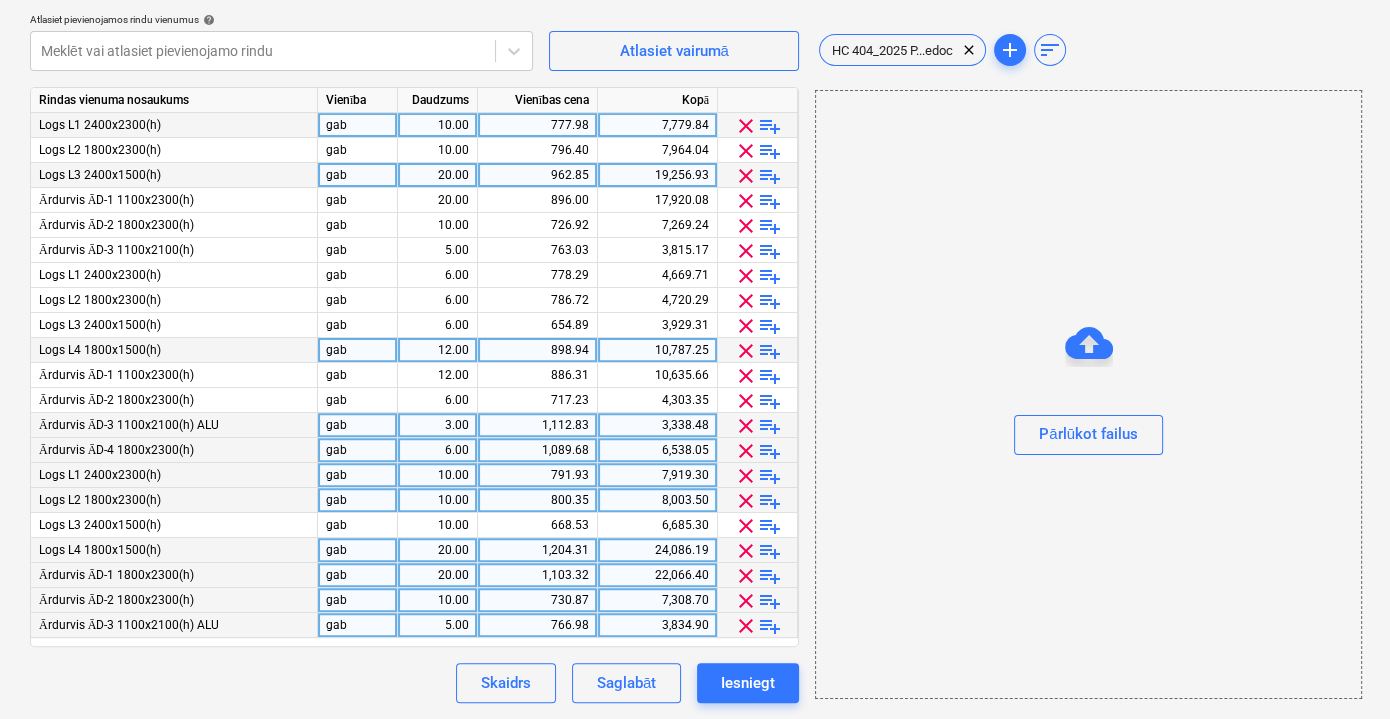 scroll, scrollTop: 0, scrollLeft: 0, axis: both 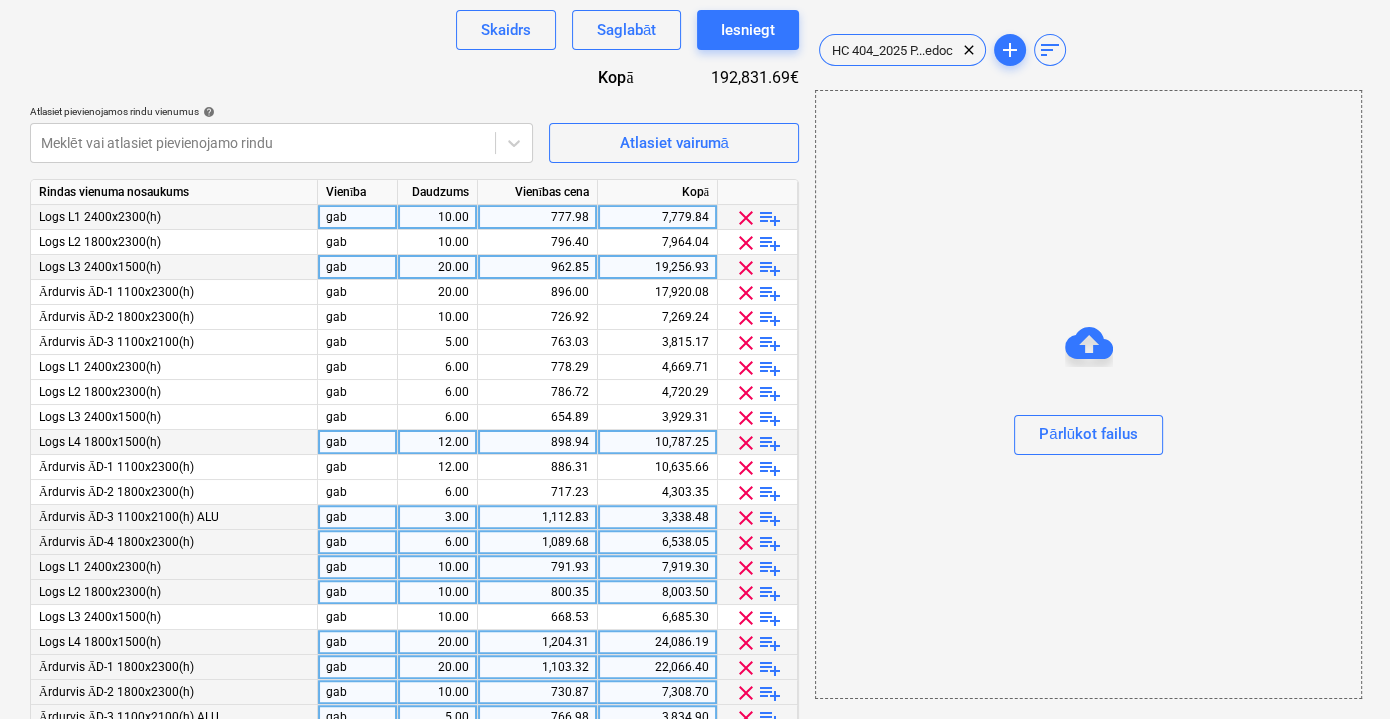 click on "12.00" at bounding box center (437, 442) 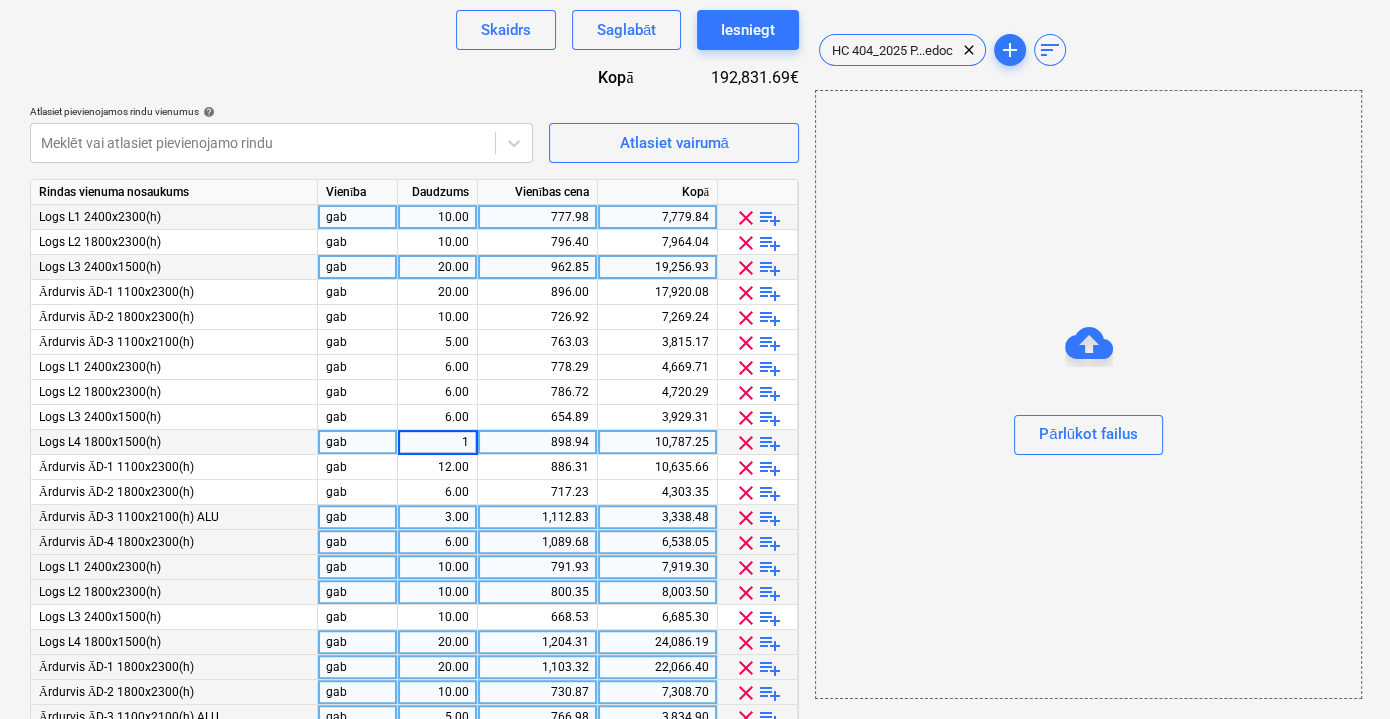 type on "18" 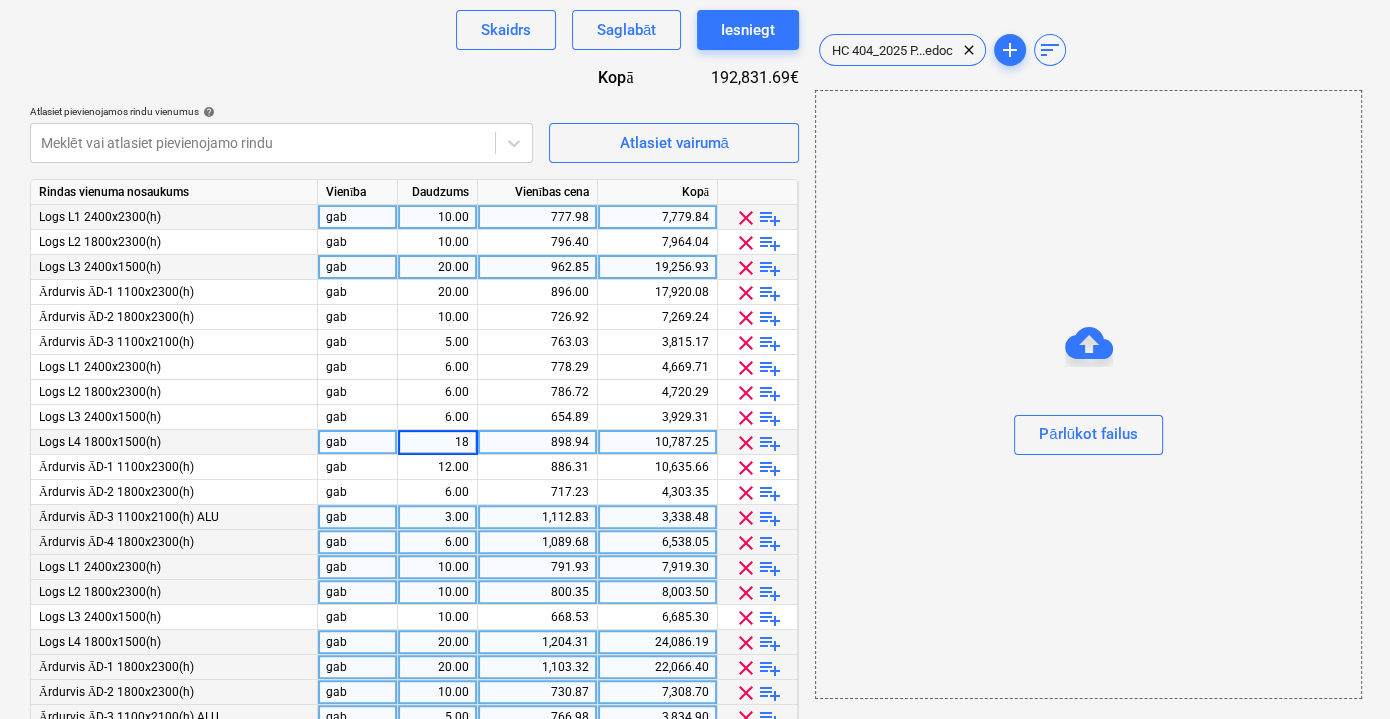 click on "10,787.25" at bounding box center (657, 442) 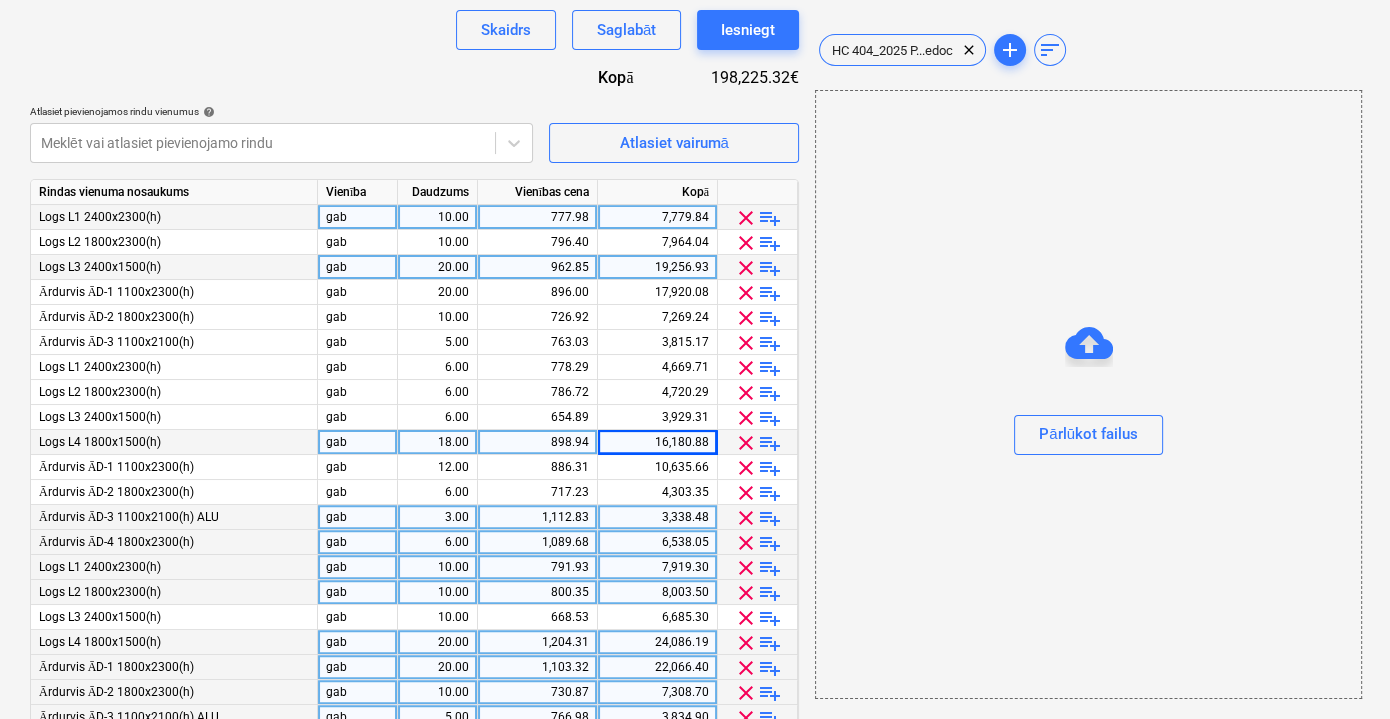 click on "16,180.88" at bounding box center [657, 442] 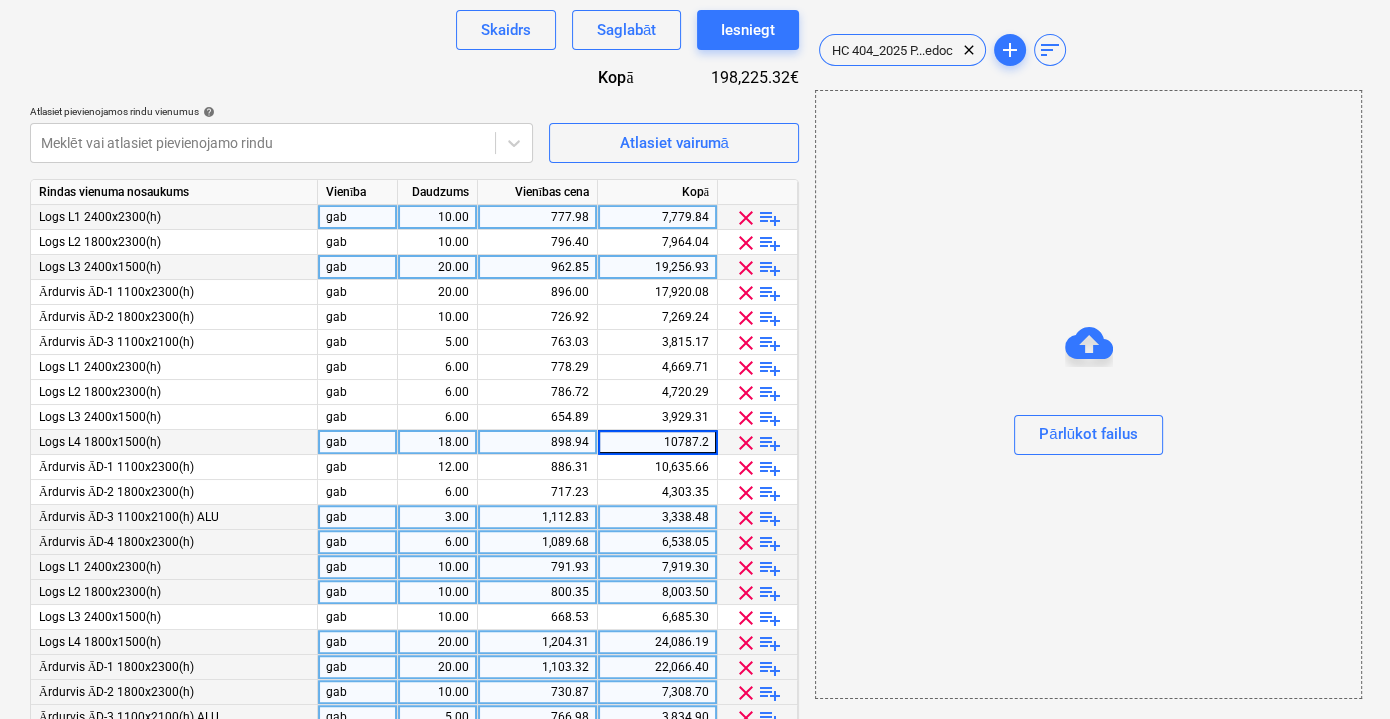 type on "10787.24" 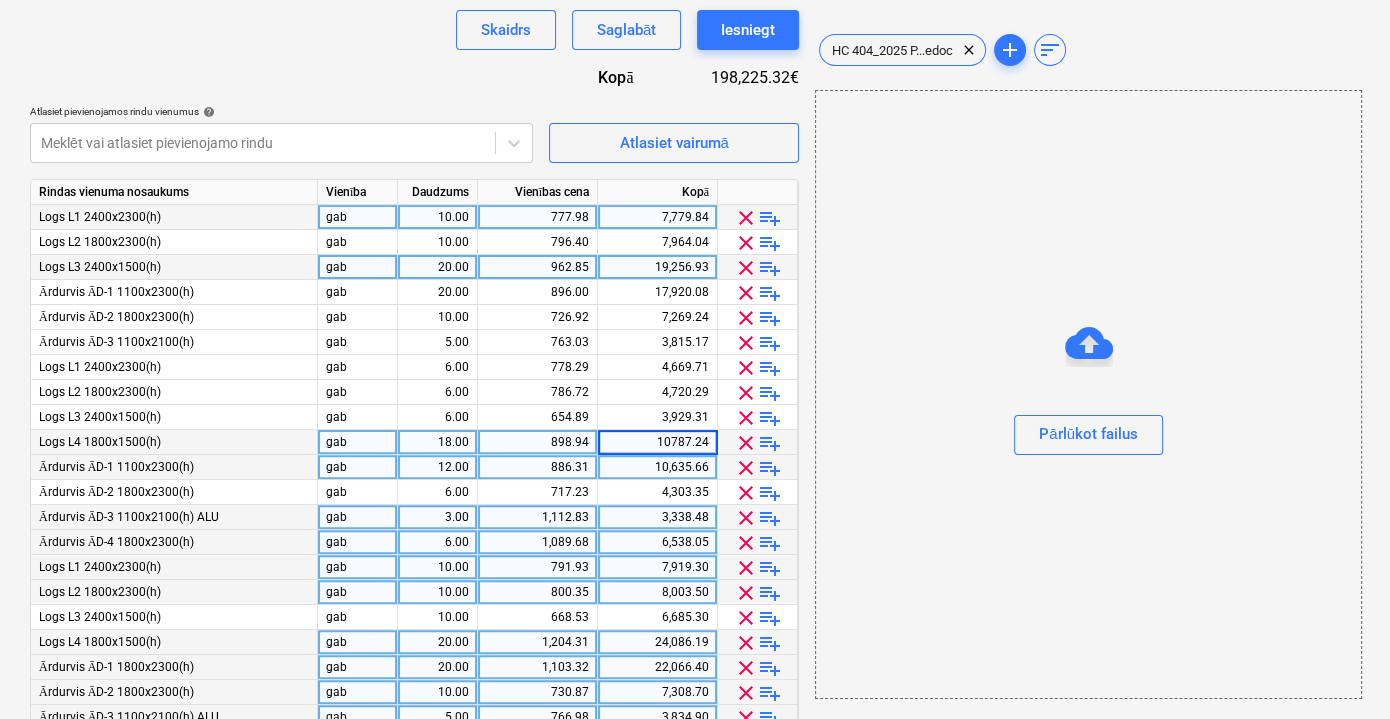 click on "10,635.66" at bounding box center (657, 467) 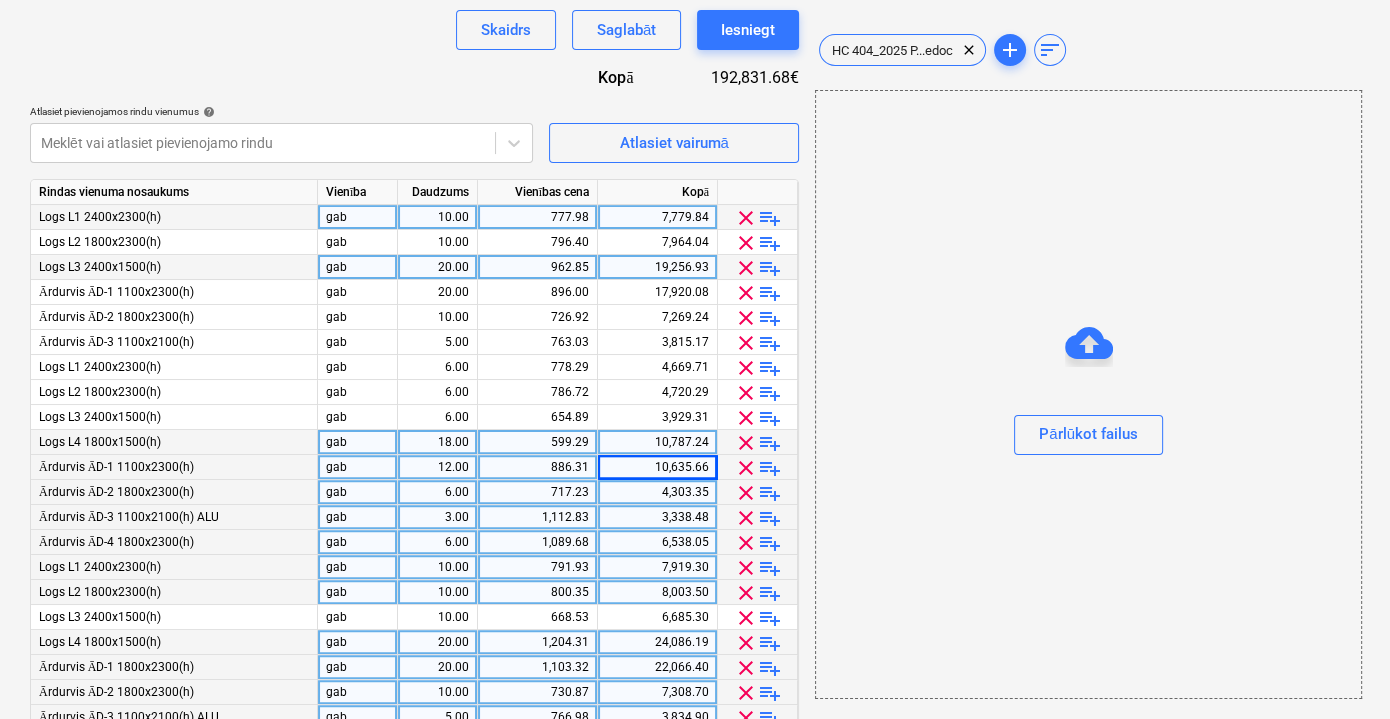 click on "4,303.35" at bounding box center (657, 492) 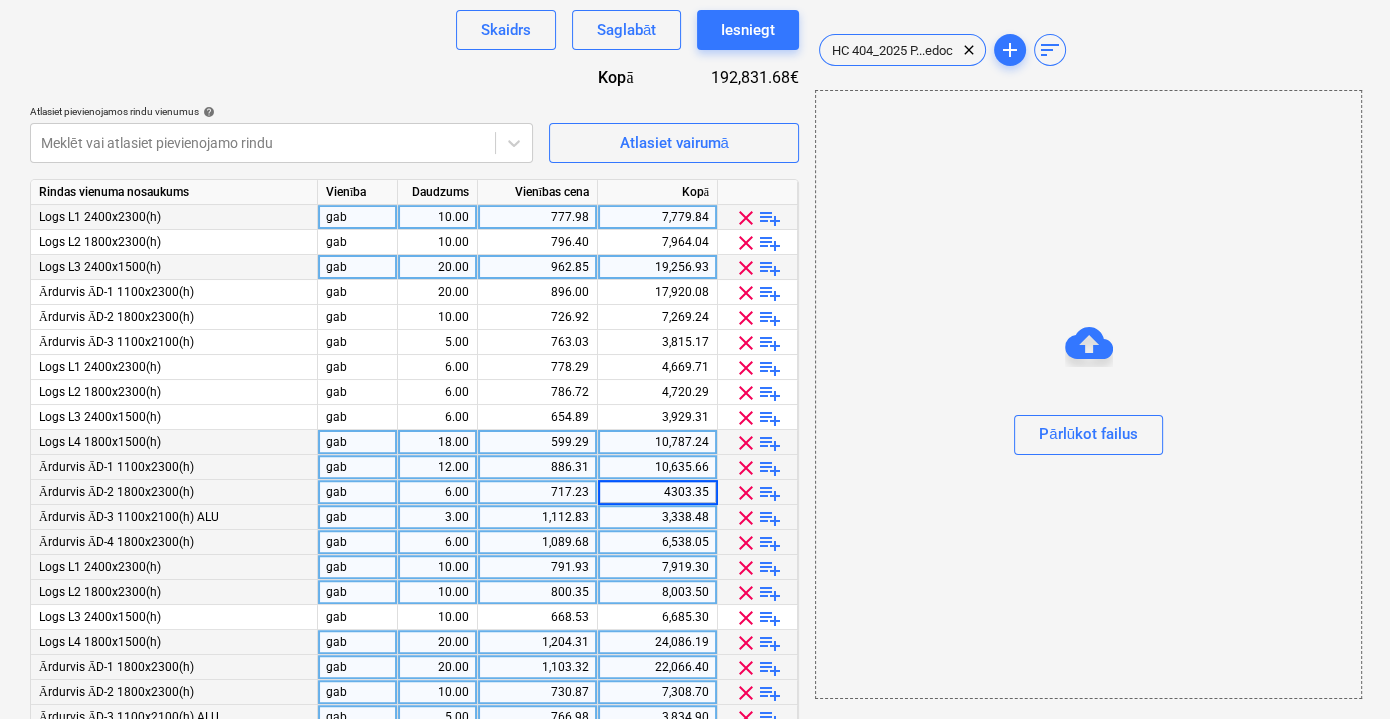 click on "6,538.05" at bounding box center (657, 542) 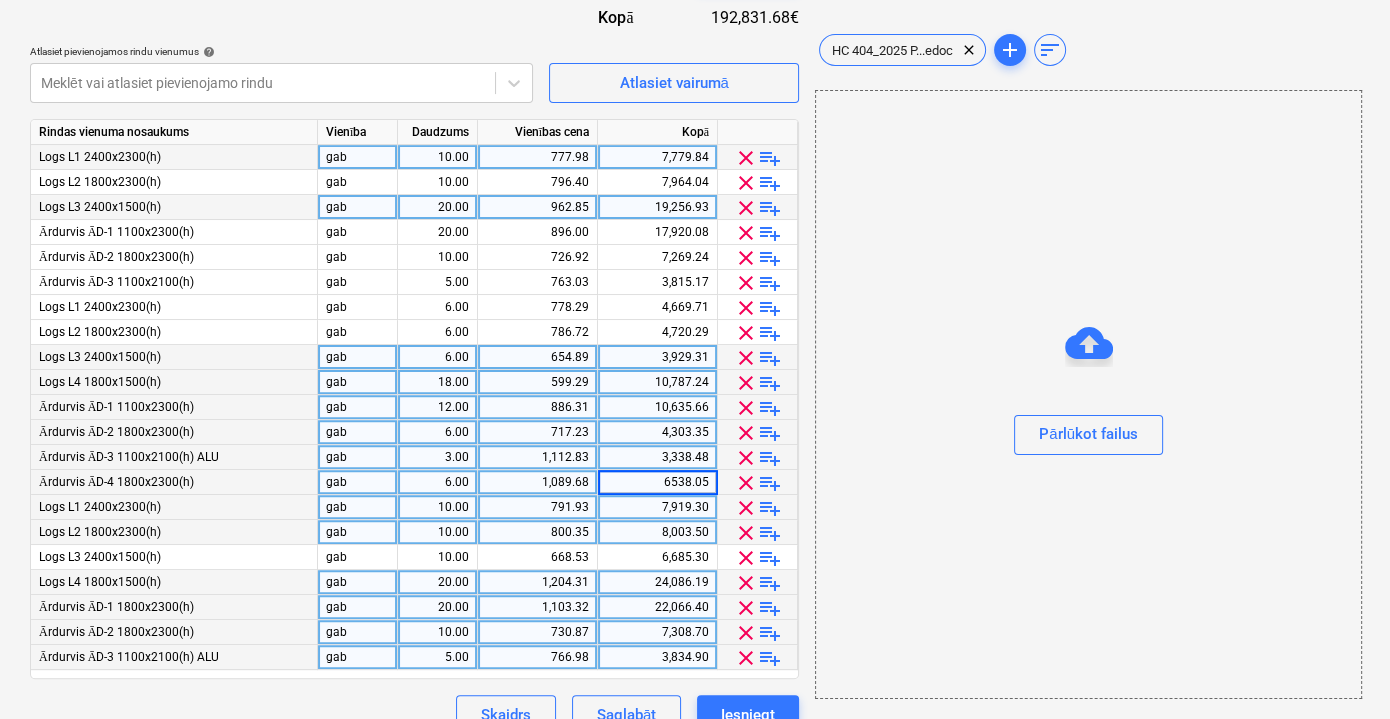 scroll, scrollTop: 611, scrollLeft: 0, axis: vertical 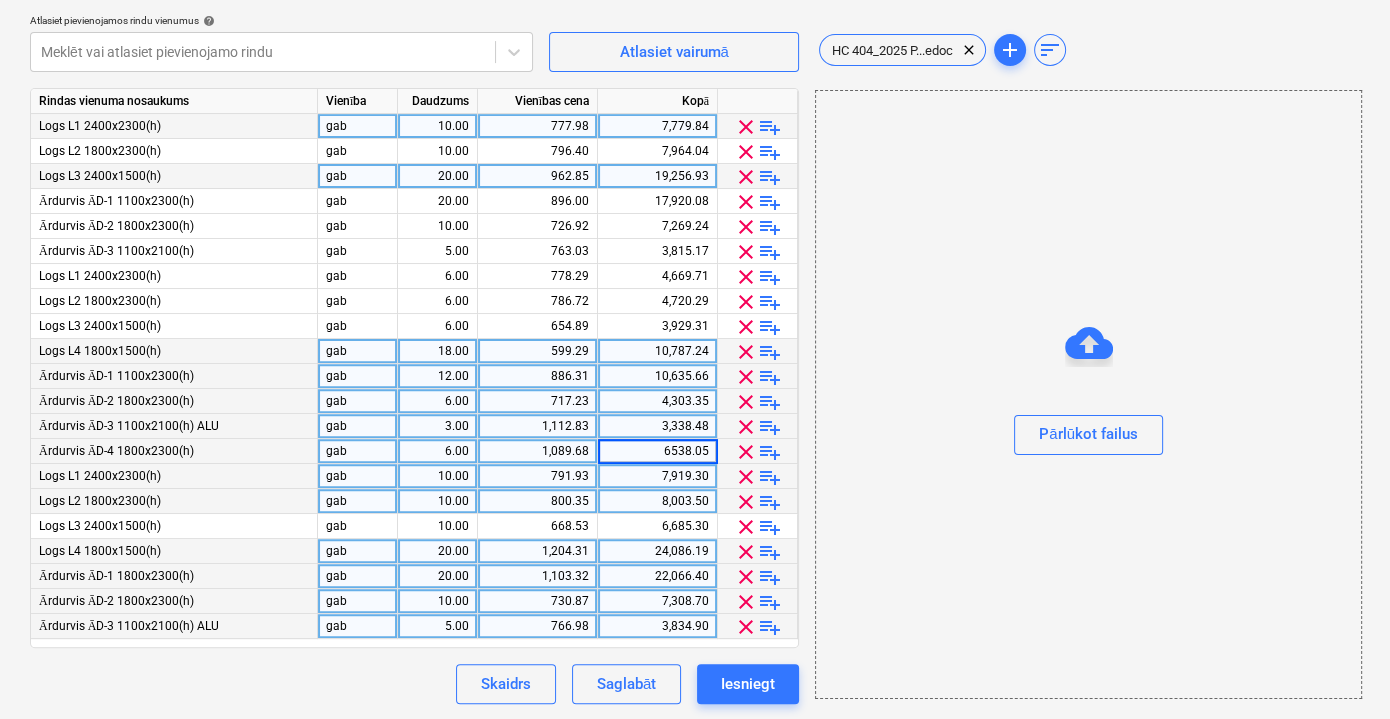 click on "7,919.30" at bounding box center [657, 476] 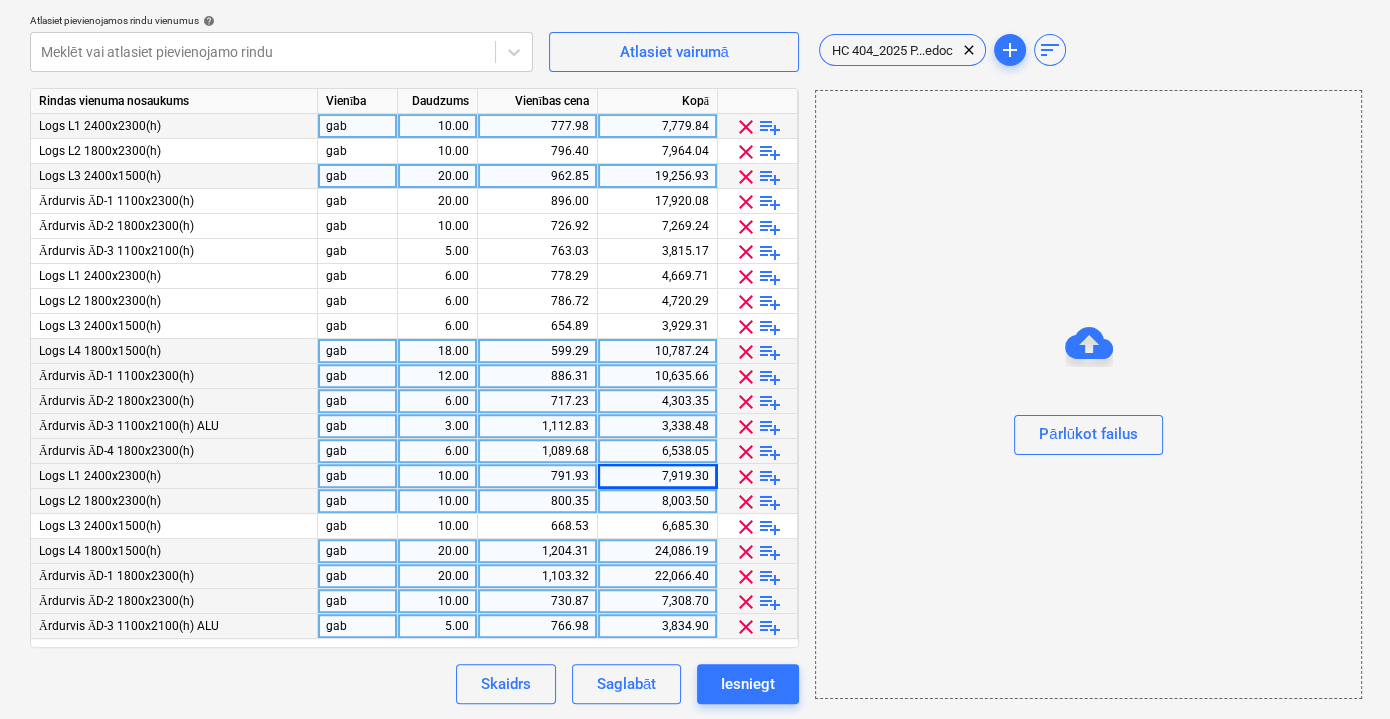 click on "8,003.50" at bounding box center (657, 501) 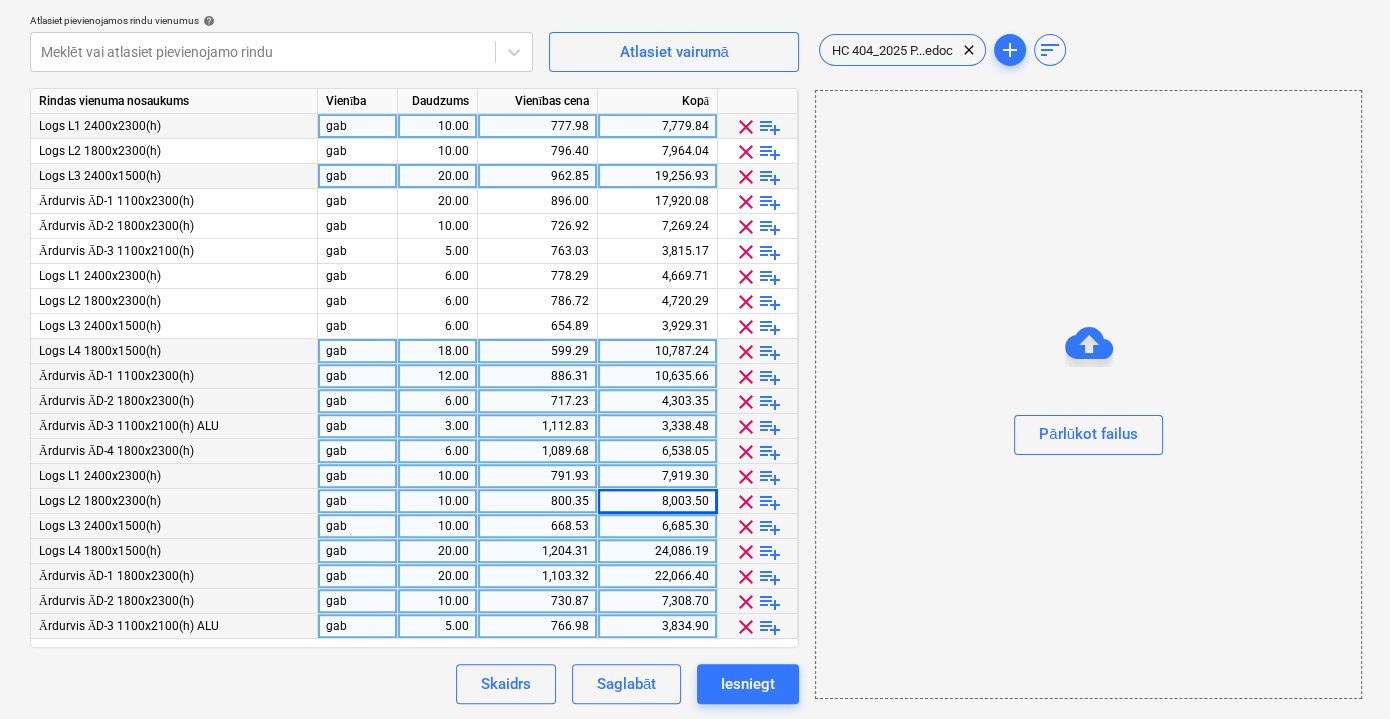 click on "6,685.30" at bounding box center [657, 526] 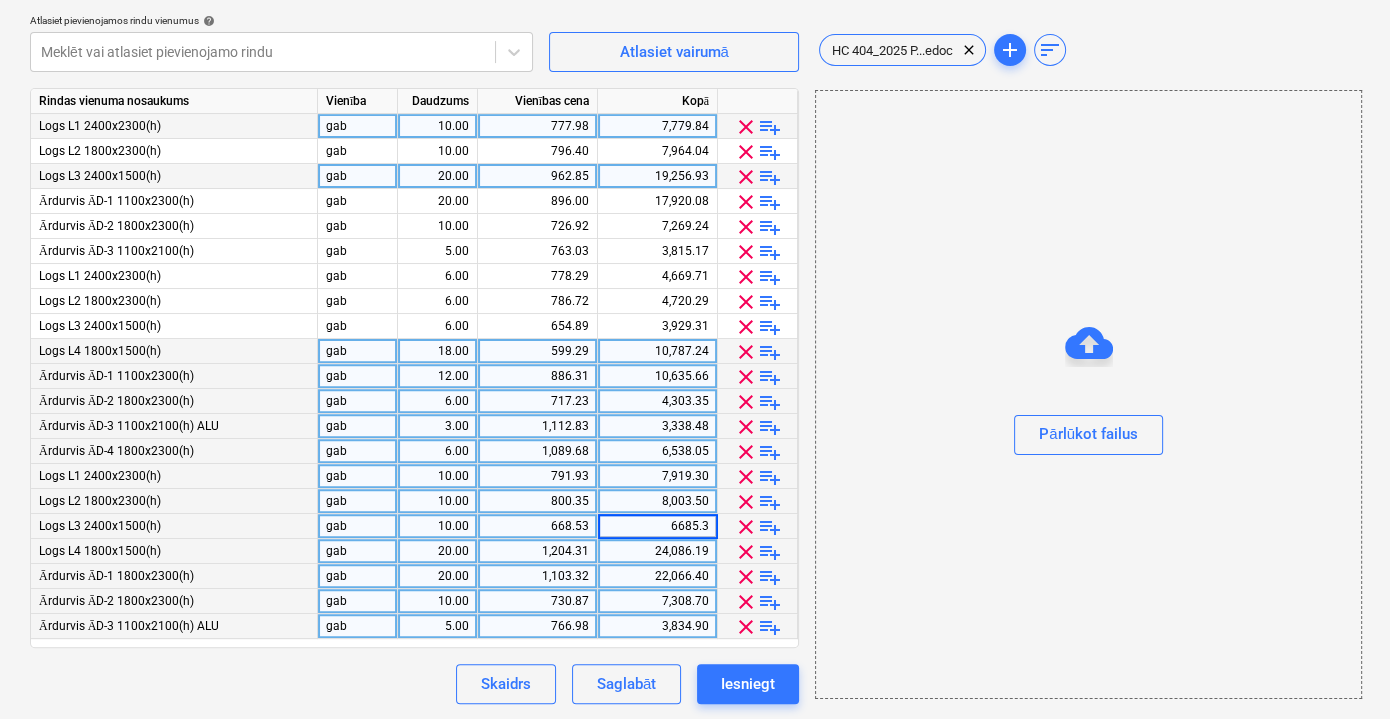 click on "24,086.19" at bounding box center [657, 551] 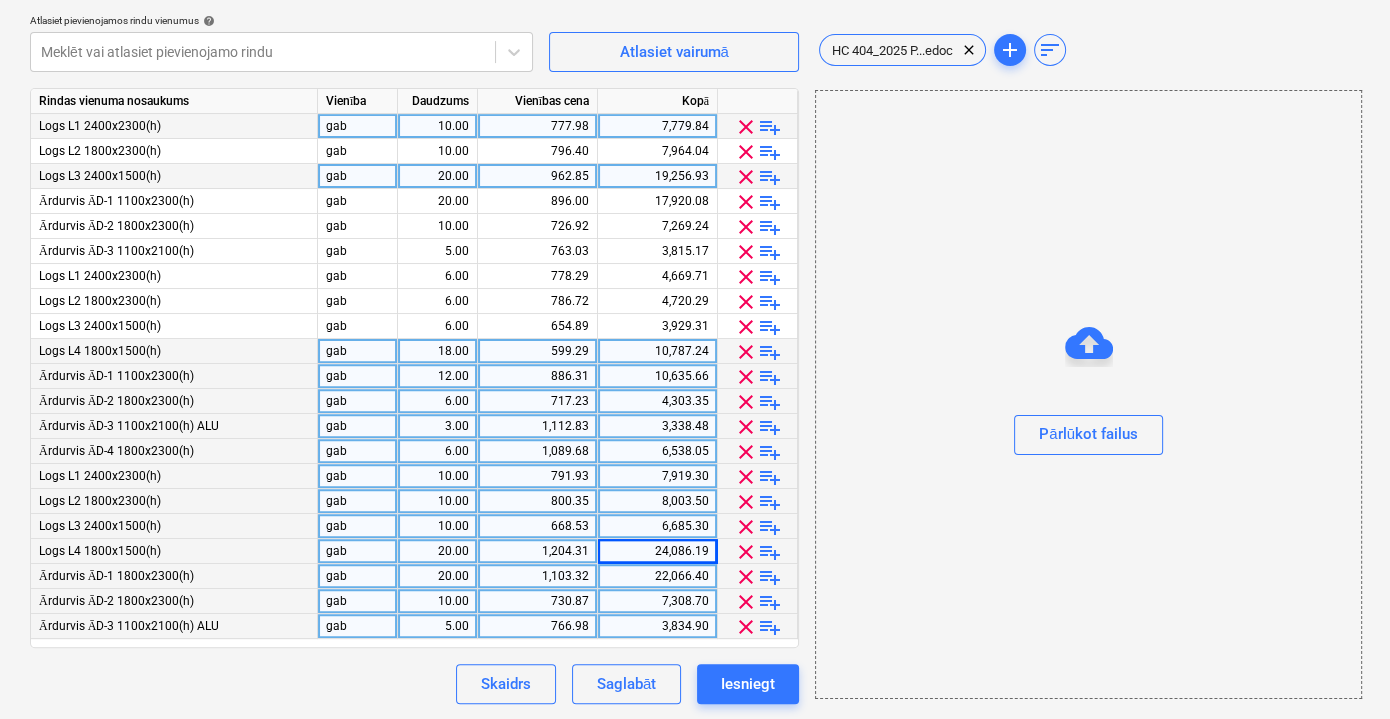 click on "22,066.40" at bounding box center (657, 576) 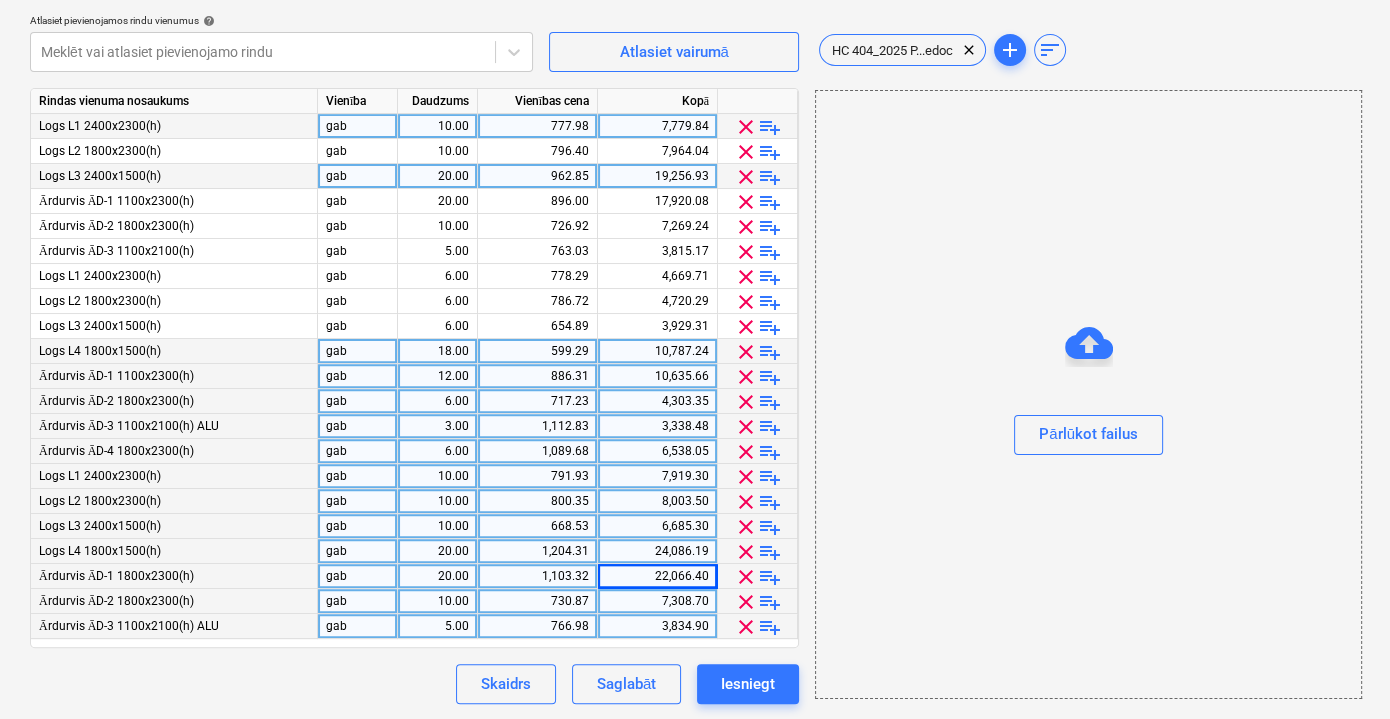 click on "7,308.70" at bounding box center (657, 601) 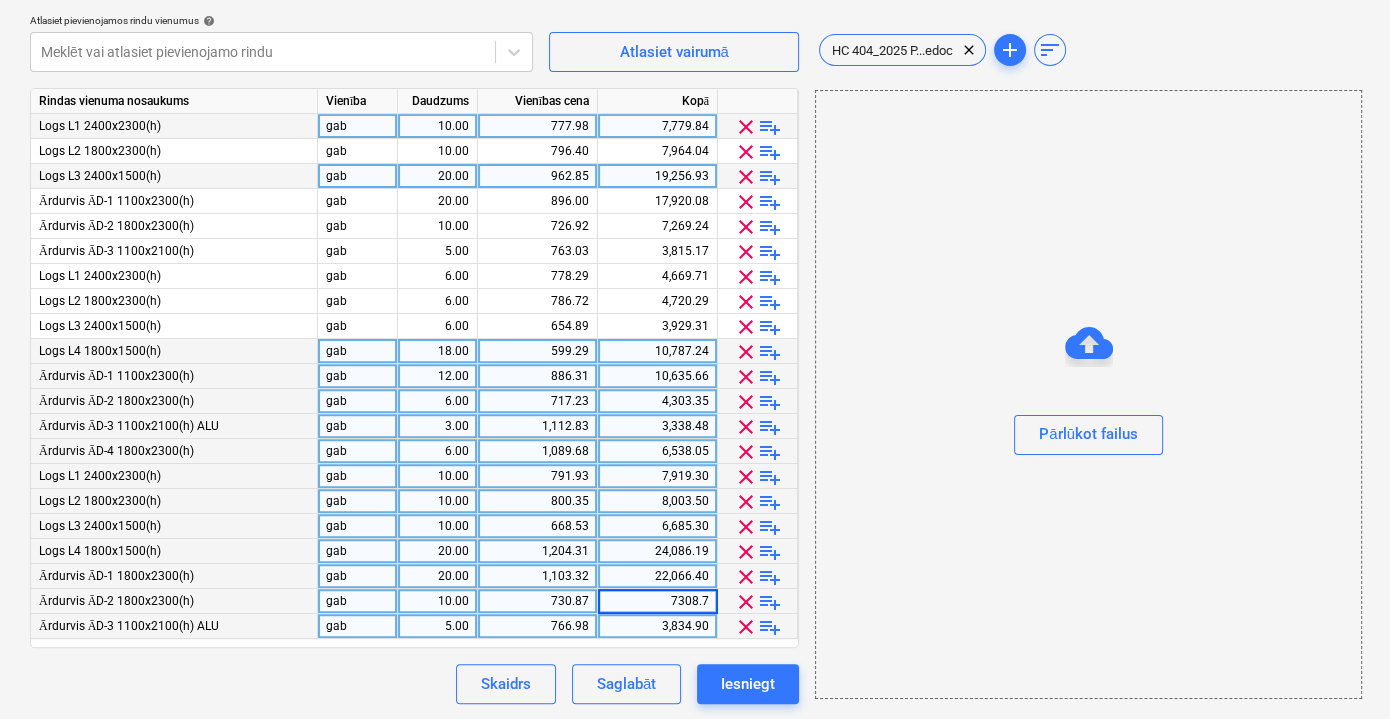 click on "3,834.90" at bounding box center (657, 626) 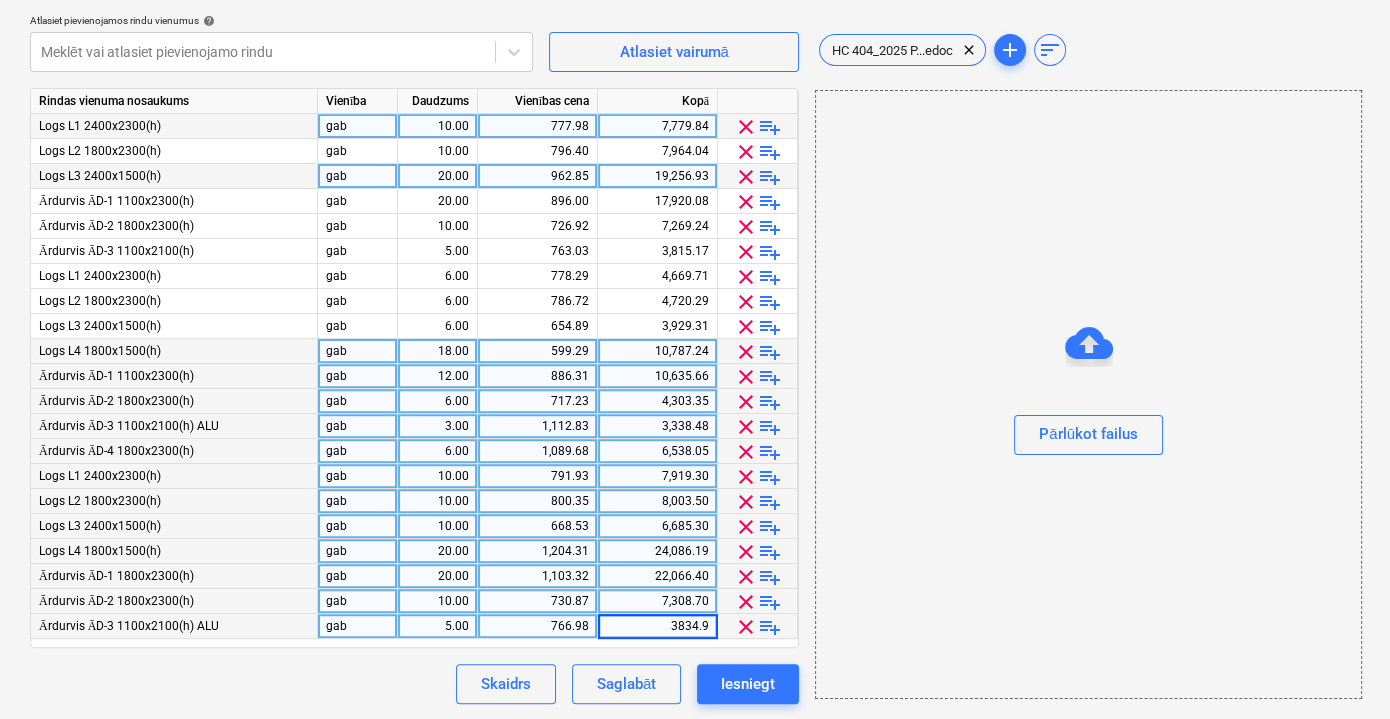 click on "Pārlūkot failus" at bounding box center [1088, 394] 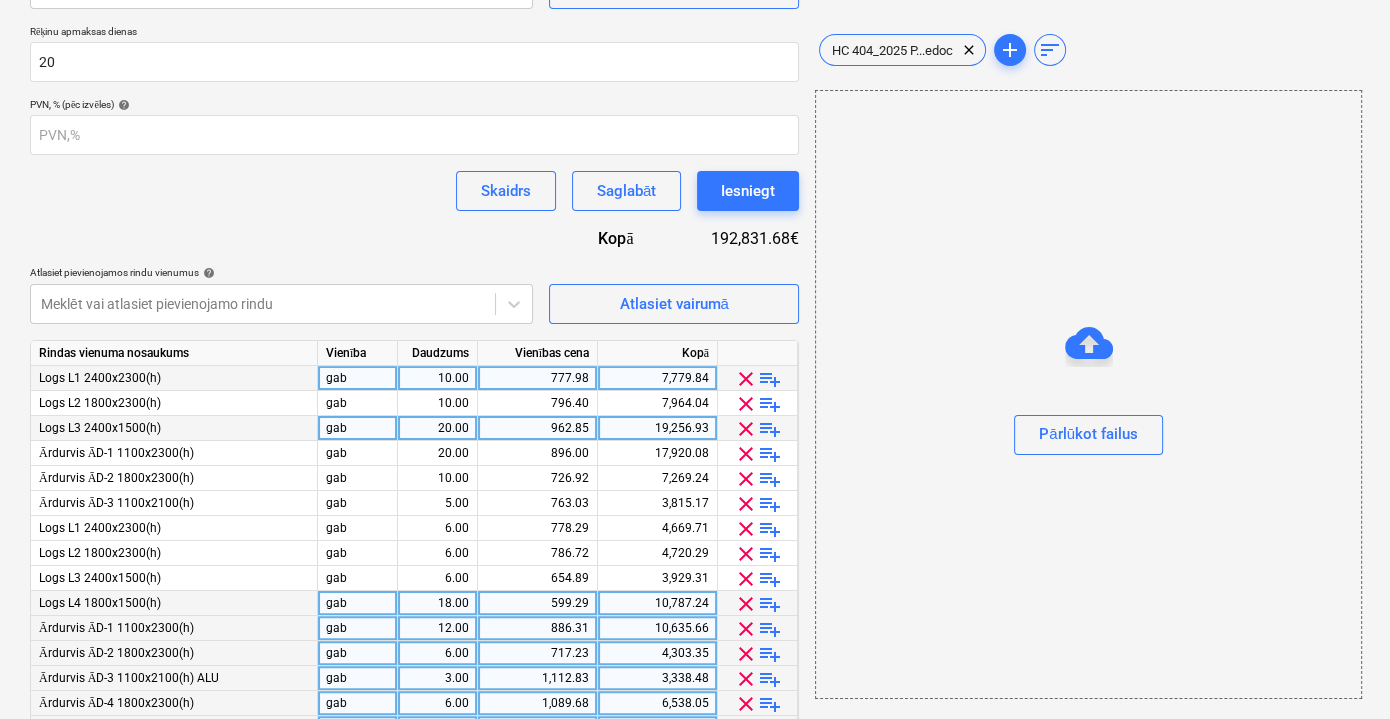 scroll, scrollTop: 611, scrollLeft: 0, axis: vertical 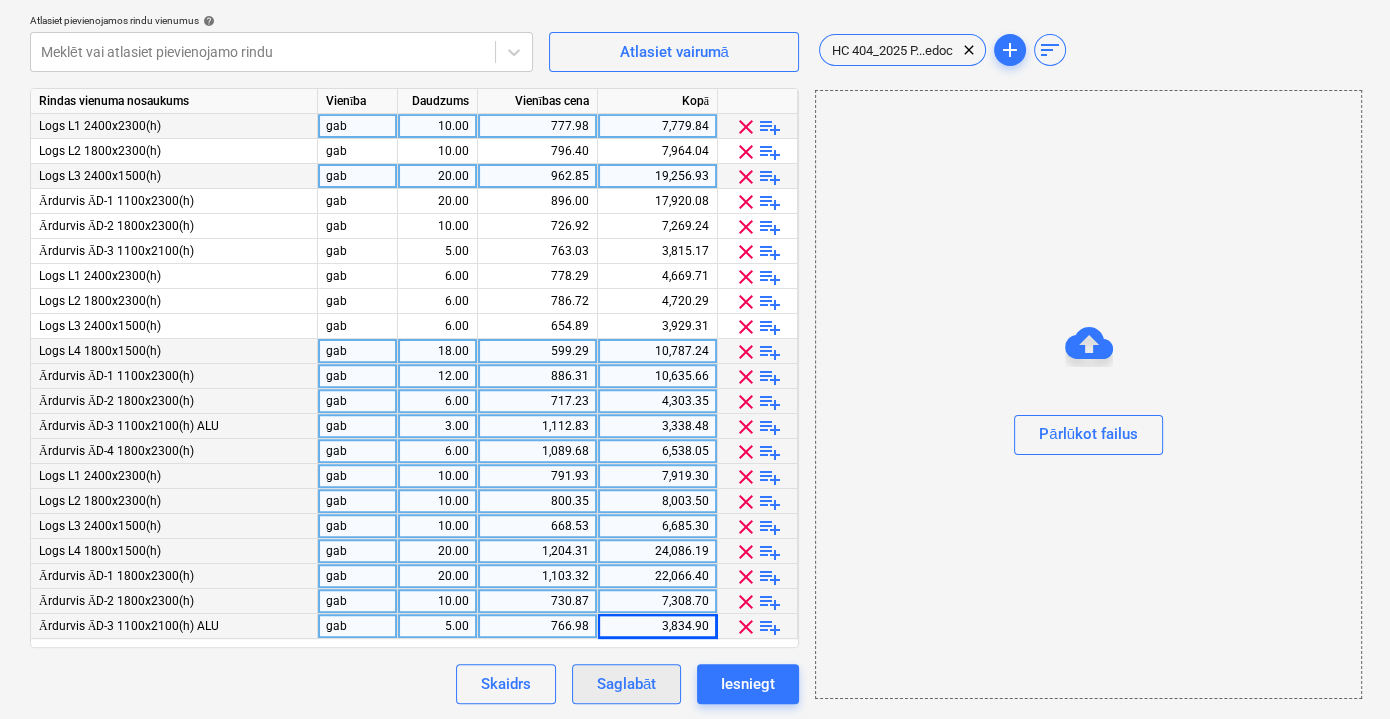 click on "Saglabāt" at bounding box center (626, 684) 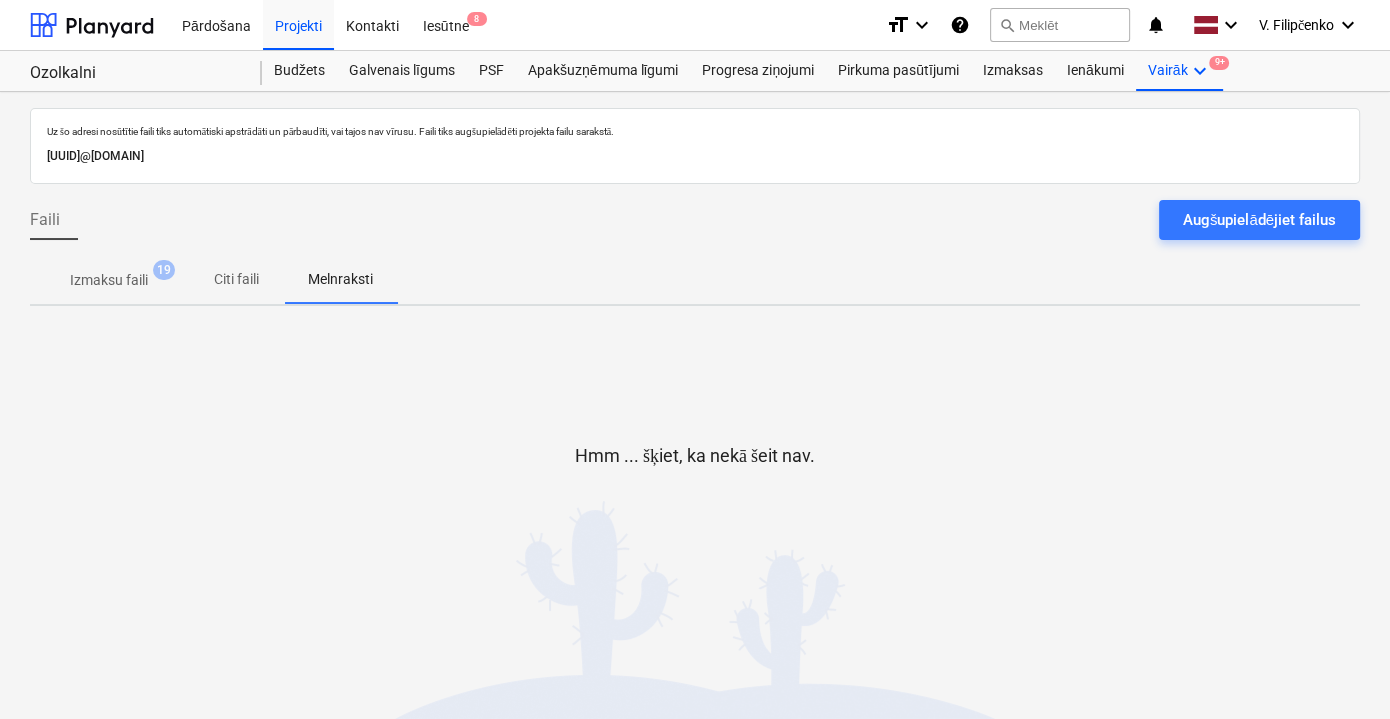 scroll, scrollTop: 0, scrollLeft: 0, axis: both 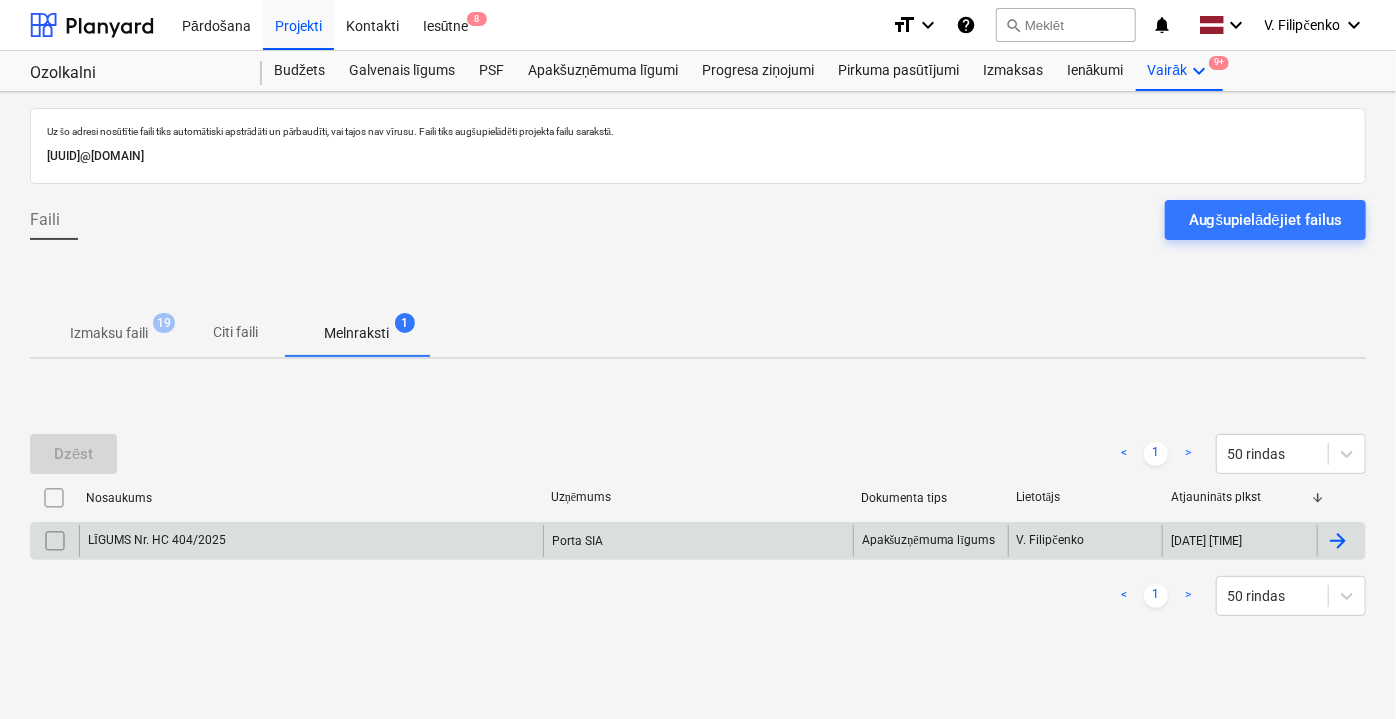click on "LĪGUMS Nr. HC 404/2025" at bounding box center (311, 541) 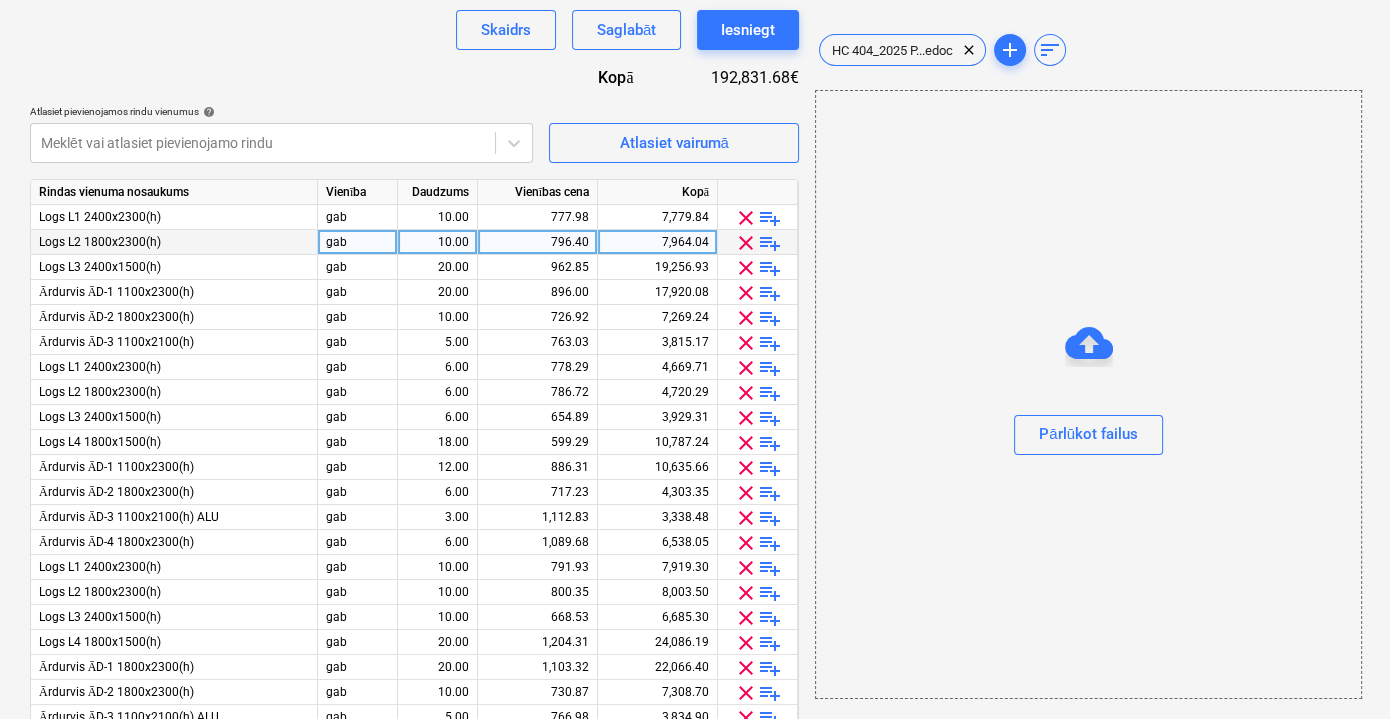 scroll, scrollTop: 611, scrollLeft: 0, axis: vertical 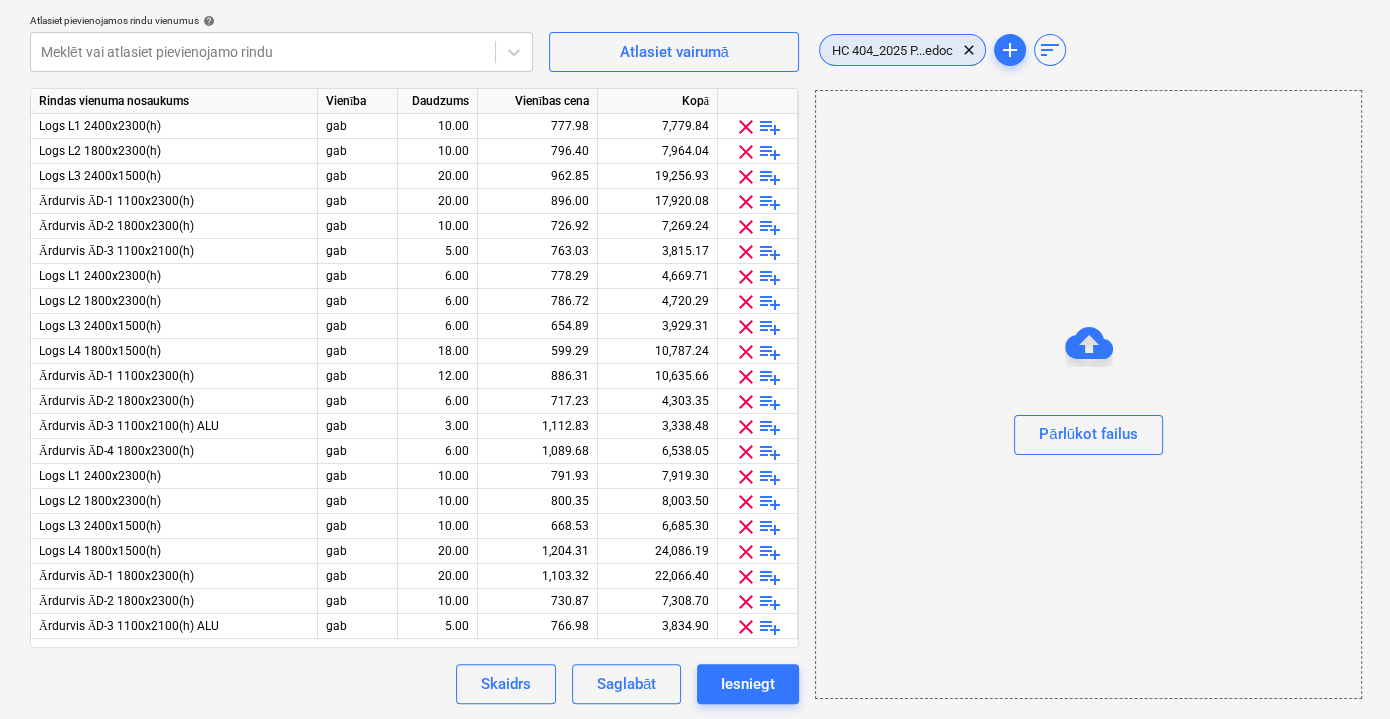click on "HC 404_2025 P...edoc" at bounding box center (892, 50) 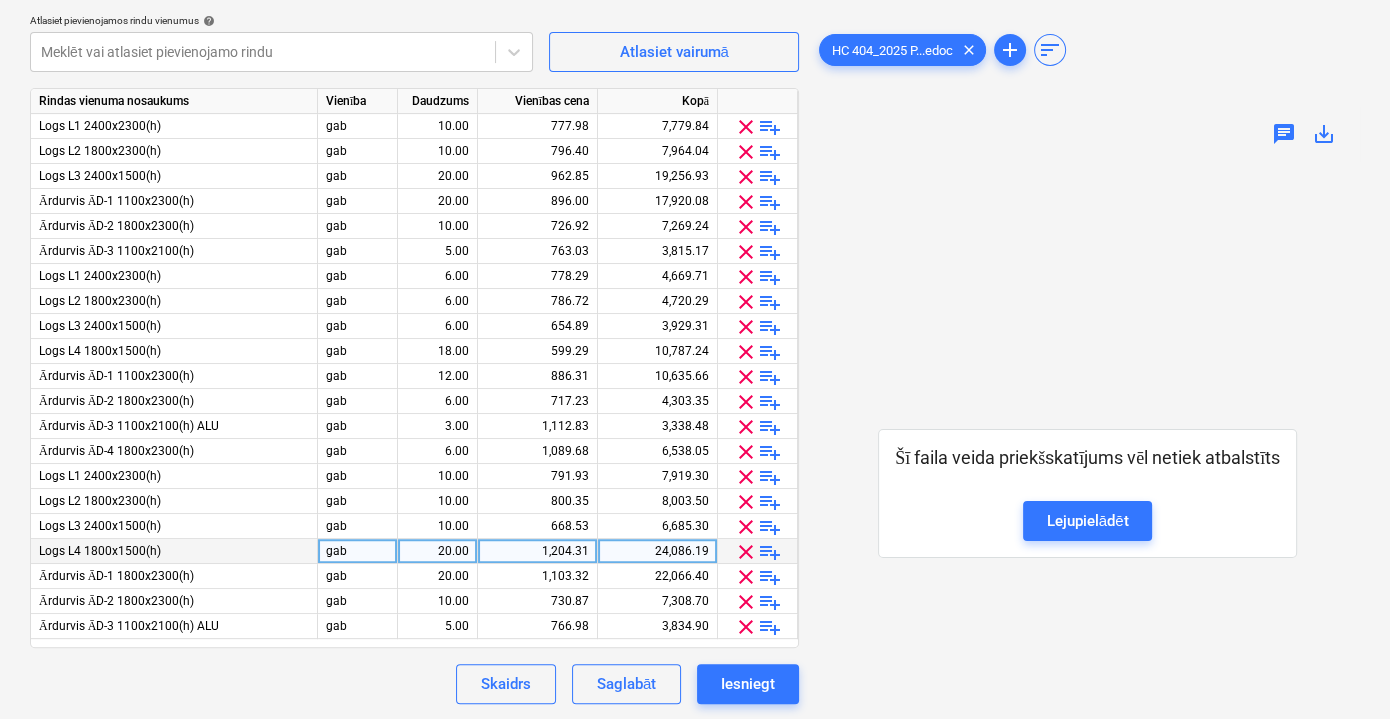 click on "20.00" at bounding box center (437, 551) 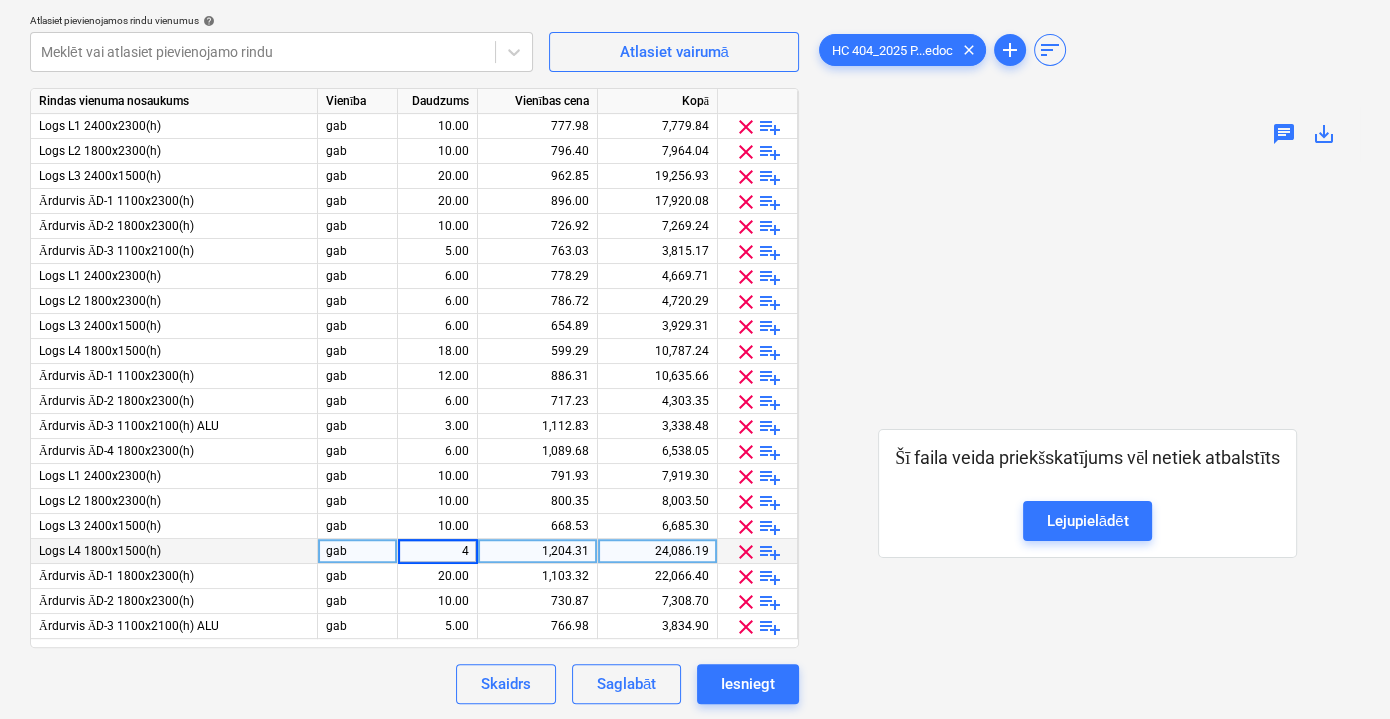 type on "40" 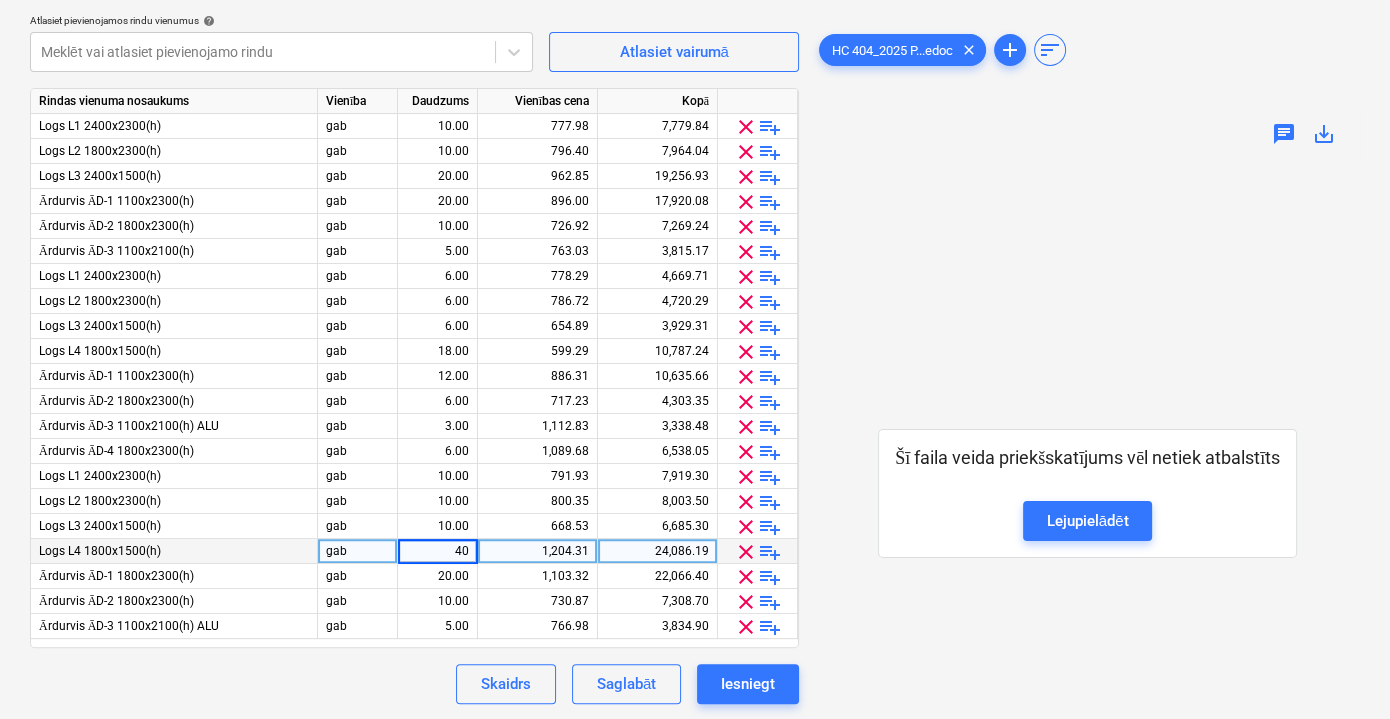 click on "24,086.19" at bounding box center (657, 551) 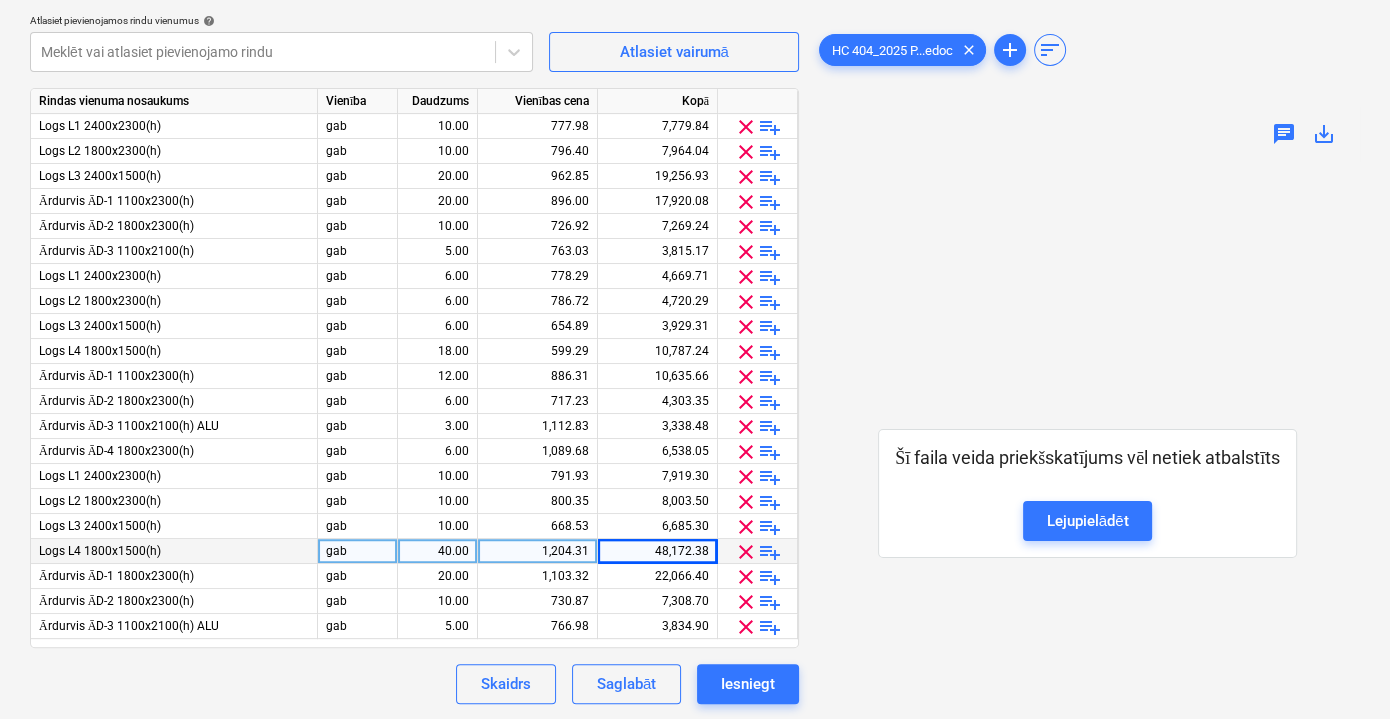click on "48,172.38" at bounding box center (657, 551) 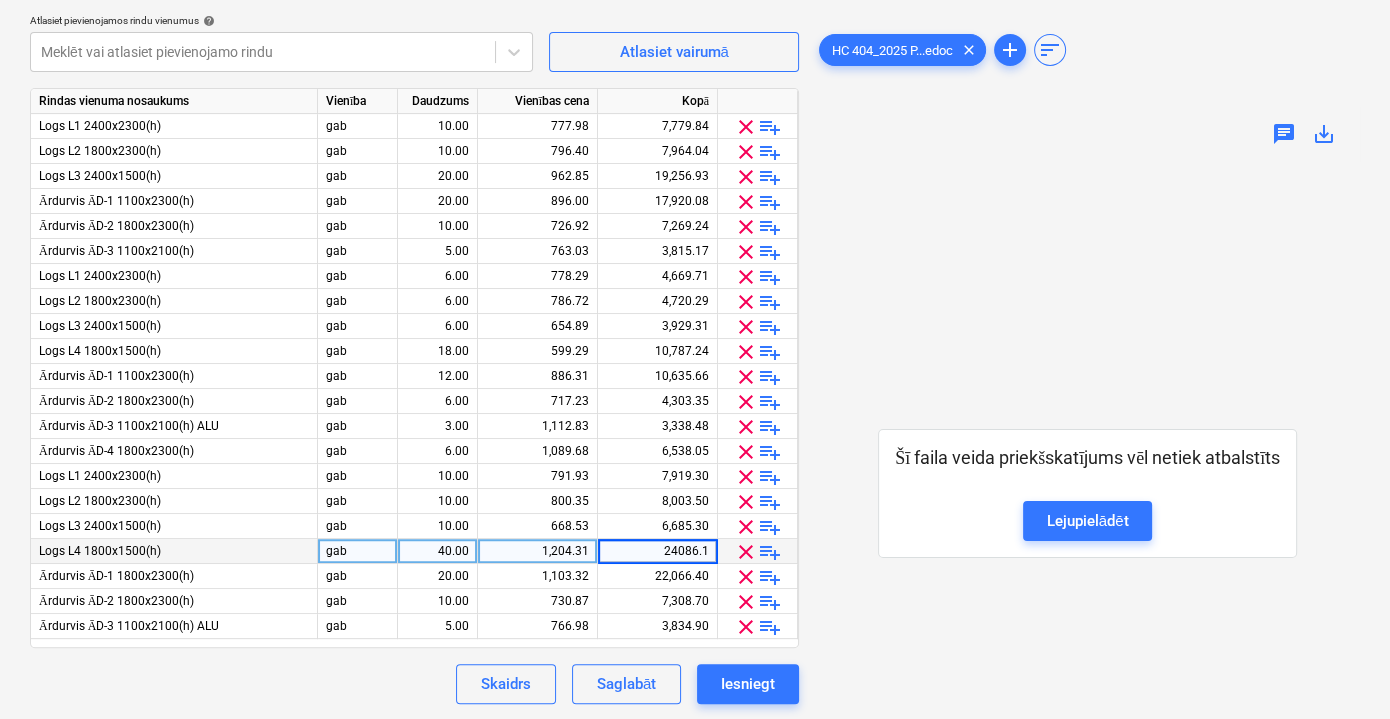 type on "24086.19" 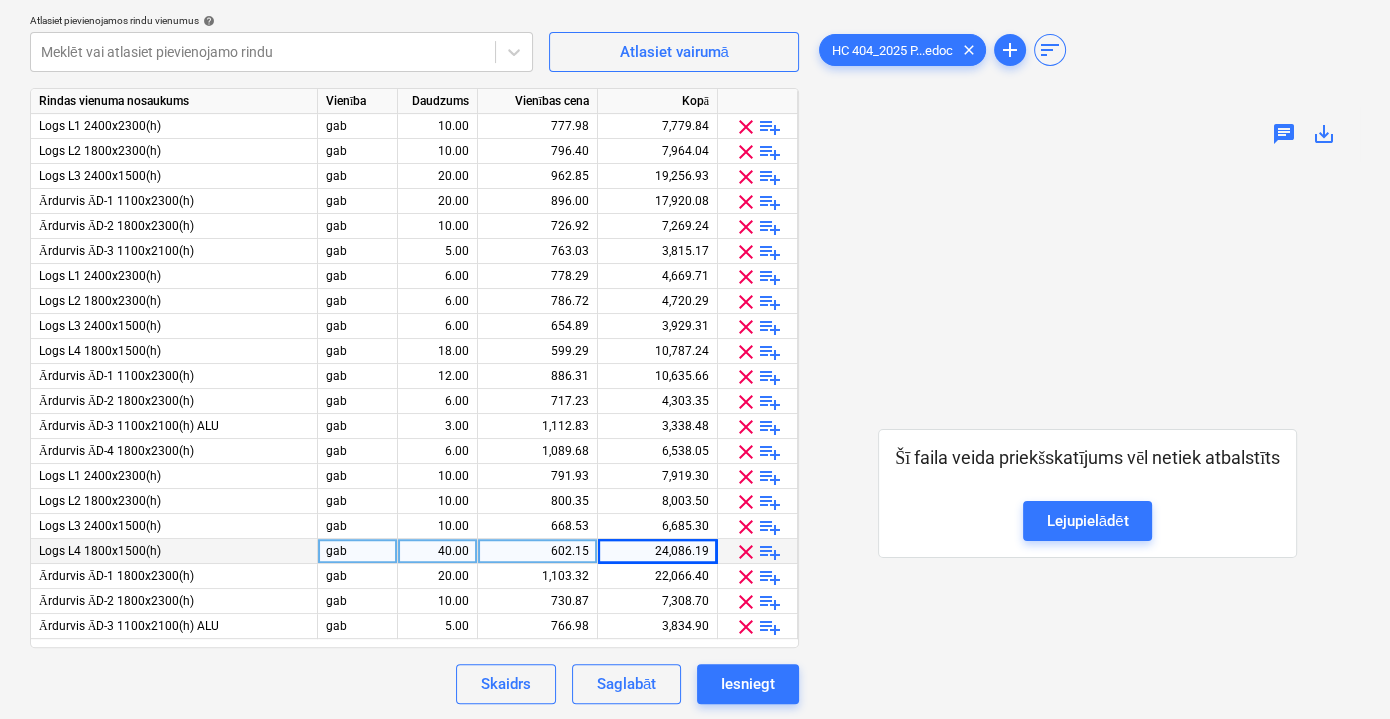 click on "Skaidrs Saglabāt Iesniegt" at bounding box center (414, 684) 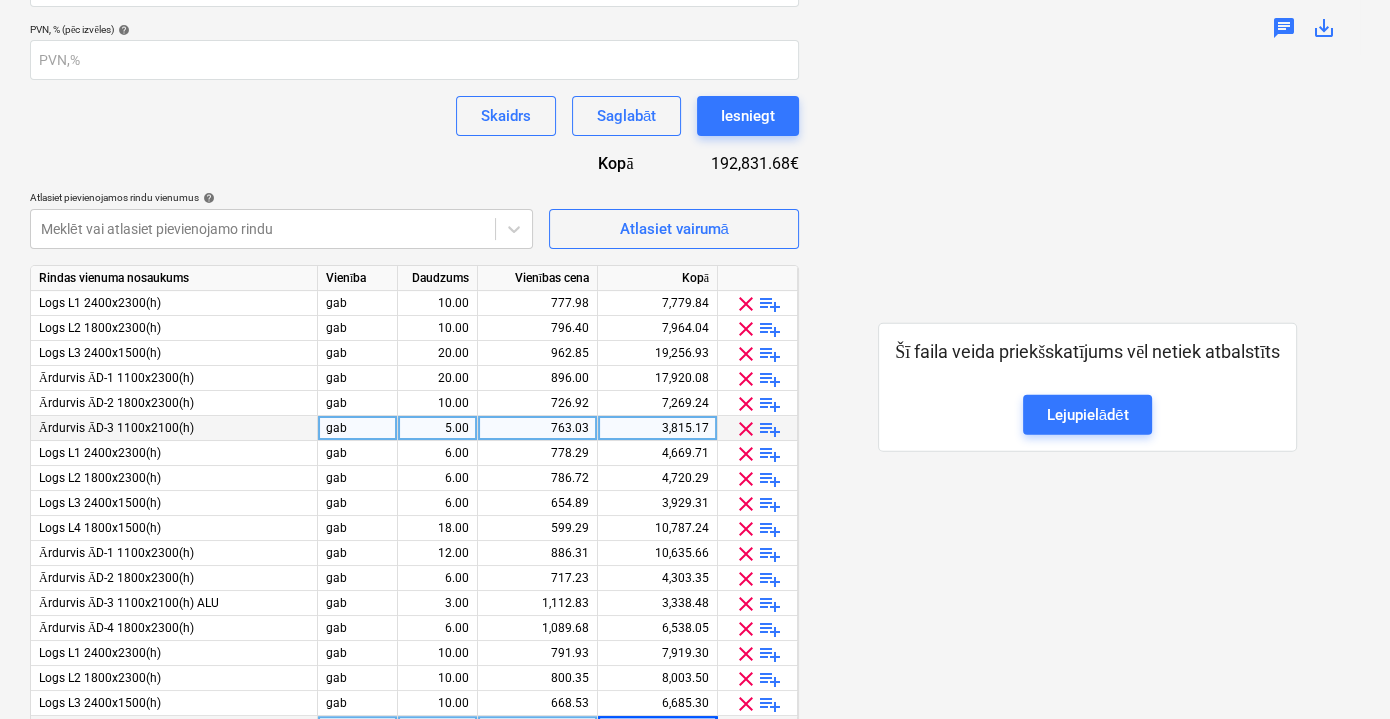 scroll, scrollTop: 611, scrollLeft: 0, axis: vertical 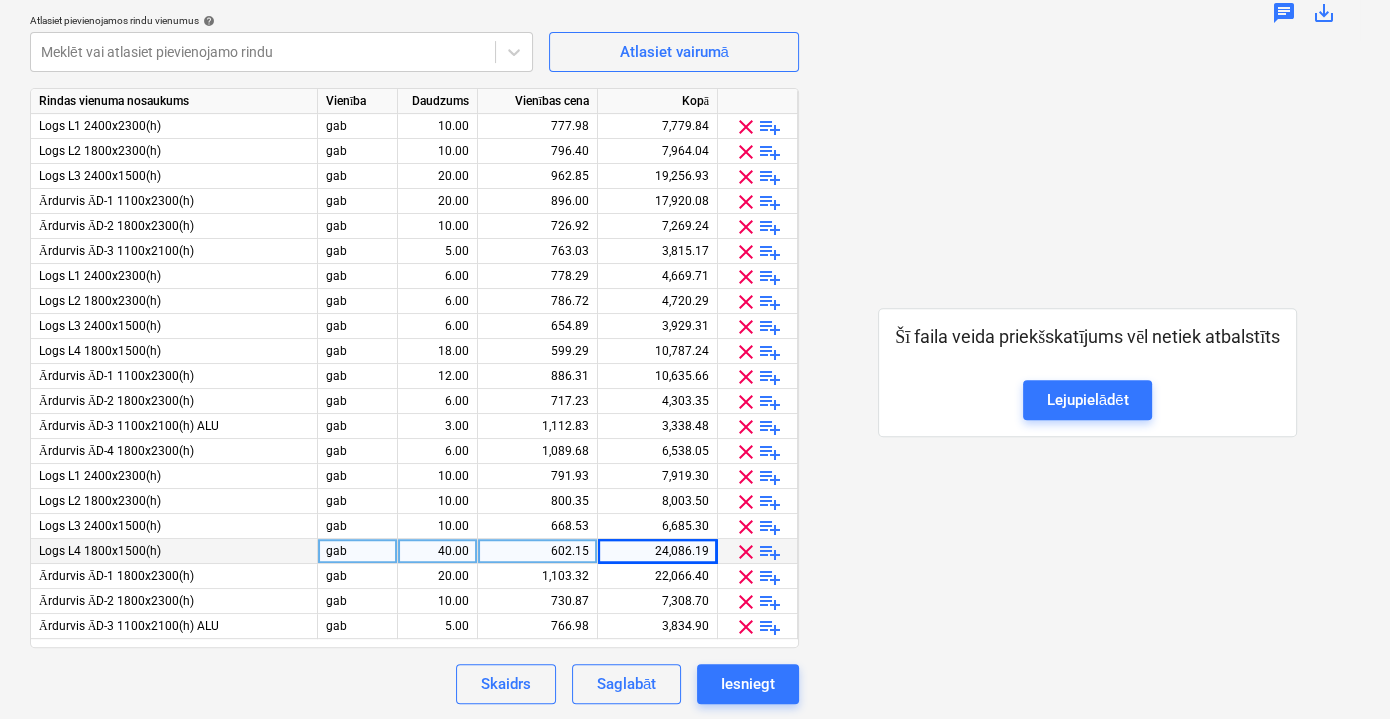 click on "Šī faila veida priekšskatījums vēl netiek atbalstīts Lejupielādēt" at bounding box center (1087, 372) 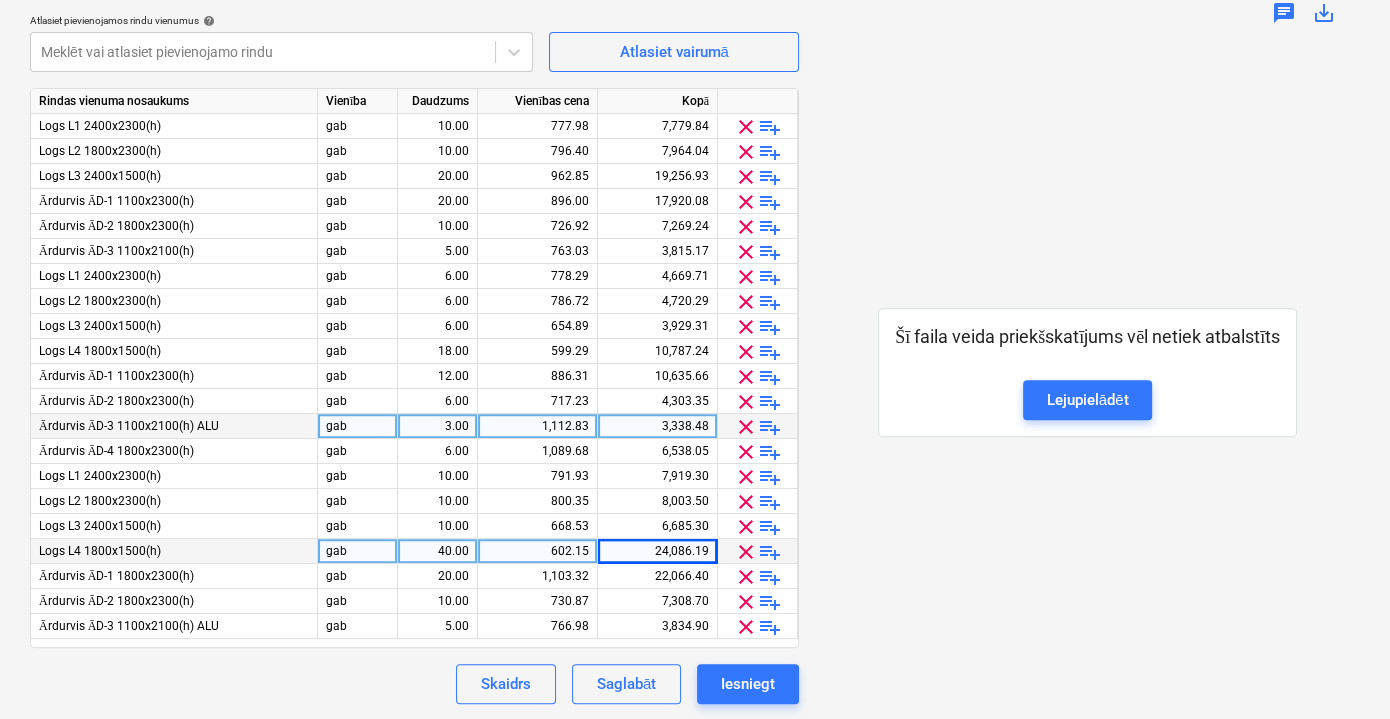 click on "3,338.48" at bounding box center [657, 426] 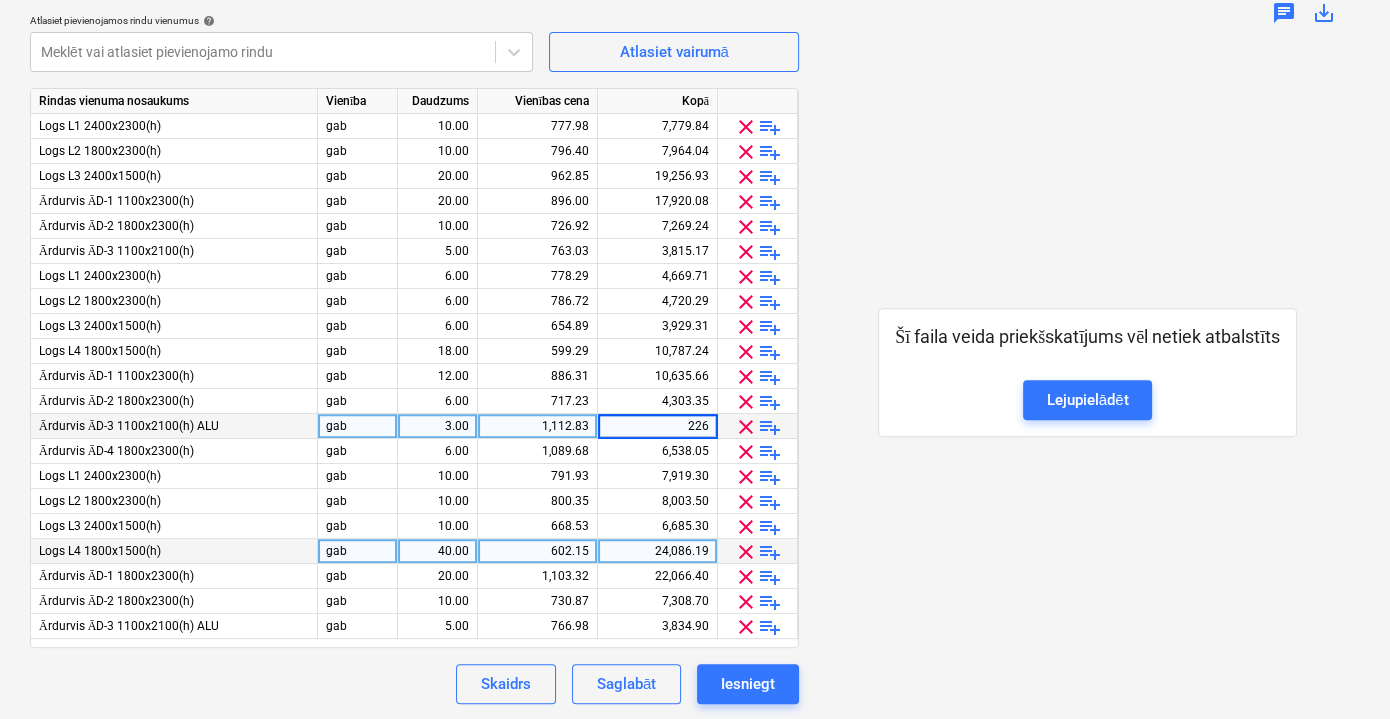 type on "2260" 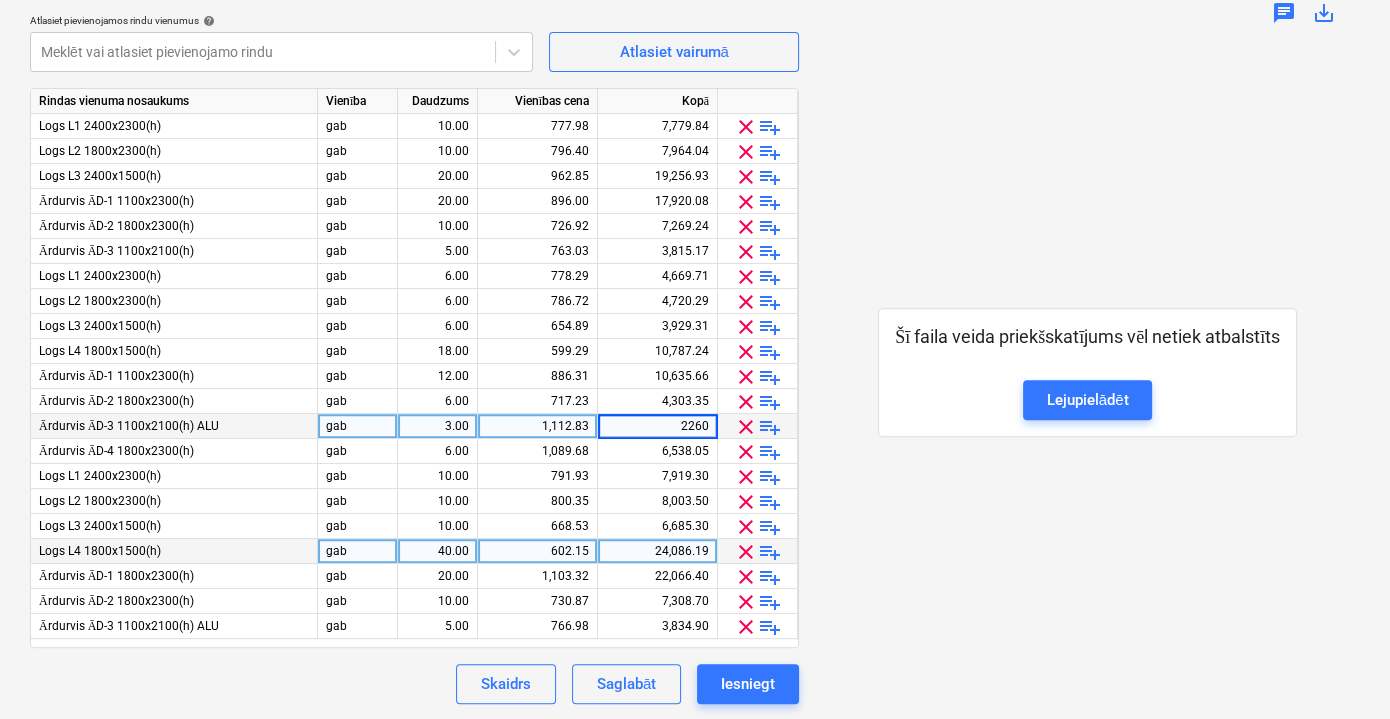 click on "Šī faila veida priekšskatījums vēl netiek atbalstīts Lejupielādēt" at bounding box center [1087, 372] 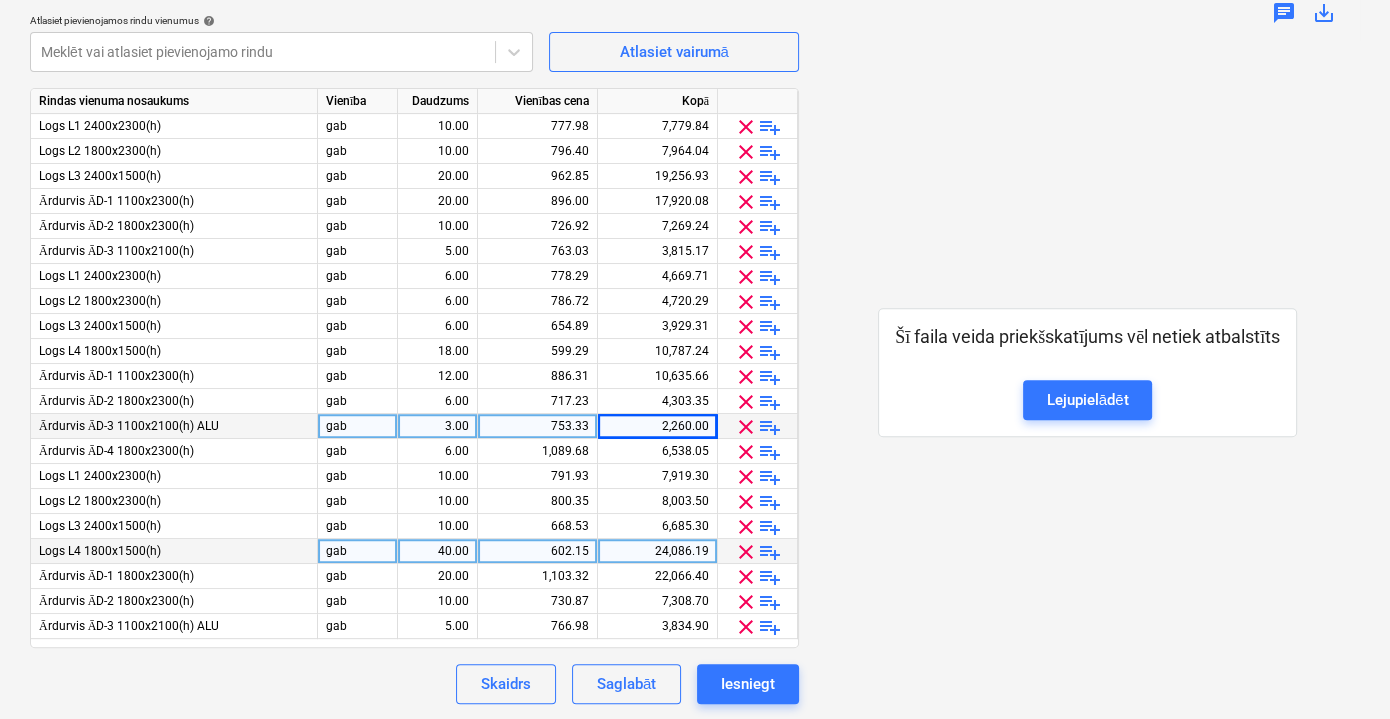 click on "Skaidrs Saglabāt Iesniegt" at bounding box center (414, 684) 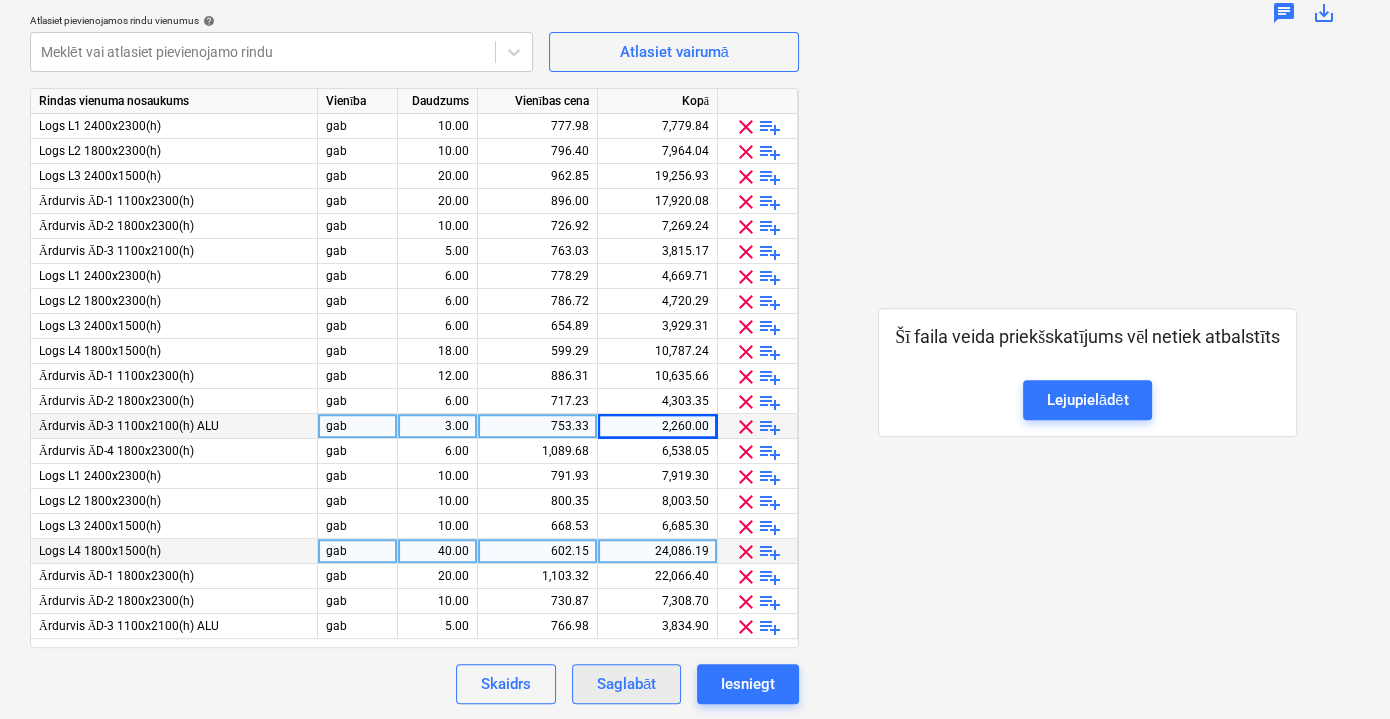 click on "Saglabāt" at bounding box center [626, 684] 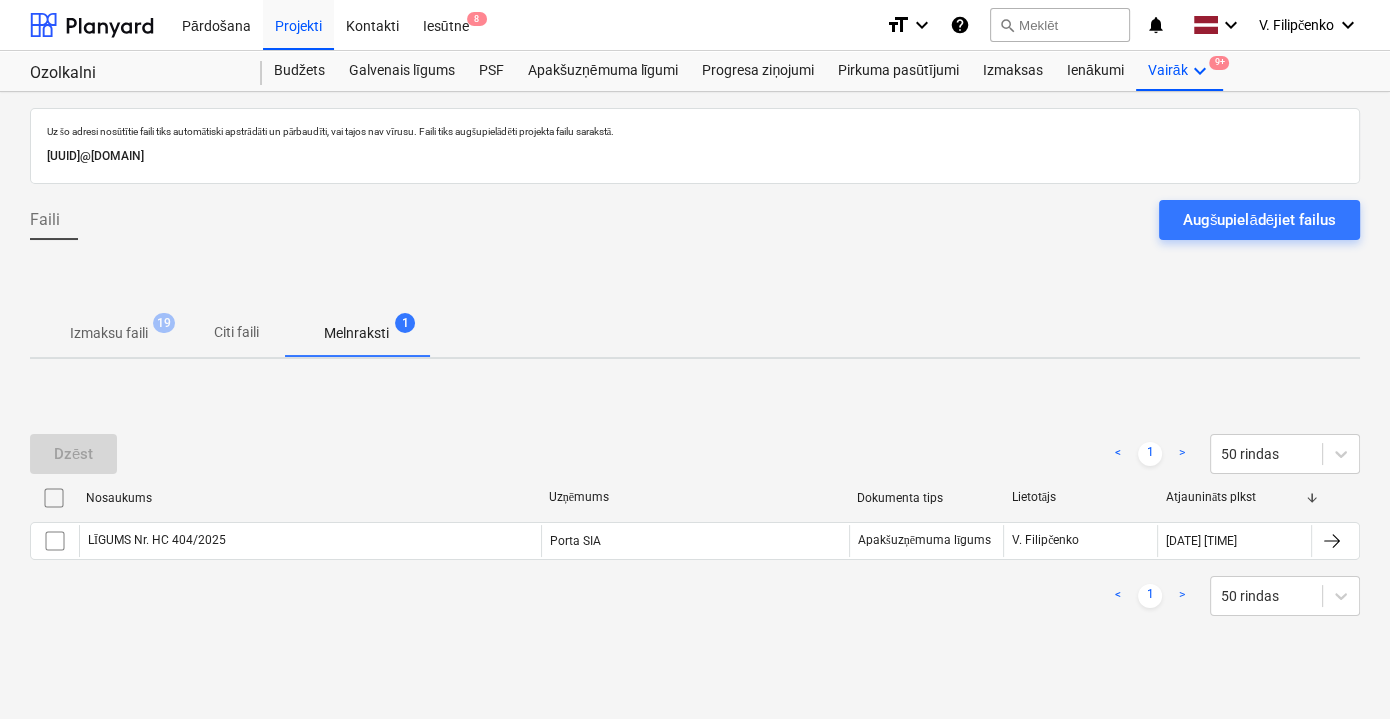 scroll, scrollTop: 0, scrollLeft: 0, axis: both 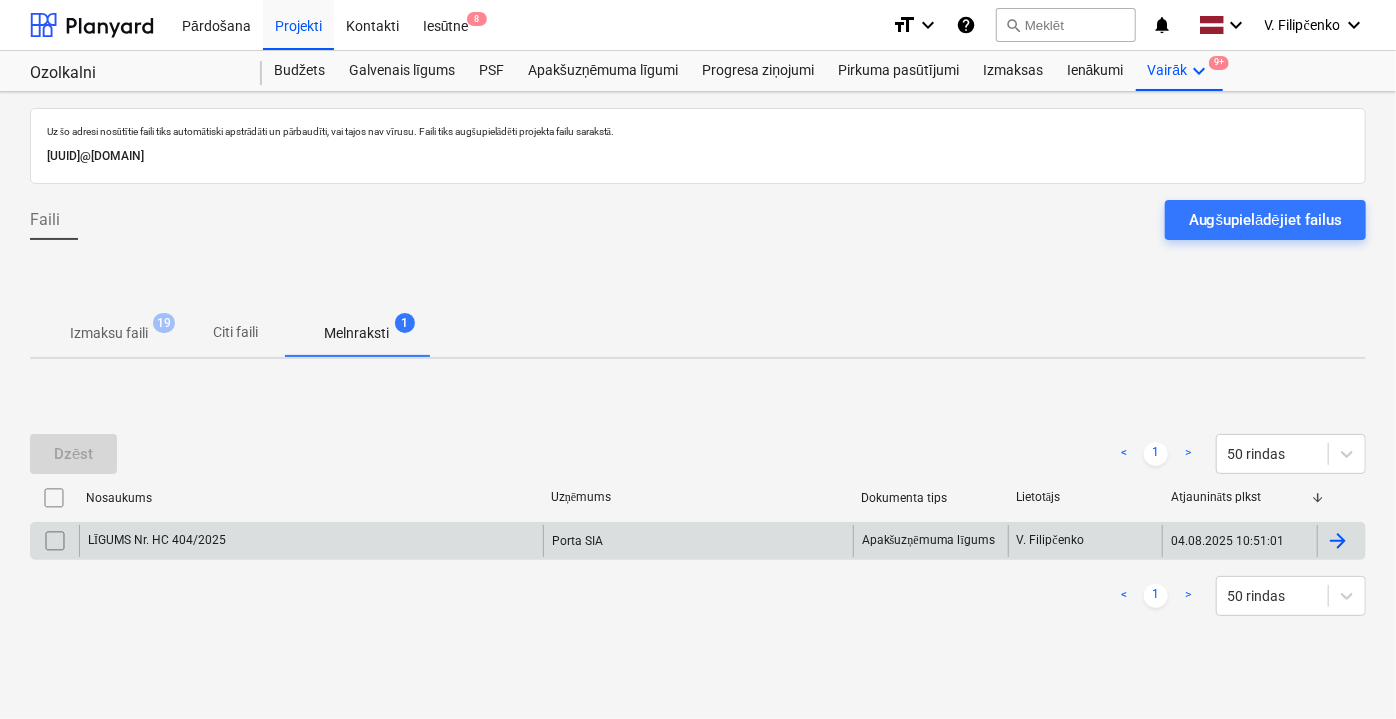 click on "LĪGUMS Nr. HC 404/2025" at bounding box center [311, 541] 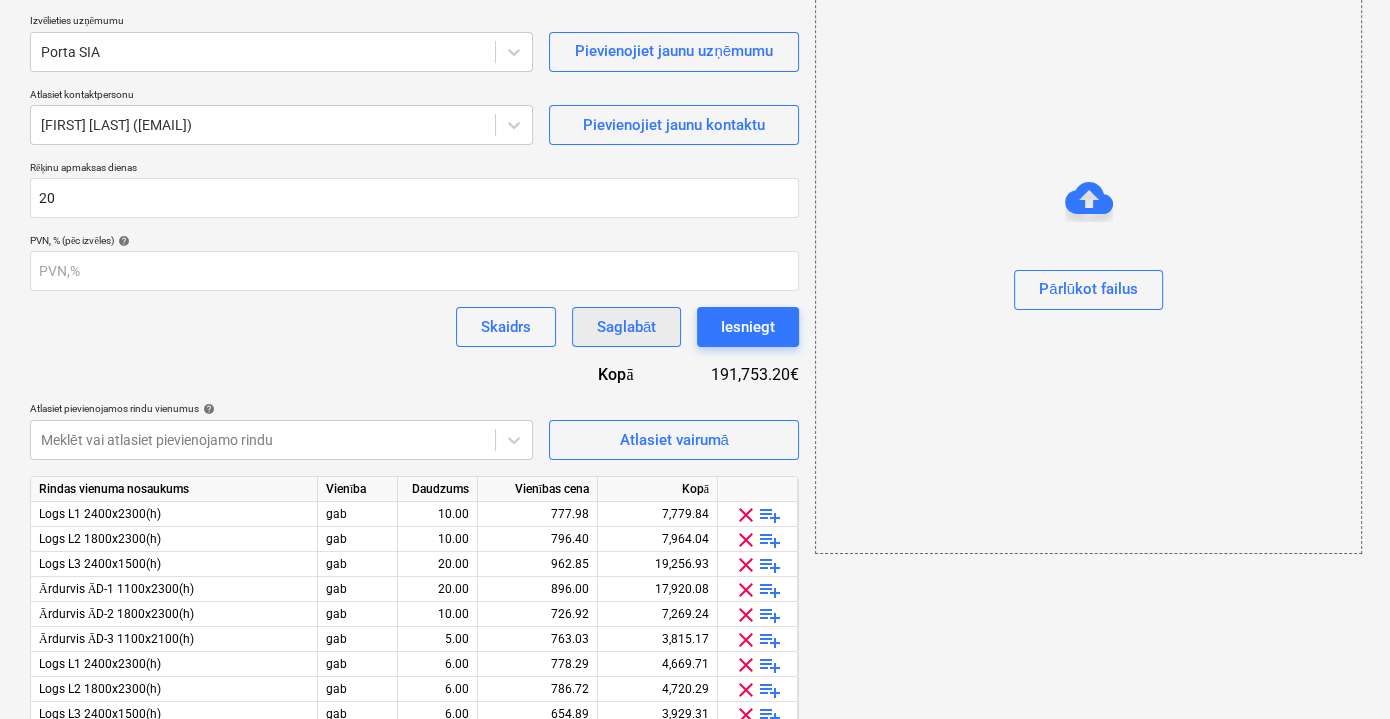 scroll, scrollTop: 611, scrollLeft: 0, axis: vertical 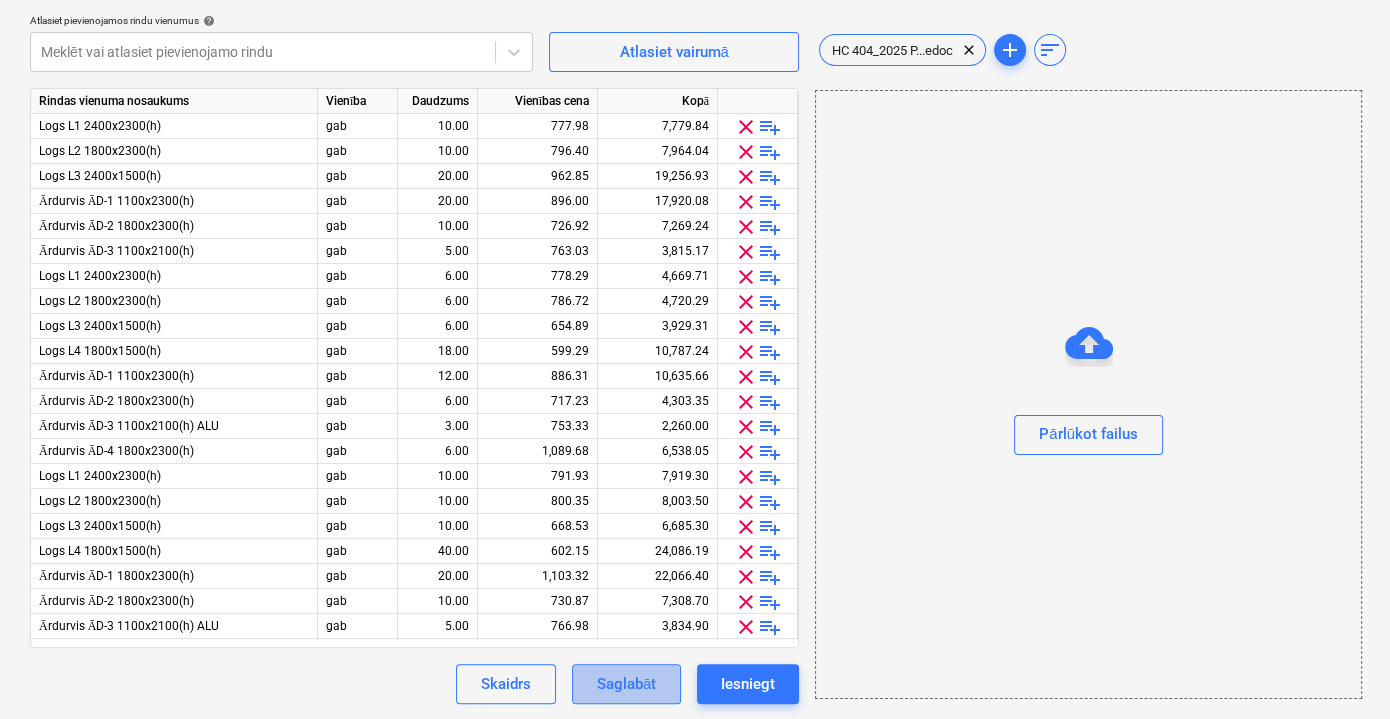 click on "Saglabāt" at bounding box center [626, 684] 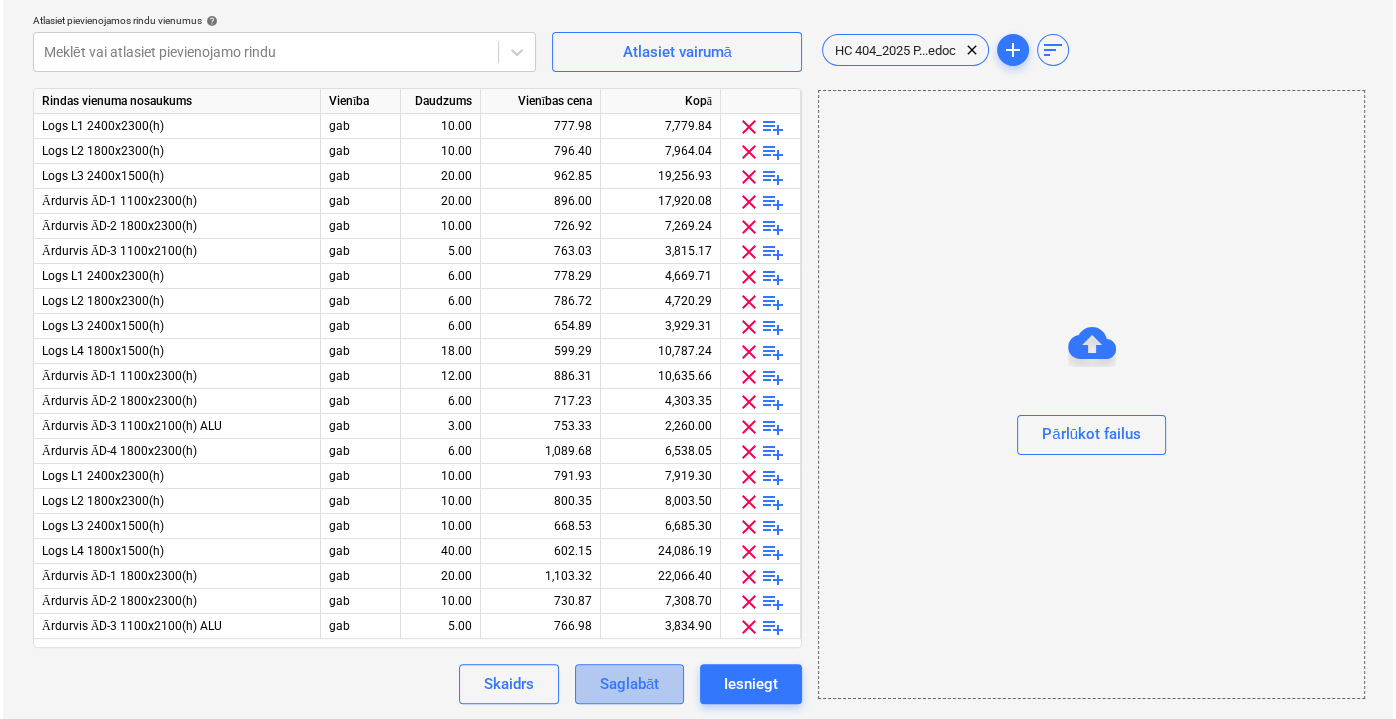 scroll, scrollTop: 0, scrollLeft: 0, axis: both 